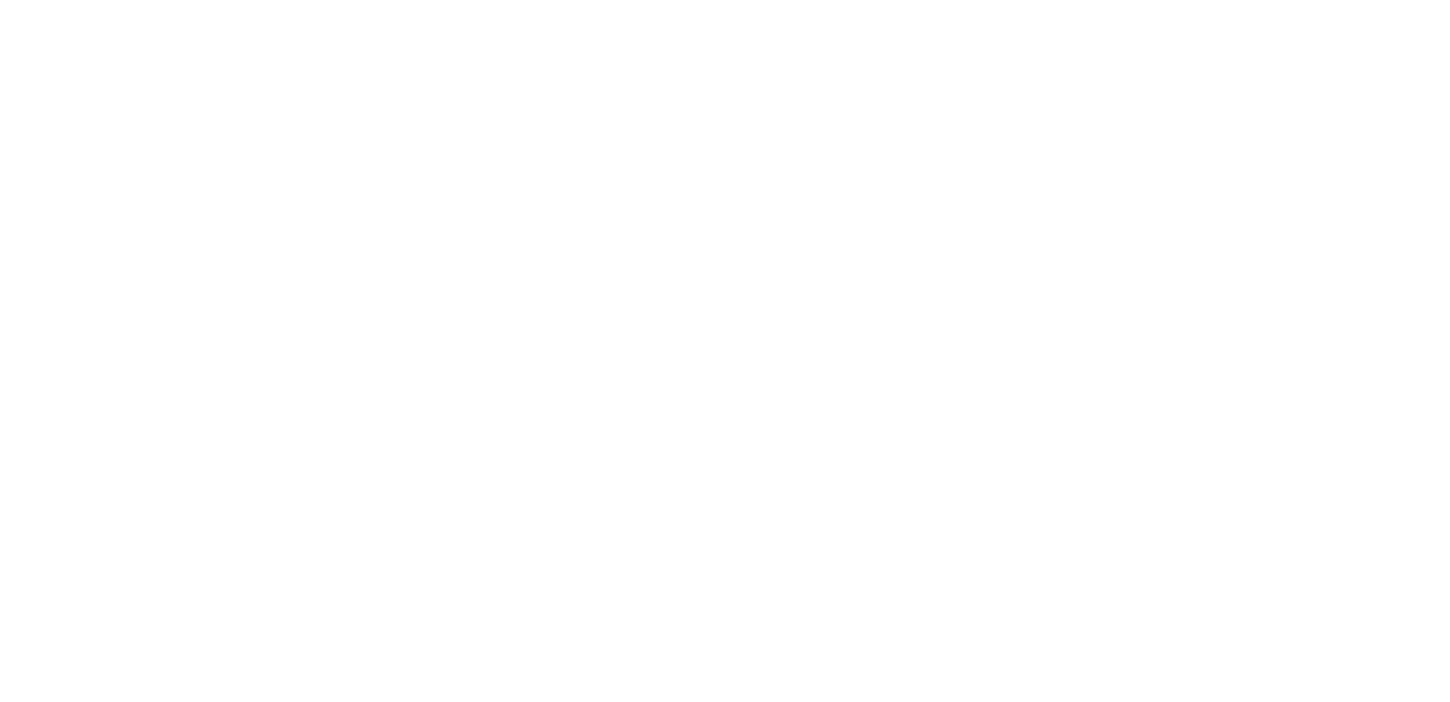 scroll, scrollTop: 0, scrollLeft: 0, axis: both 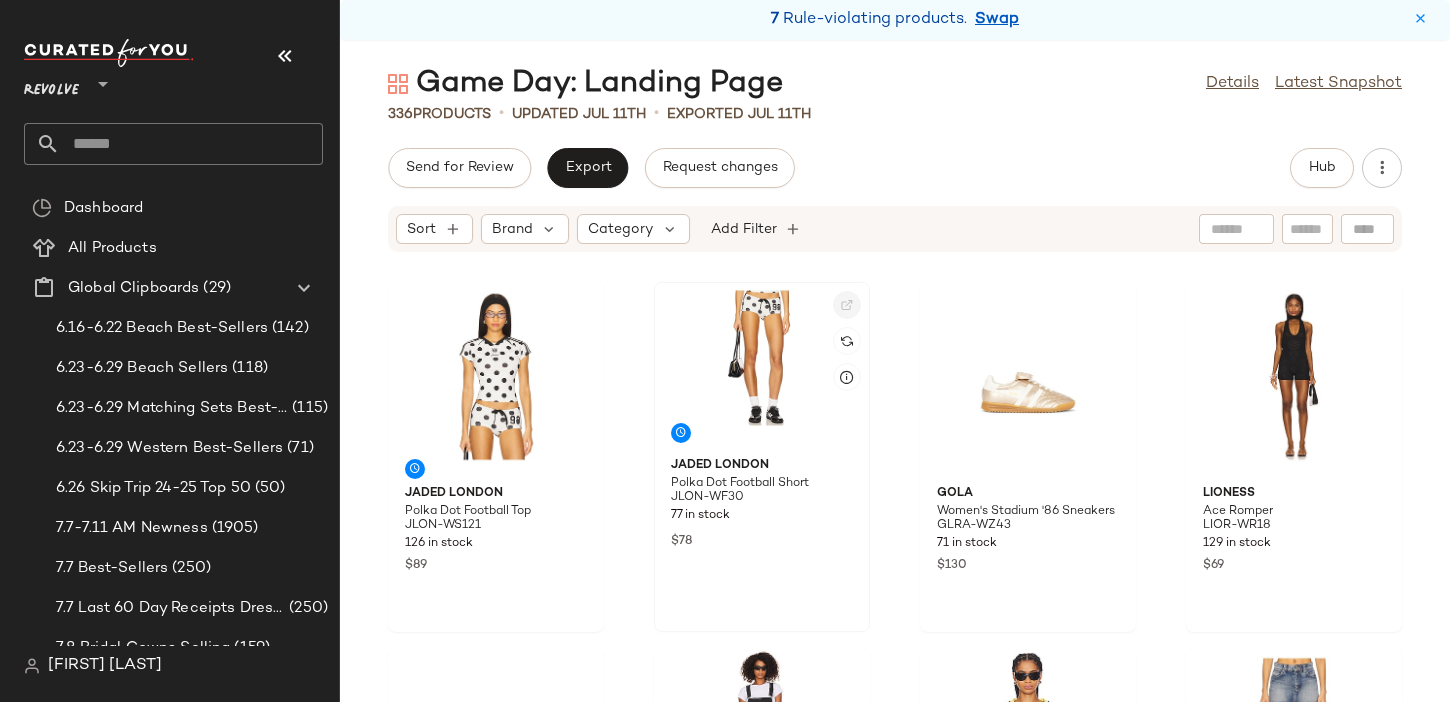 click 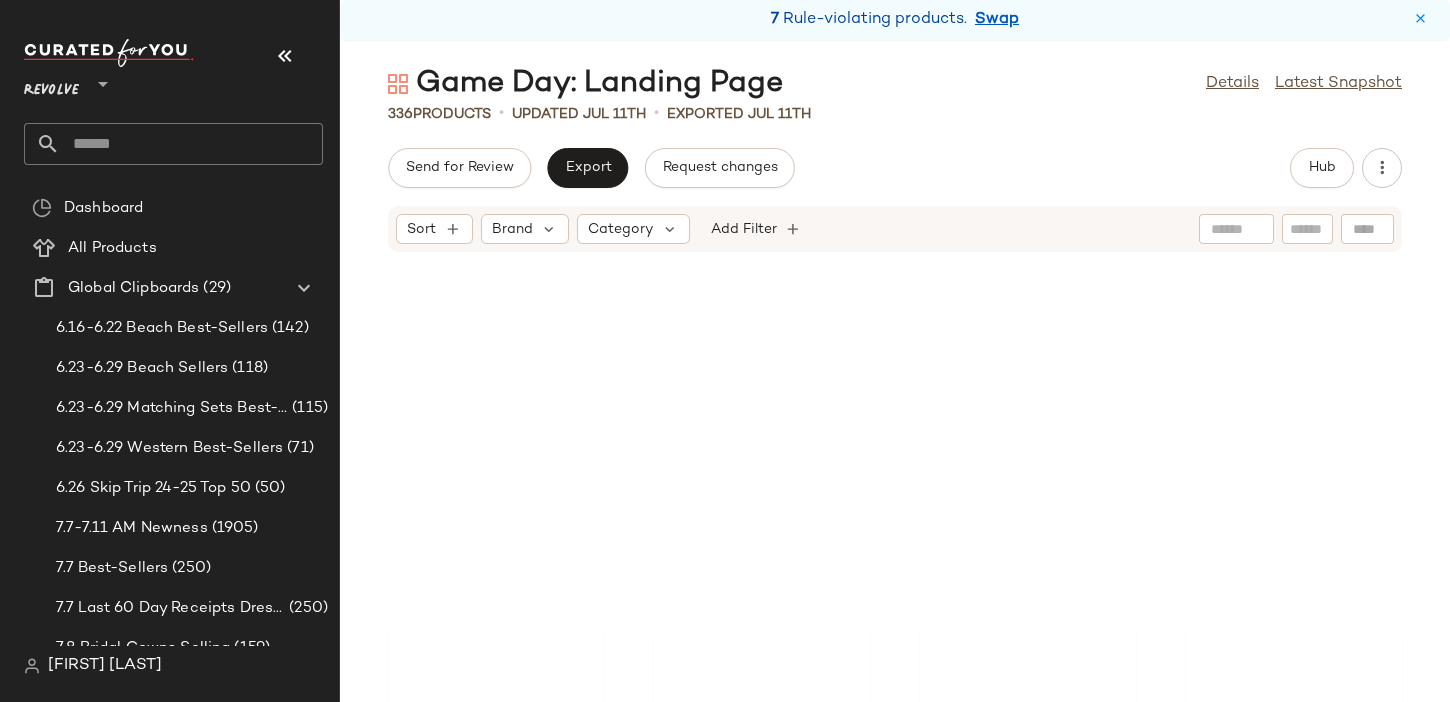 scroll, scrollTop: 0, scrollLeft: 0, axis: both 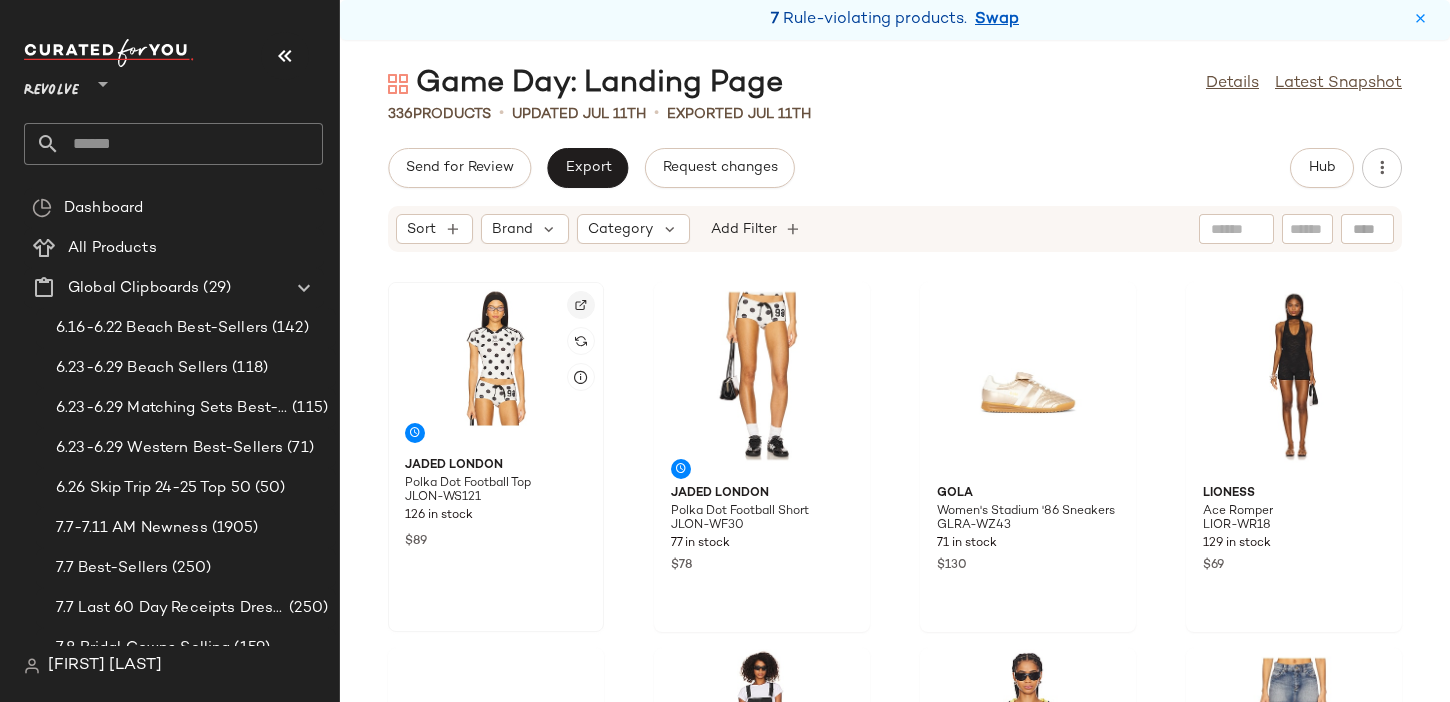 click 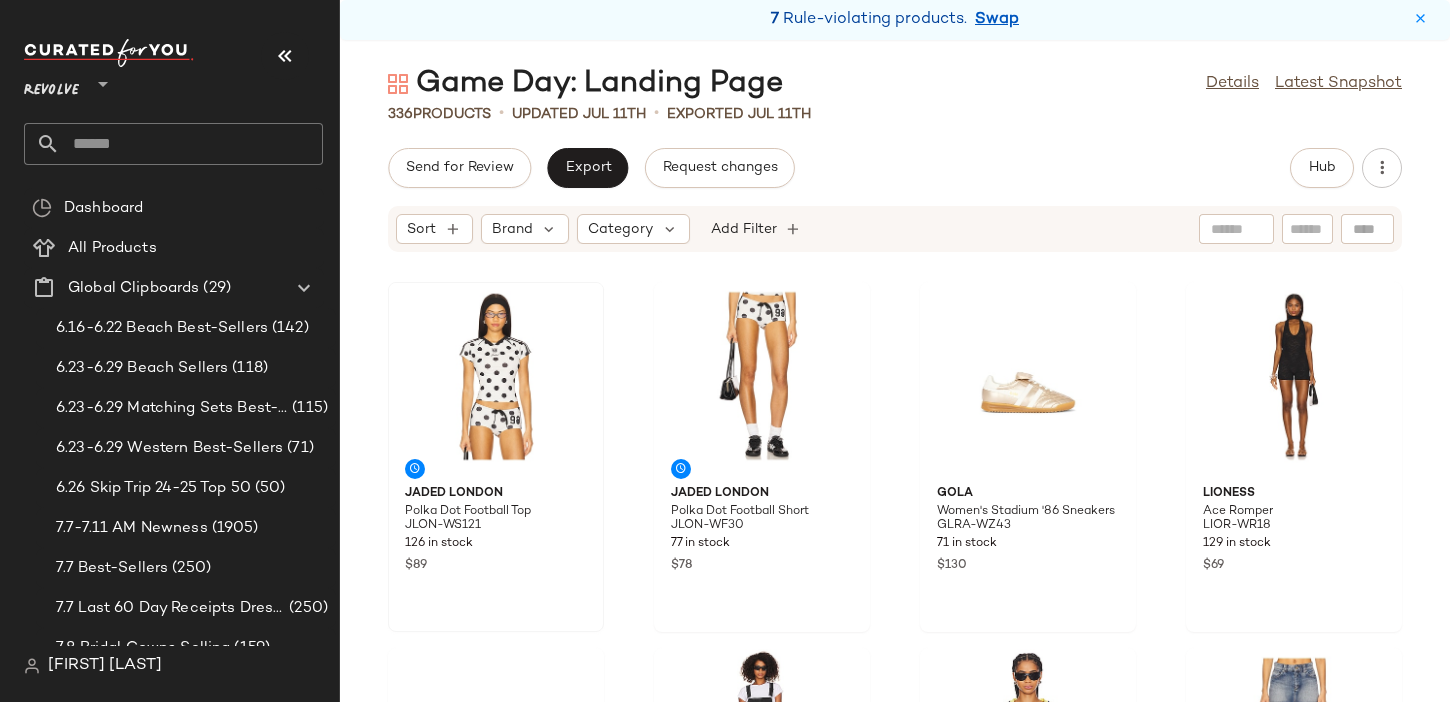 click on "Jaded London Polka Dot Football Top JLON-WS121 126 in stock $89 Jaded London Polka Dot Football Short JLON-WF30 77 in stock $78 Gola Women's Stadium '86 Sneakers GLRA-WZ43 71 in stock $130 LIONESS Ace Romper LIOR-WR18 129 in stock $69 Le Specs Magnifique Sunglasses LSPE-WG75 29 in stock $85 Free People x We The Free Ziggy Shortall FREE-WR219 248 in stock $88 LIONESS Spectate Top LIOR-WS42 277 in stock $49 Abrand 95 A Line Skirt ABRR-WQ34 94 in stock $108 I.AM.GIA Tommie Corset IAMR-WS112 82 in stock $115 I.AM.GIA Tommie Flare IAMR-WJ9 47 in stock $139 Show Me Your Mumu Outlaw Dress SHOW-WD438 202 in stock $165 $297  •  2 8 Other Reasons Dolly Earrings 8OTH-WL1378 76 in stock $31 superdown Noelani Skirt Set SPDW-WD2847 215 in stock $88 $246  •  3 Coach Swinger Bag COAH-WY93 6 in stock $150 Michael Stars Malani Tie Tank Top MICH-WS3885 33 in stock $98 LEVI'S 501 Original Short LEIV-WF31 3029 in stock $70 $6.78K  •  97" 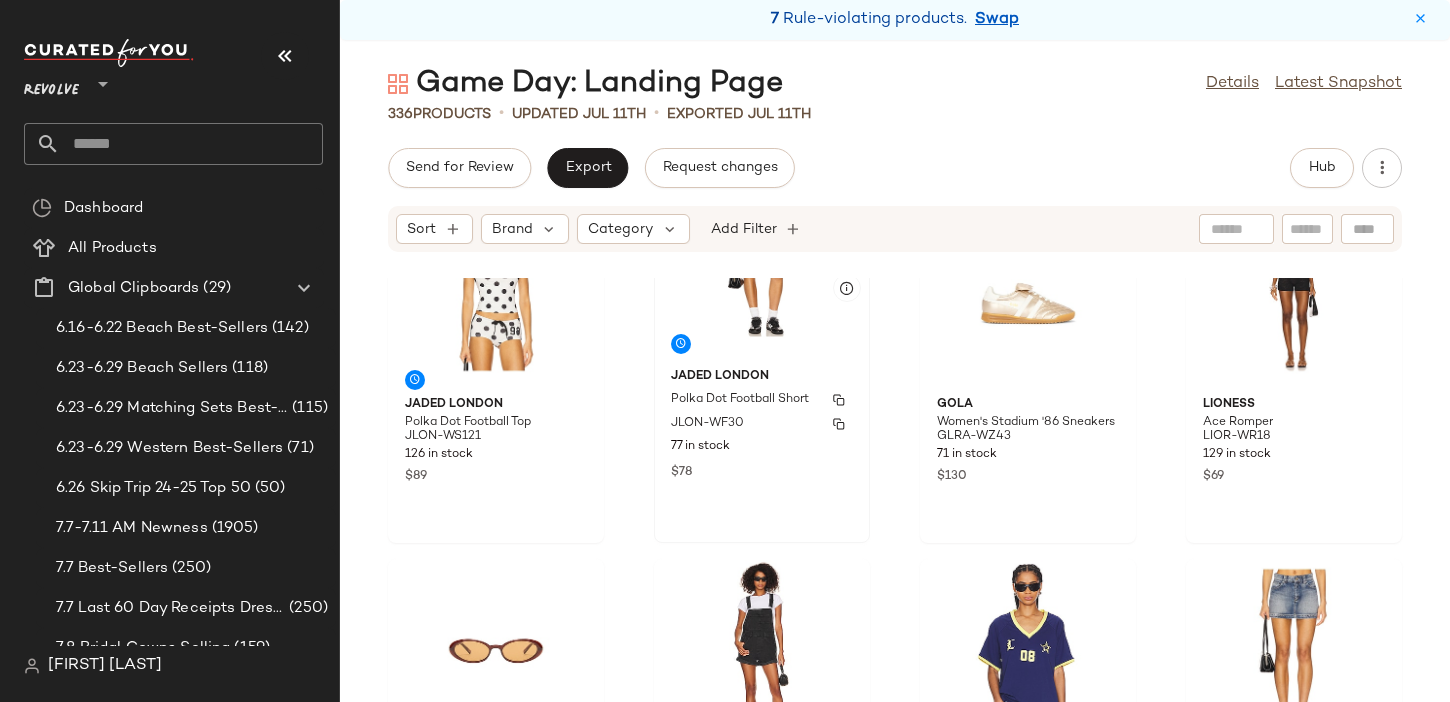 scroll, scrollTop: 0, scrollLeft: 0, axis: both 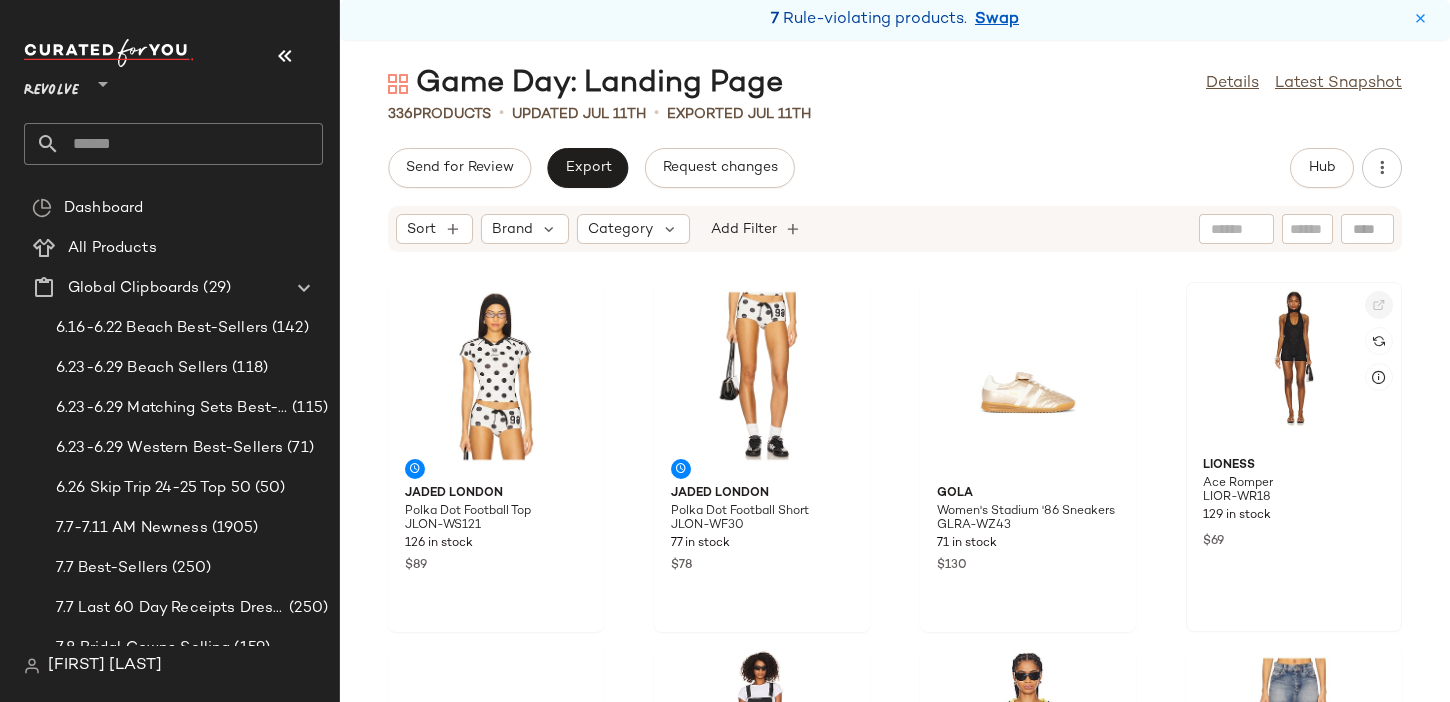click 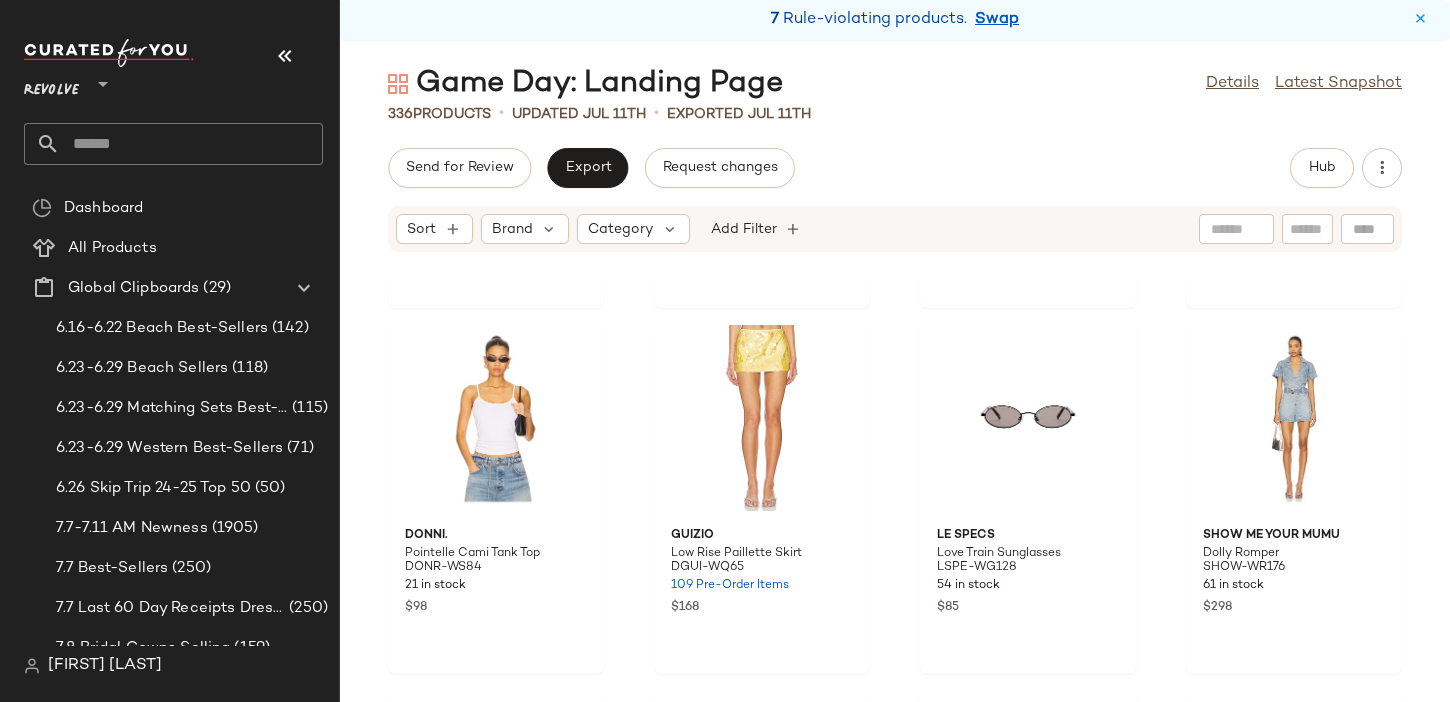 scroll, scrollTop: 13198, scrollLeft: 0, axis: vertical 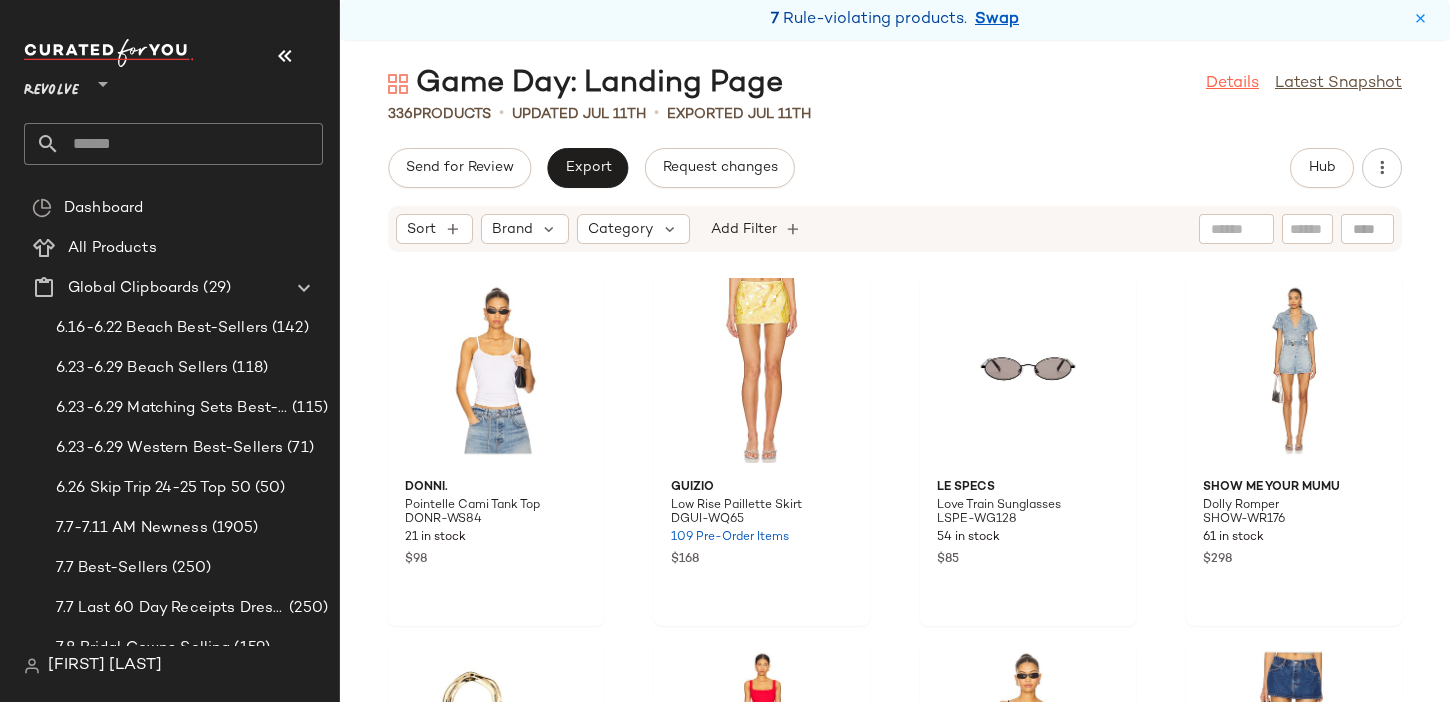 click on "Details" at bounding box center [1232, 84] 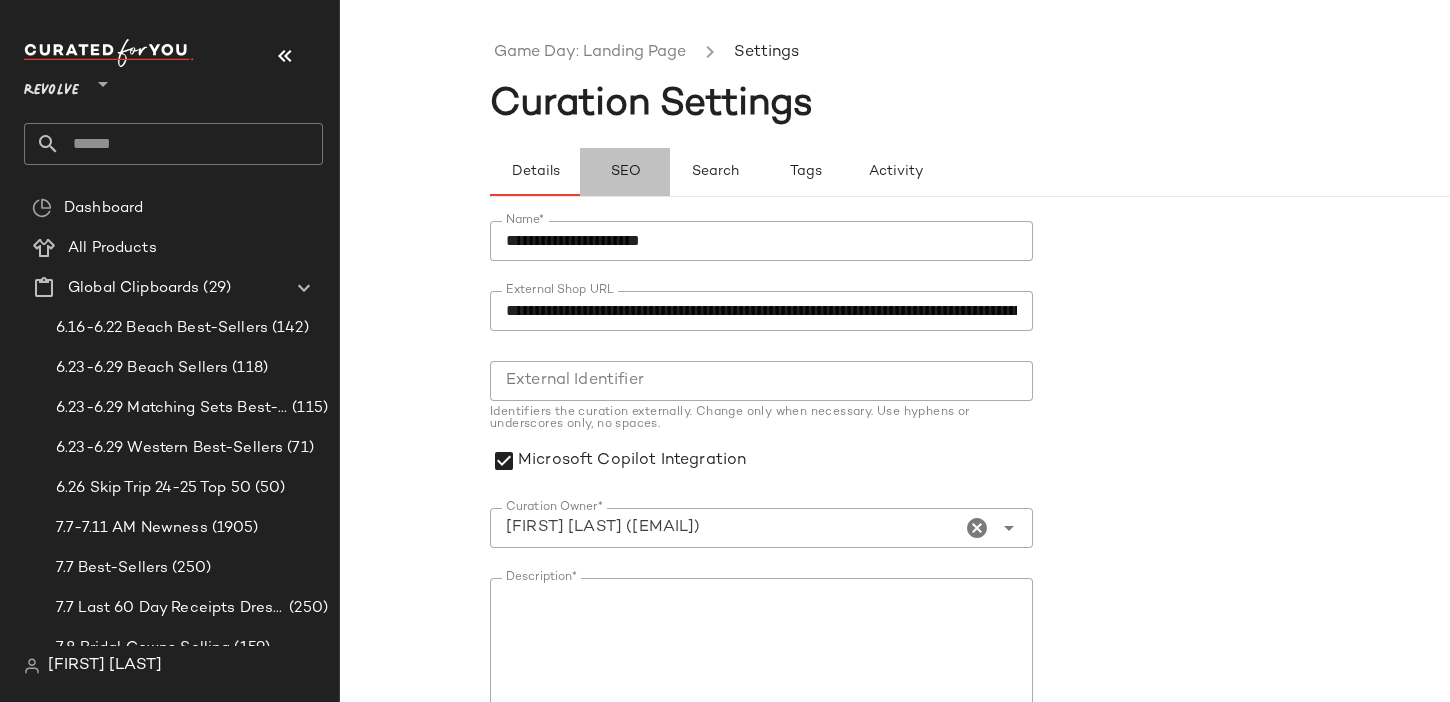 click on "SEO" 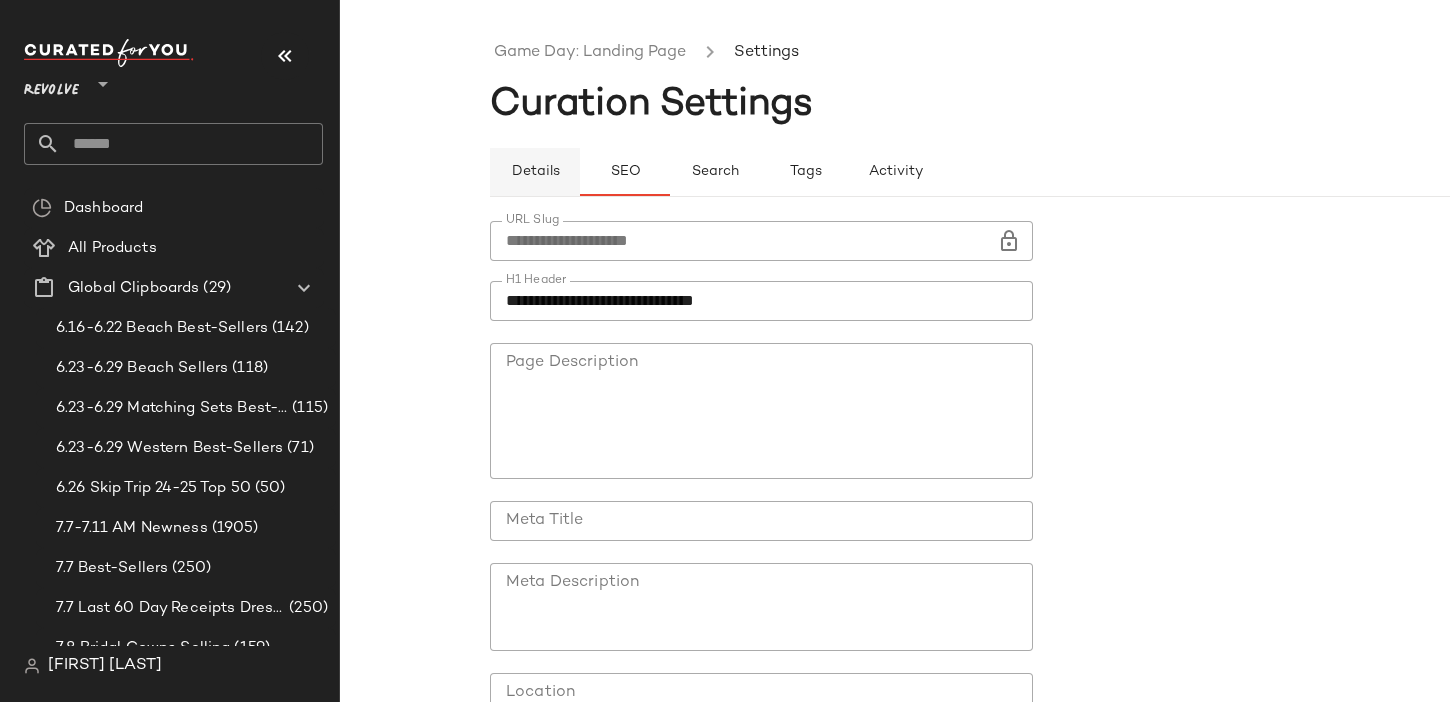 click on "Details" 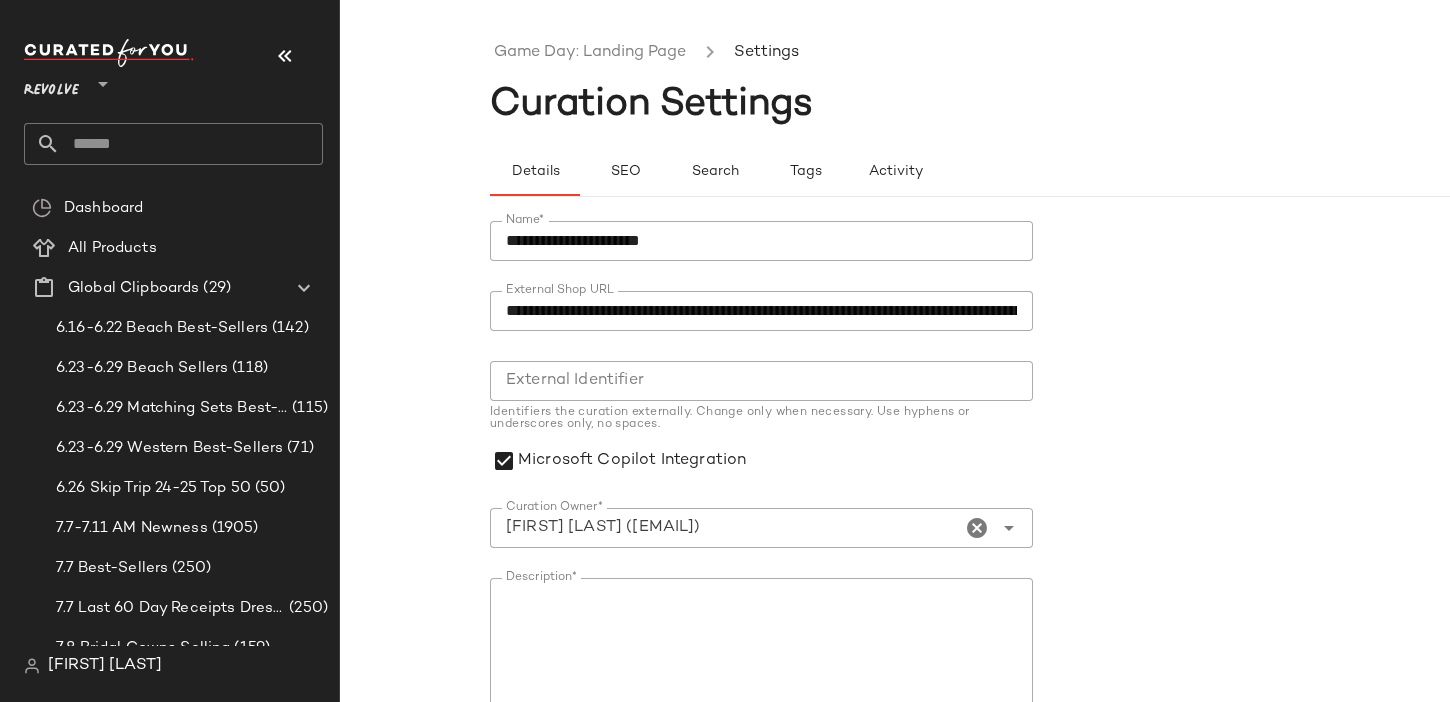 click on "**********" 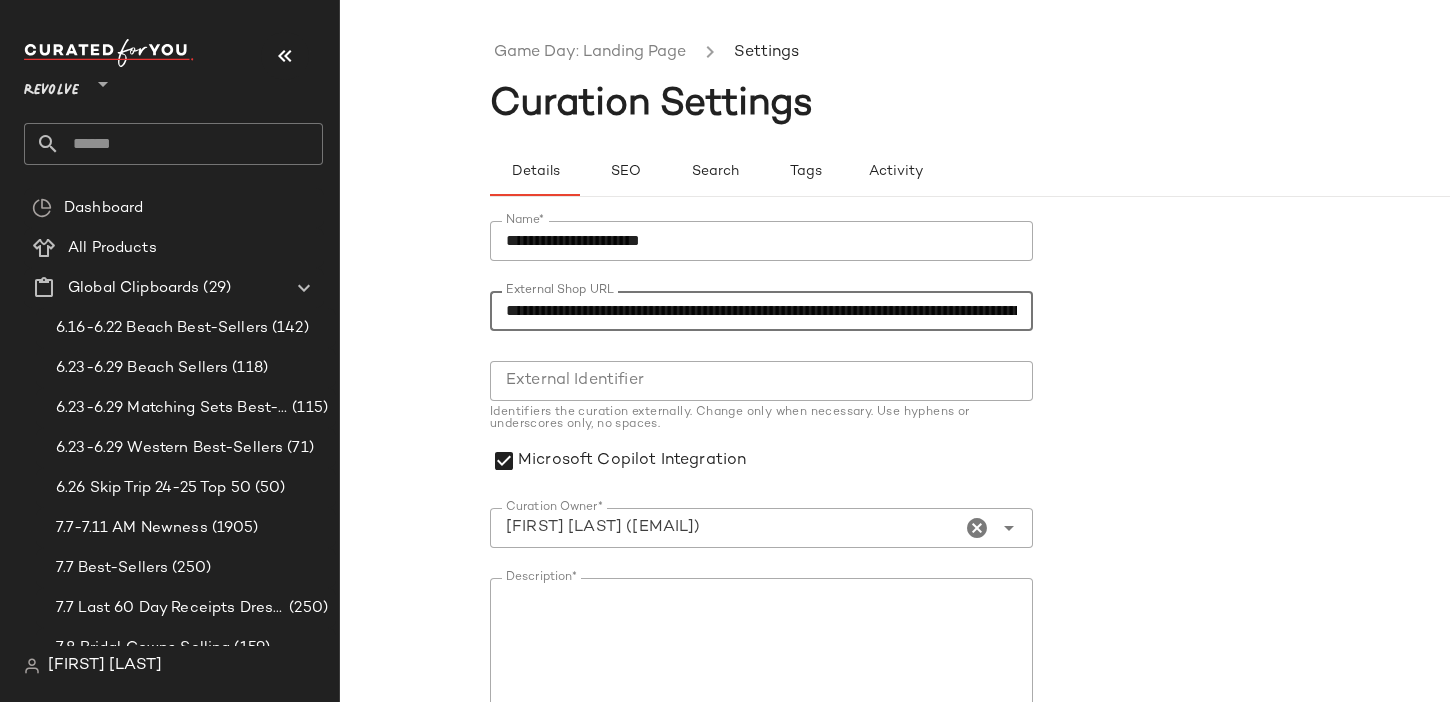 click on "**********" 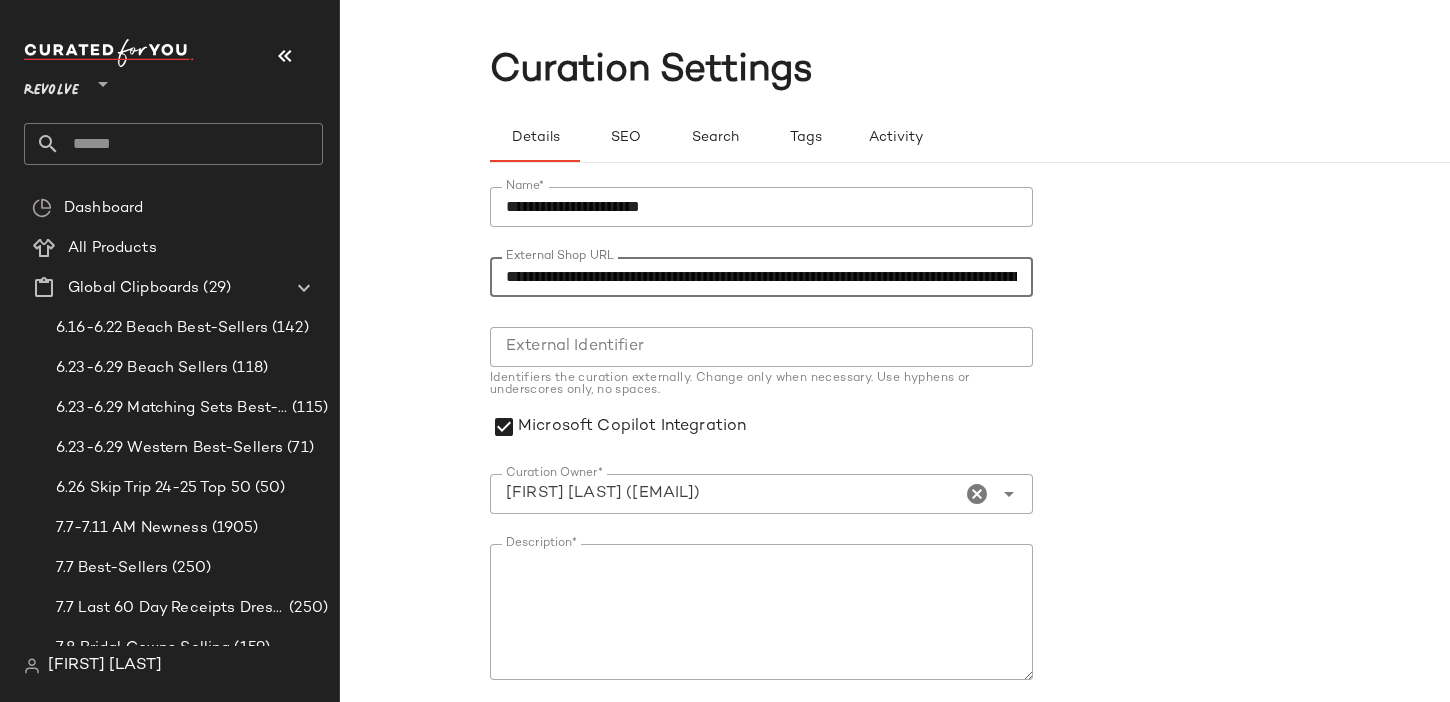 scroll, scrollTop: 0, scrollLeft: 0, axis: both 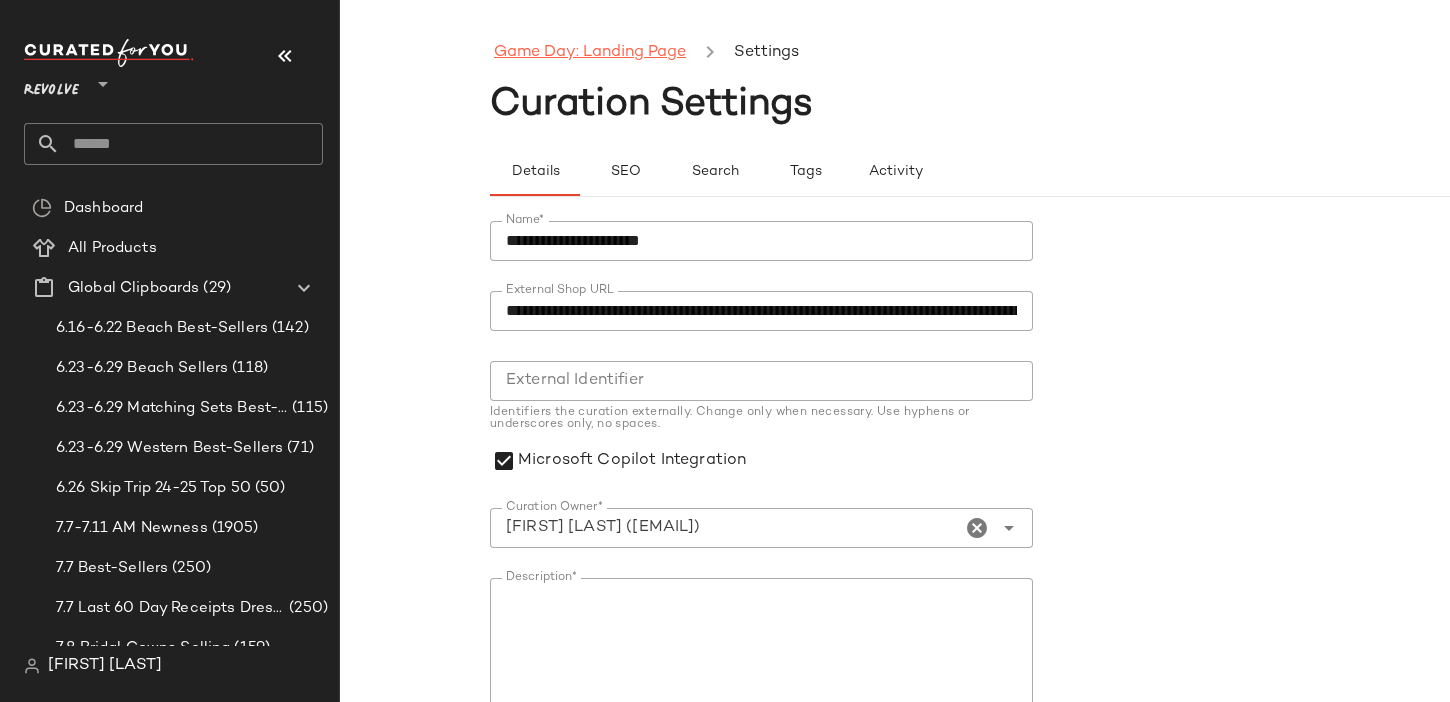 click on "Game Day: Landing Page" at bounding box center [590, 53] 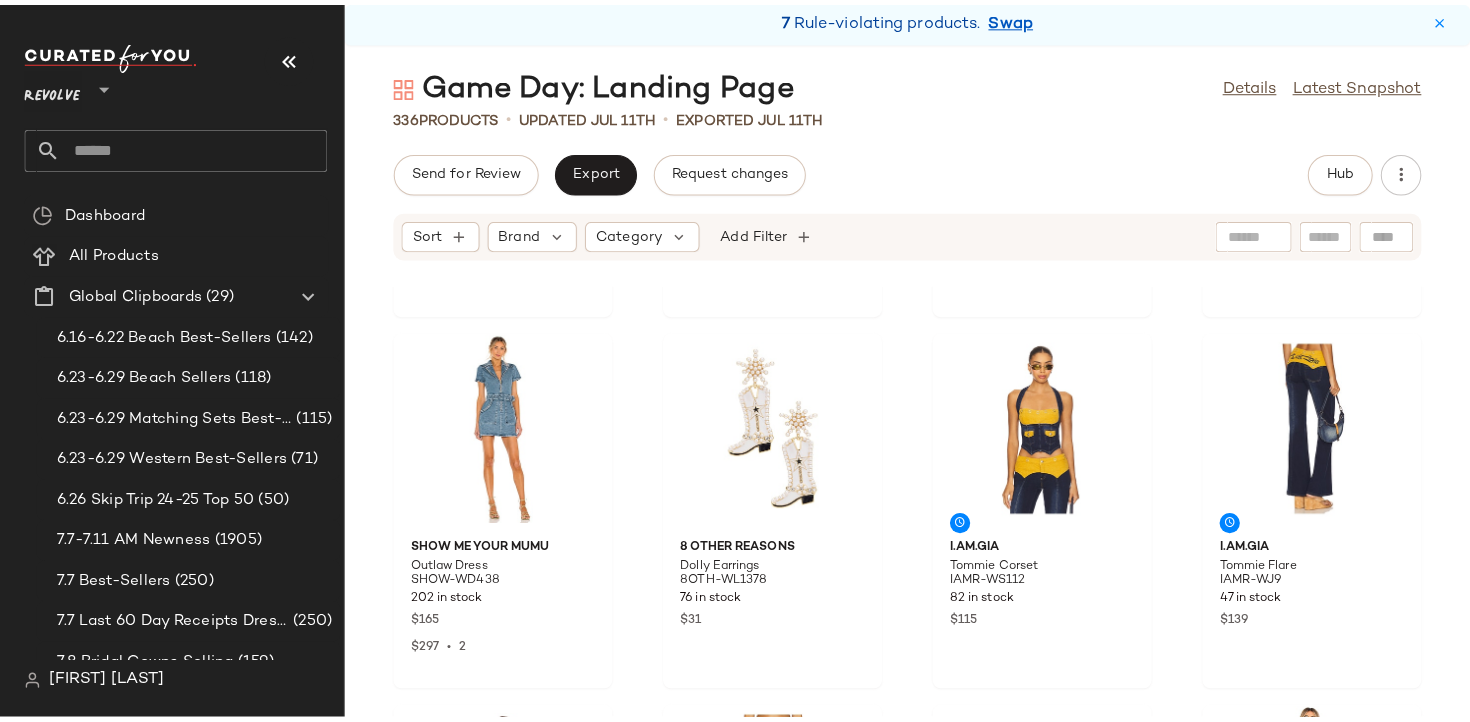 scroll, scrollTop: 0, scrollLeft: 0, axis: both 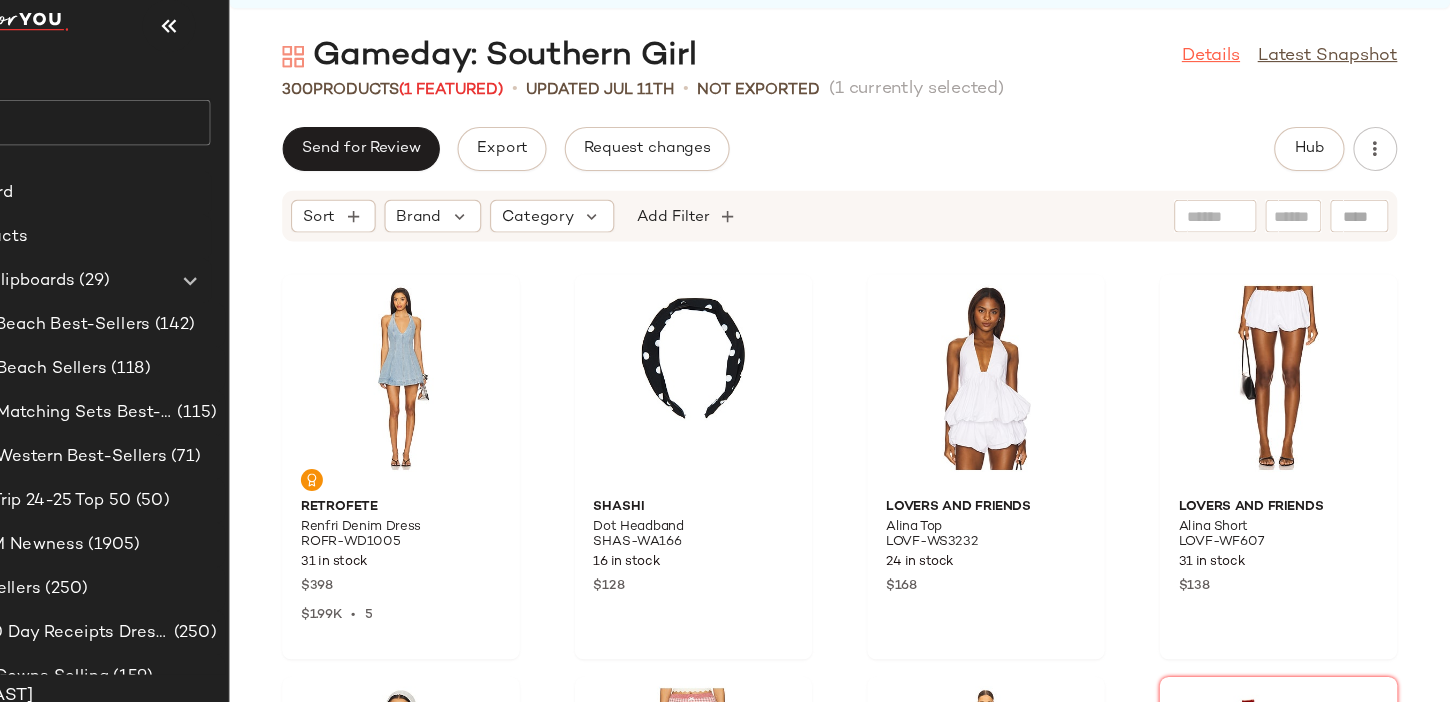 click on "Details" at bounding box center [1232, 84] 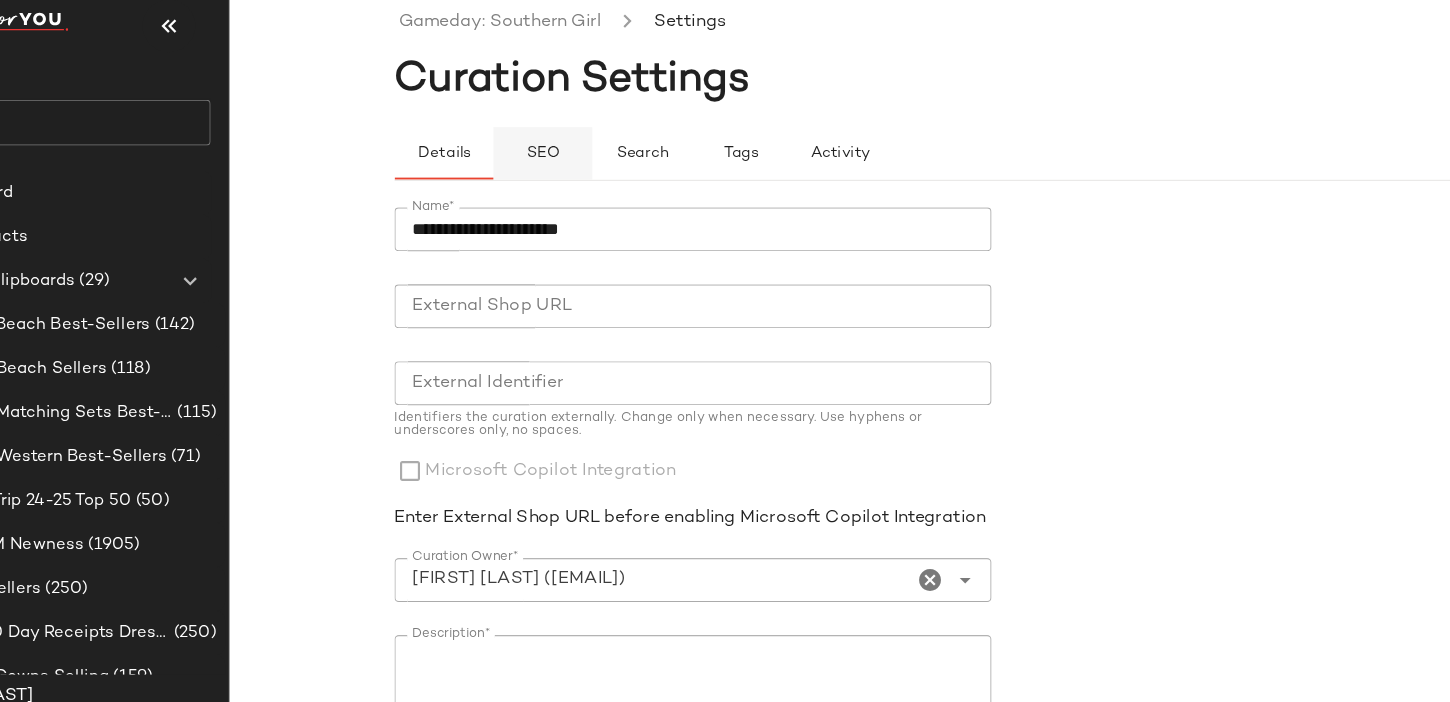 click on "SEO" 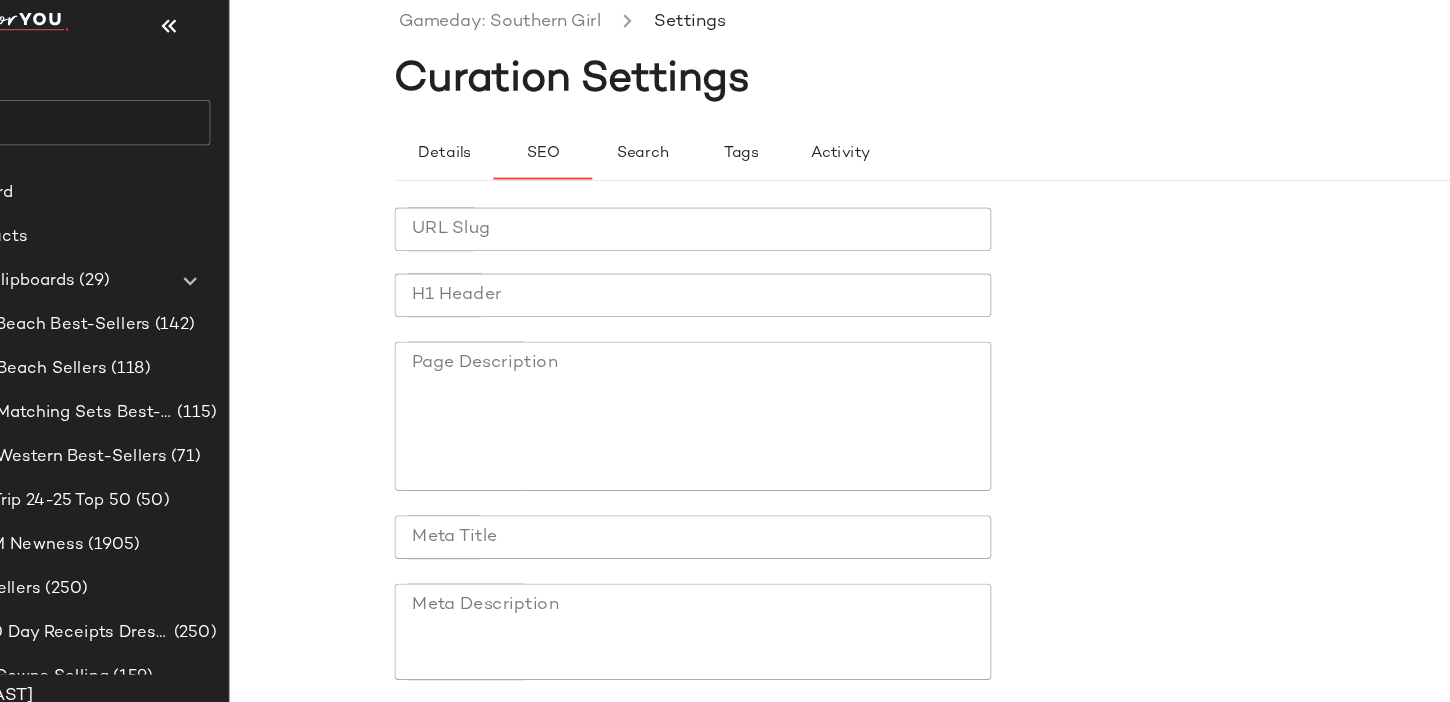click on "URL Slug" 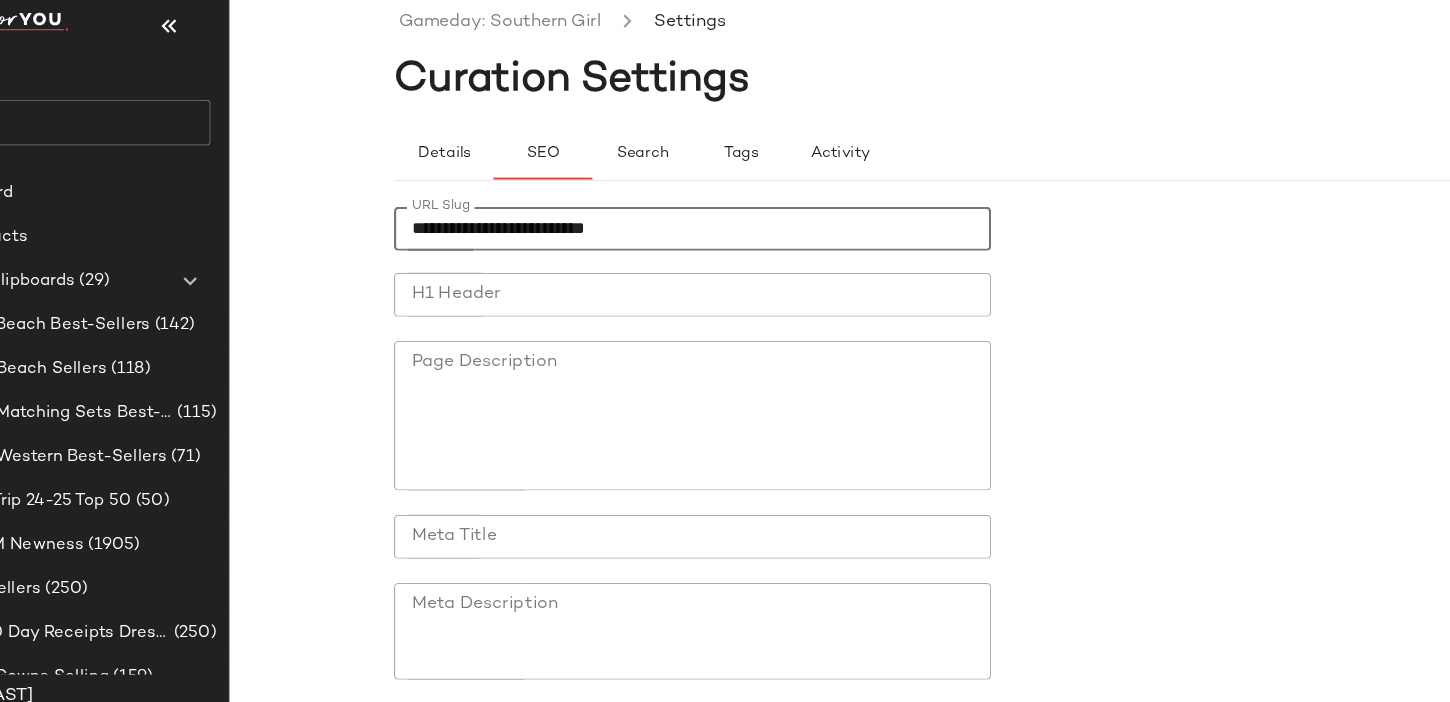 type on "**********" 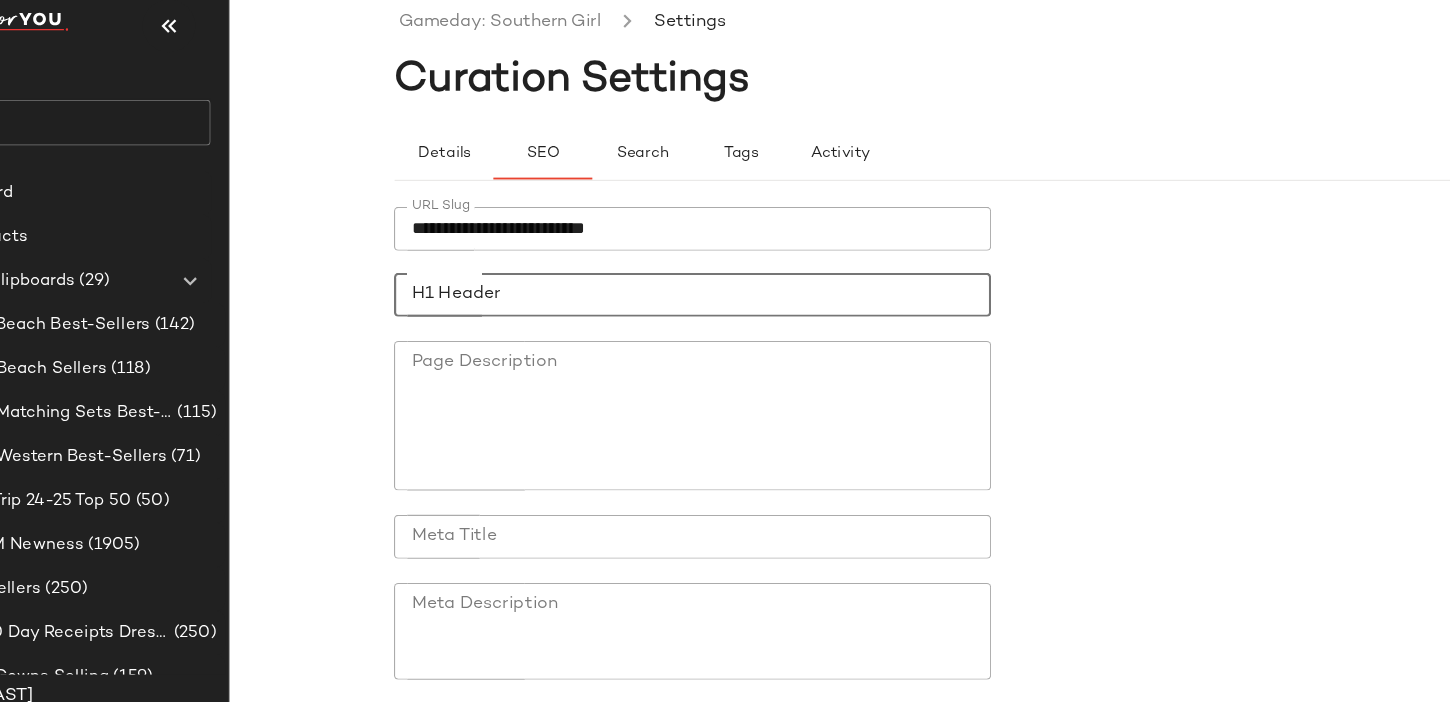 click on "H1 Header" 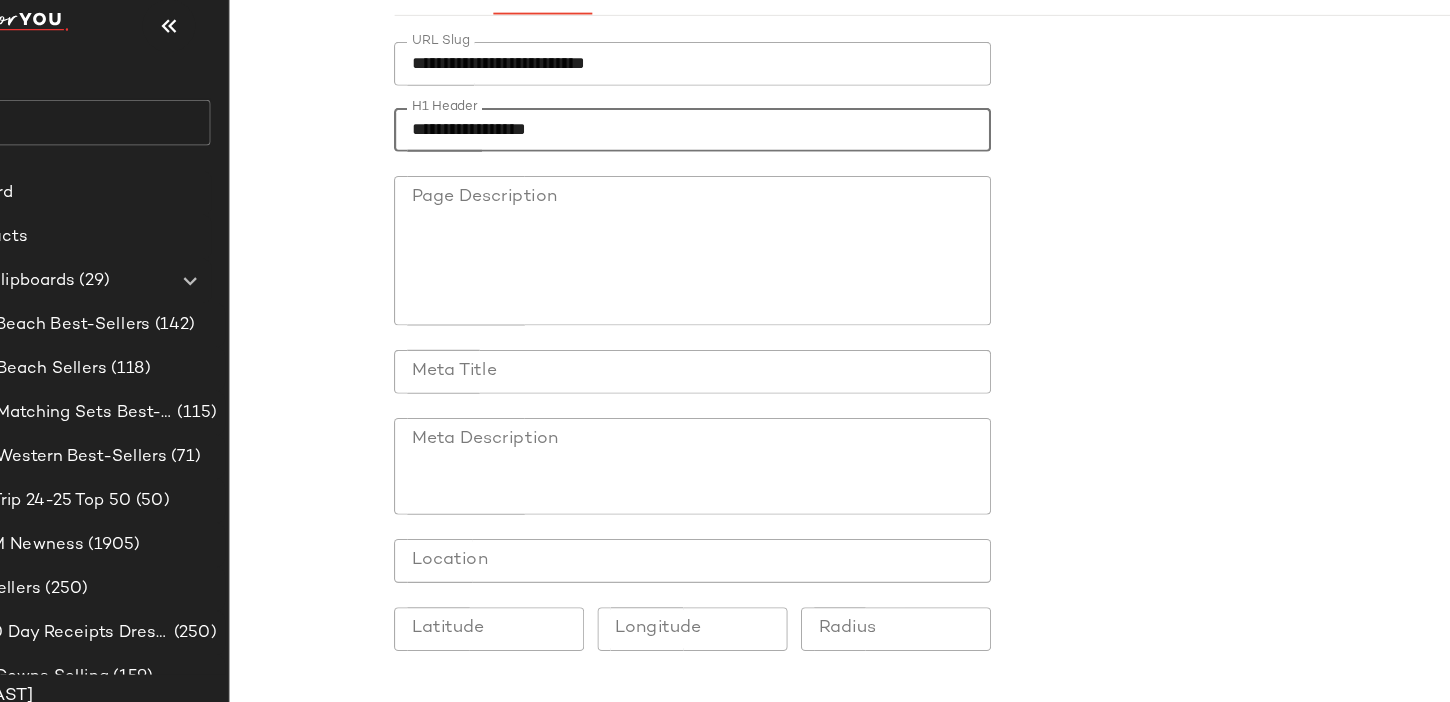 scroll, scrollTop: 180, scrollLeft: 0, axis: vertical 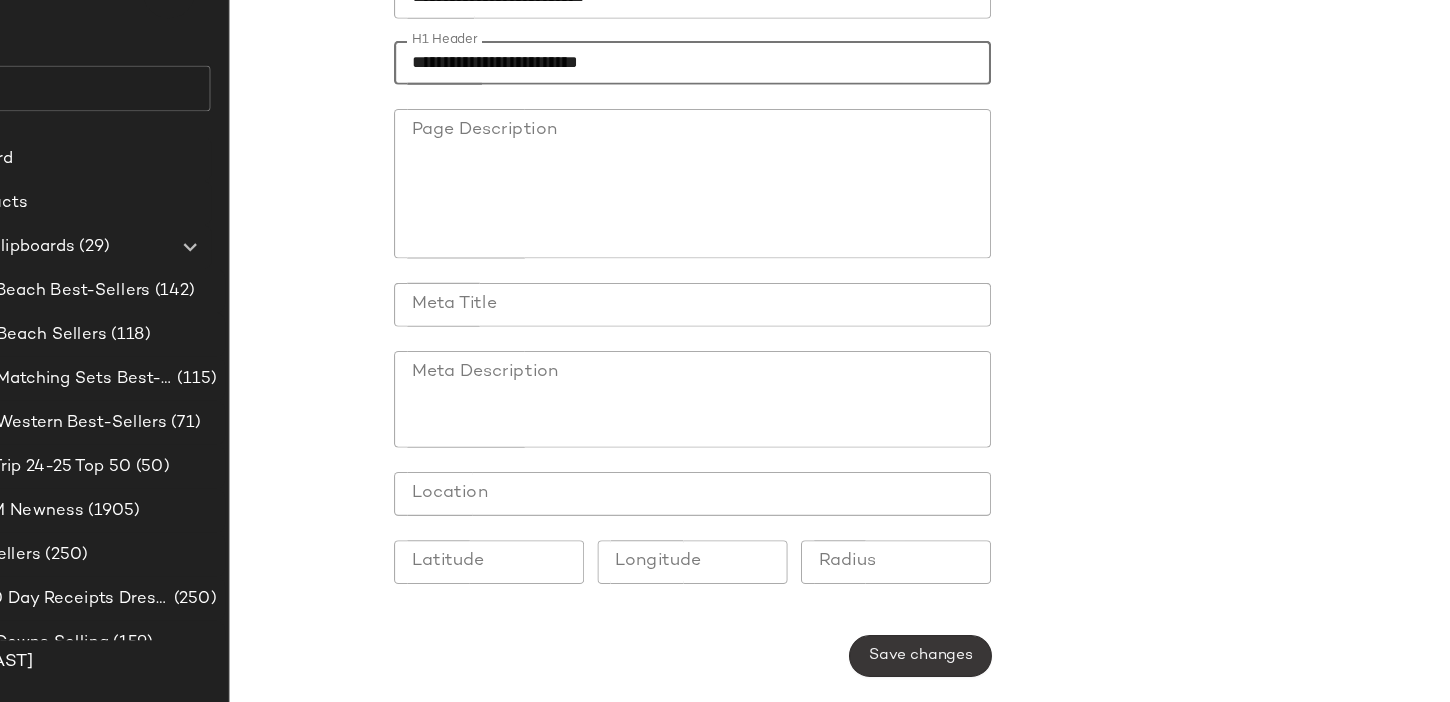 type on "**********" 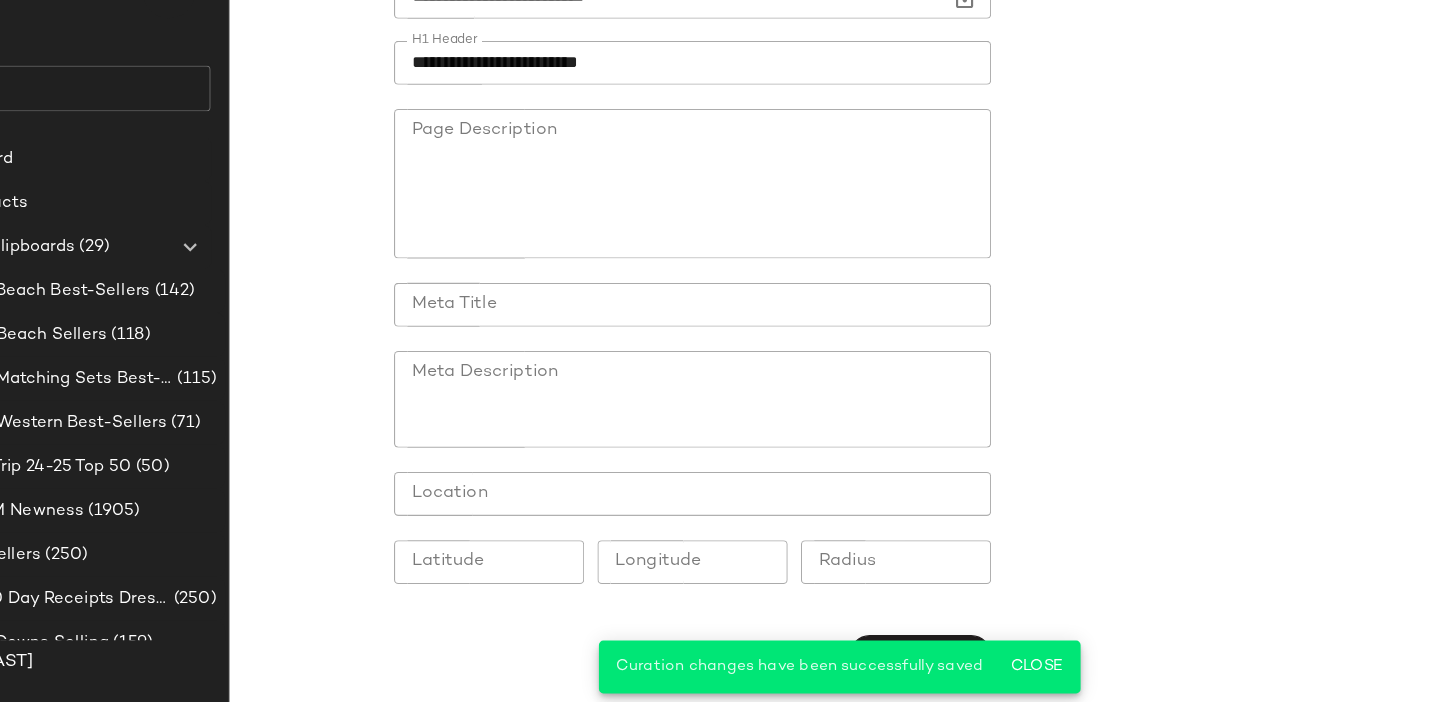 scroll, scrollTop: 0, scrollLeft: 0, axis: both 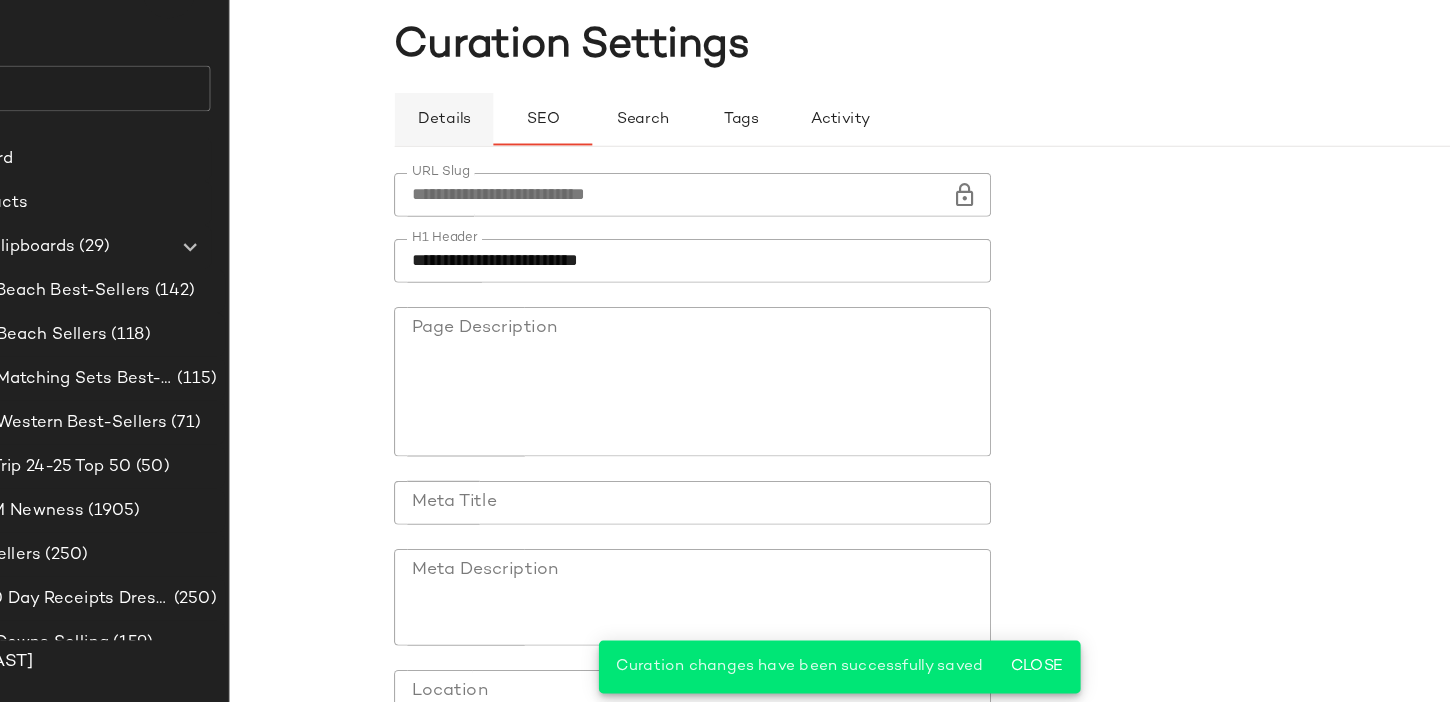 click on "Details" 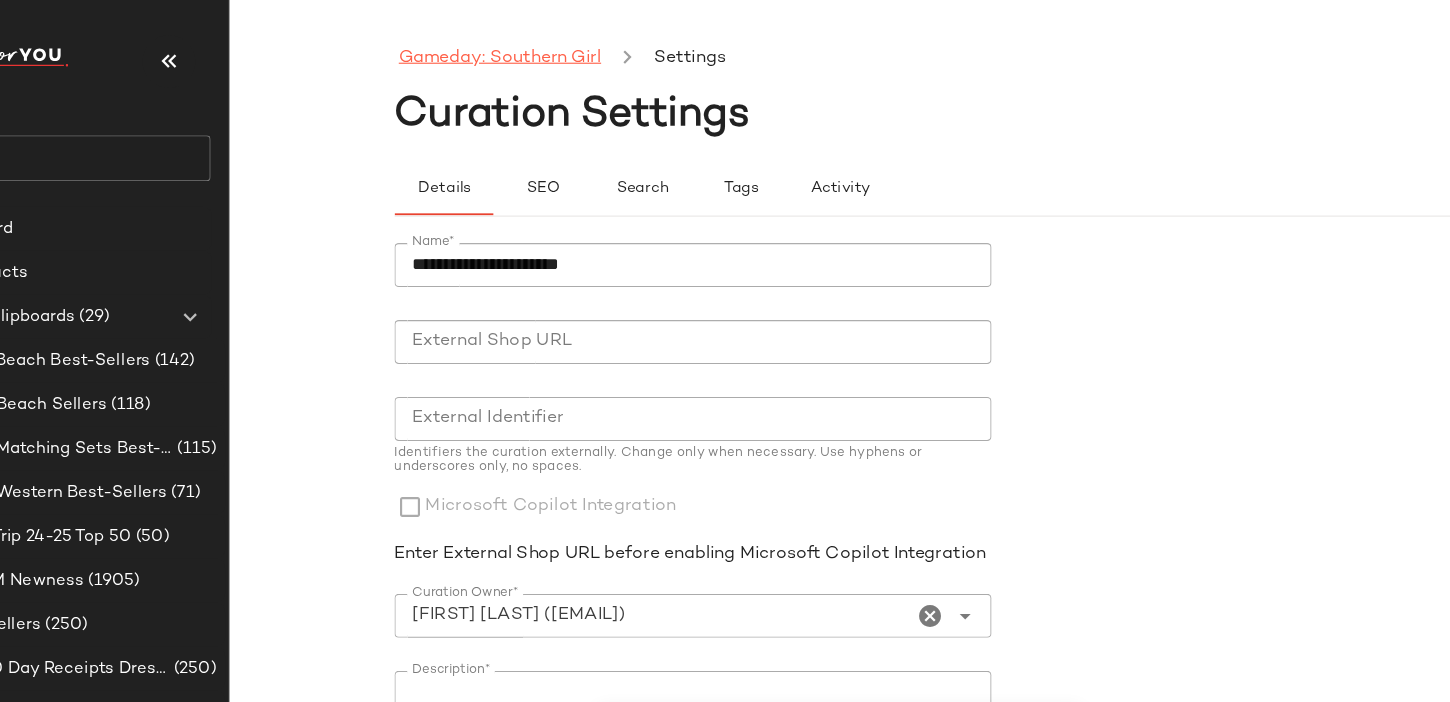 click on "Gameday: Southern Girl" at bounding box center (586, 53) 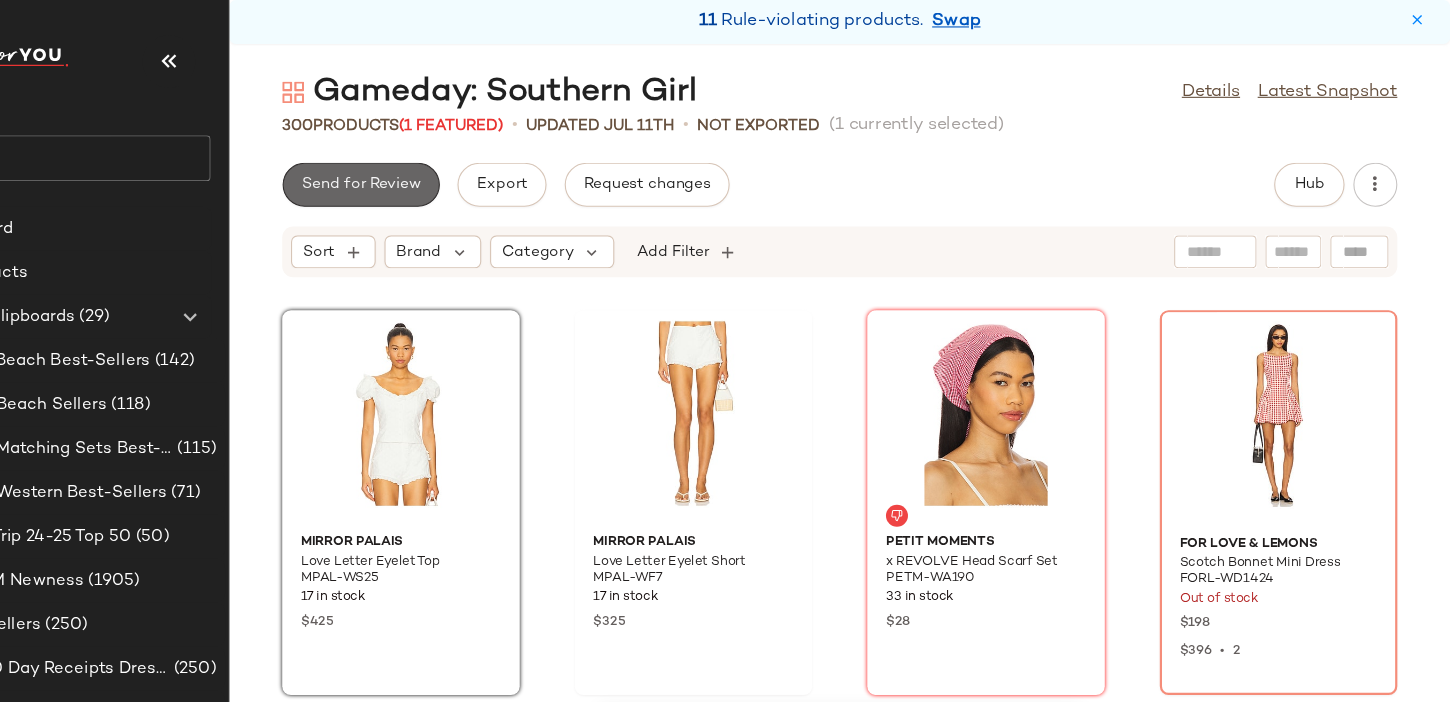 click on "Send for Review" at bounding box center [459, 168] 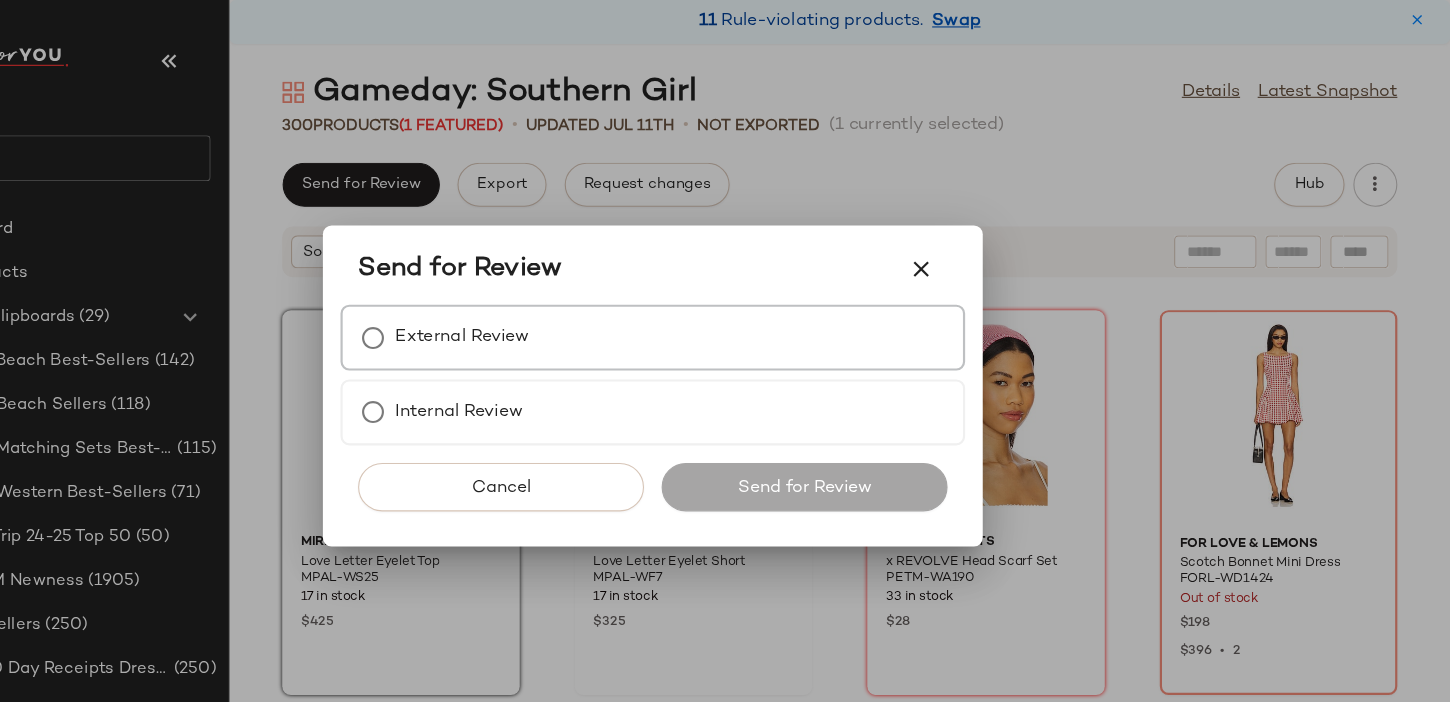 click on "External Review" at bounding box center (552, 307) 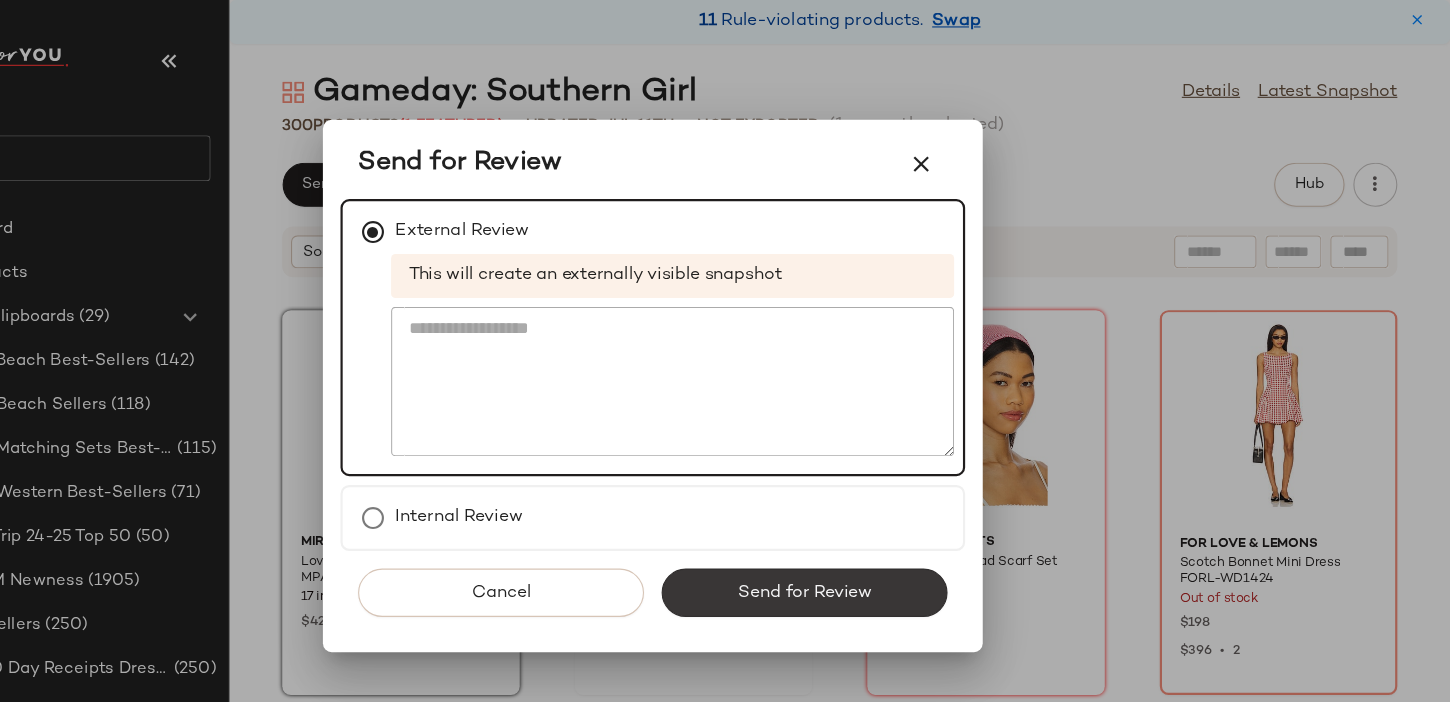 click on "Send for Review" at bounding box center [863, 539] 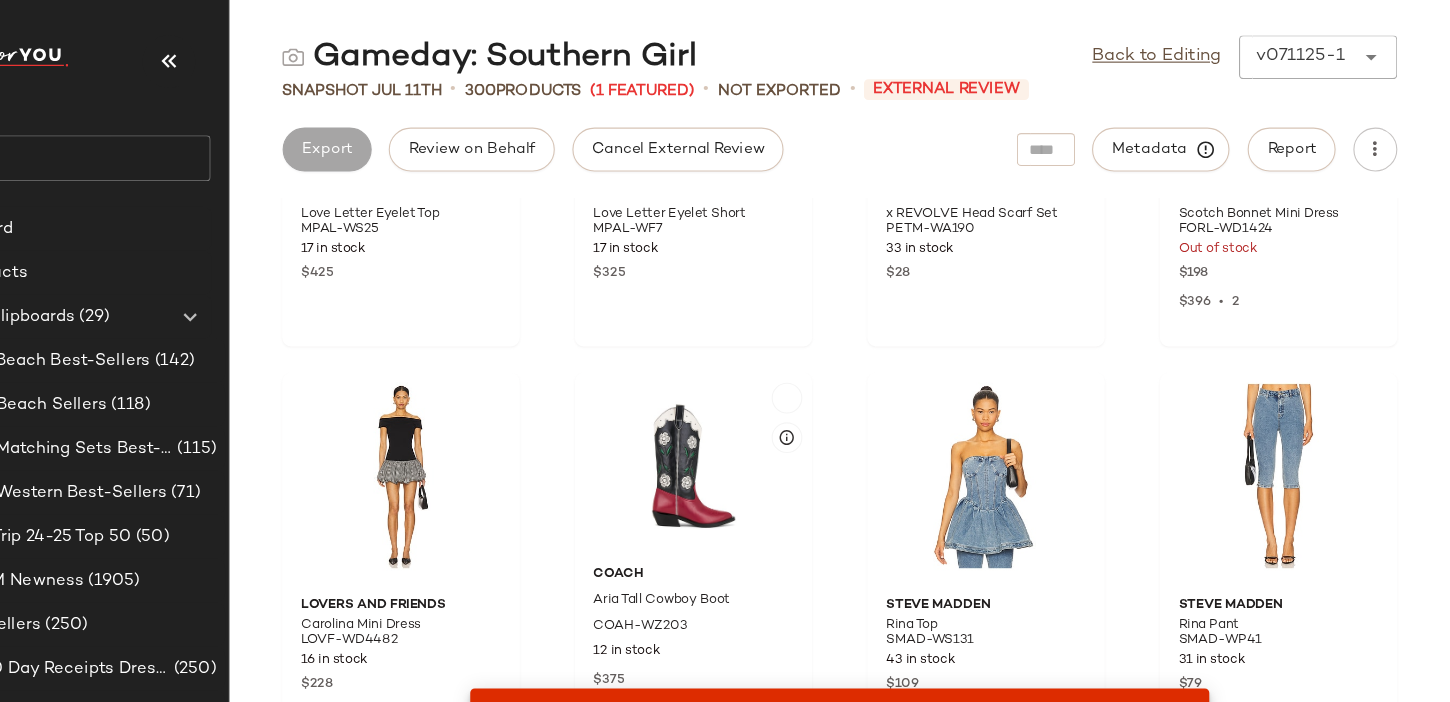 scroll, scrollTop: 228, scrollLeft: 0, axis: vertical 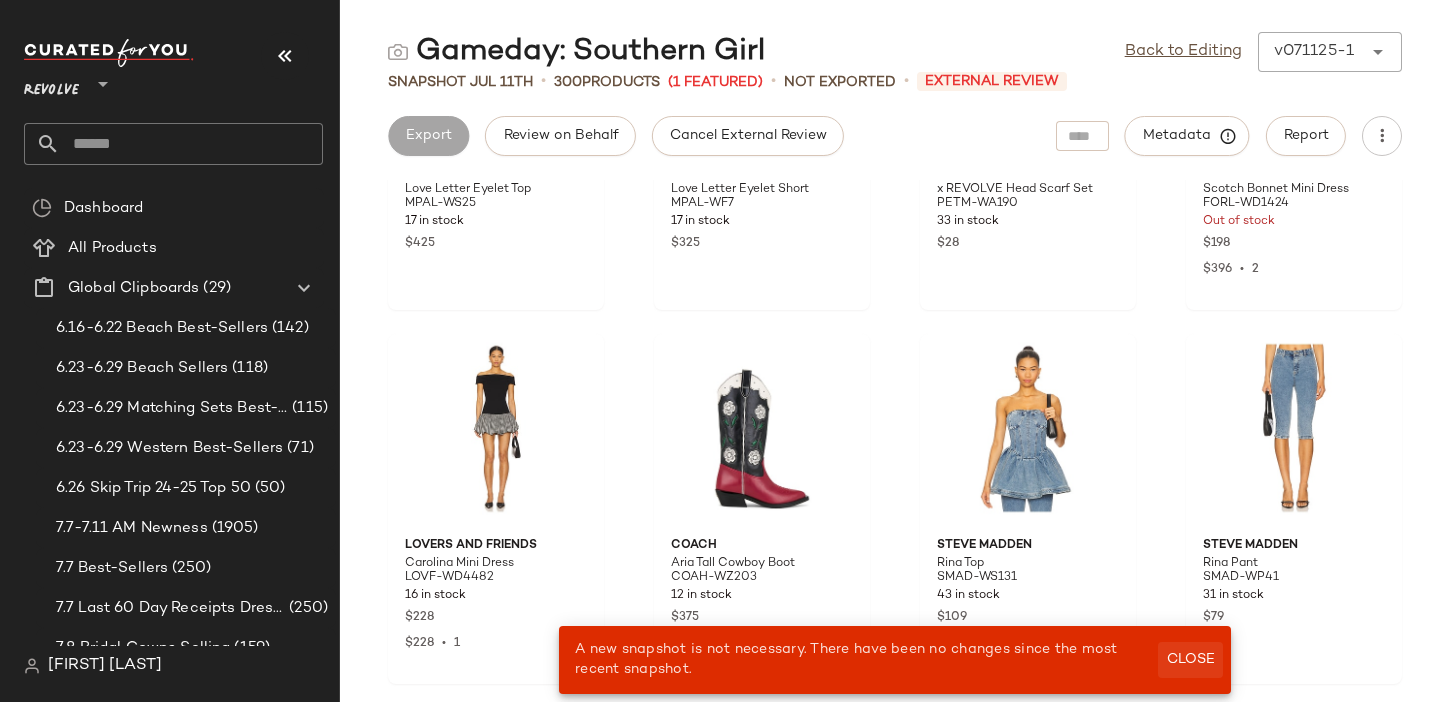click on "Close" 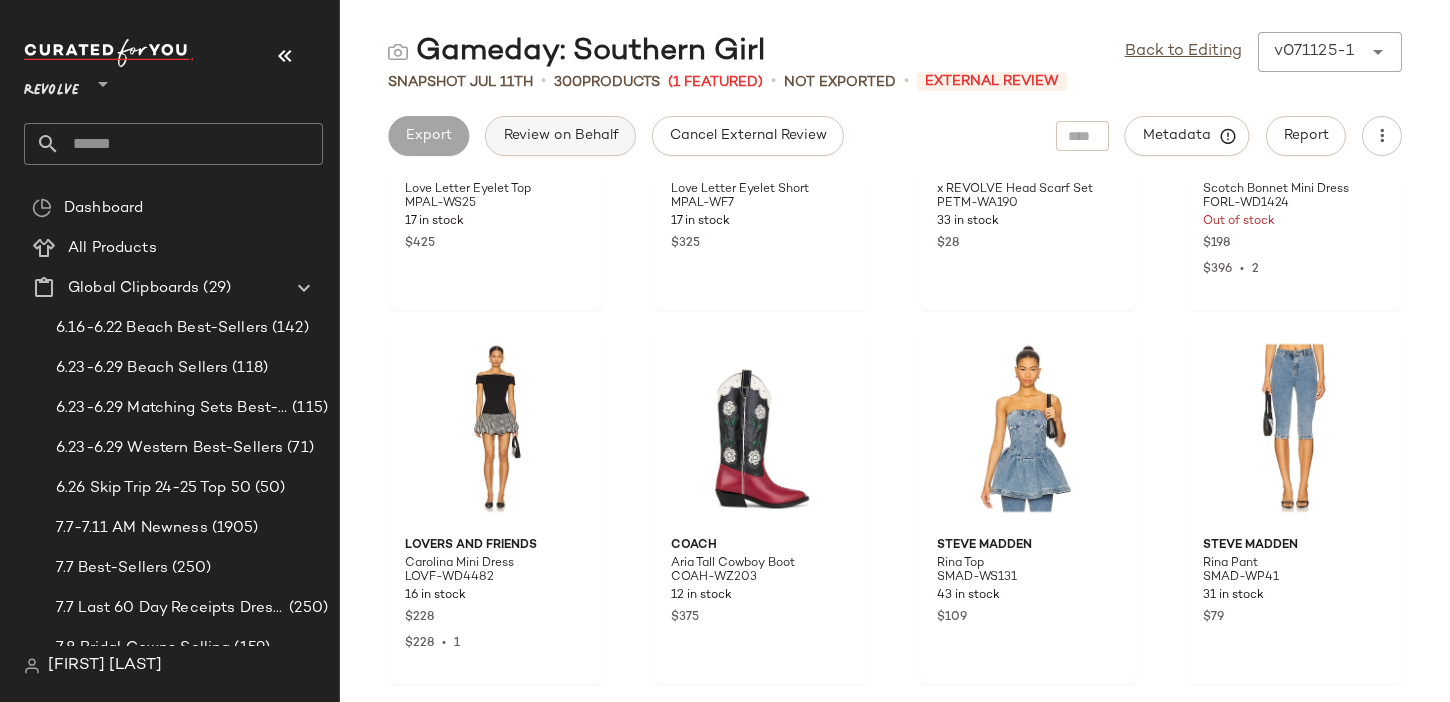 click on "Review on Behalf" at bounding box center [560, 136] 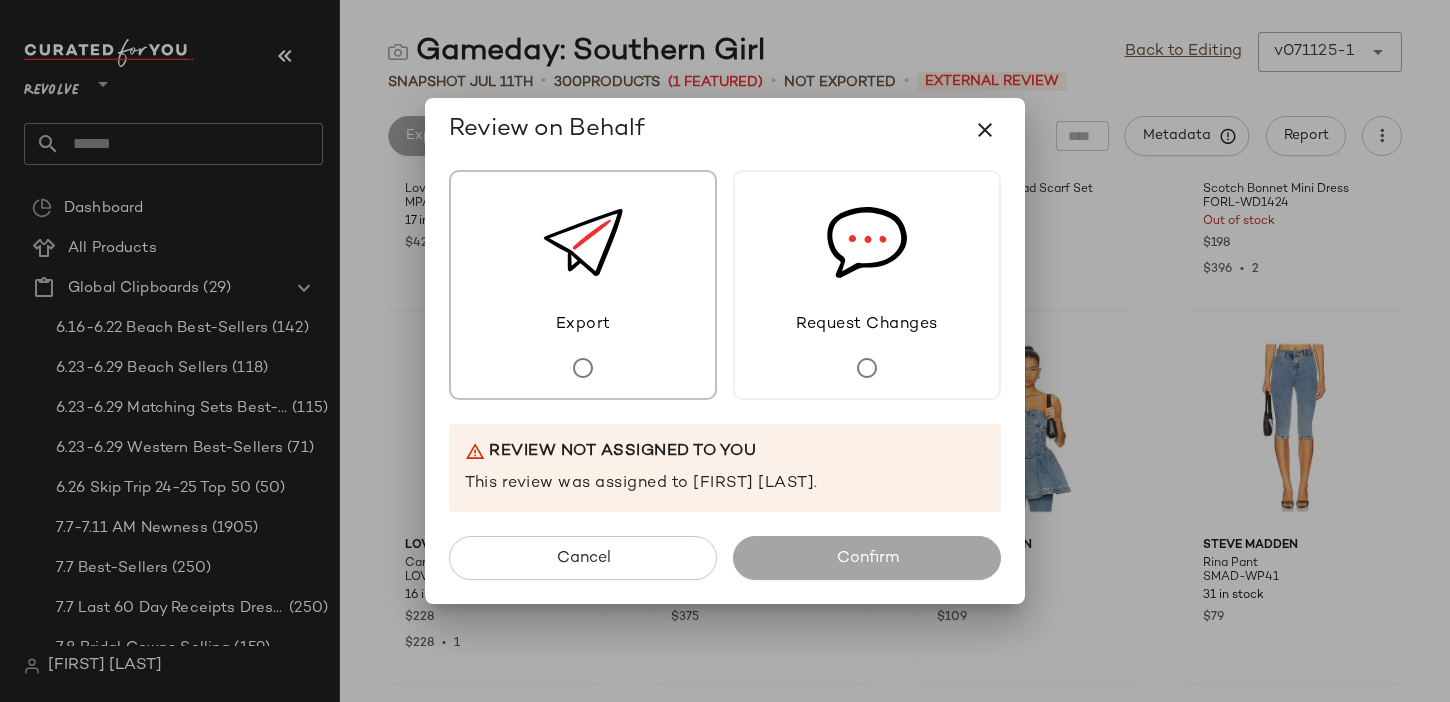 click 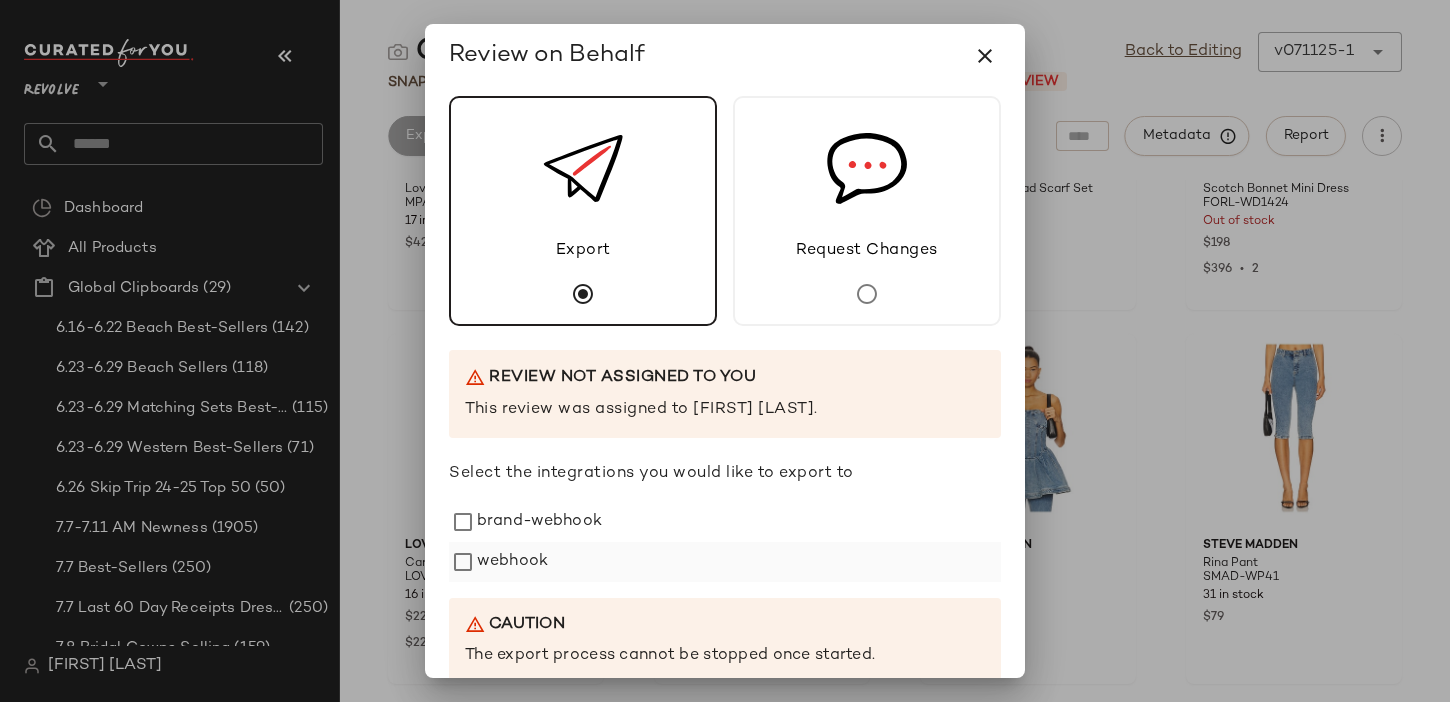 click on "webhook" at bounding box center [512, 562] 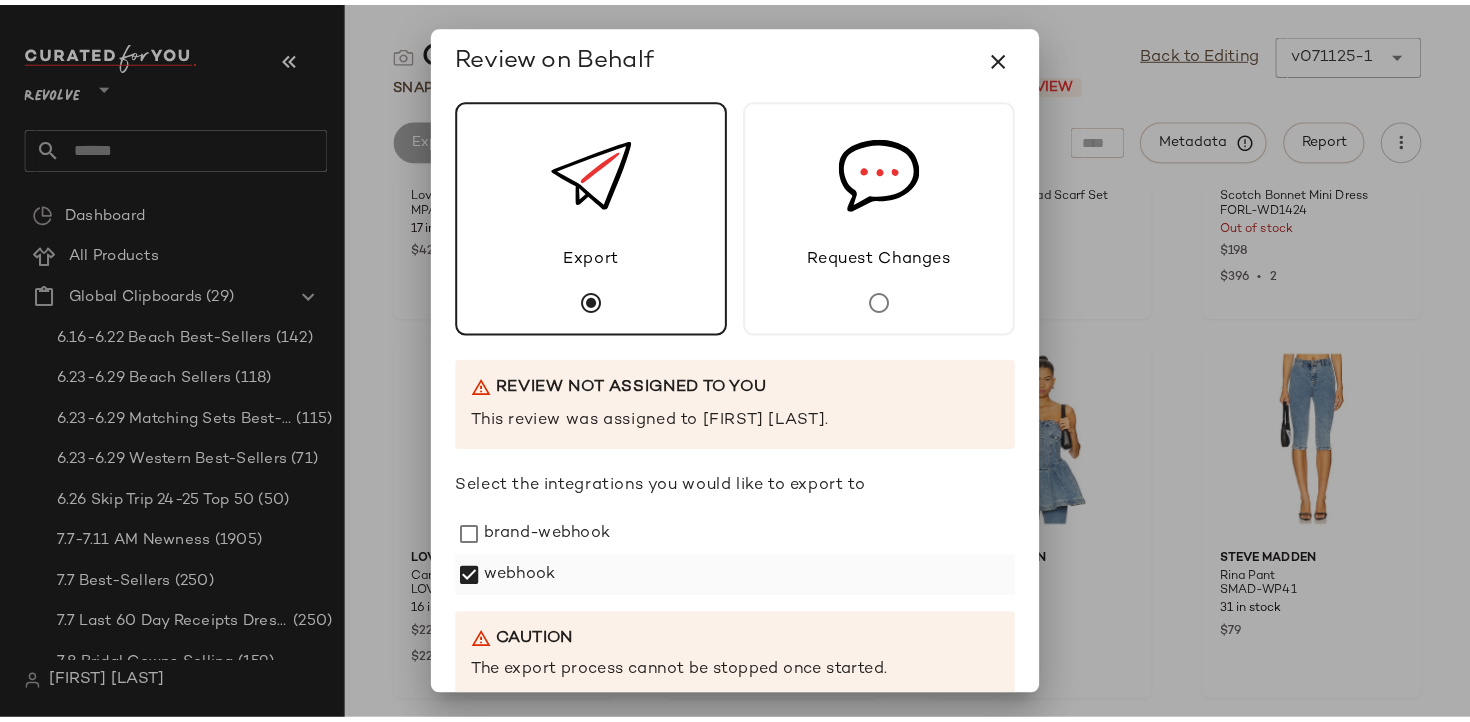 scroll, scrollTop: 249, scrollLeft: 0, axis: vertical 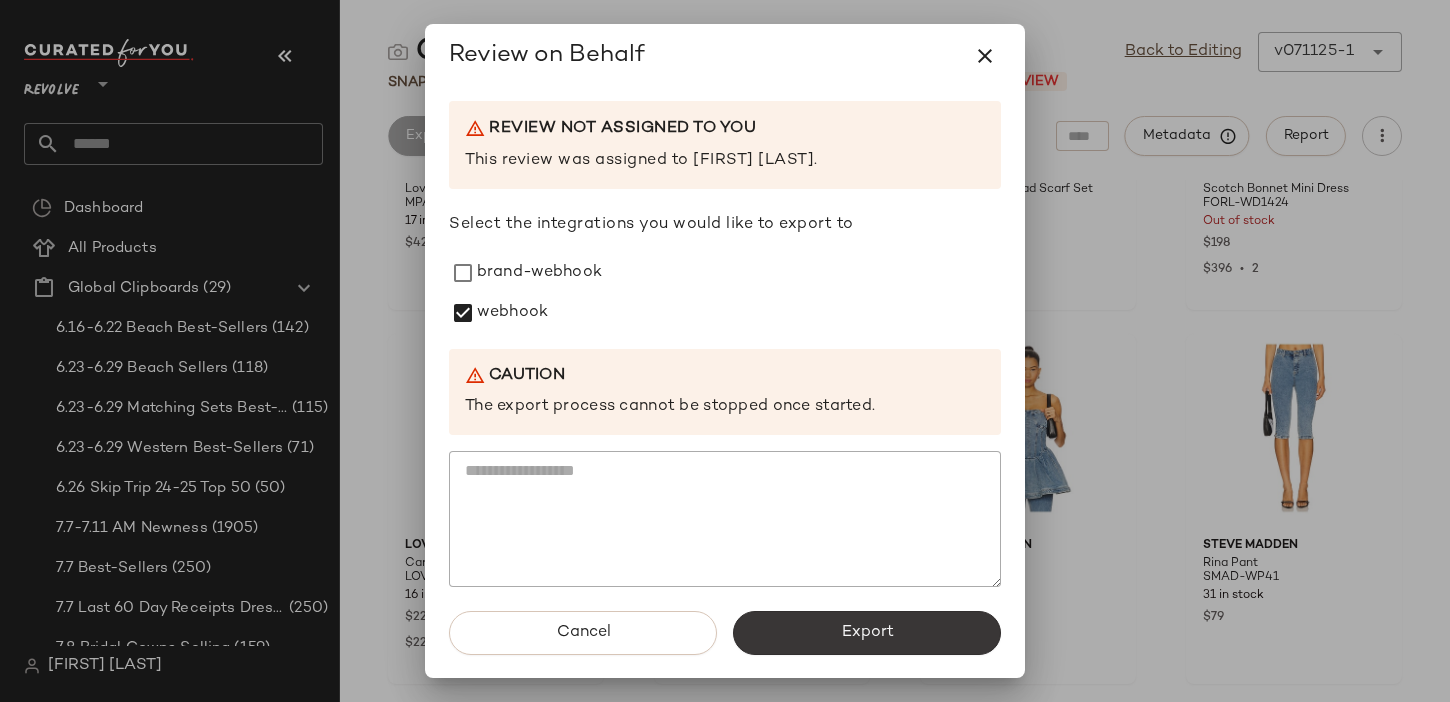 click on "Export" 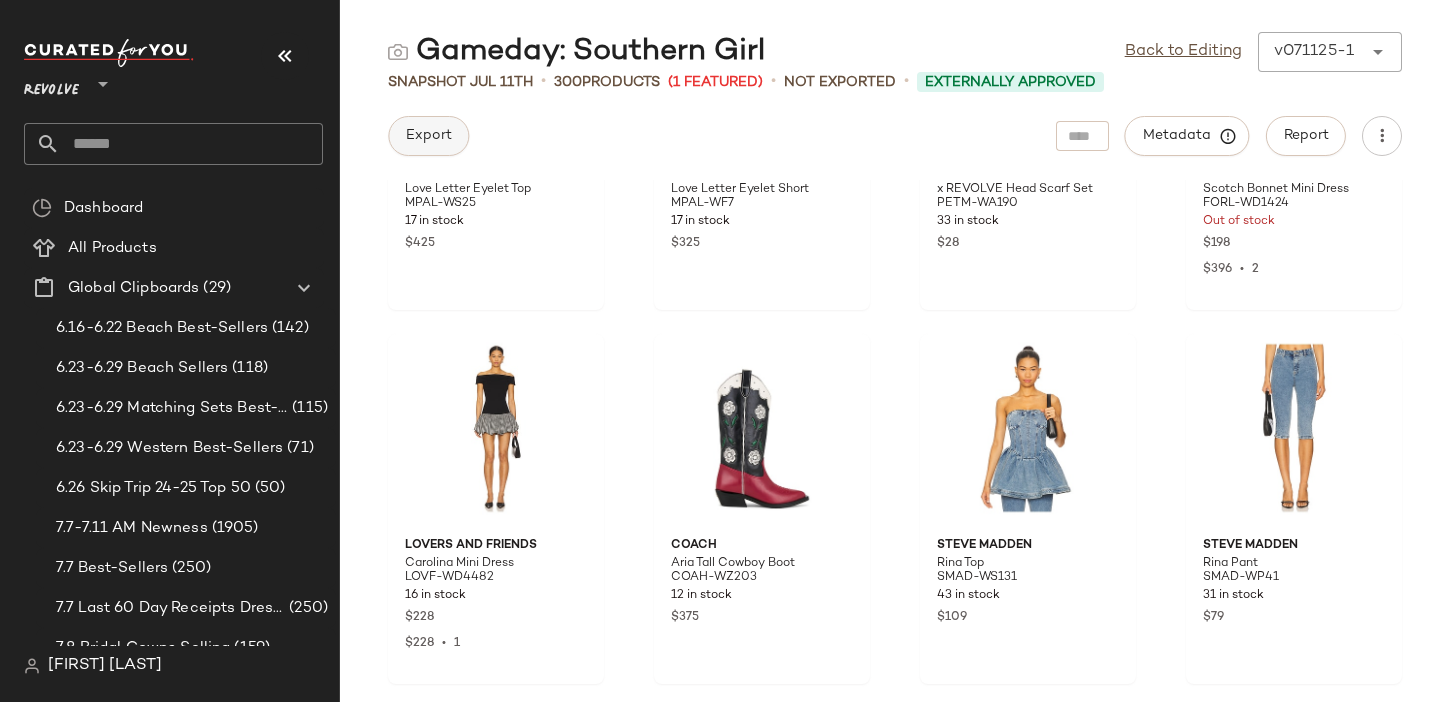click on "Export" at bounding box center (428, 136) 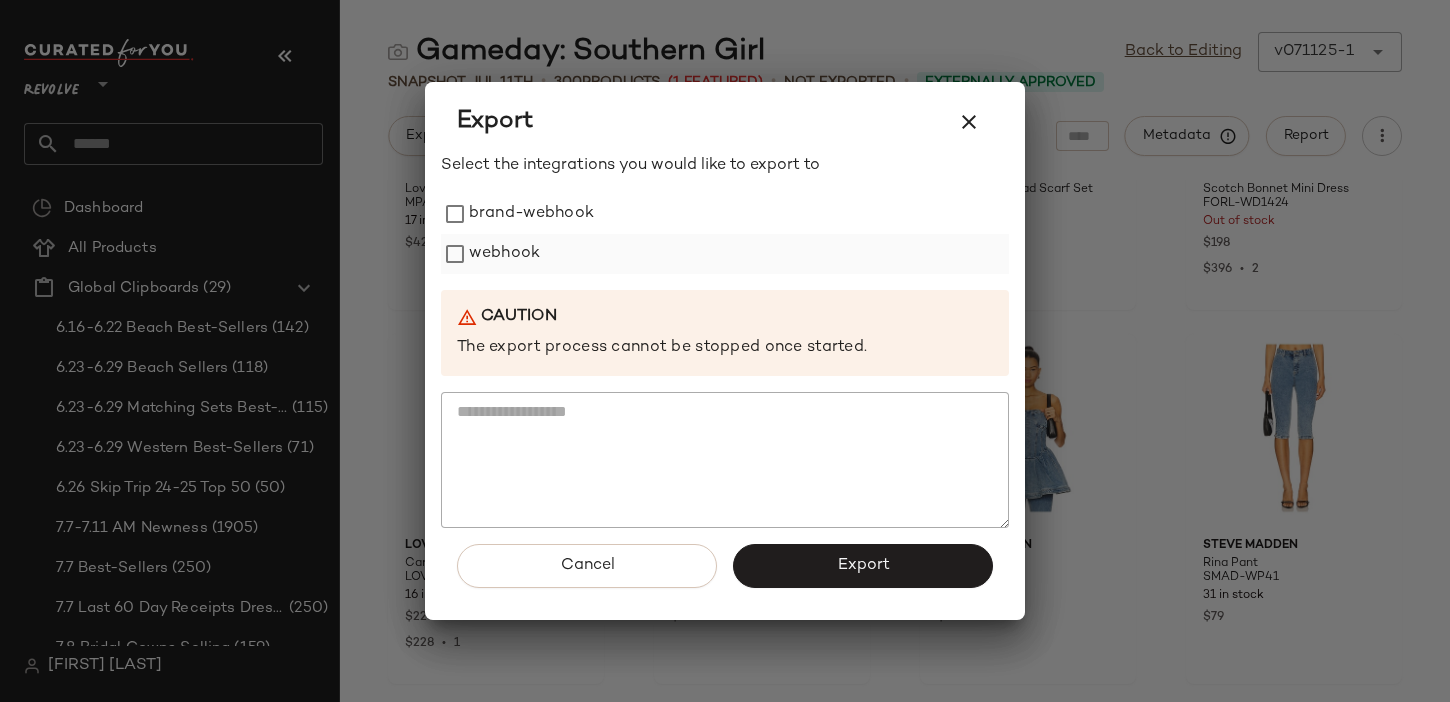 click on "webhook" at bounding box center [504, 254] 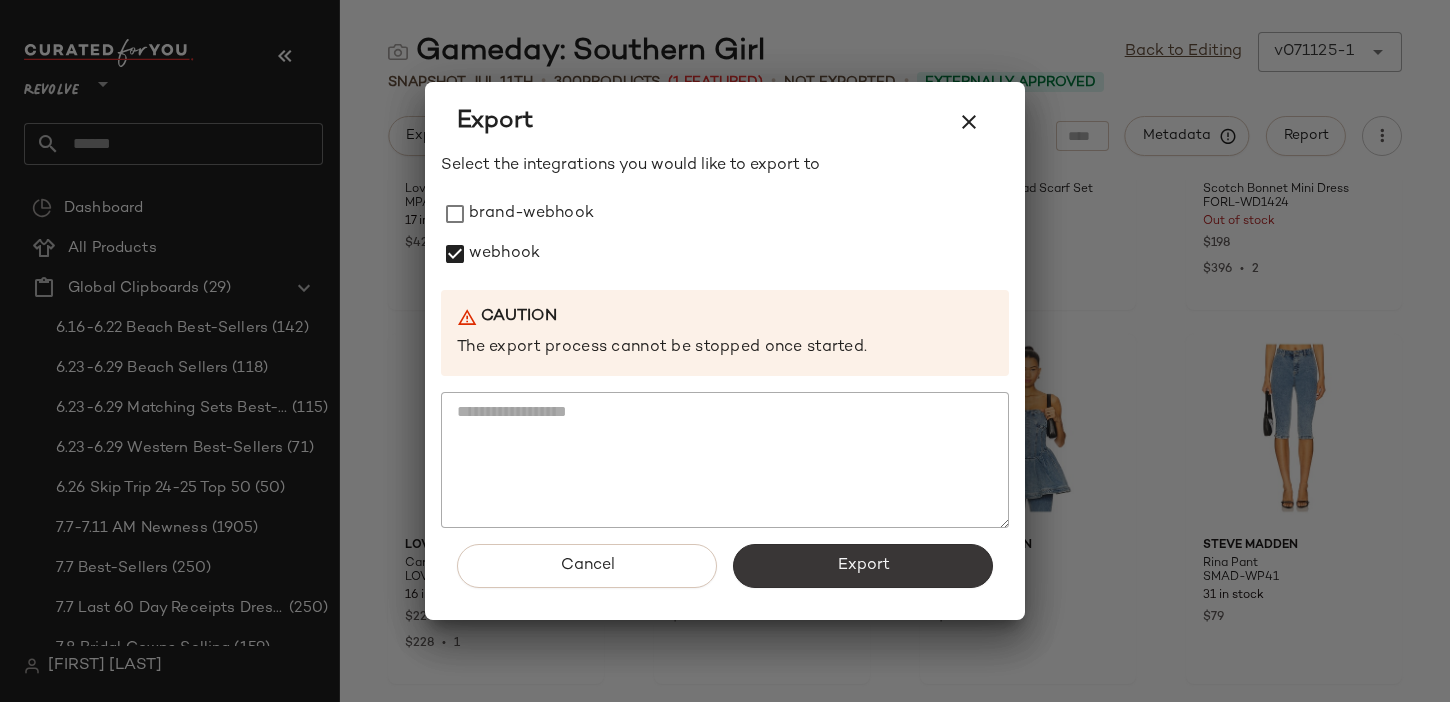 click on "Export" at bounding box center [863, 566] 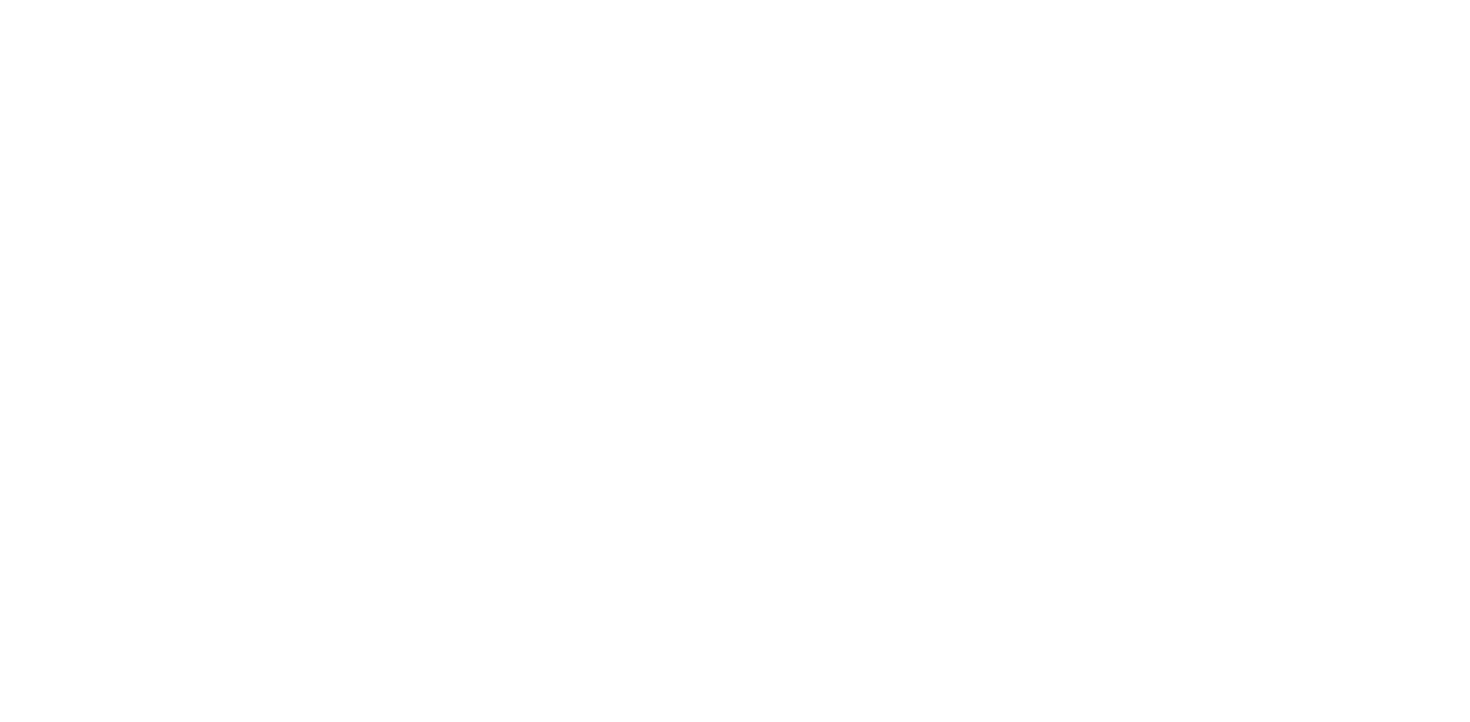 scroll, scrollTop: 0, scrollLeft: 0, axis: both 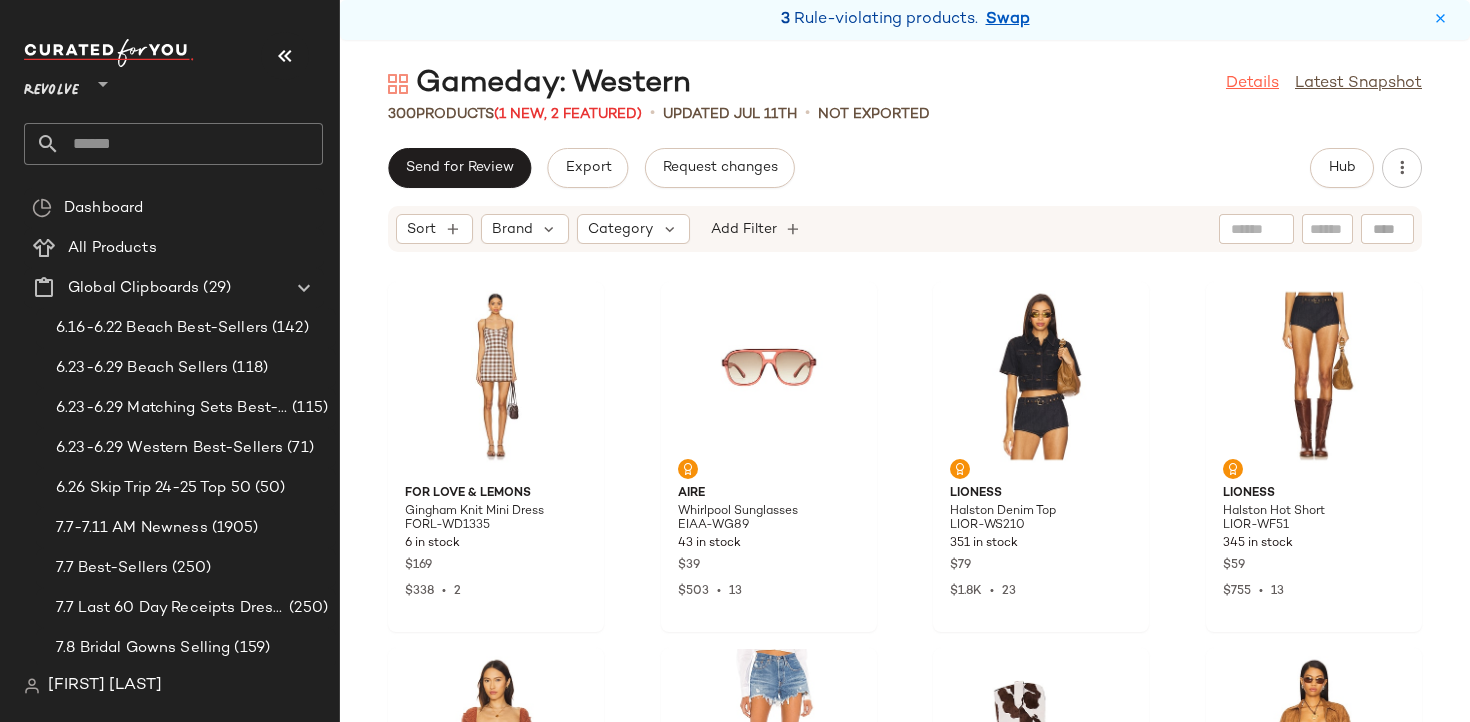 click on "Details" at bounding box center (1252, 84) 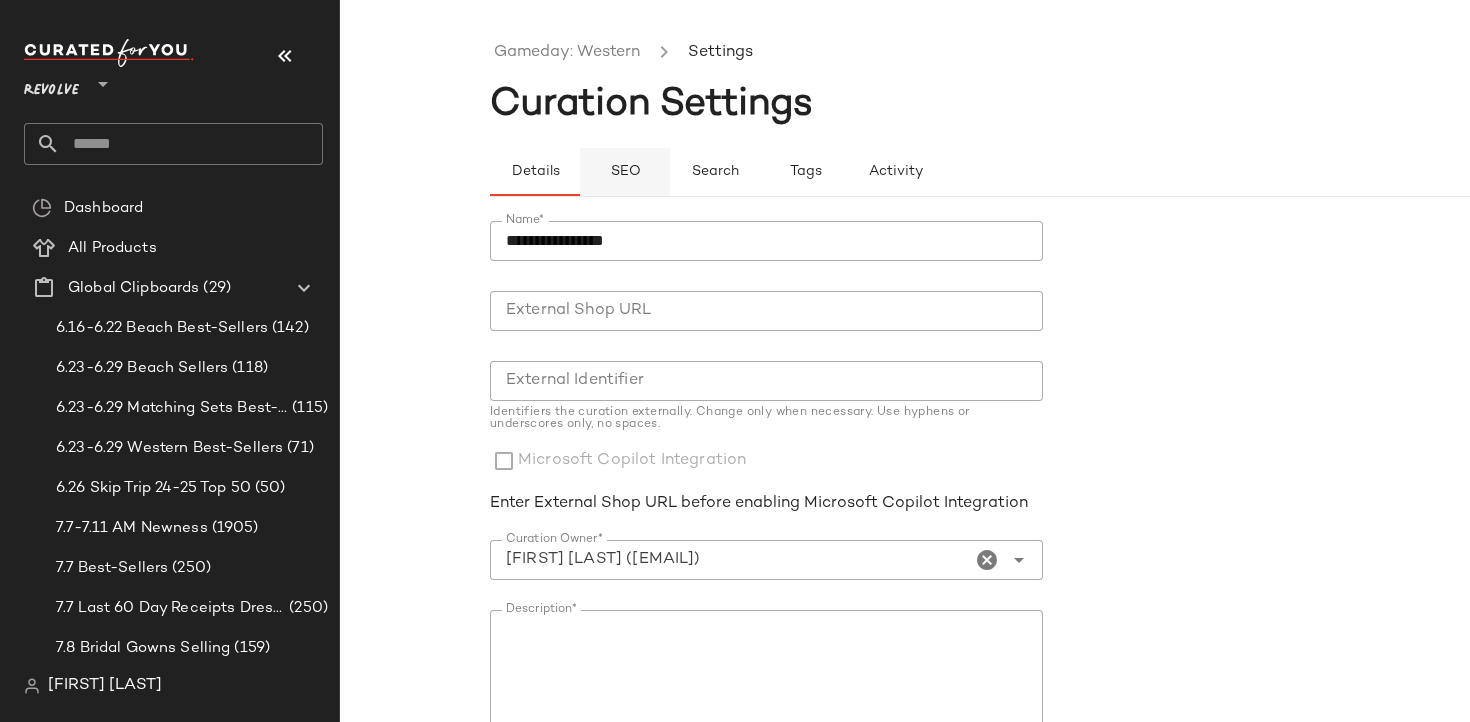 click on "SEO" 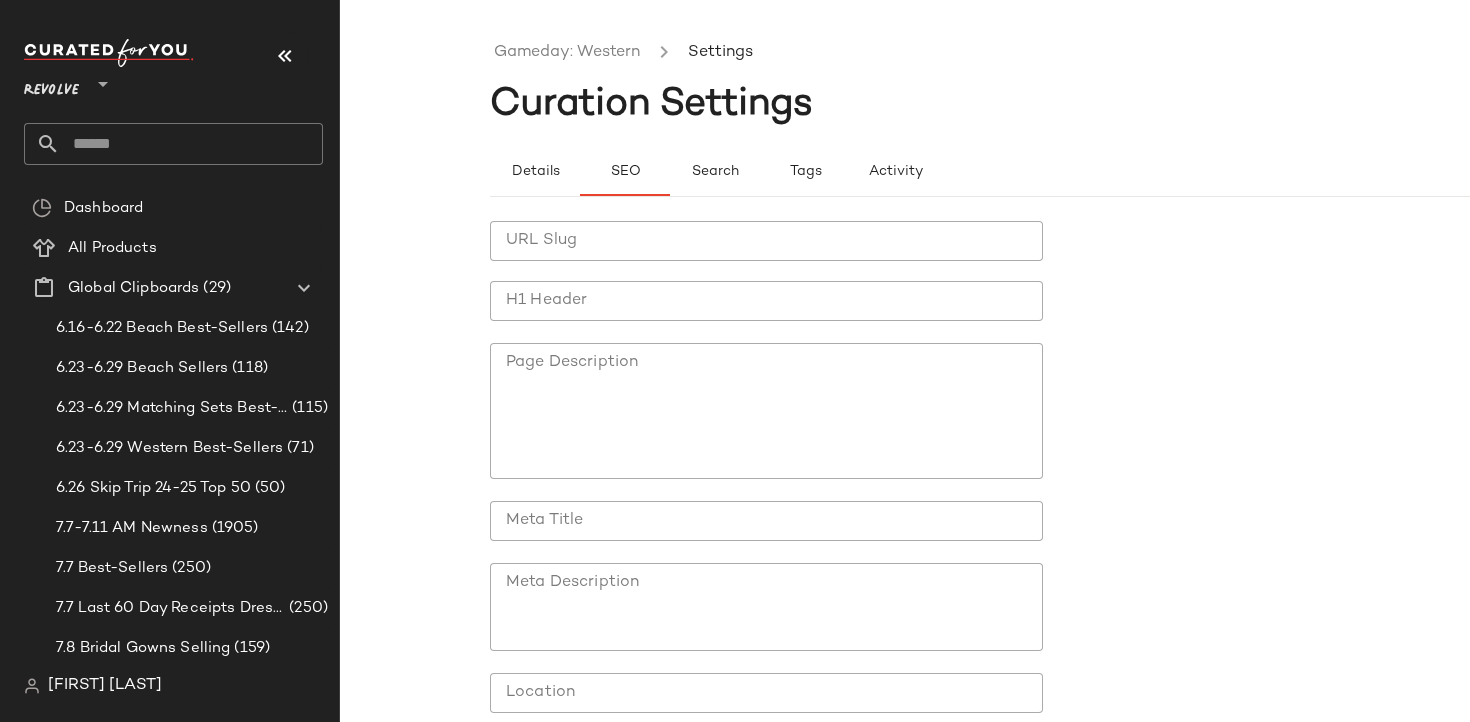 click on "H1 Header" 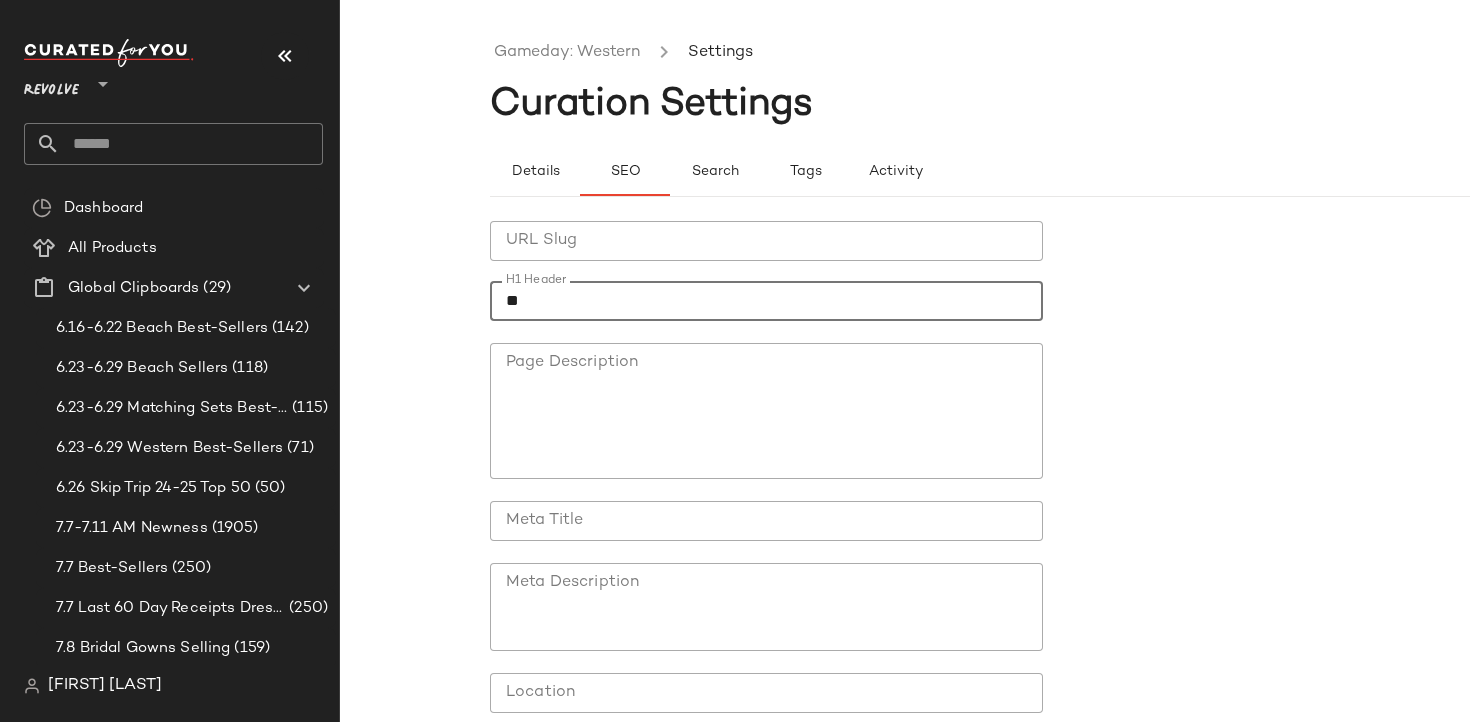 type on "*" 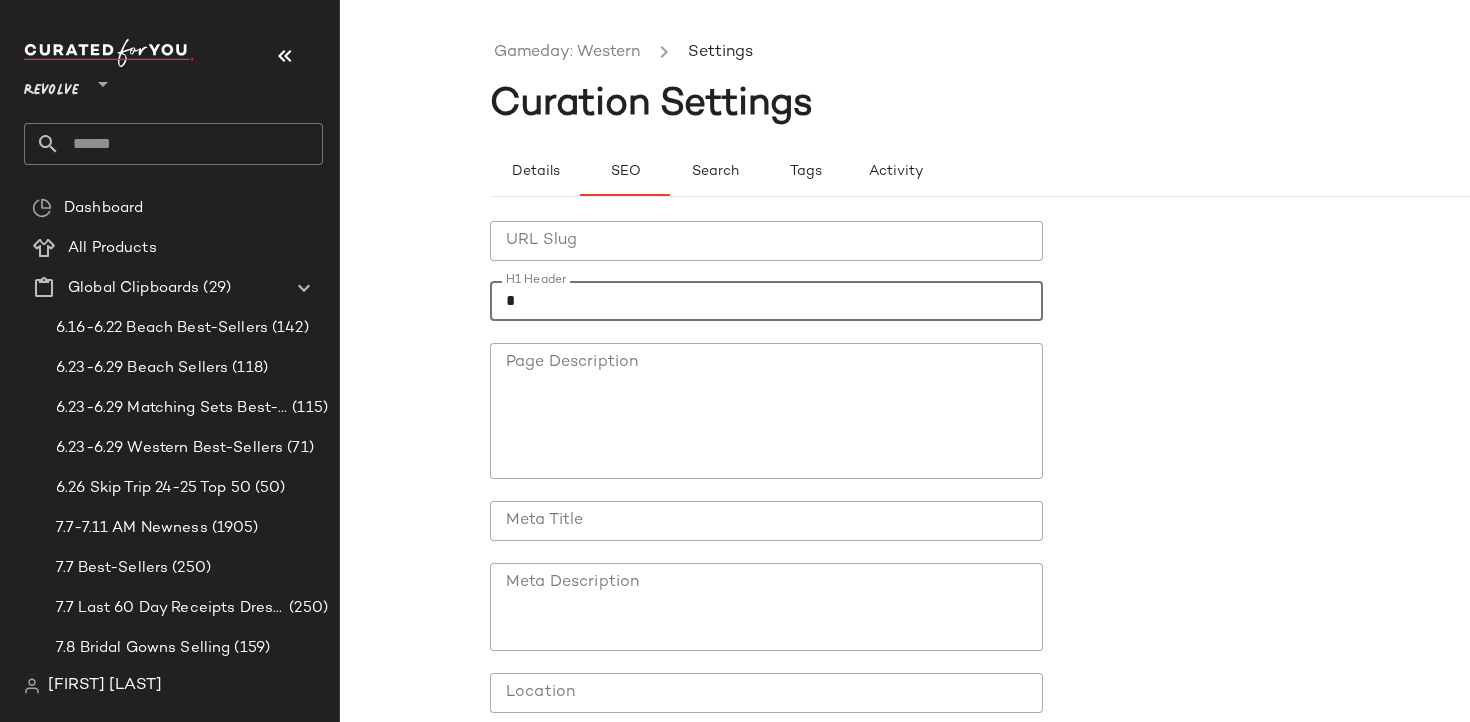 type 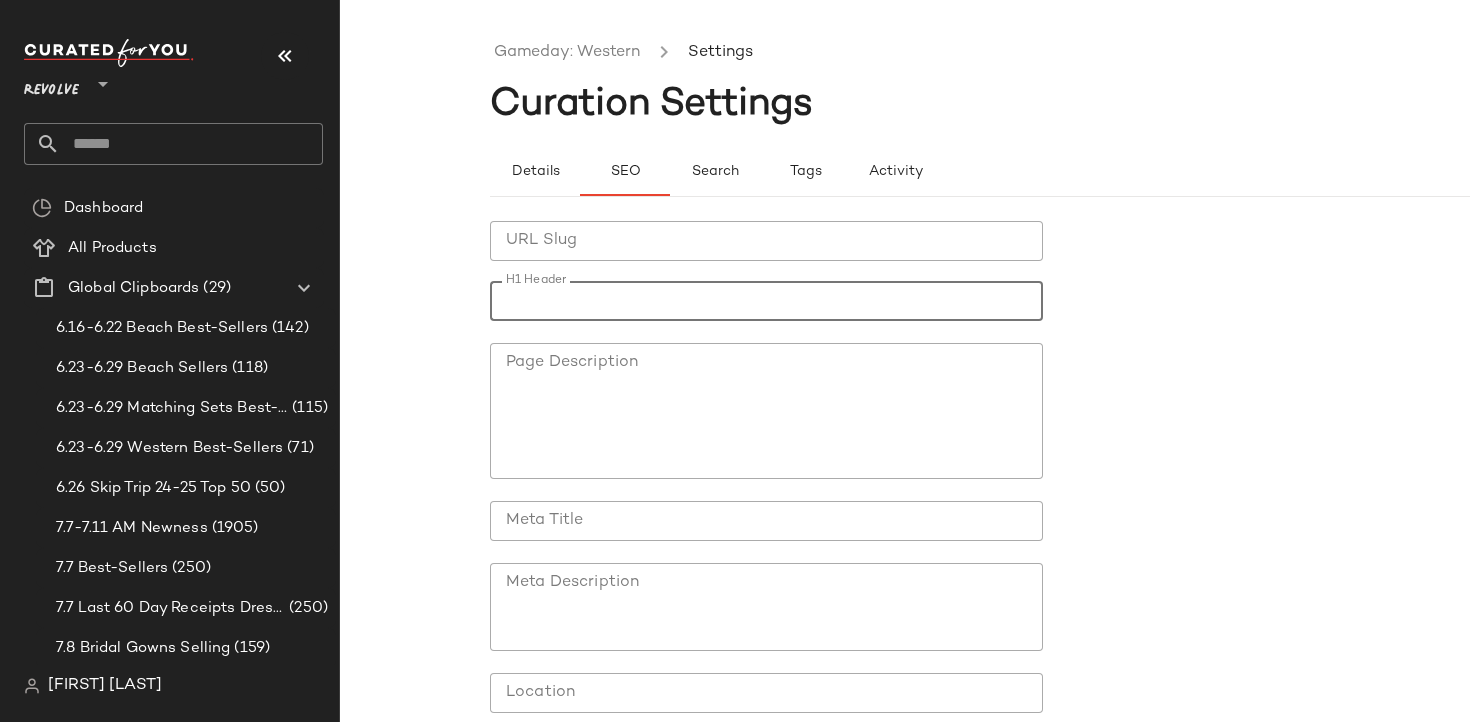 click on "URL Slug" 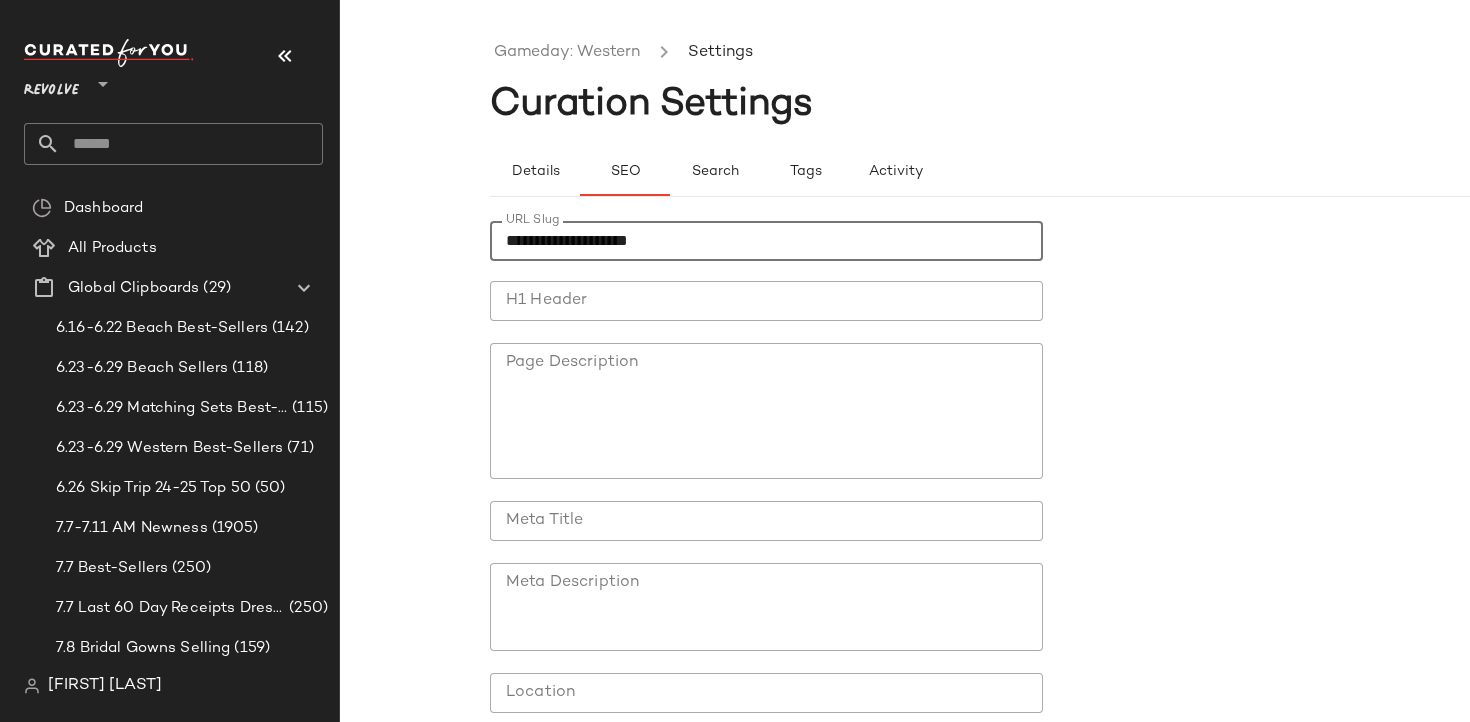 type on "**********" 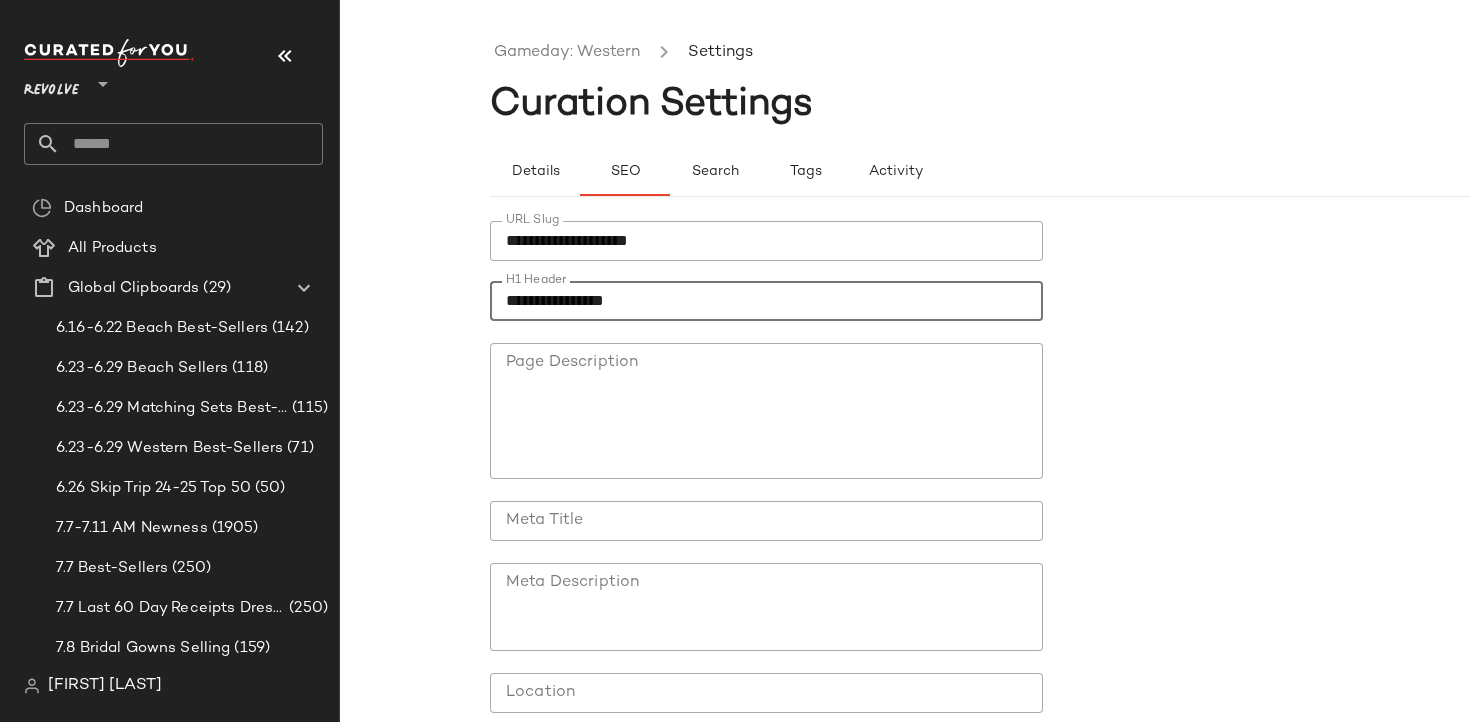 scroll, scrollTop: 160, scrollLeft: 0, axis: vertical 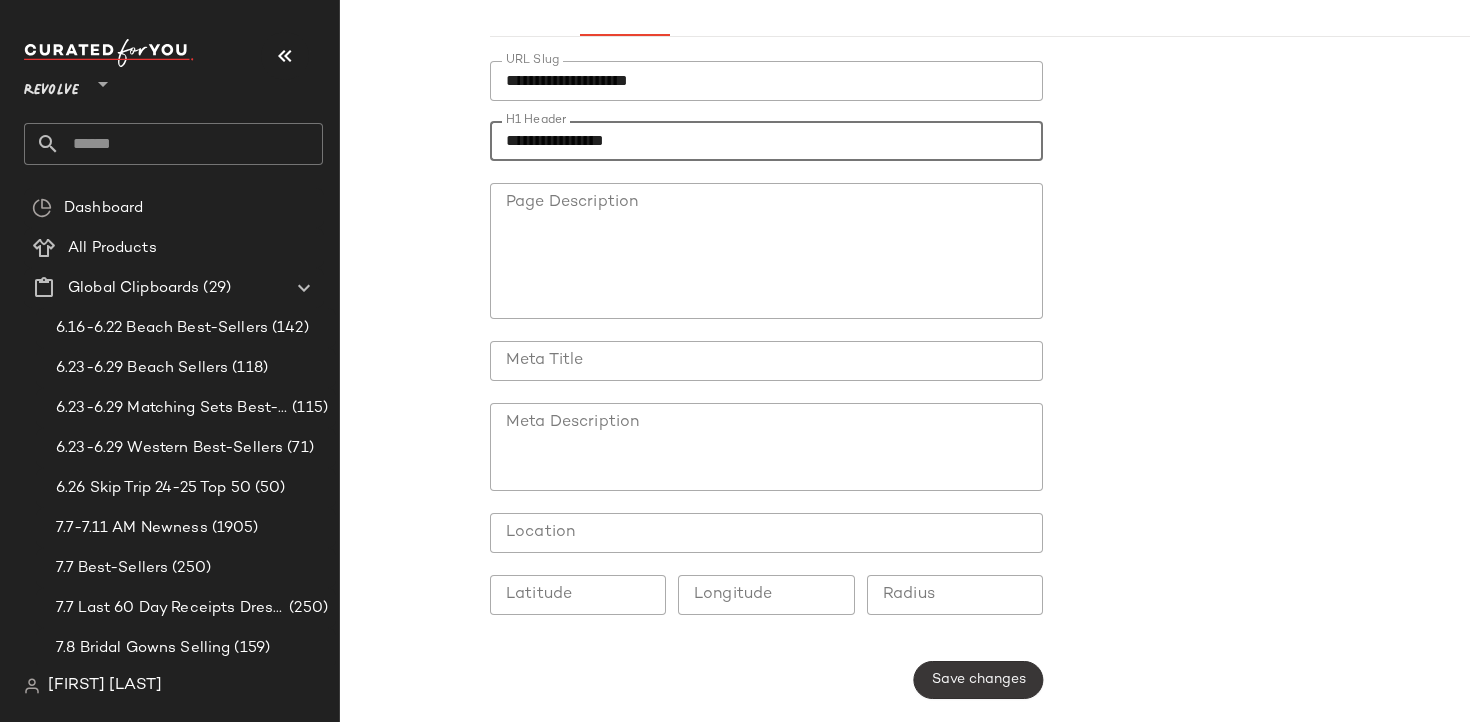 type on "**********" 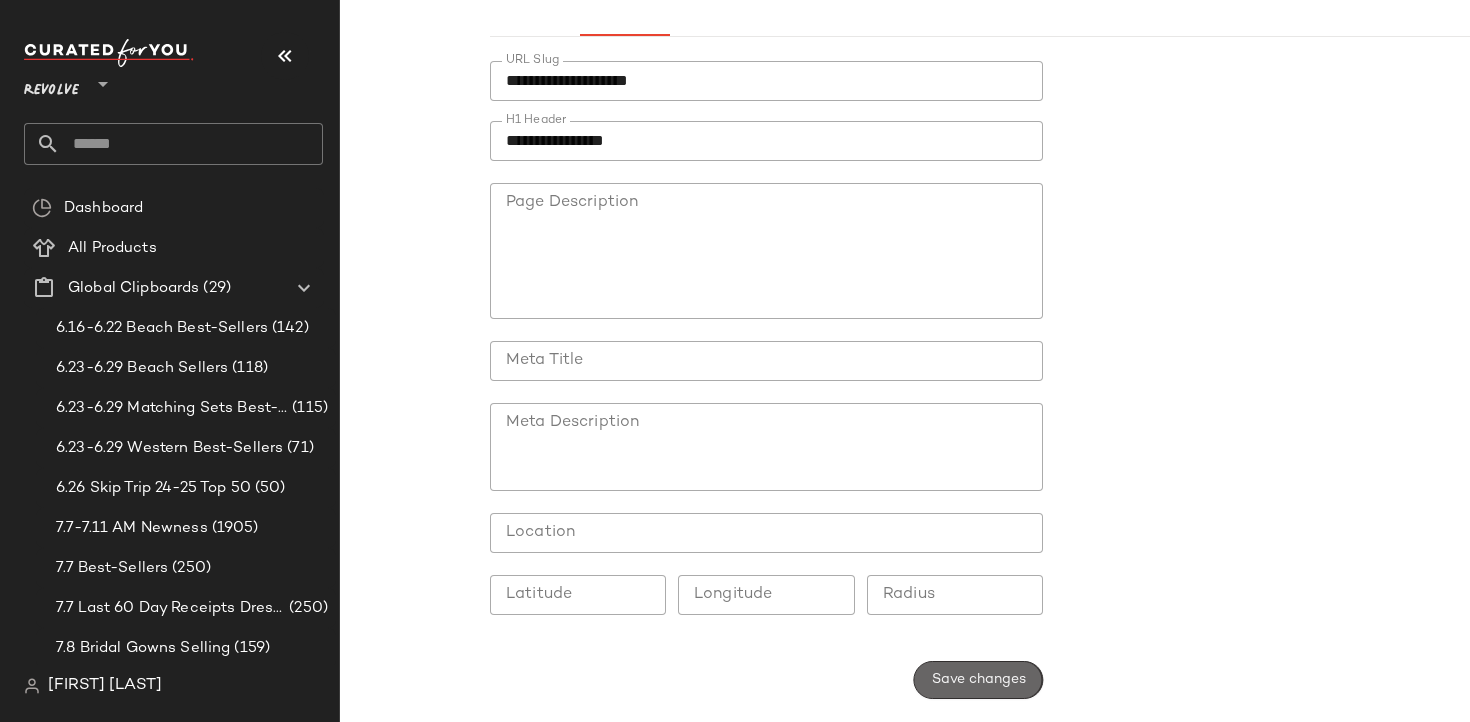 click on "Save changes" 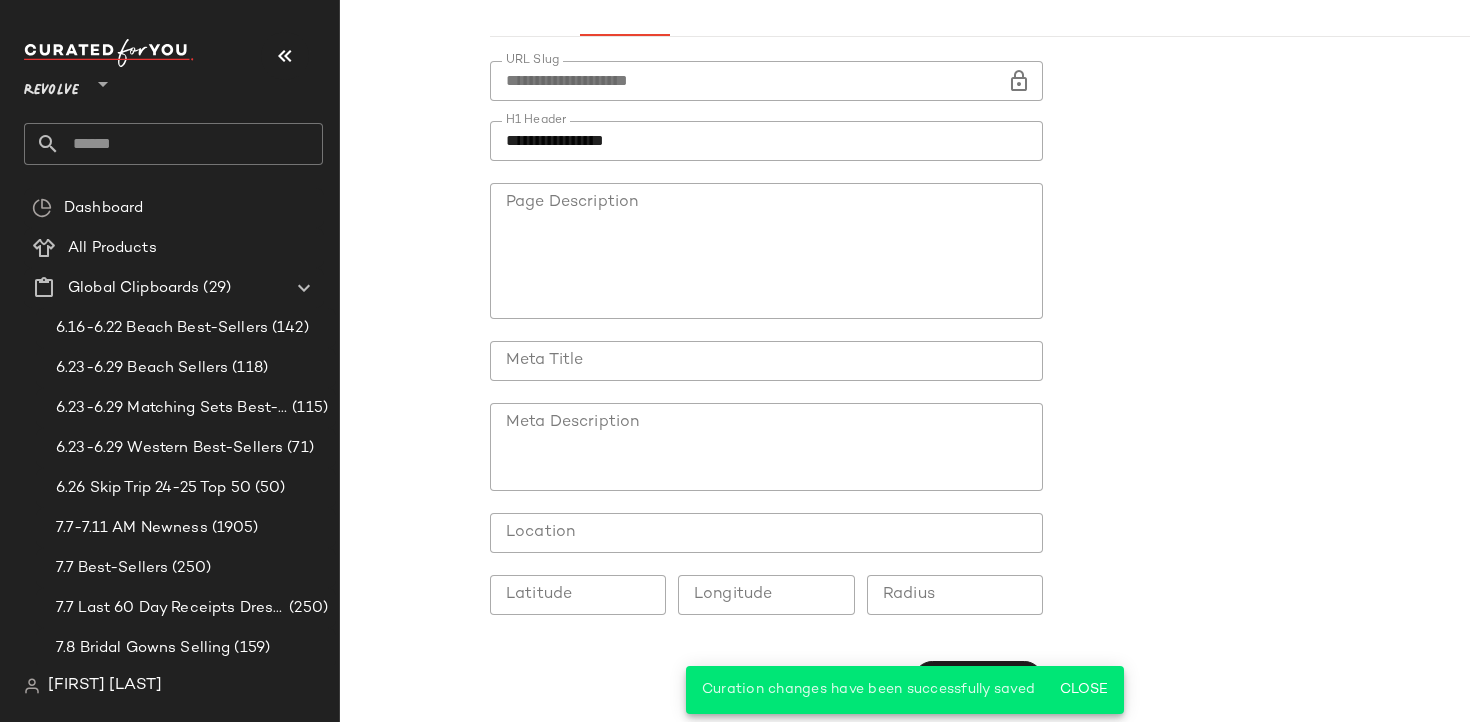 scroll, scrollTop: 0, scrollLeft: 0, axis: both 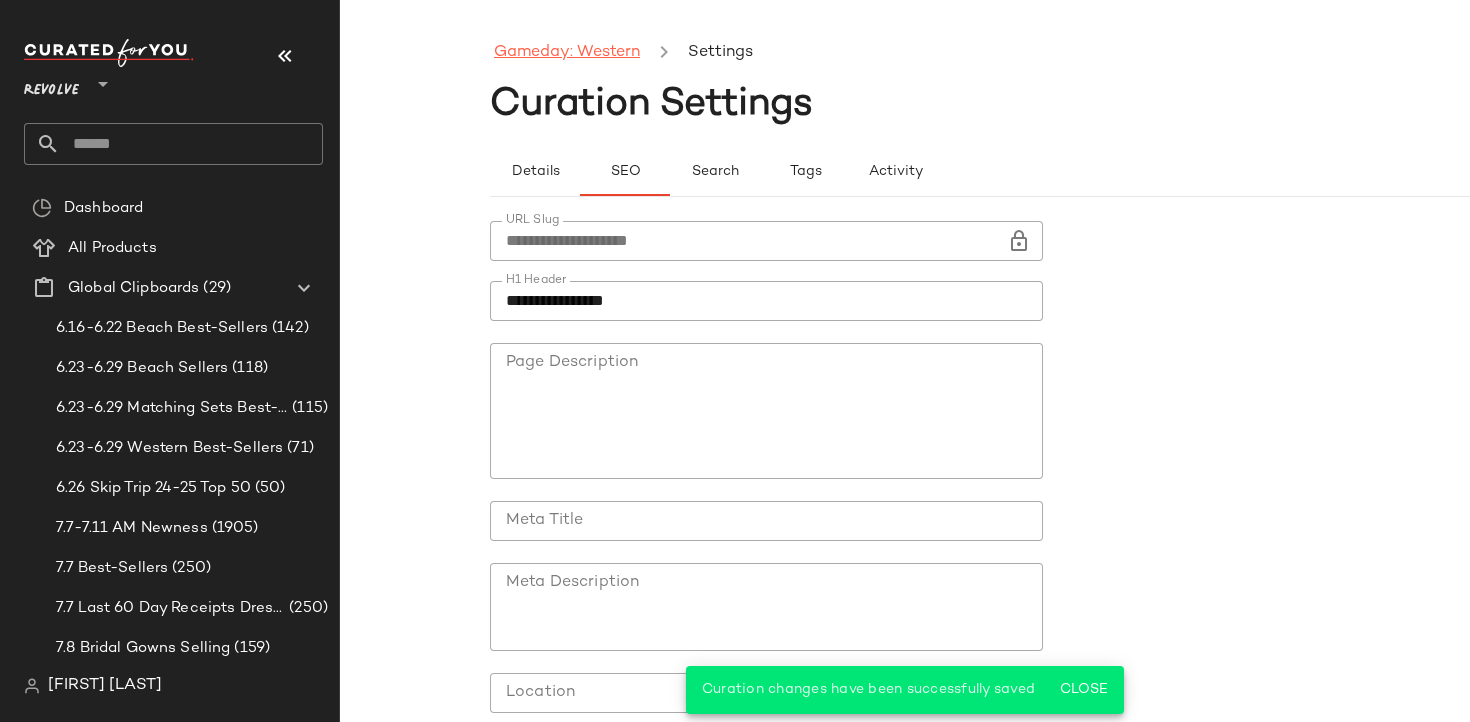 click on "Gameday: Western" at bounding box center [567, 53] 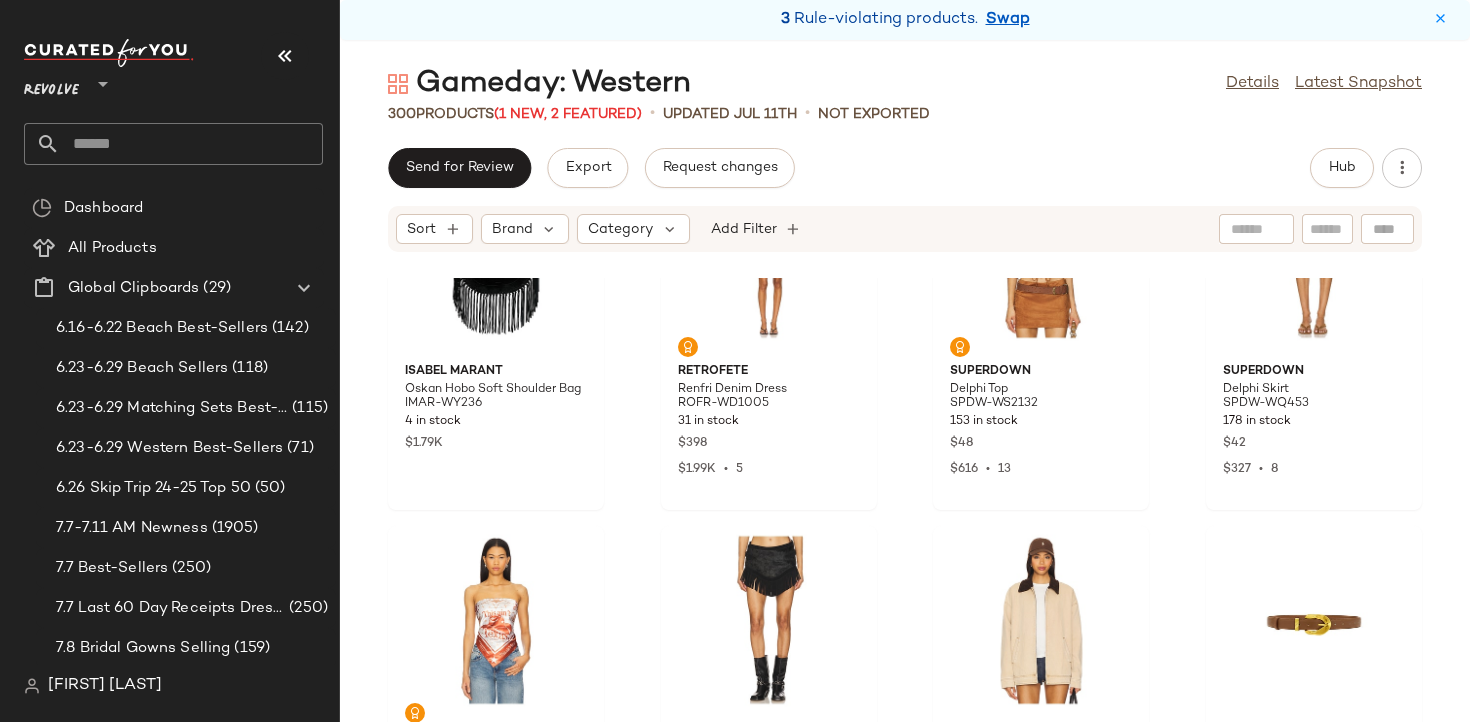 scroll, scrollTop: 1349, scrollLeft: 0, axis: vertical 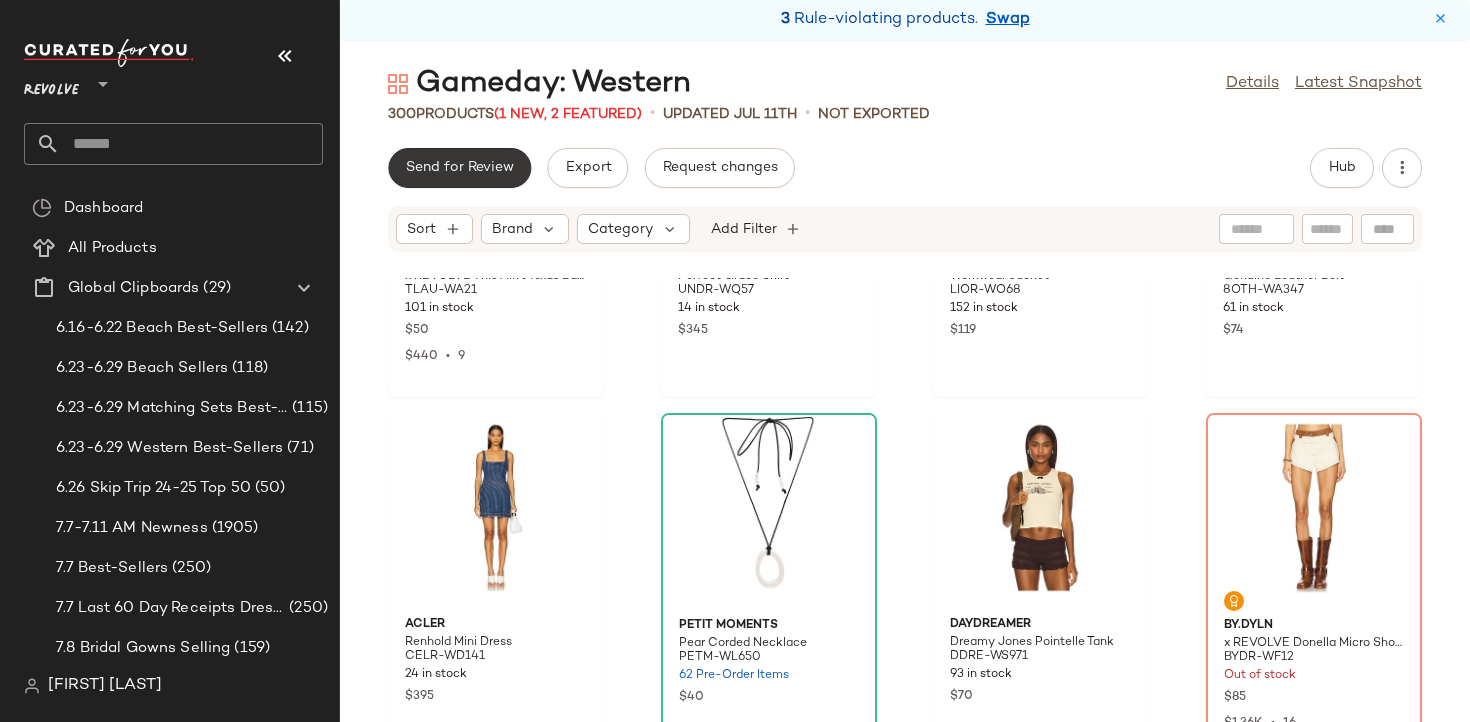 click on "Send for Review" 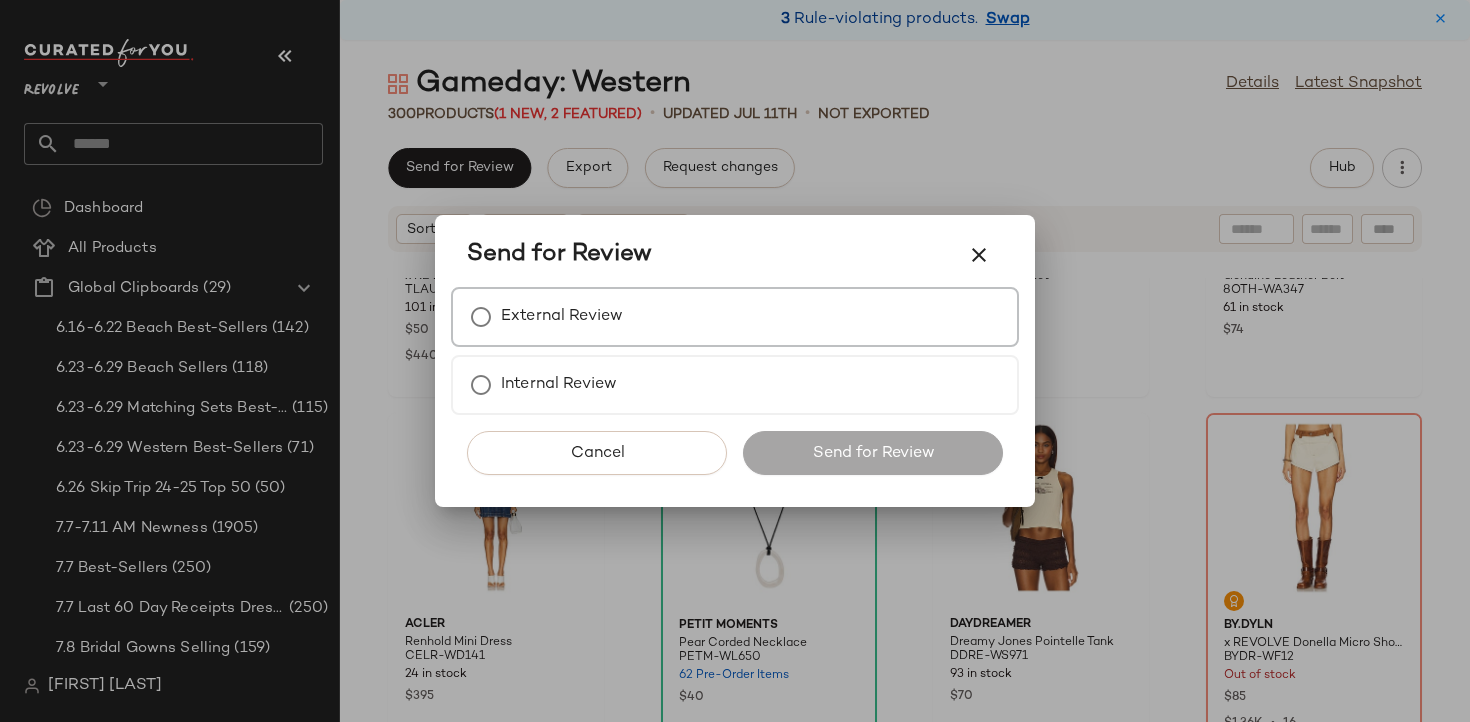 click on "External Review" at bounding box center (562, 317) 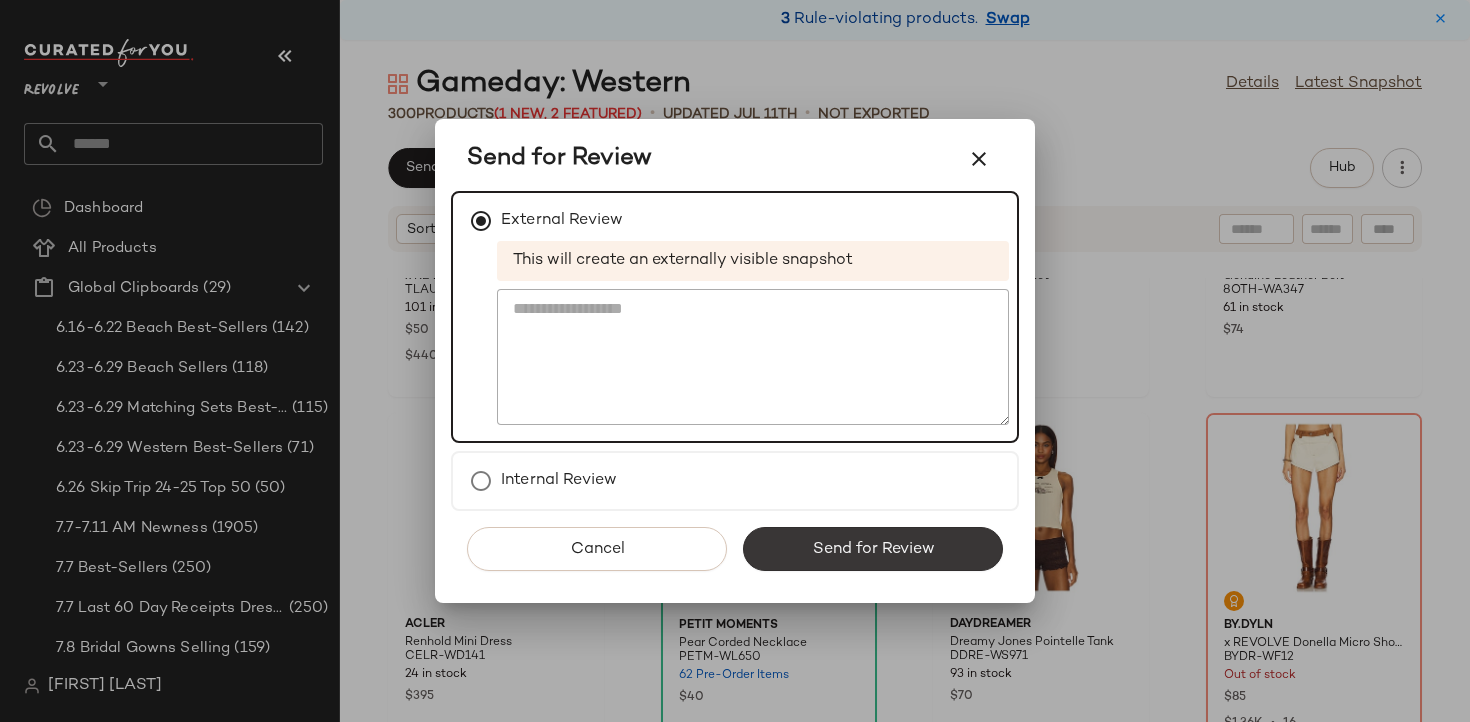 click on "Send for Review" at bounding box center (873, 549) 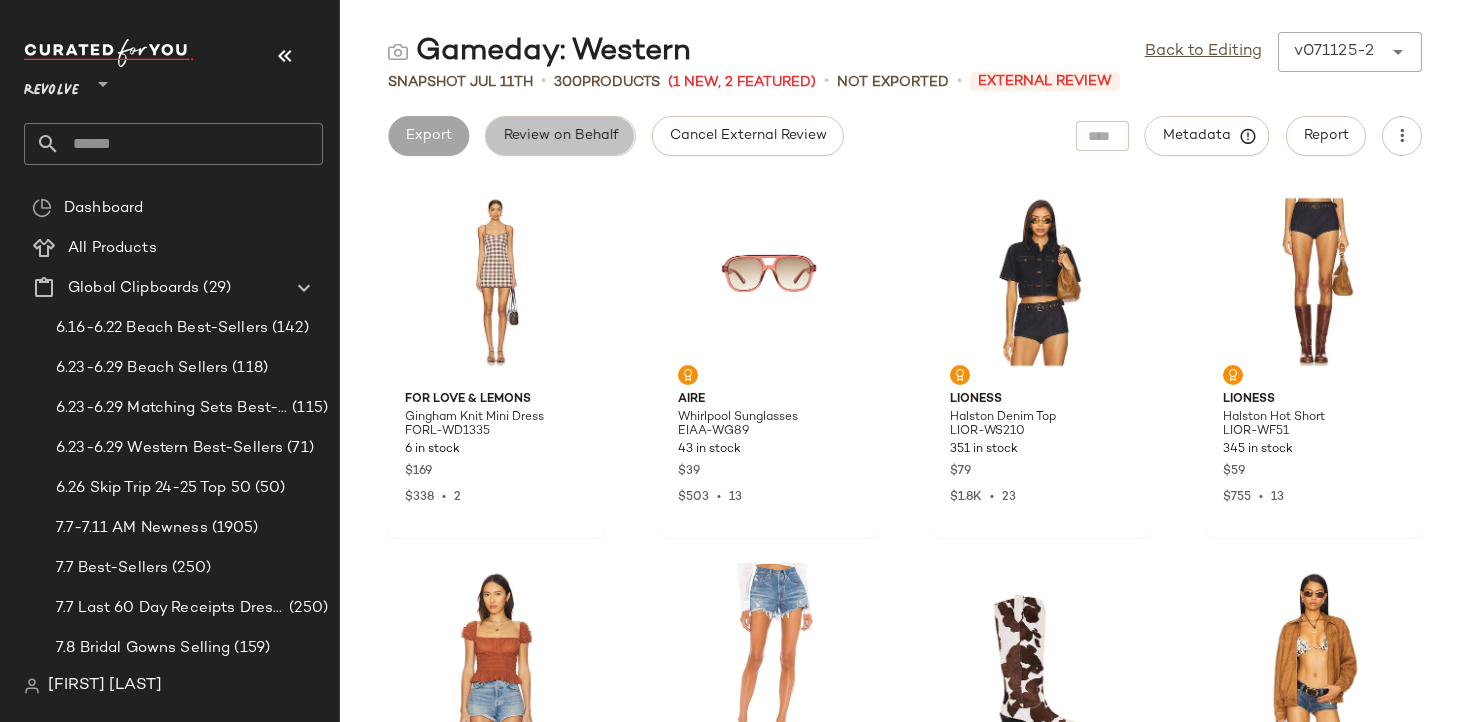 click on "Review on Behalf" 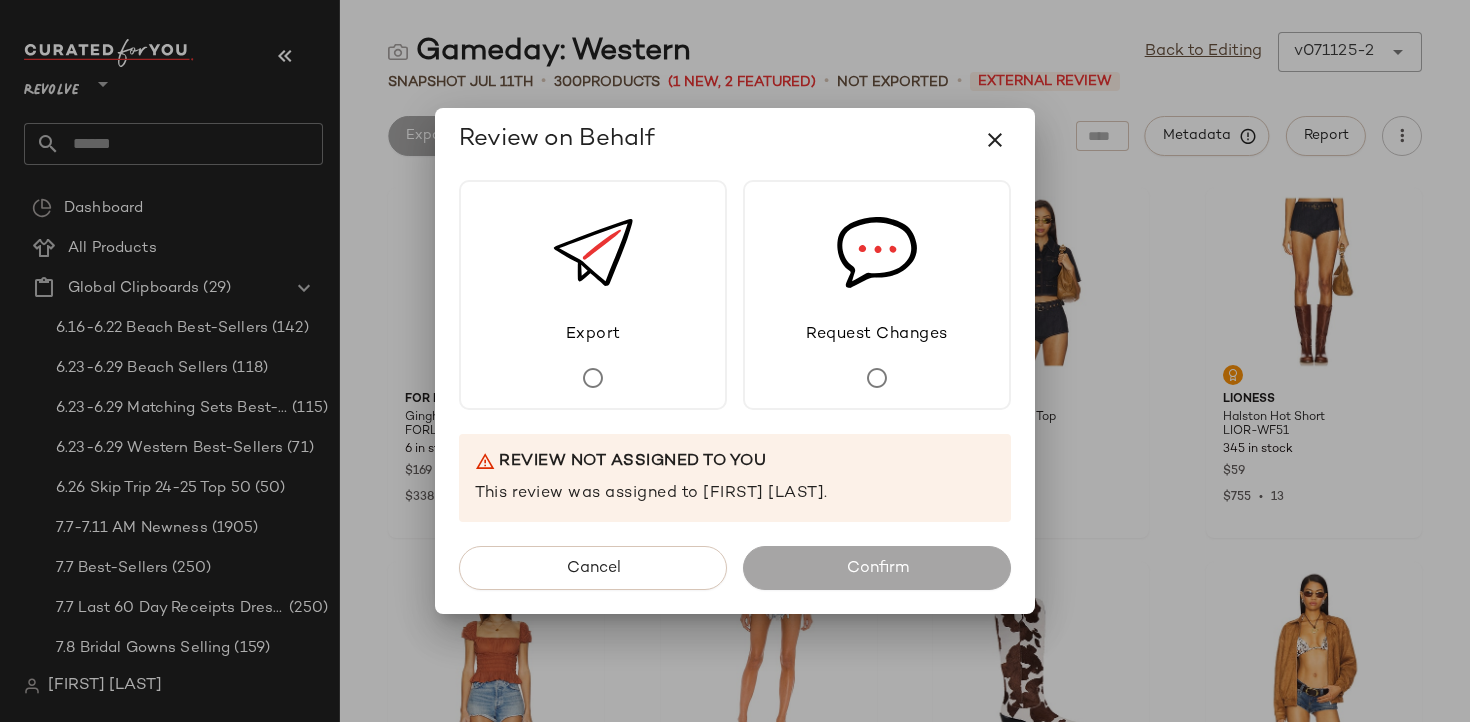 click on "Export" at bounding box center [593, 335] 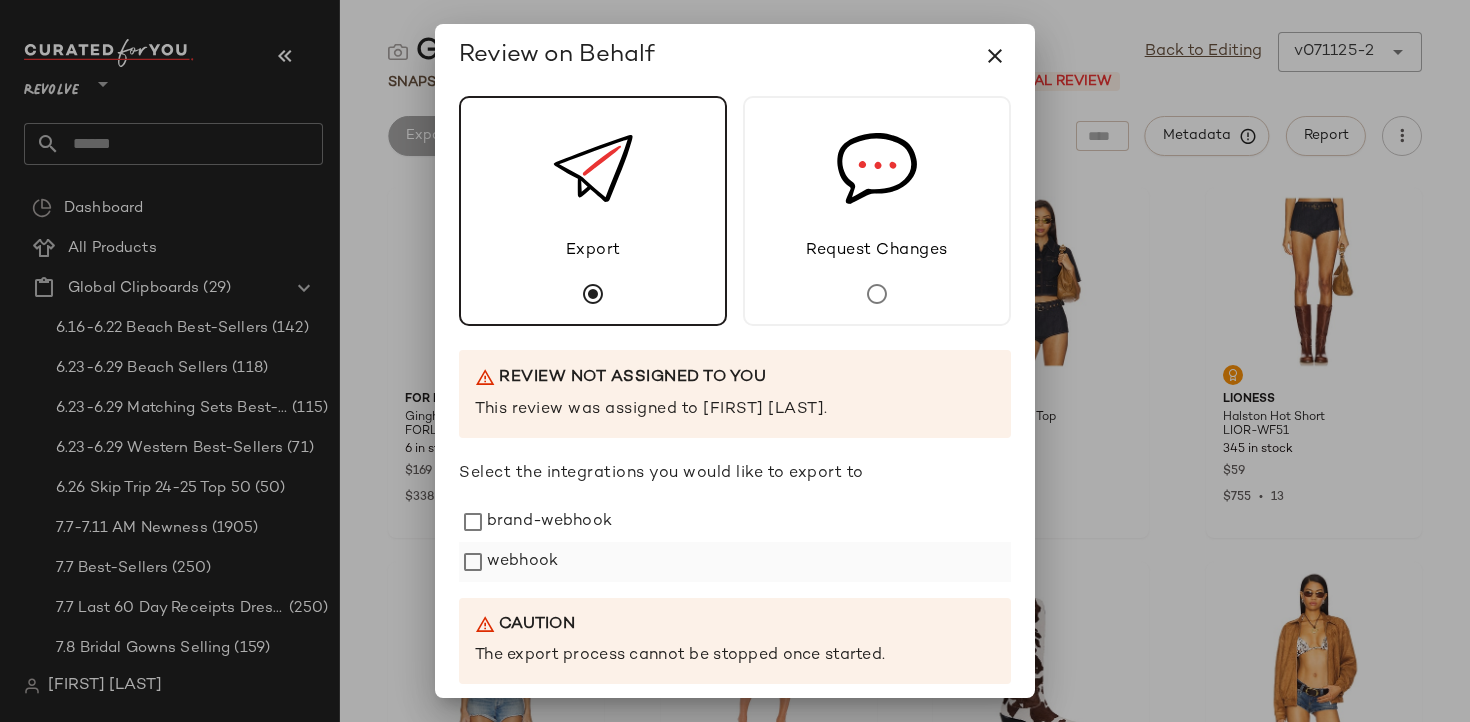 click on "webhook" at bounding box center (522, 562) 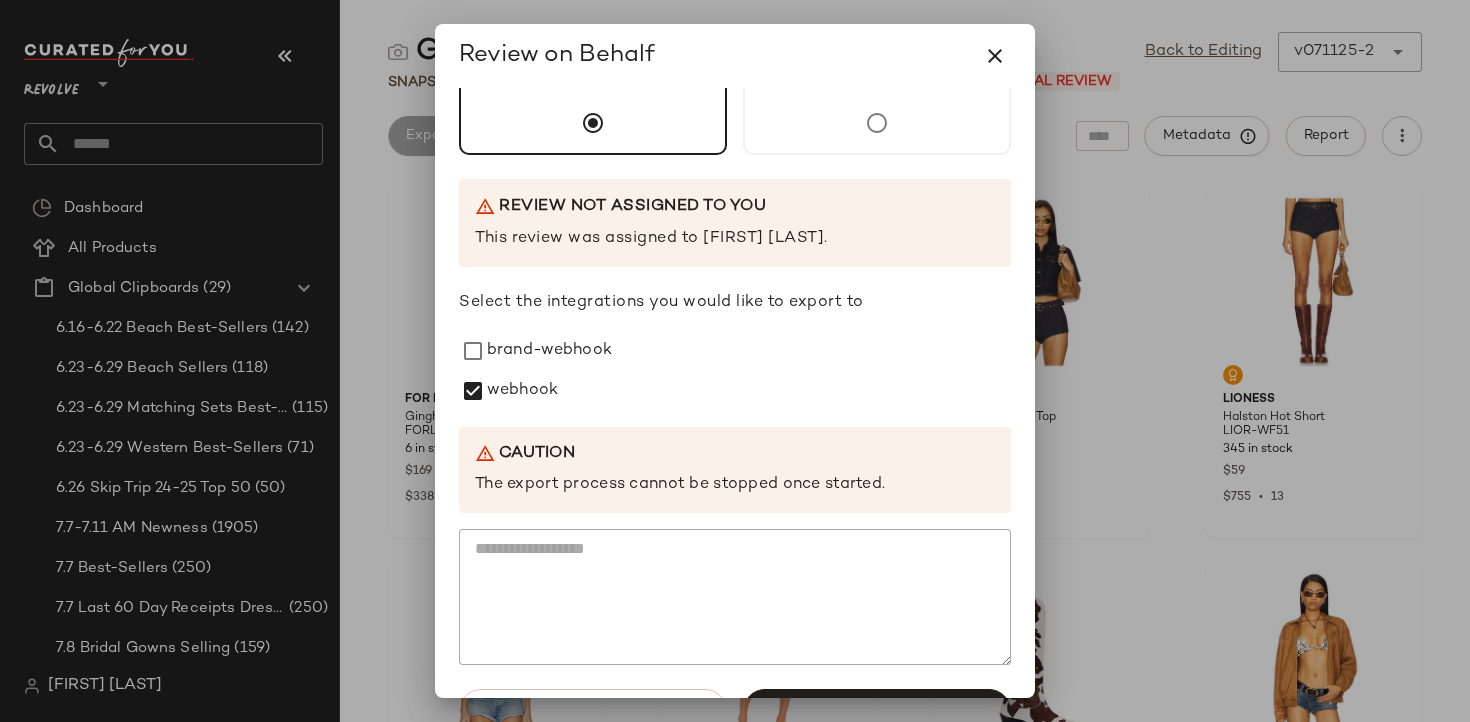 scroll, scrollTop: 229, scrollLeft: 0, axis: vertical 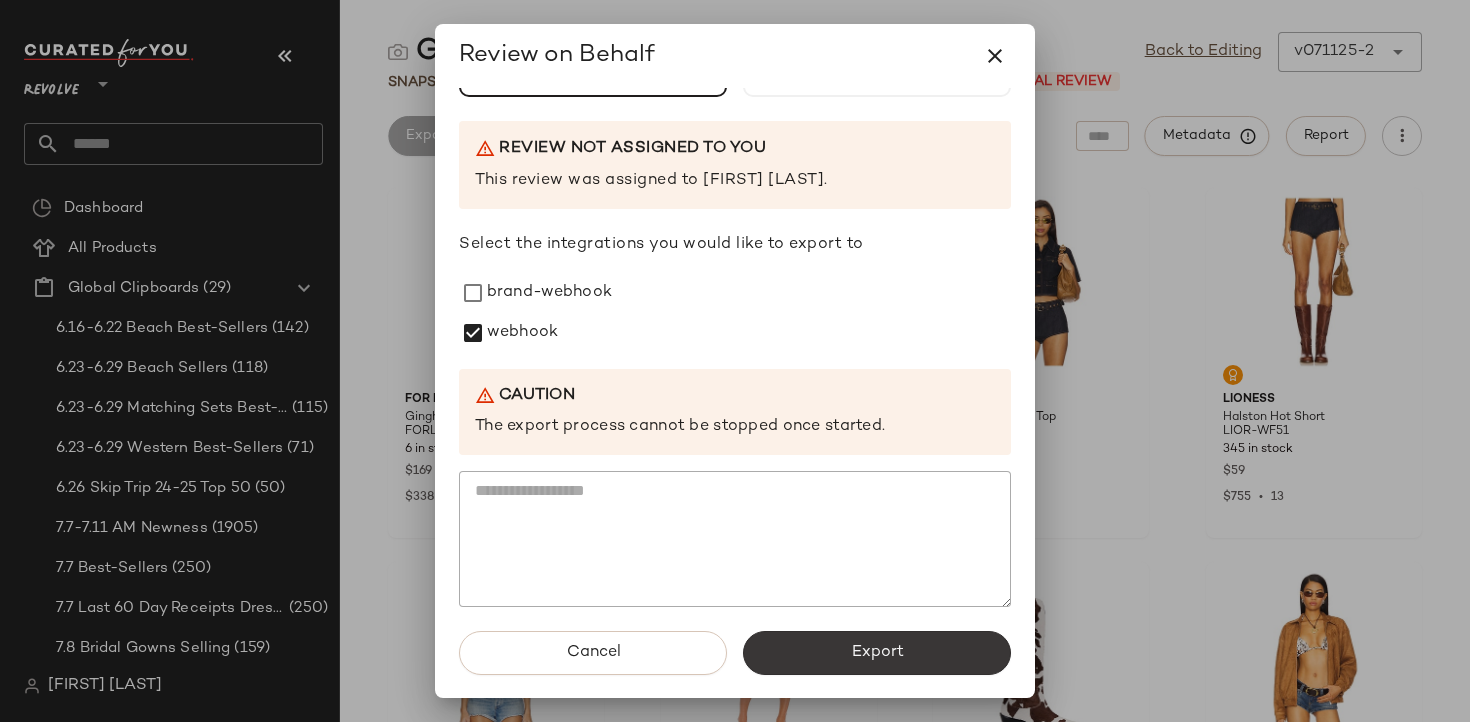 click on "Export" at bounding box center (877, 653) 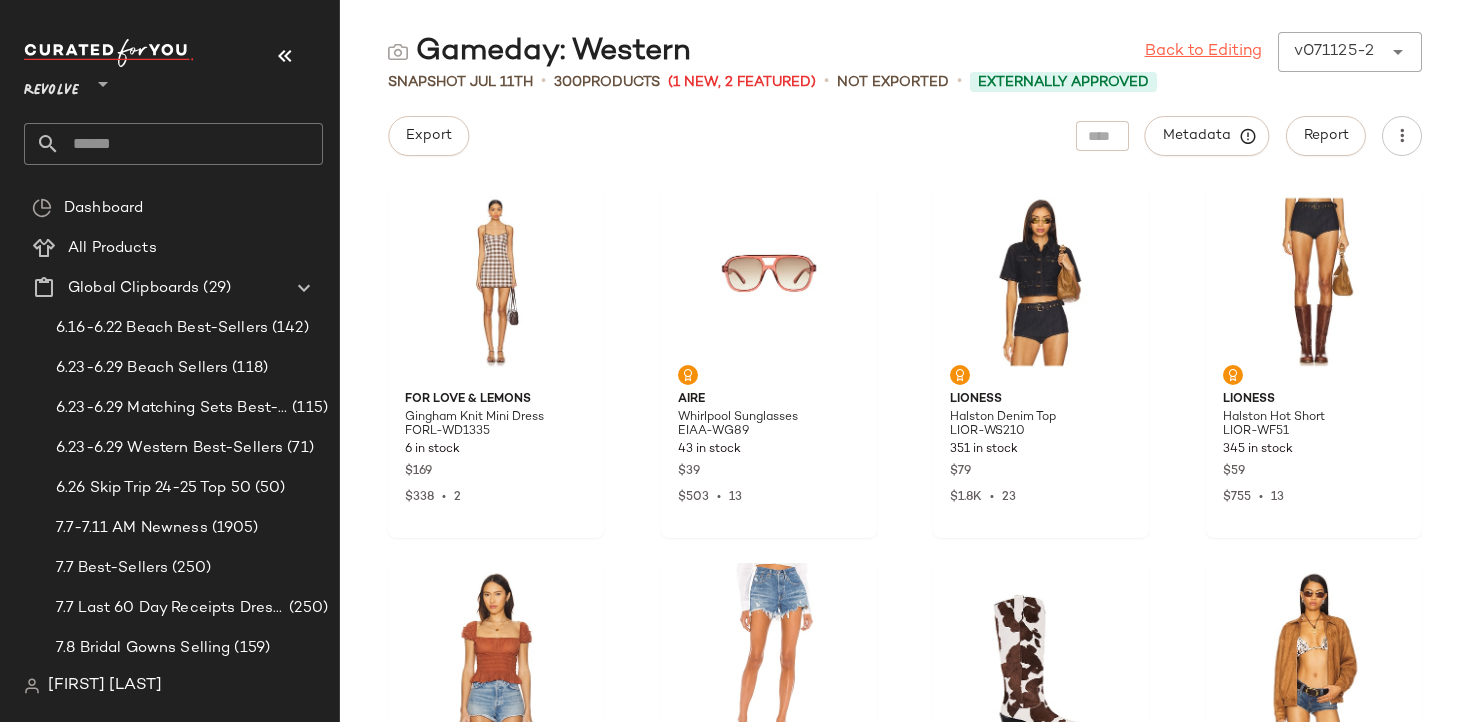 click on "Back to Editing" at bounding box center (1203, 52) 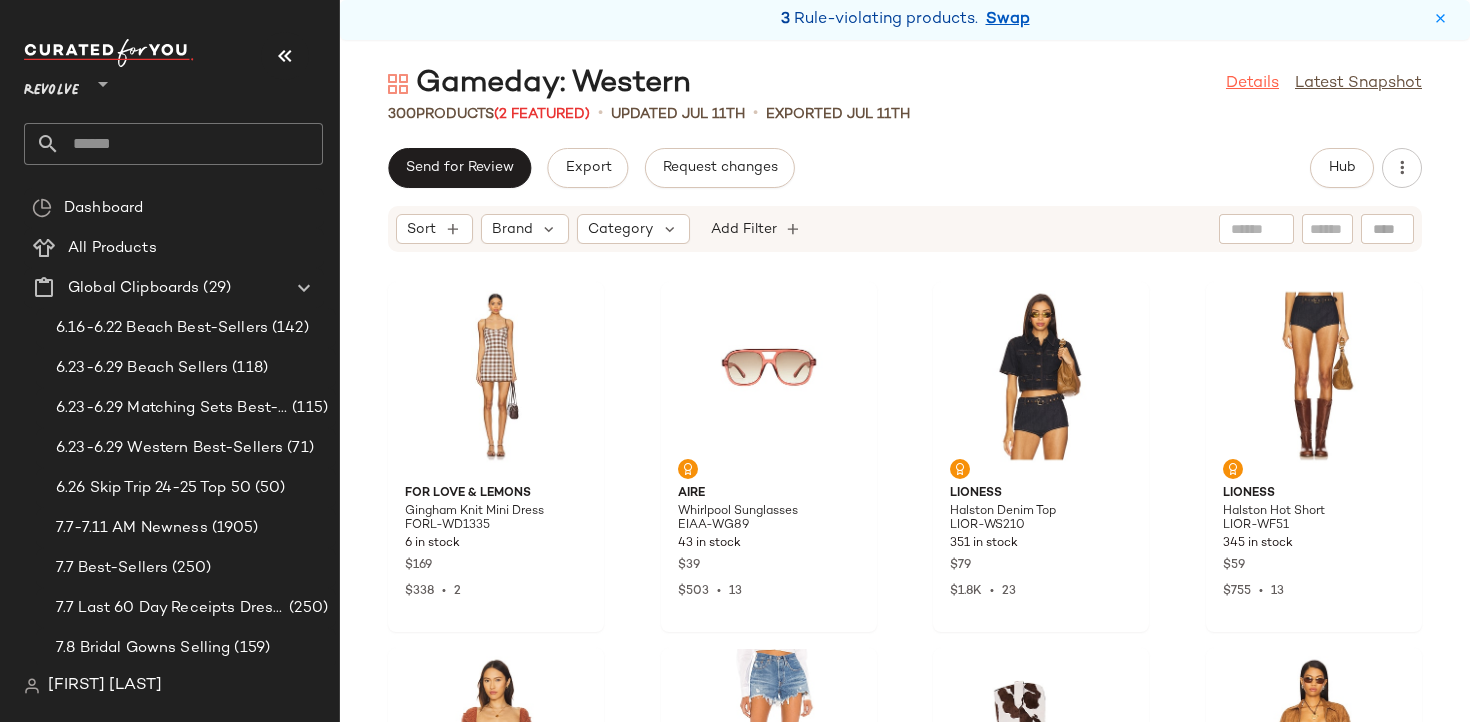 click on "Details" at bounding box center (1252, 84) 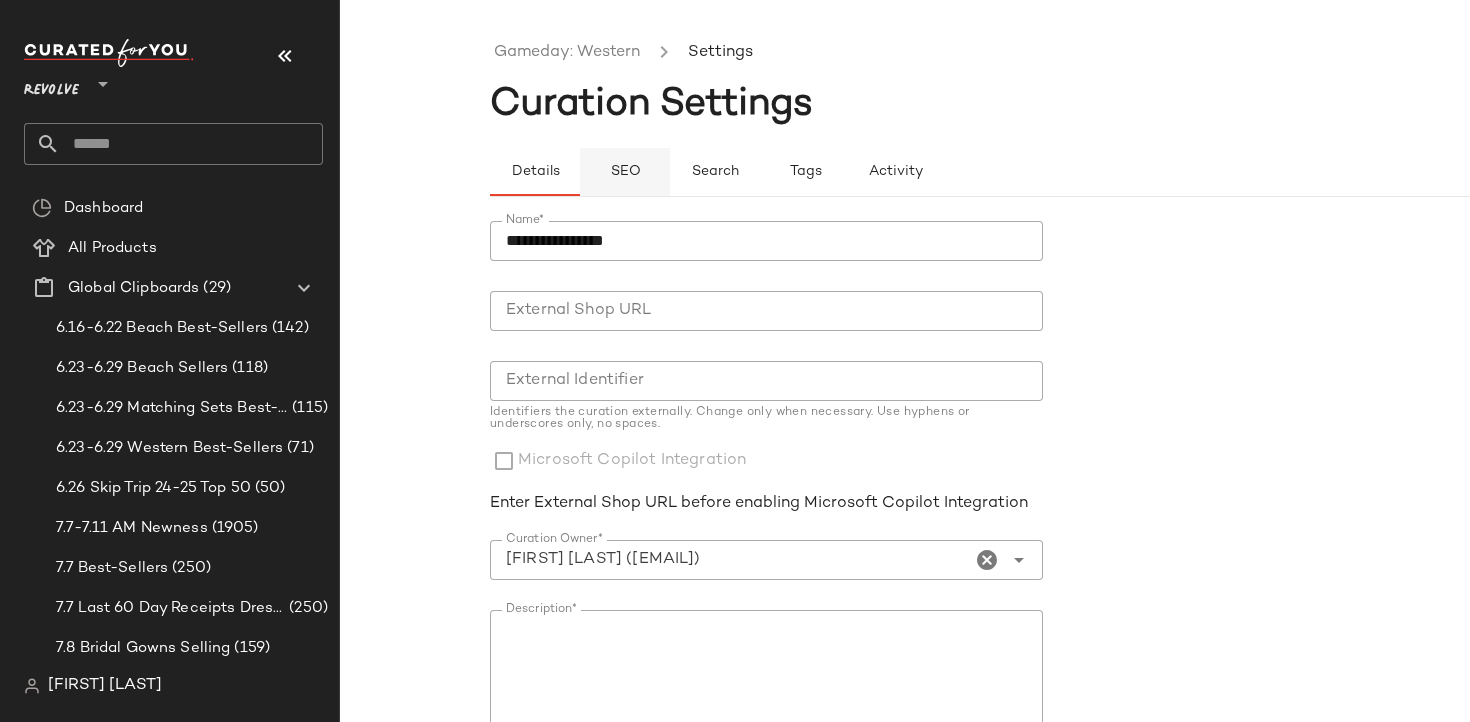 click on "SEO" 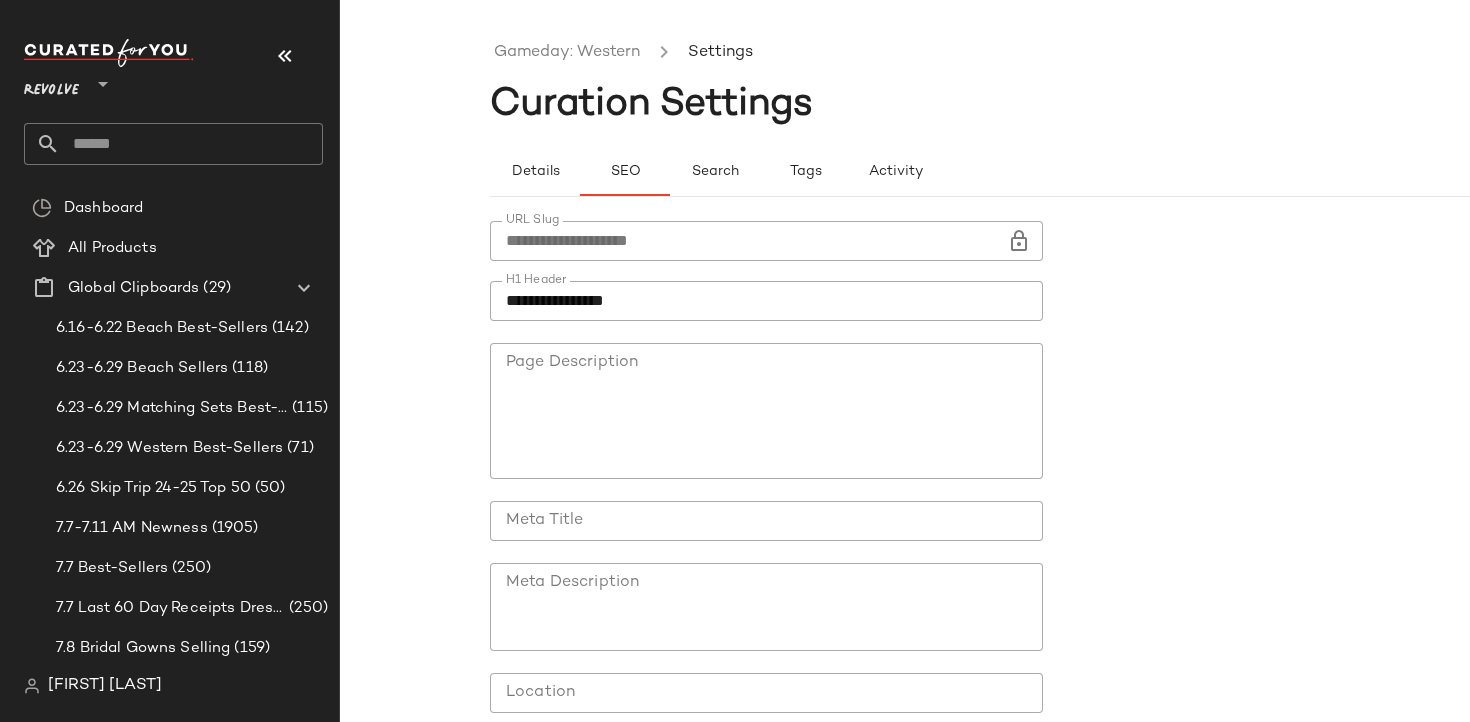 click on "**********" 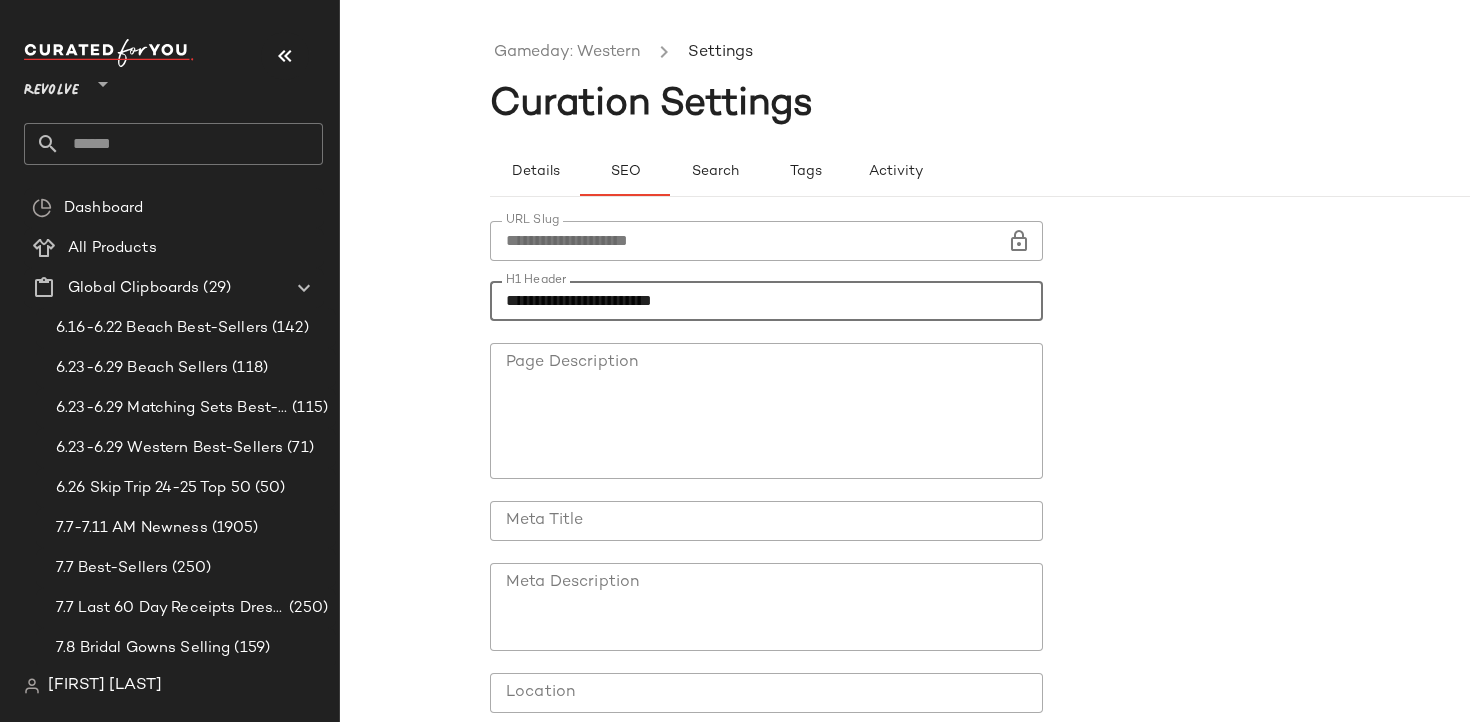 scroll, scrollTop: 160, scrollLeft: 0, axis: vertical 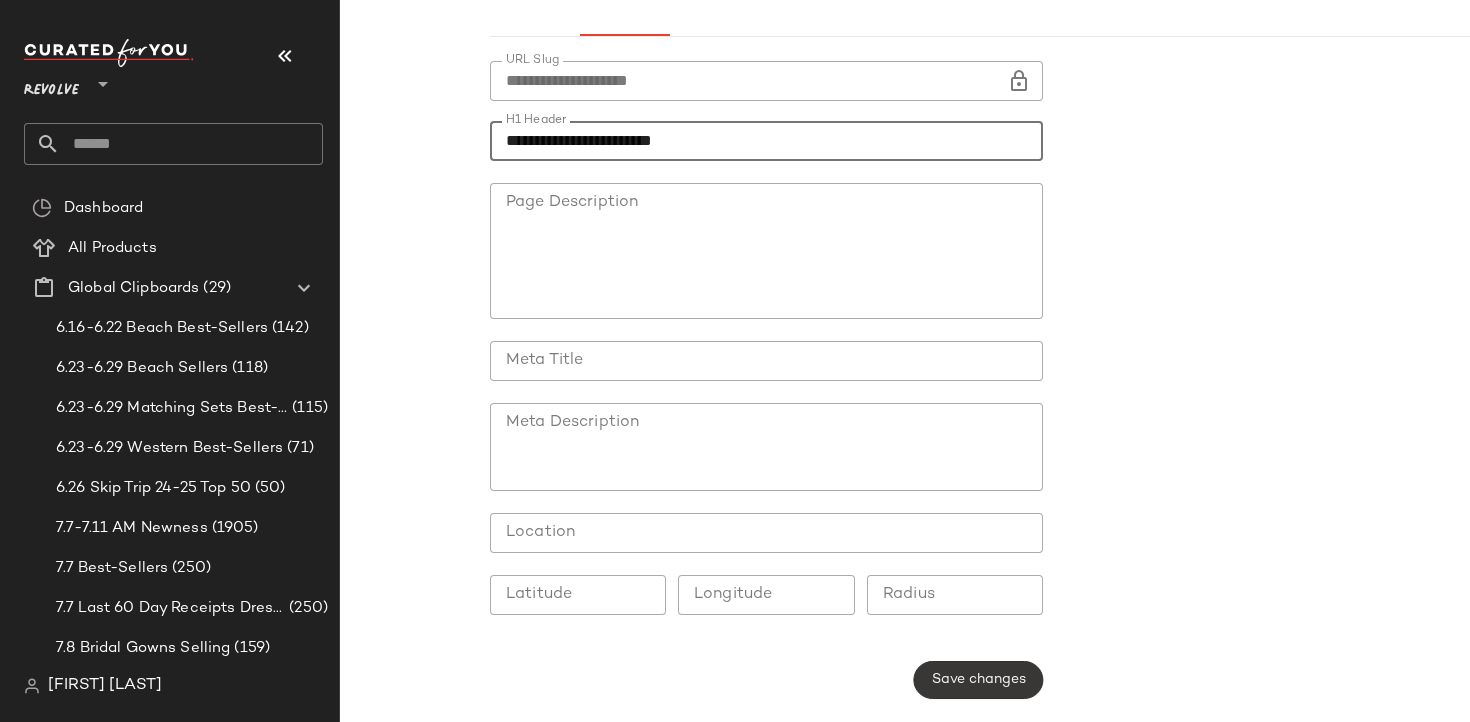 type on "**********" 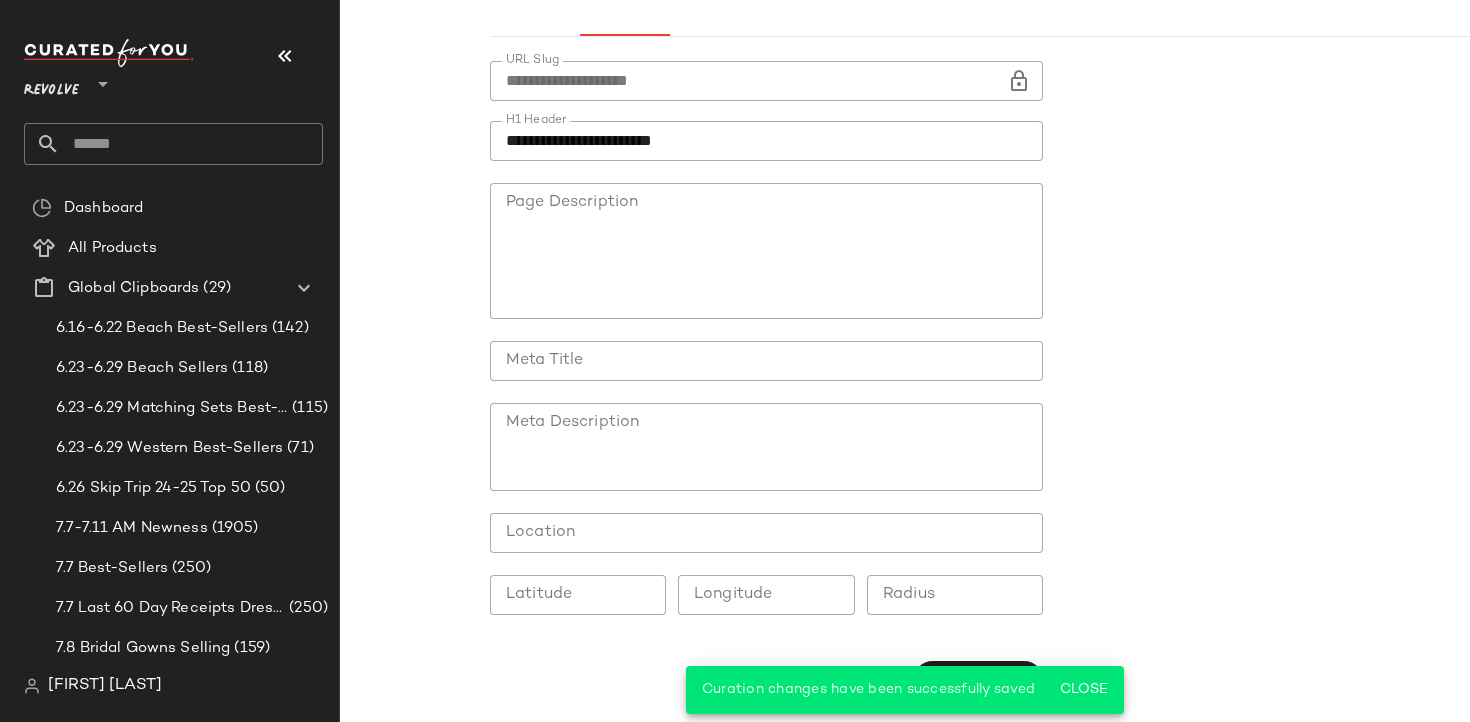 scroll, scrollTop: 0, scrollLeft: 0, axis: both 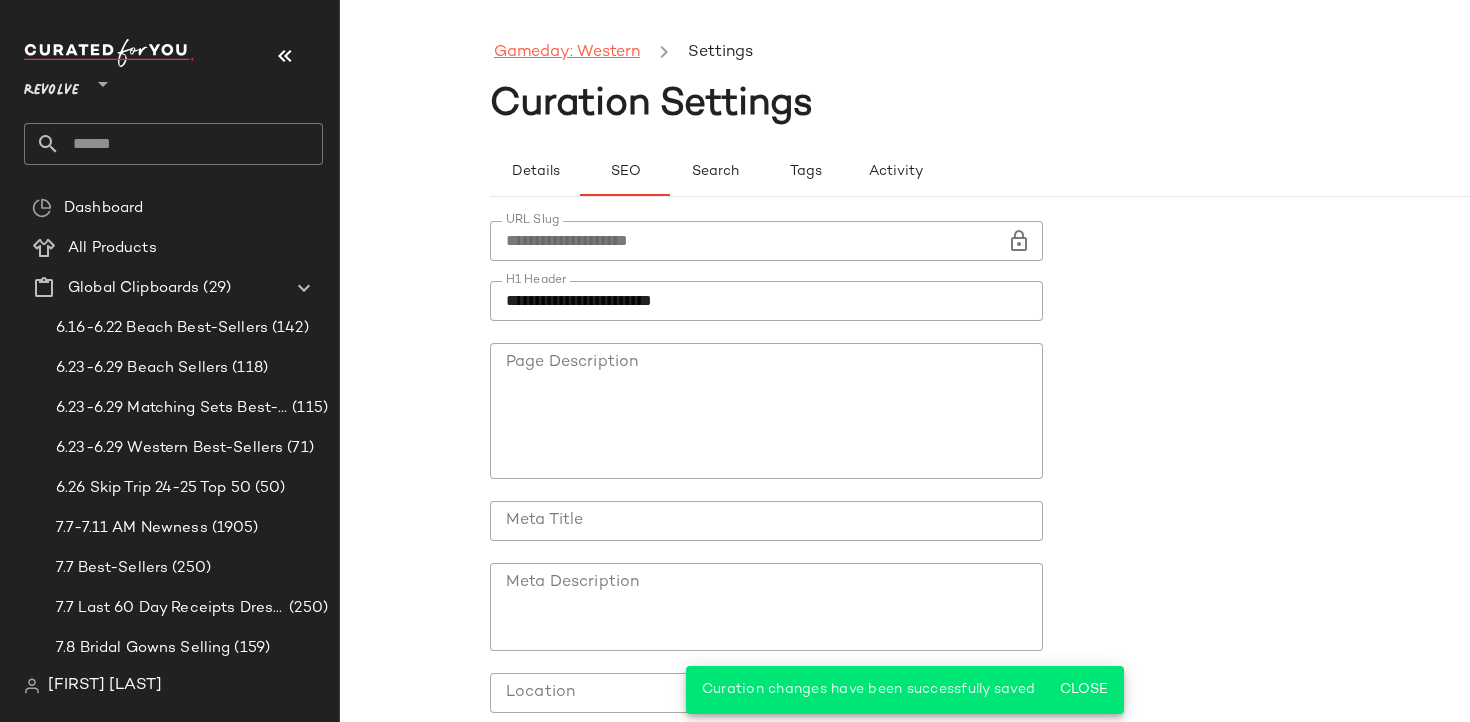 click on "Gameday: Western" at bounding box center (567, 53) 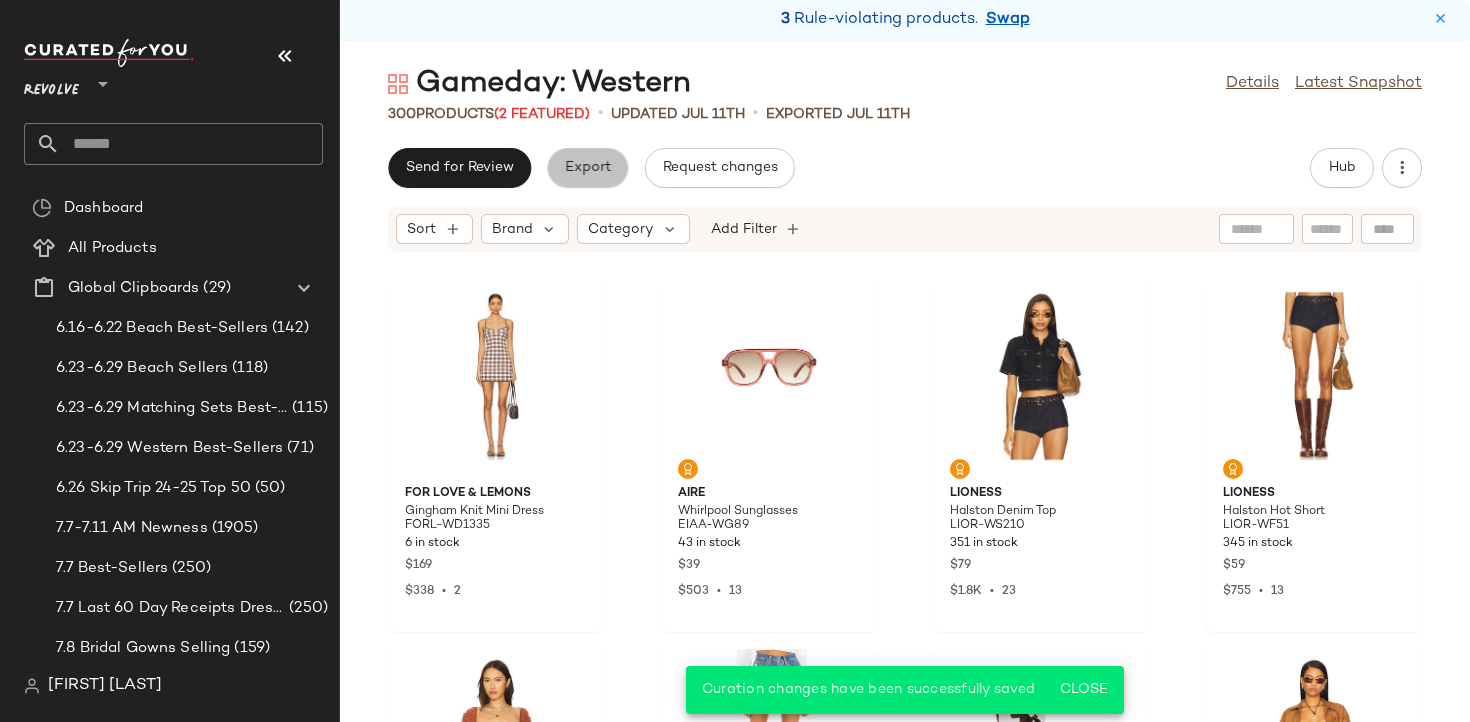 click on "Export" at bounding box center [587, 168] 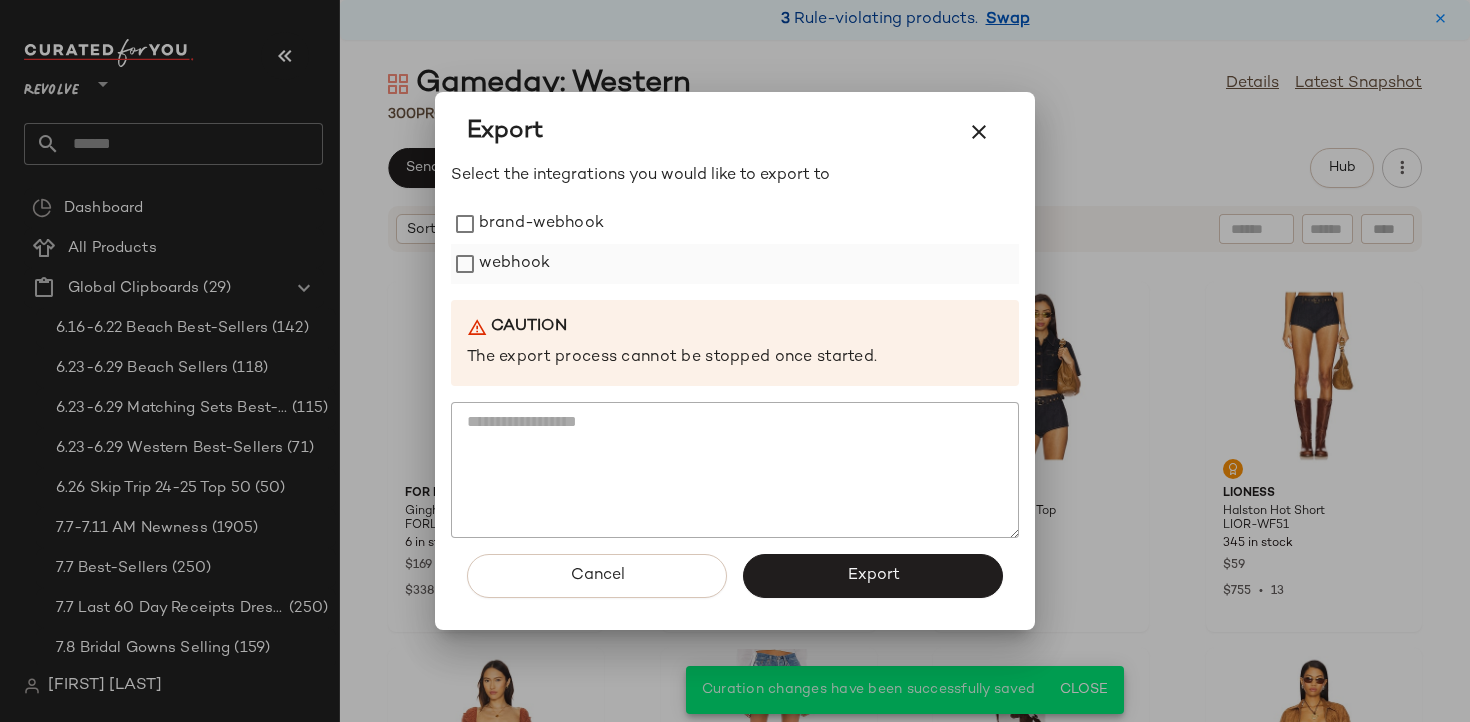 click on "webhook" at bounding box center [514, 264] 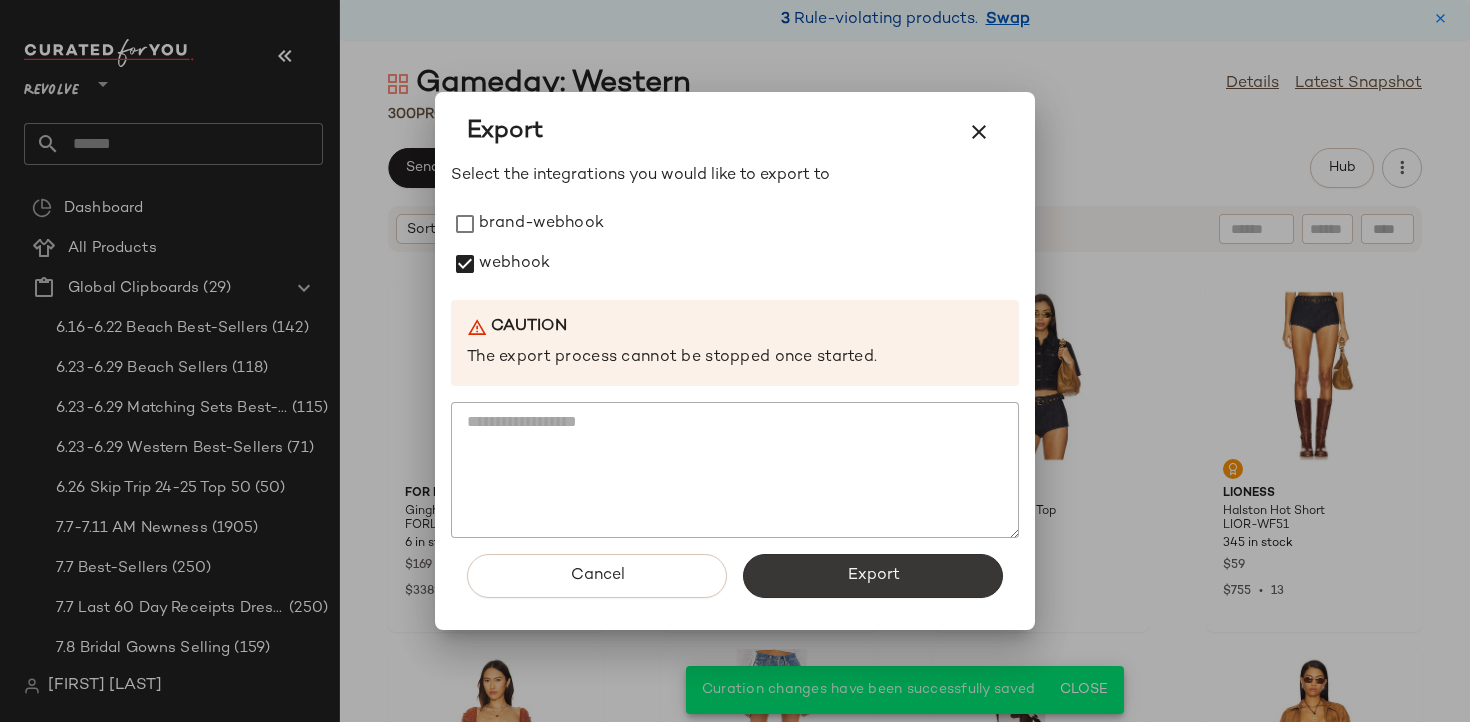 click on "Export" at bounding box center (873, 576) 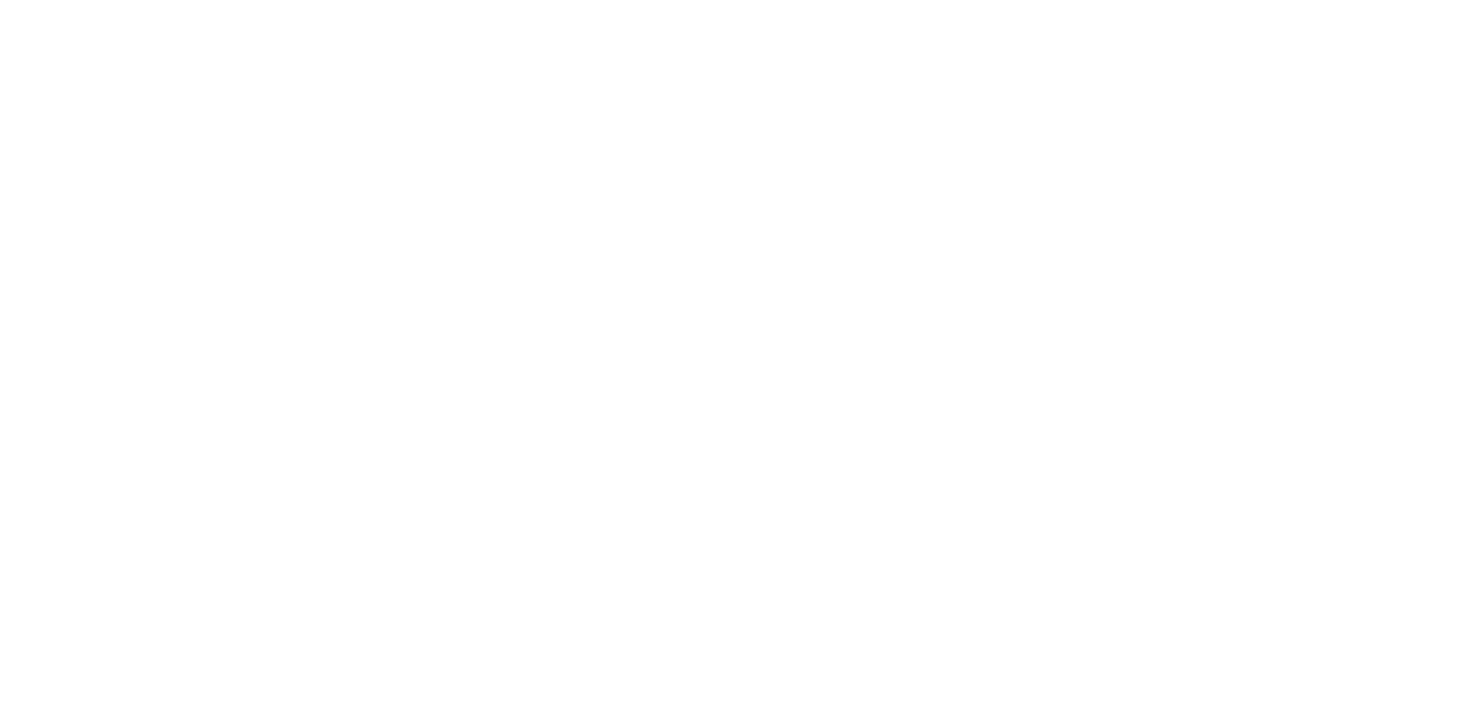 scroll, scrollTop: 0, scrollLeft: 0, axis: both 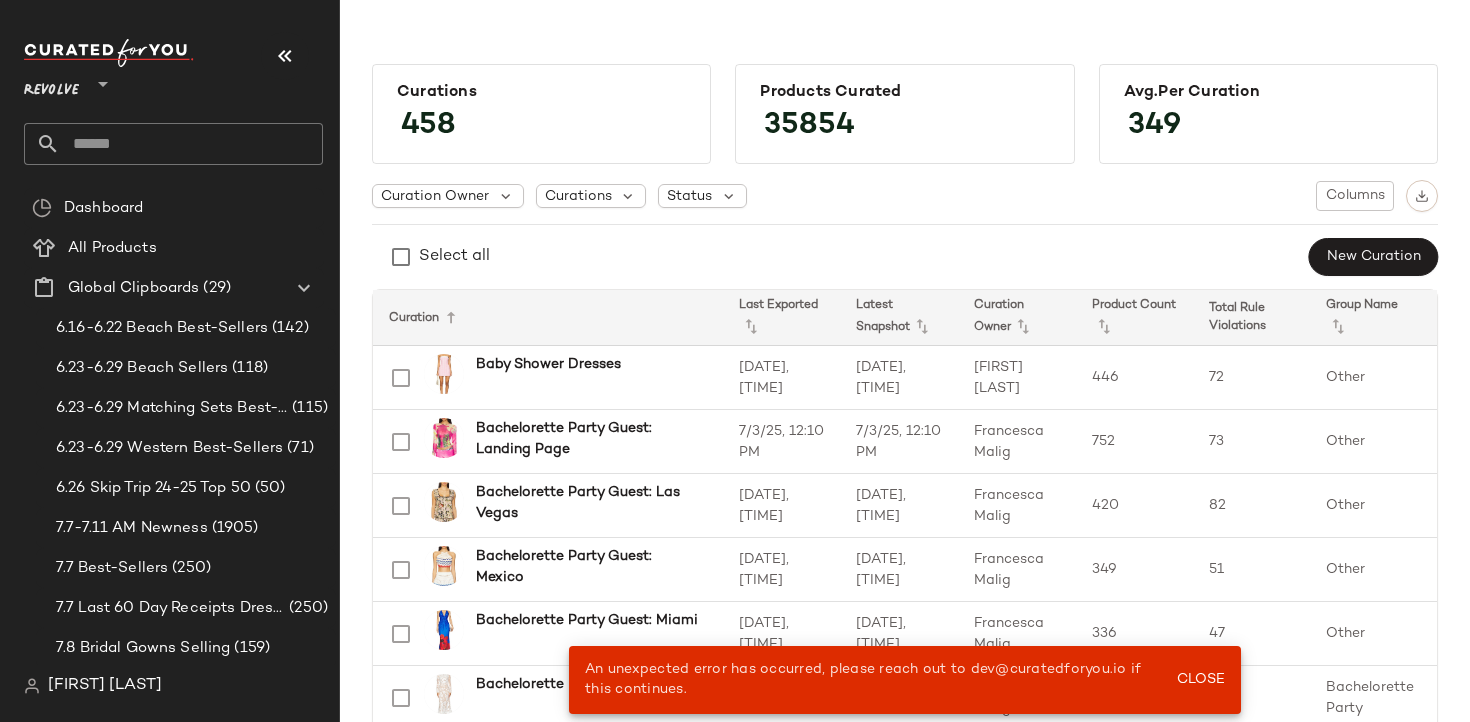 click 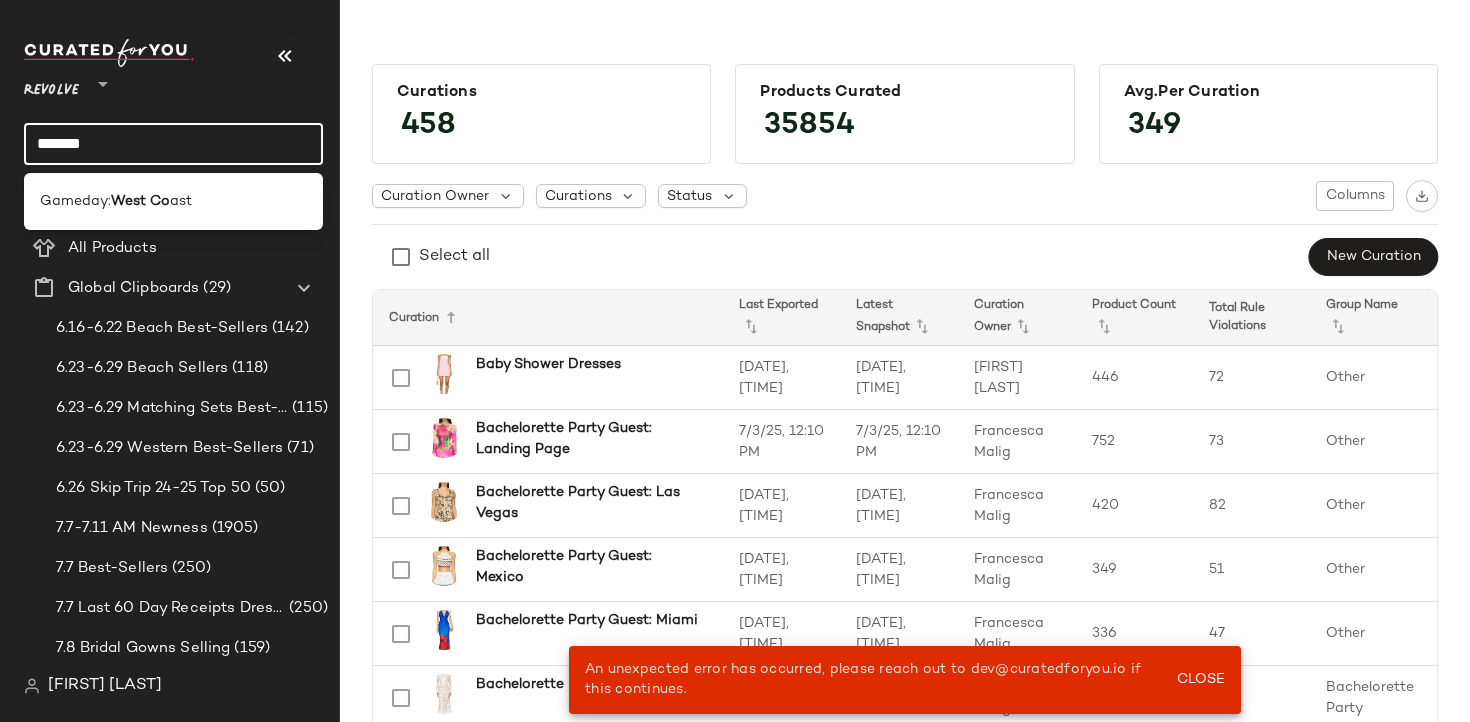 type on "*******" 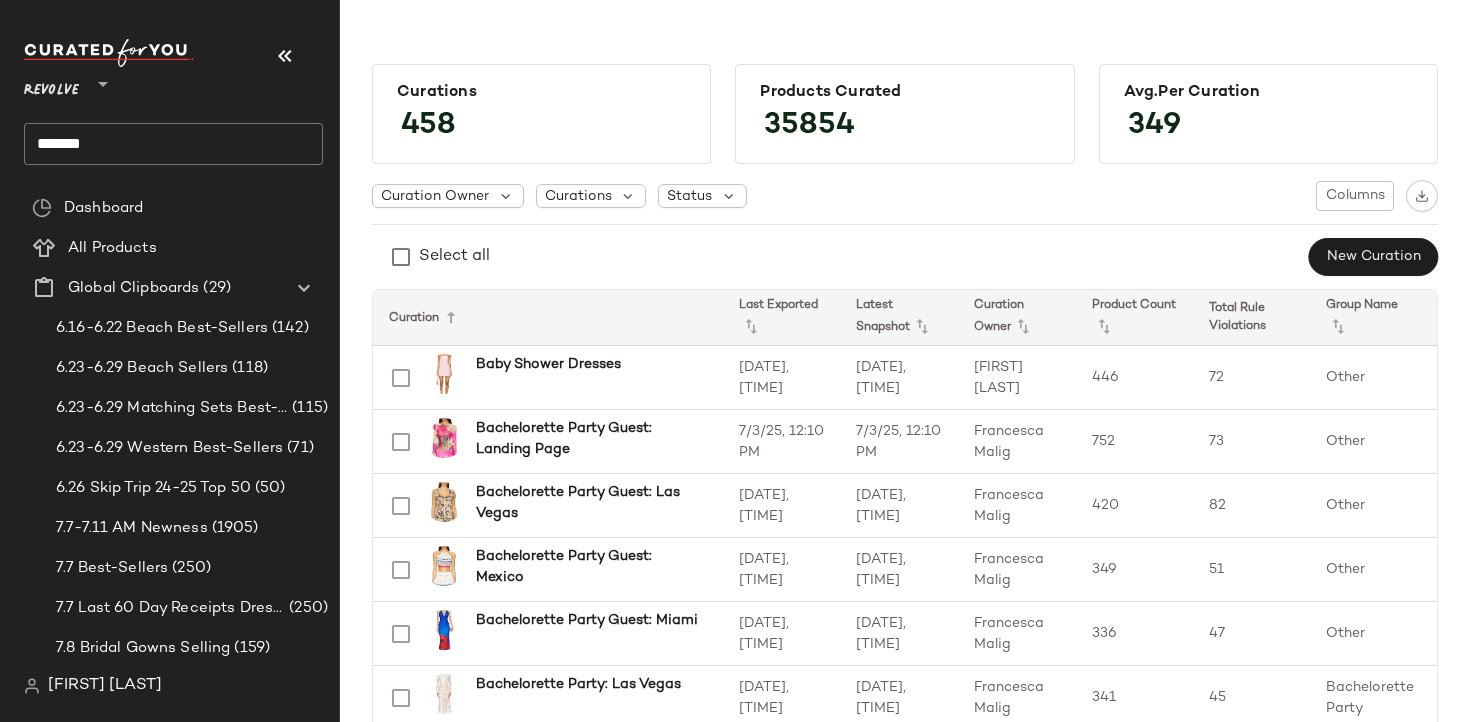 click on "*******" 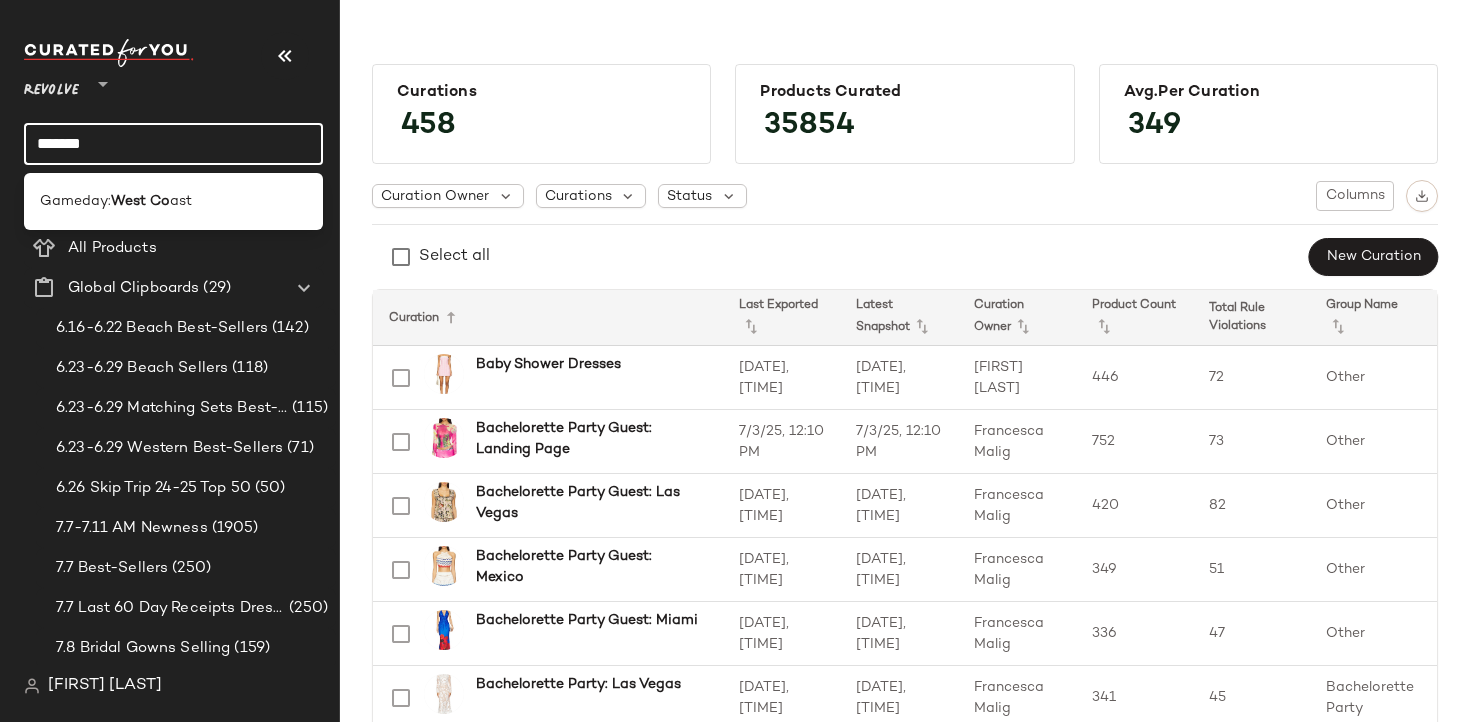 click on "Gameday:  West Co ast" 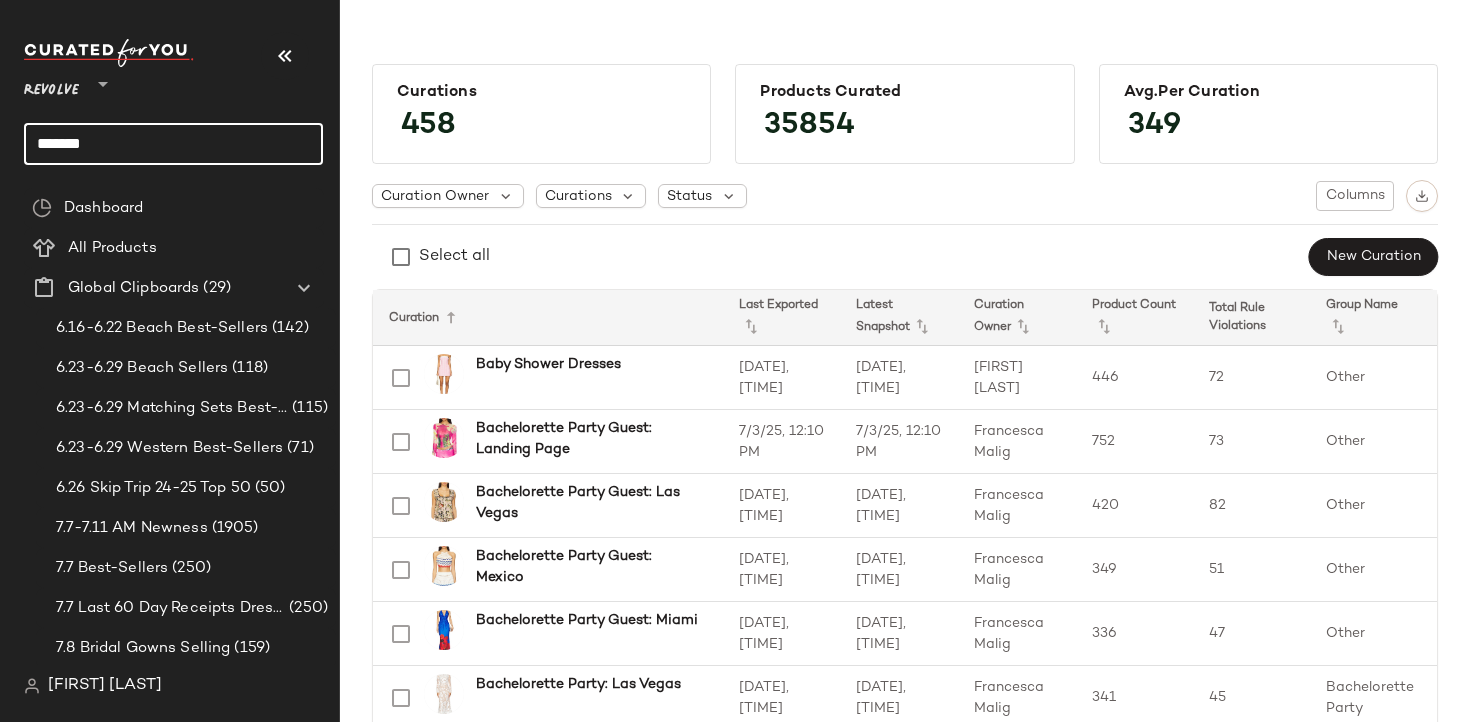 drag, startPoint x: 160, startPoint y: 133, endPoint x: 158, endPoint y: 149, distance: 16.124516 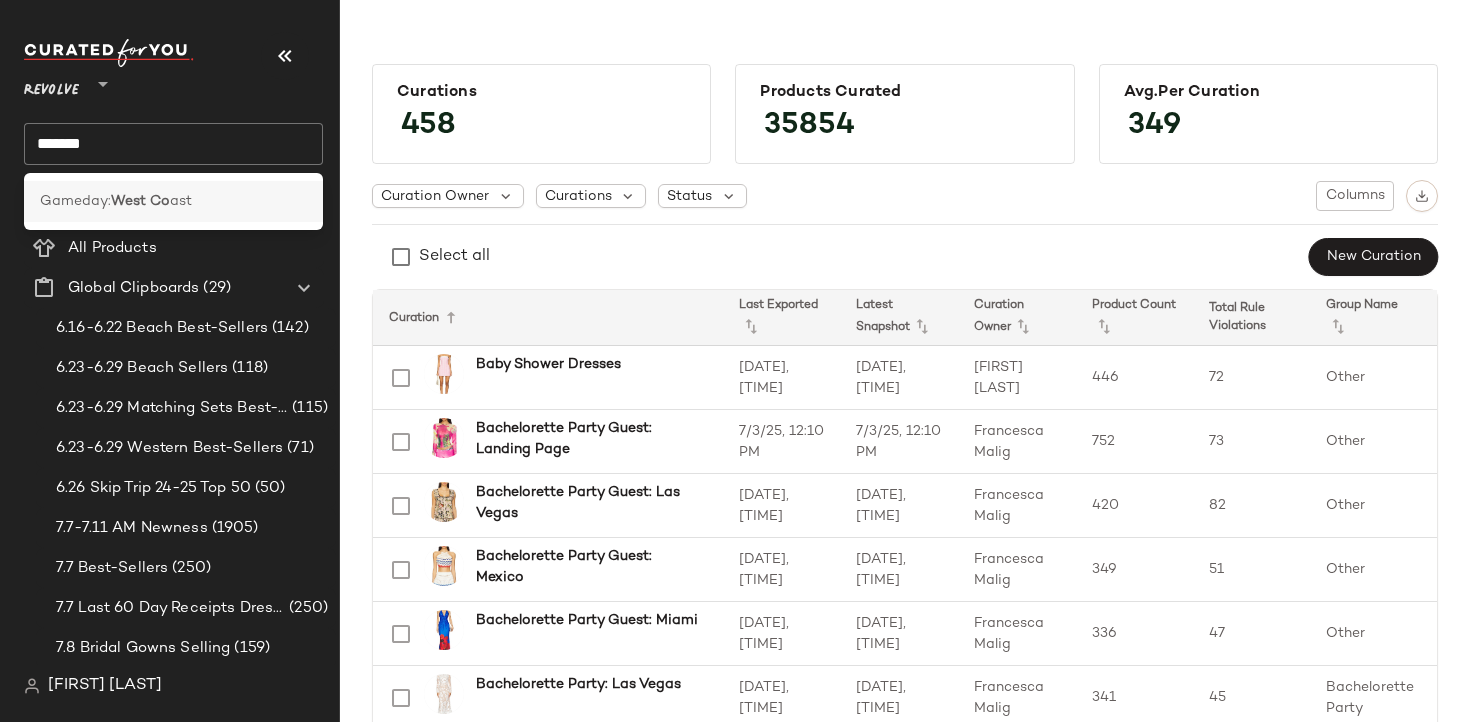 click on "Gameday:  West Co ast" 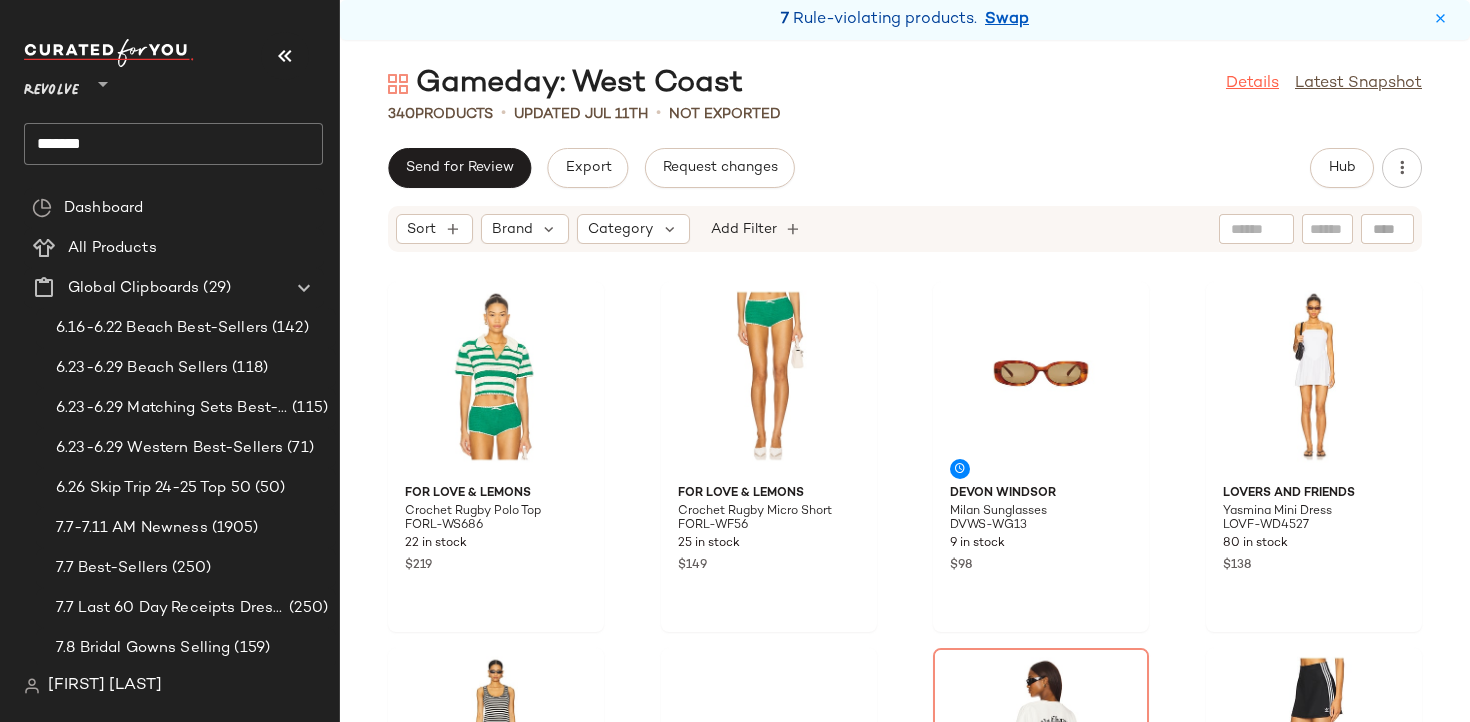 click on "Details" at bounding box center (1252, 84) 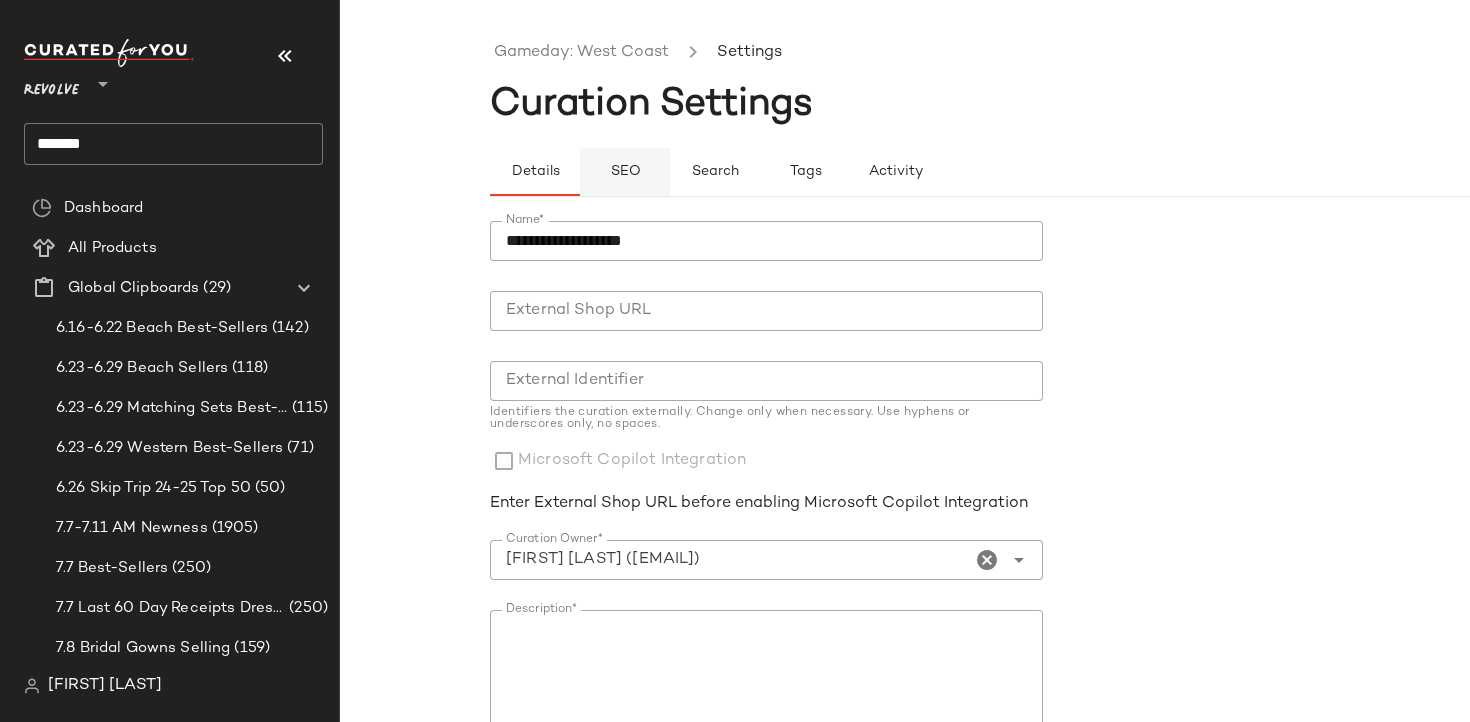 click on "SEO" 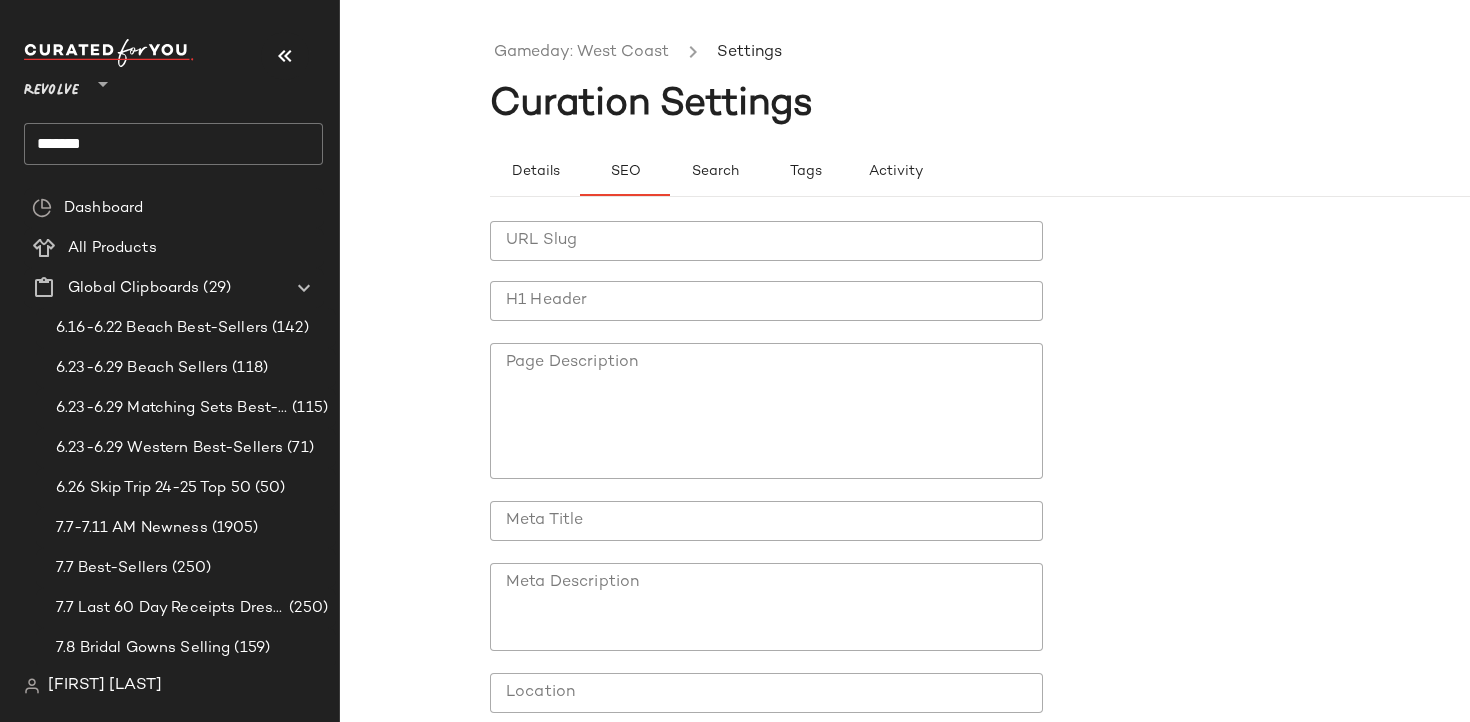 click on "URL Slug" 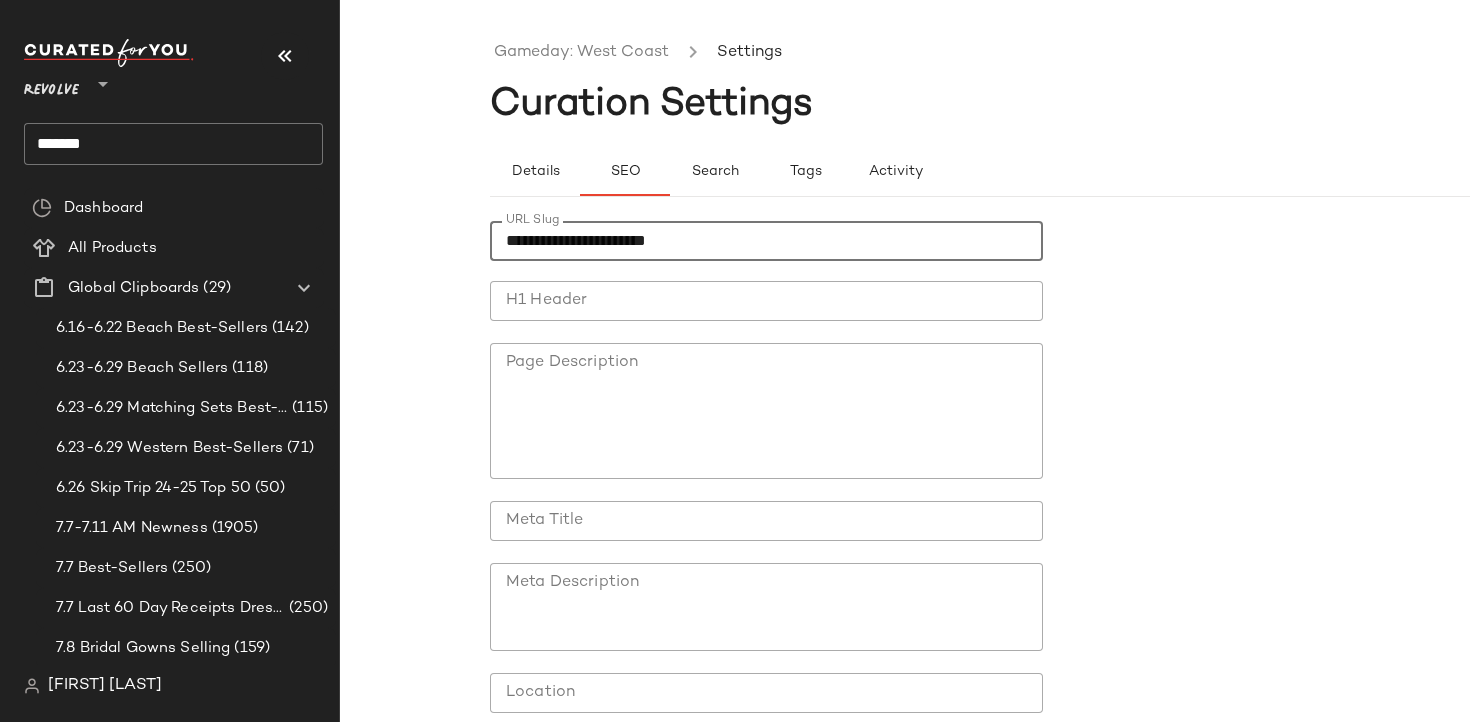 type on "**********" 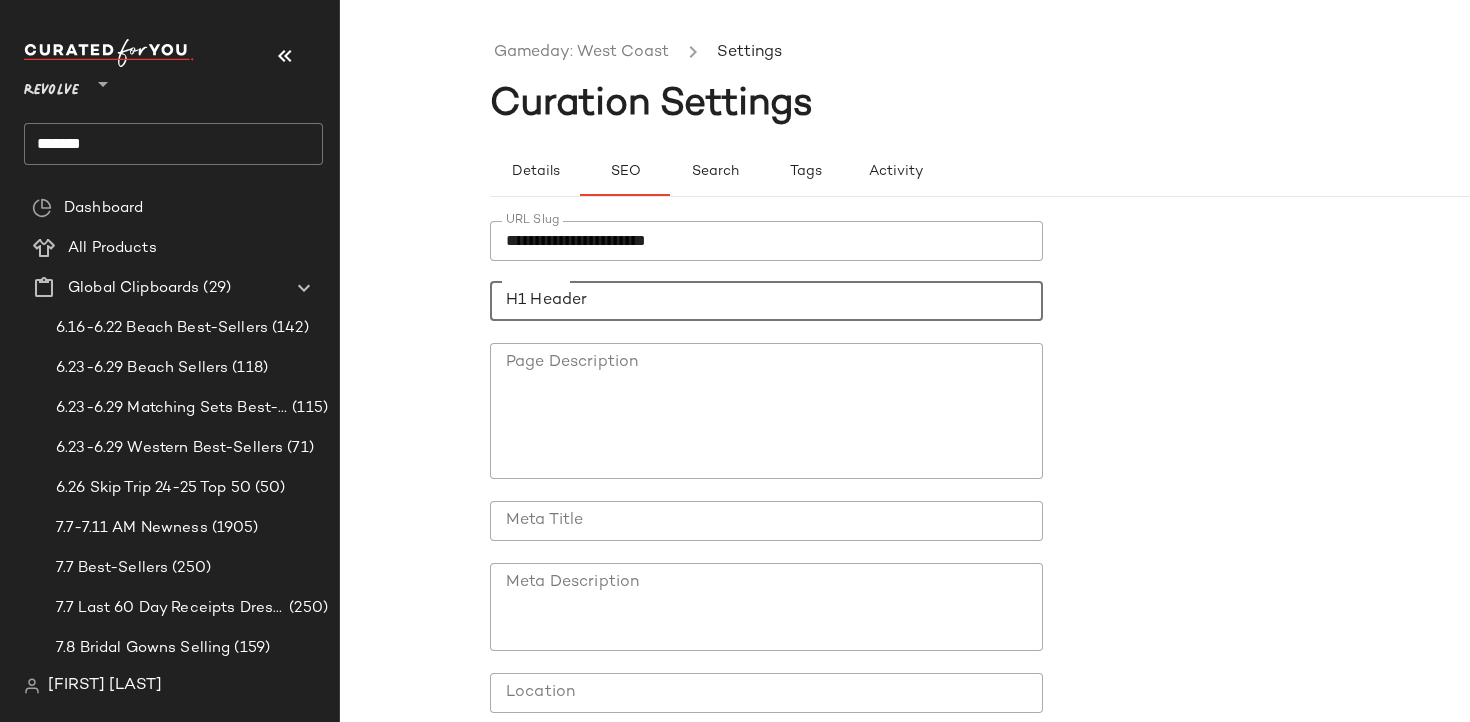 click on "H1 Header" 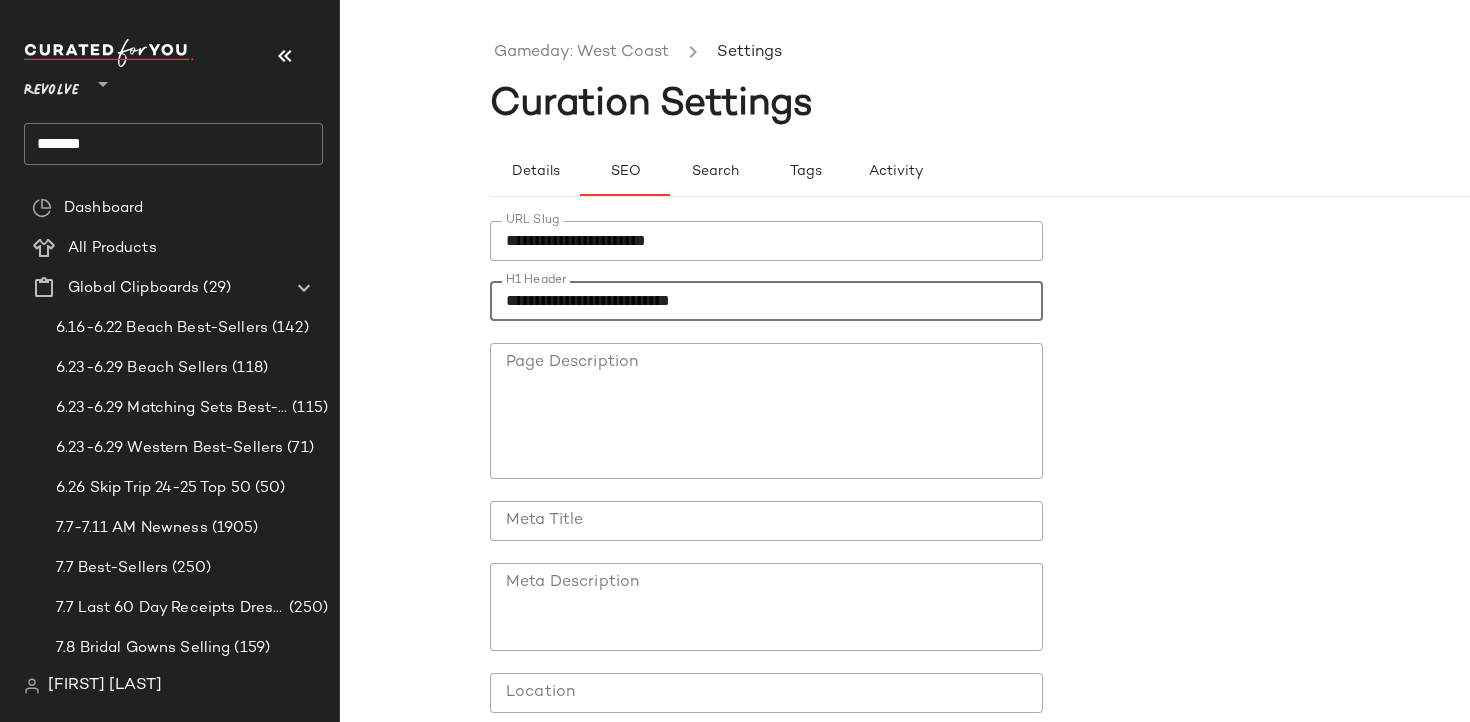 scroll, scrollTop: 160, scrollLeft: 0, axis: vertical 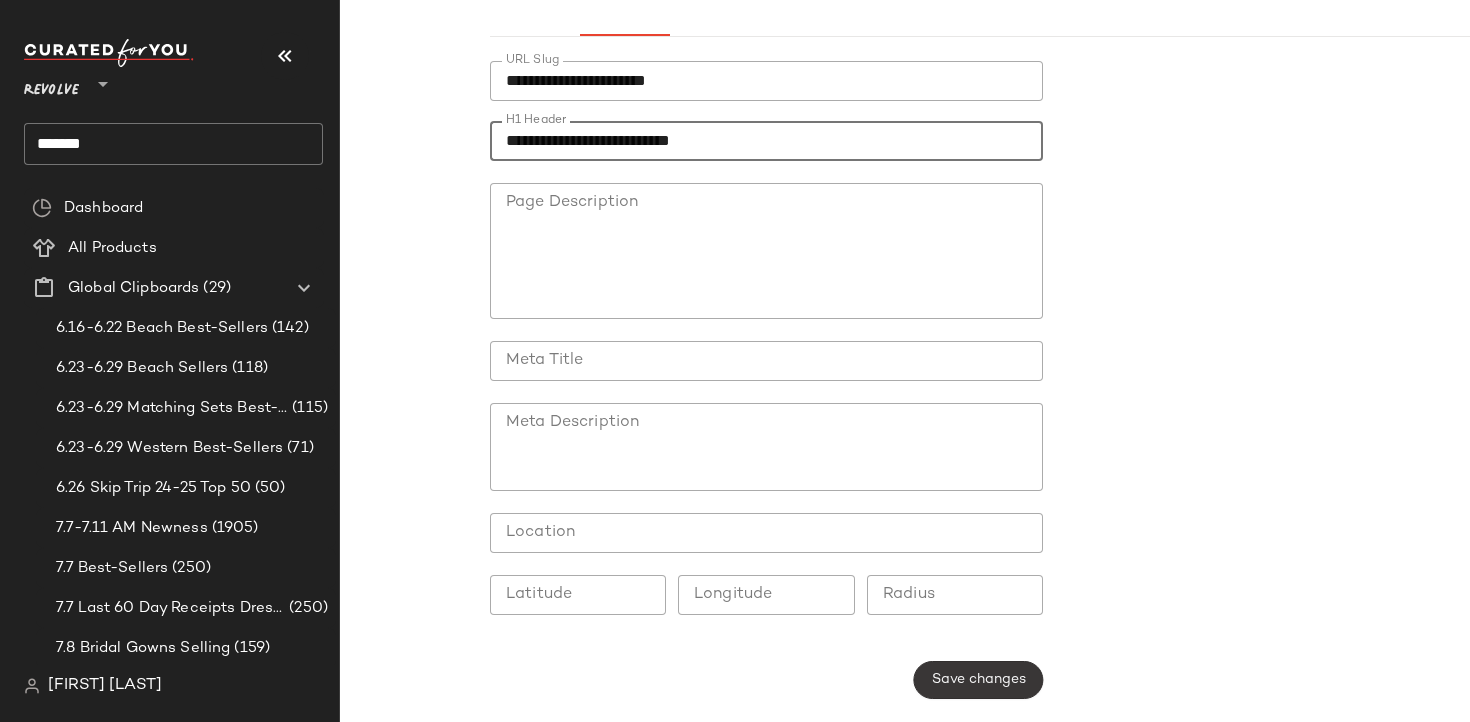 type on "**********" 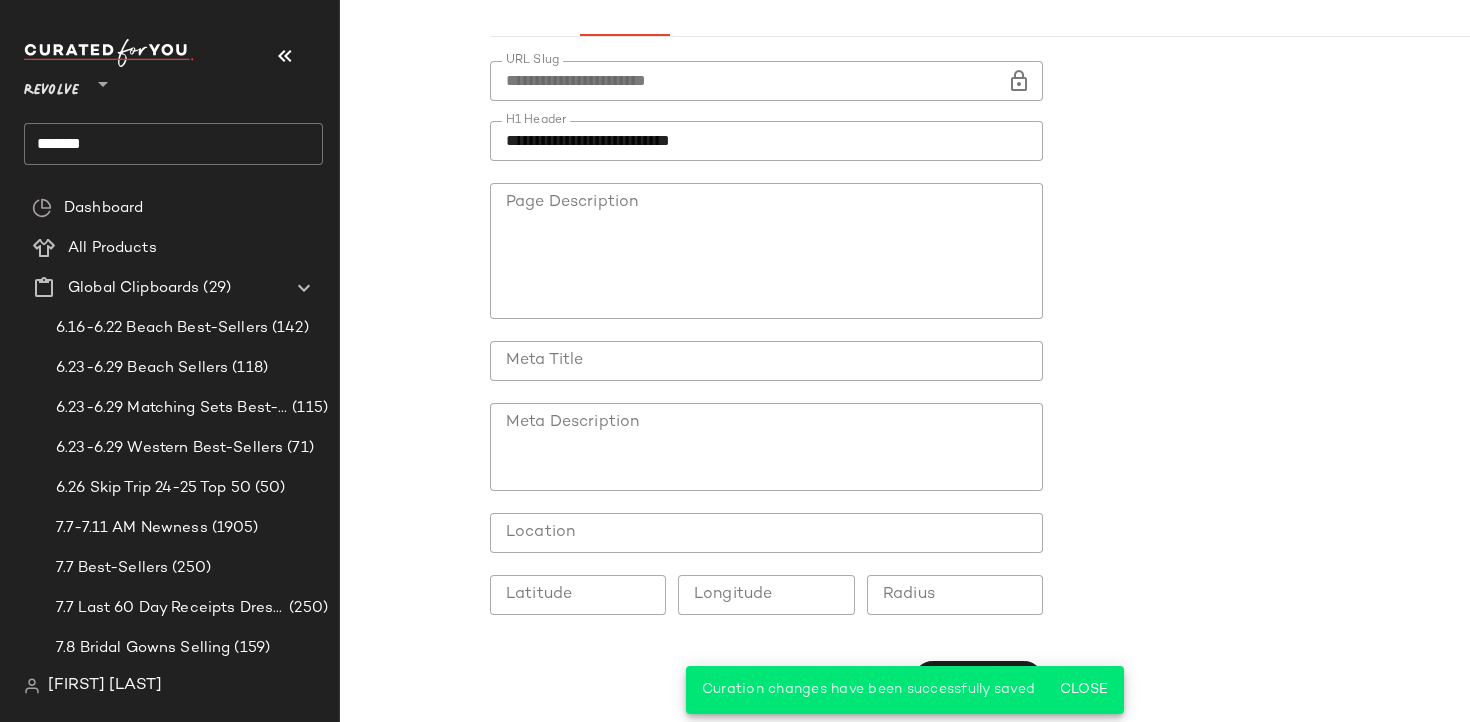 scroll, scrollTop: 0, scrollLeft: 0, axis: both 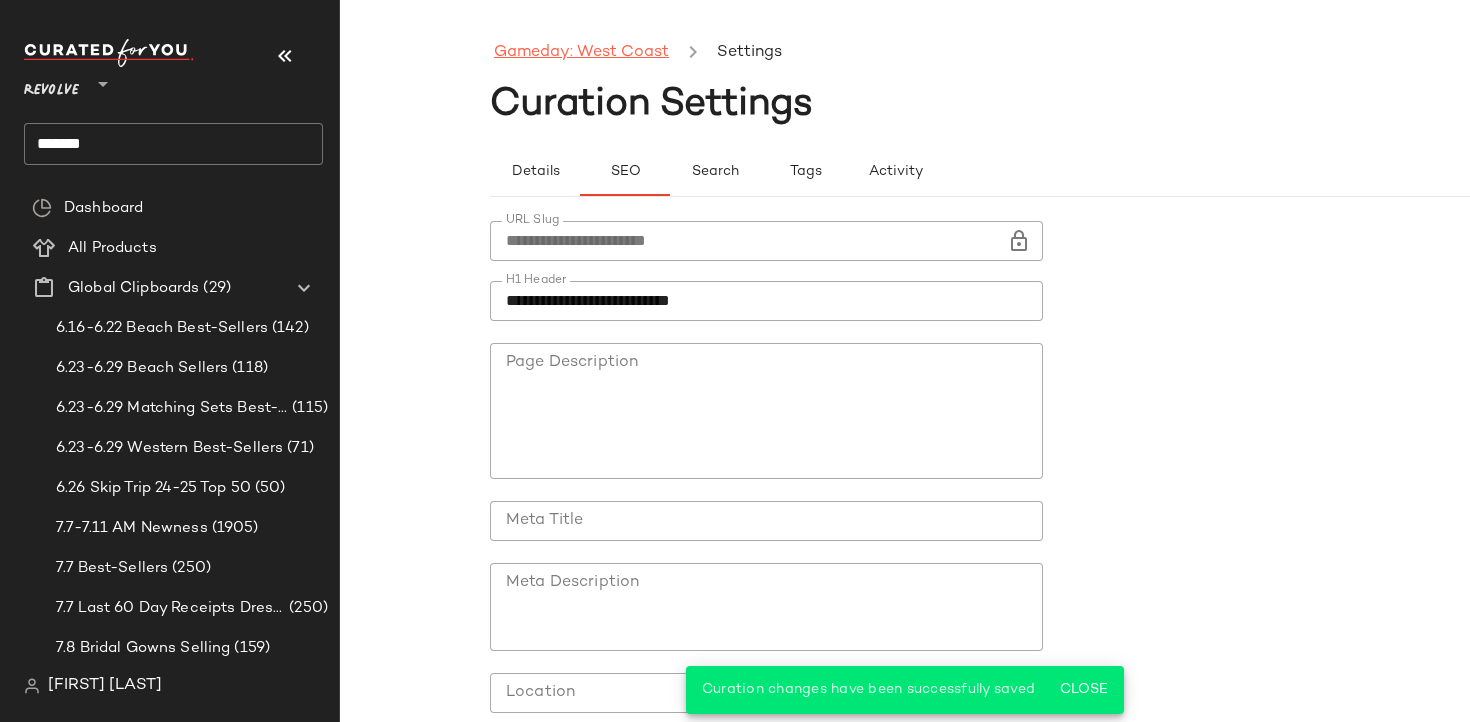 click on "Gameday: West Coast" at bounding box center (581, 53) 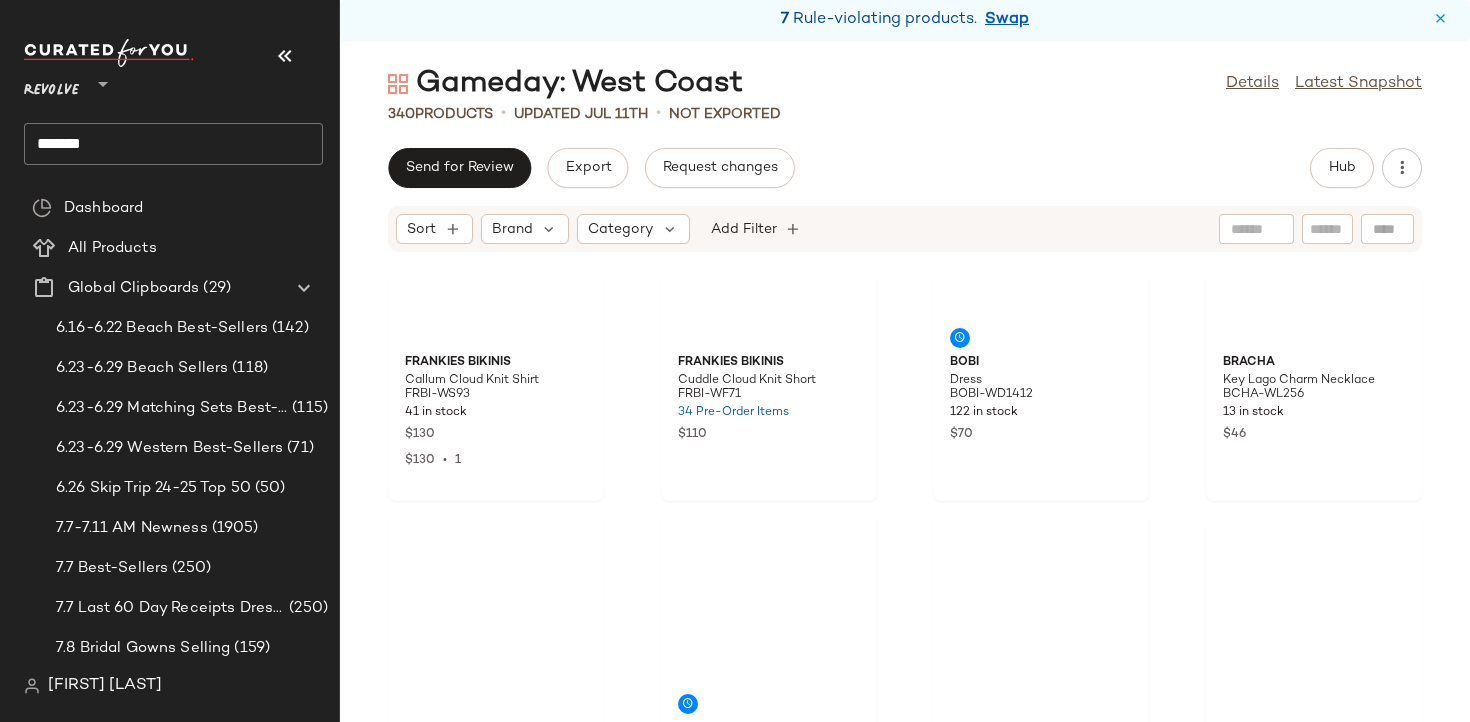 scroll, scrollTop: 0, scrollLeft: 0, axis: both 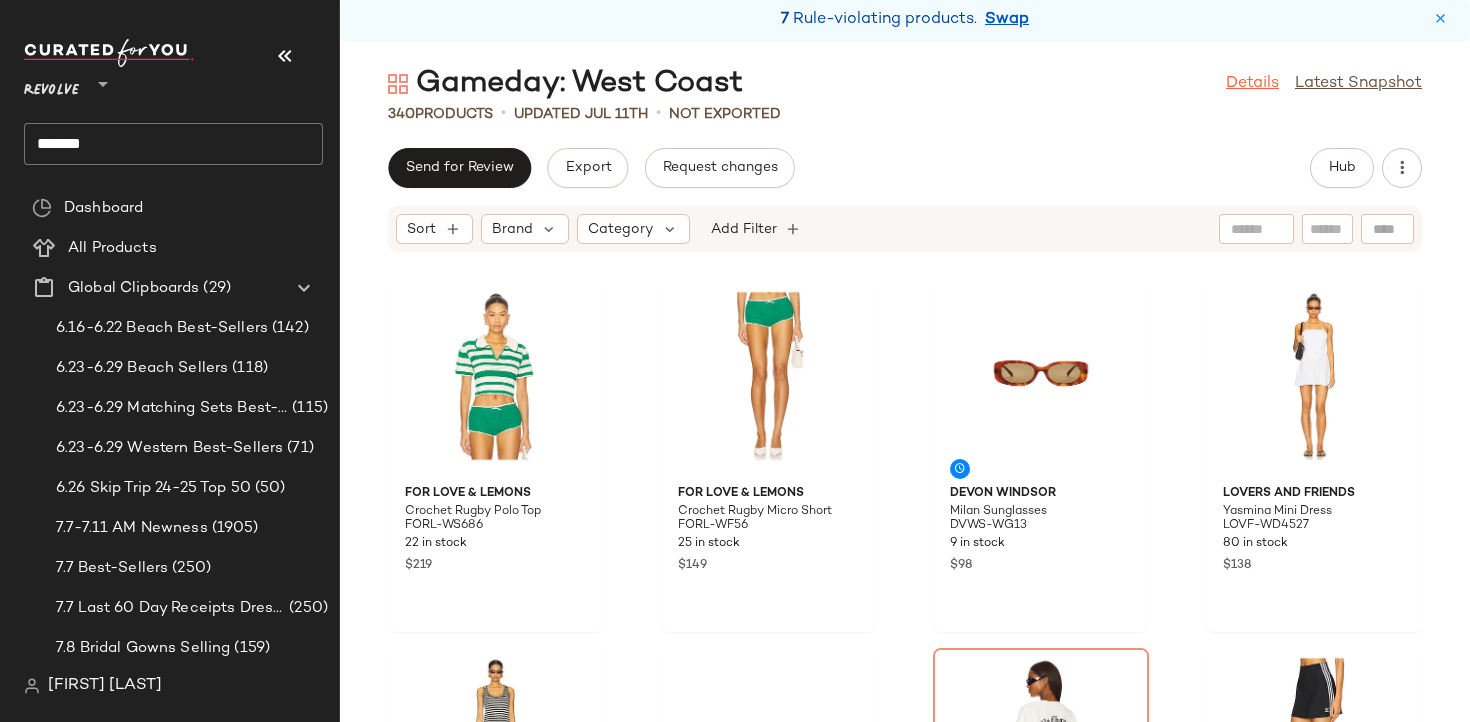 click on "Details" at bounding box center [1252, 84] 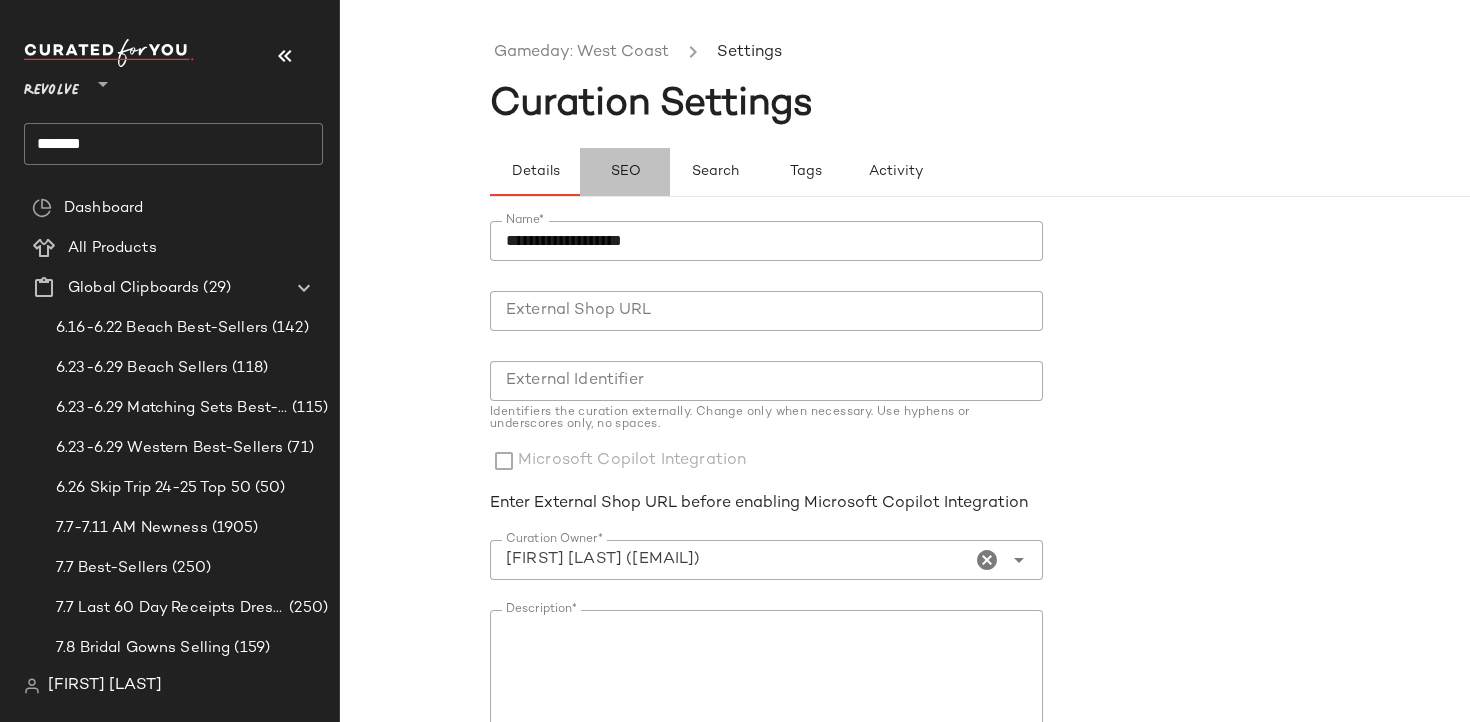 click on "SEO" 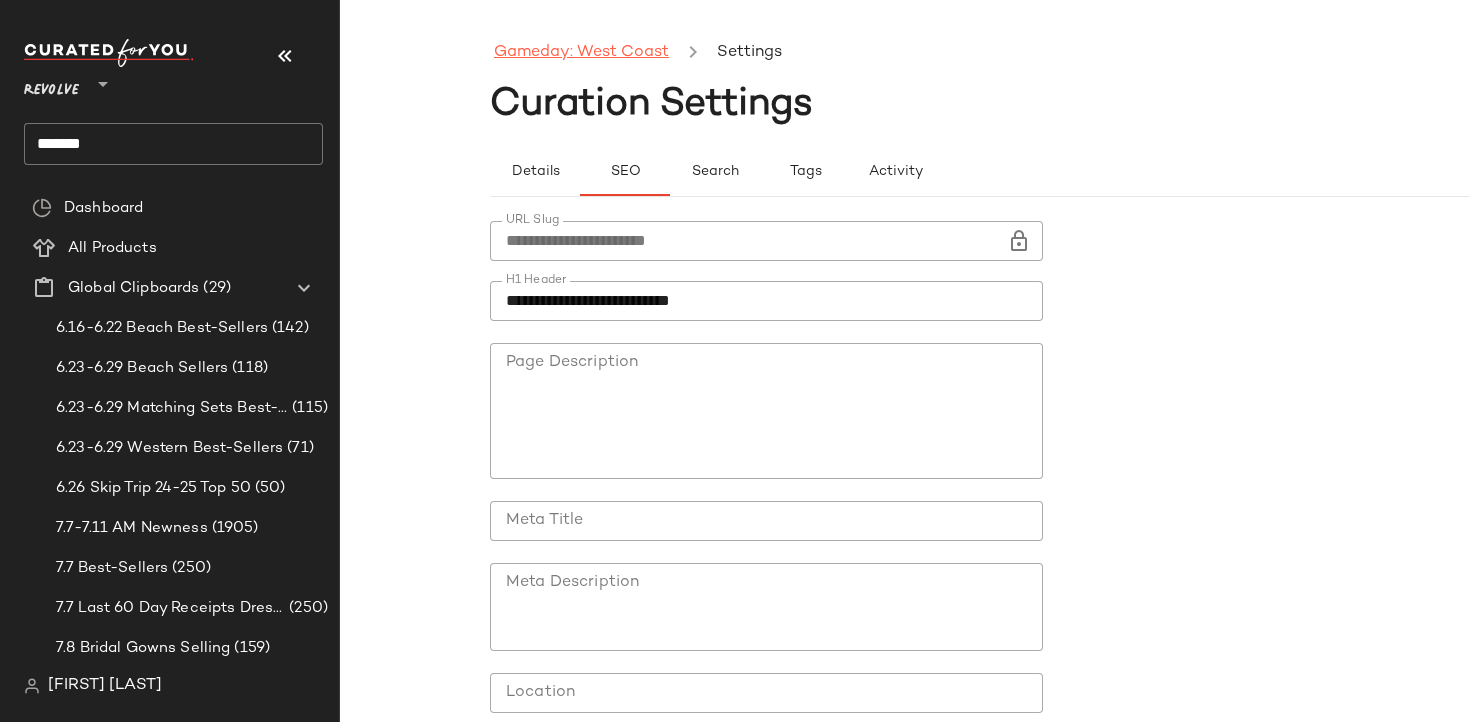 click on "Gameday: West Coast" at bounding box center [581, 53] 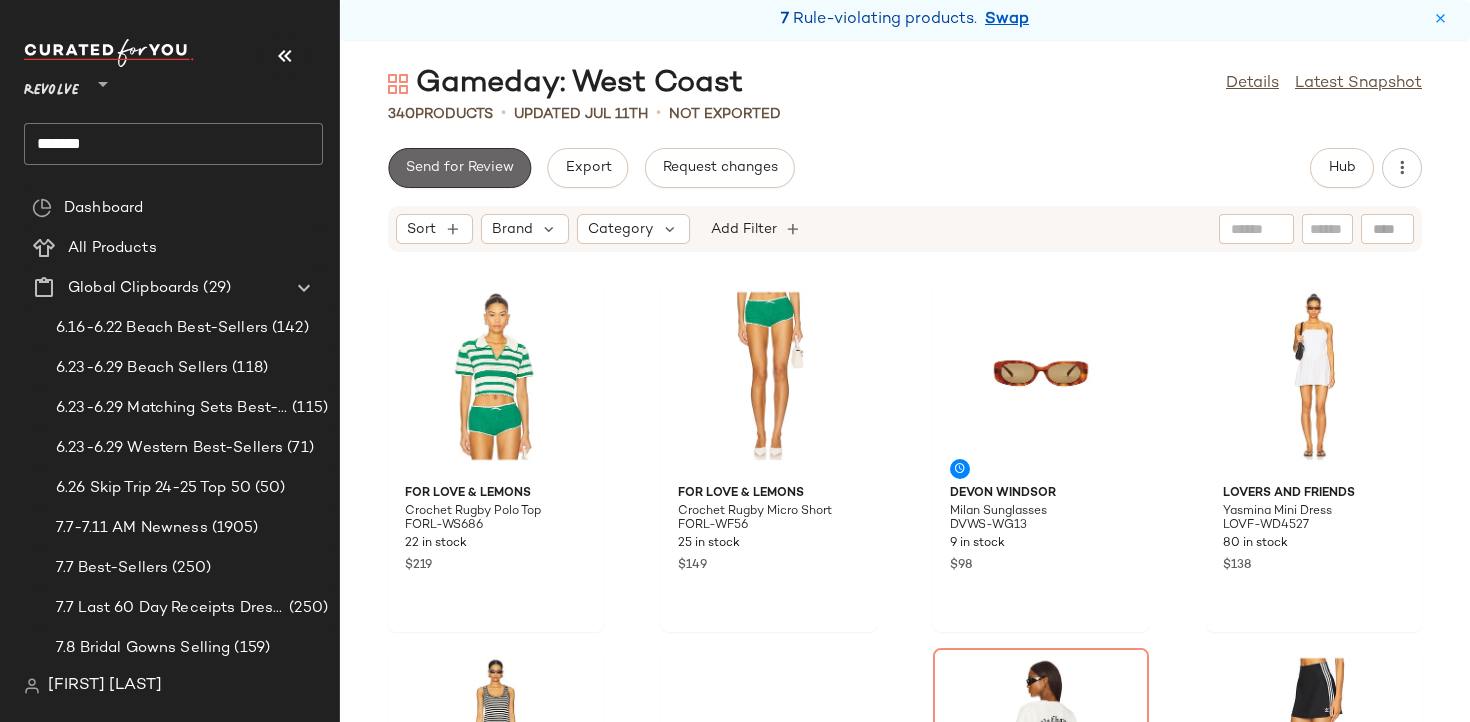 click on "Send for Review" at bounding box center [459, 168] 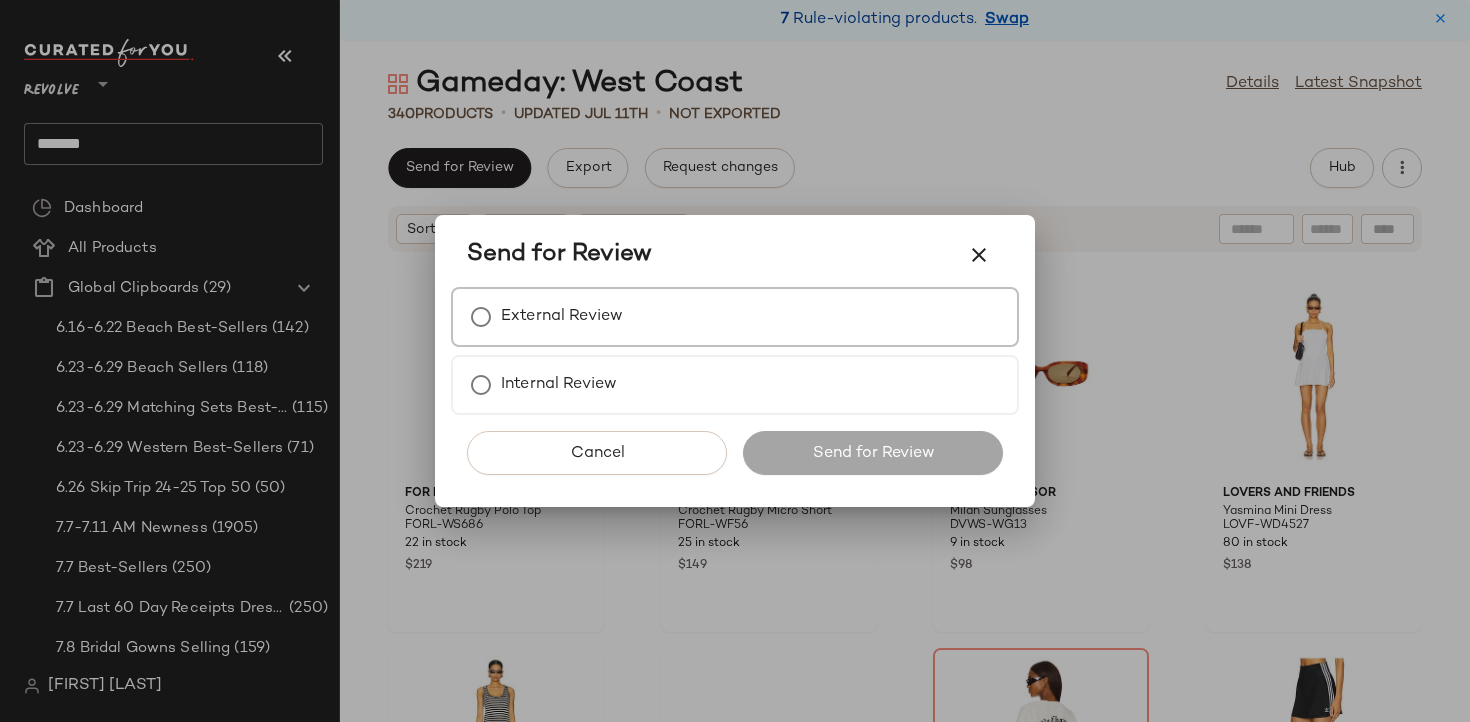 click on "External Review" at bounding box center (735, 317) 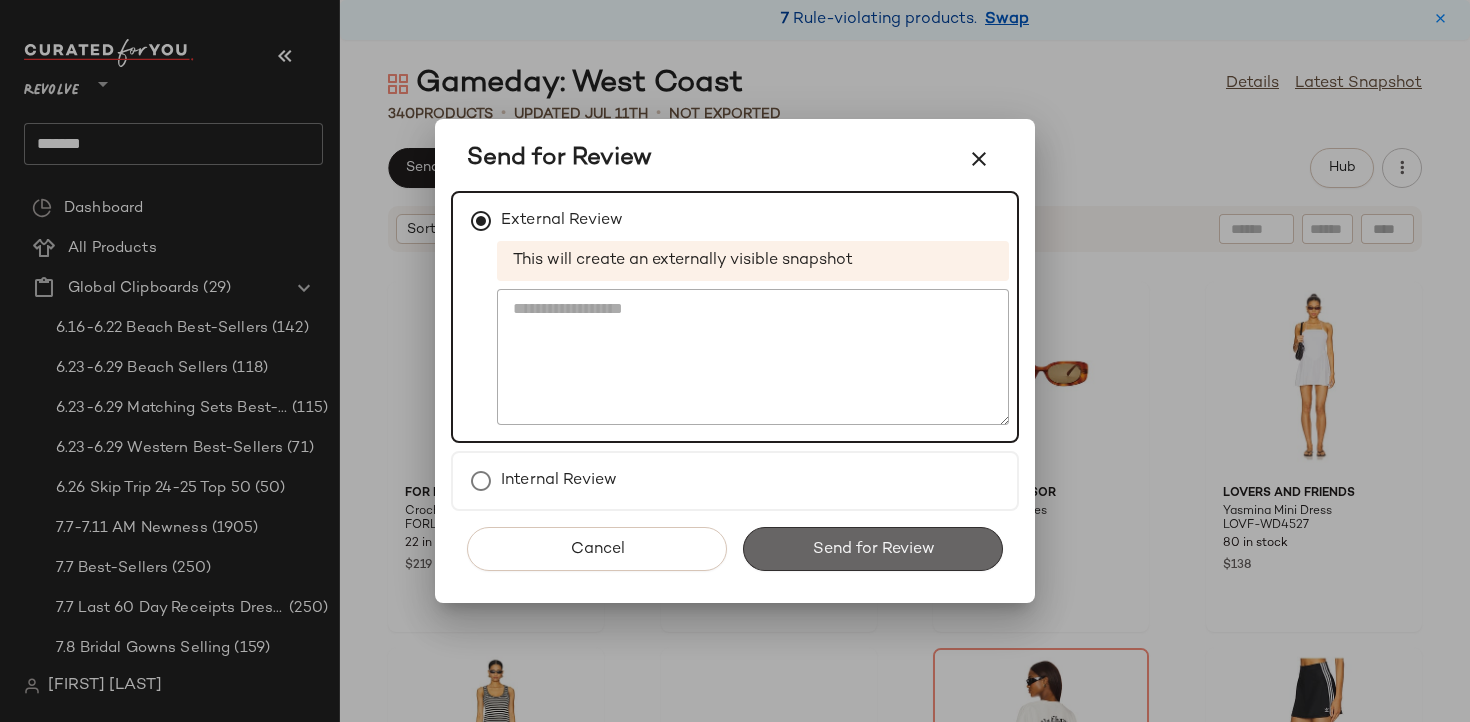 click on "Send for Review" at bounding box center (873, 549) 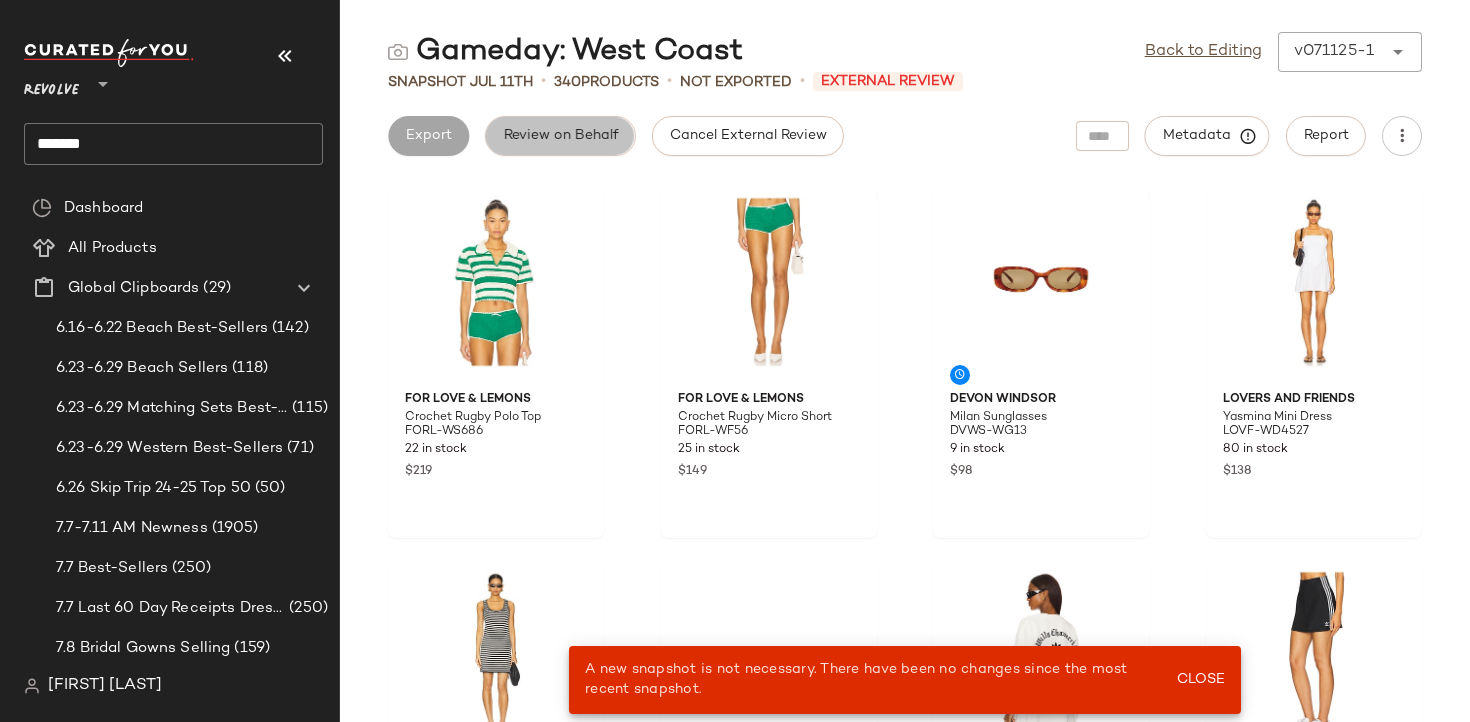 click on "Review on Behalf" 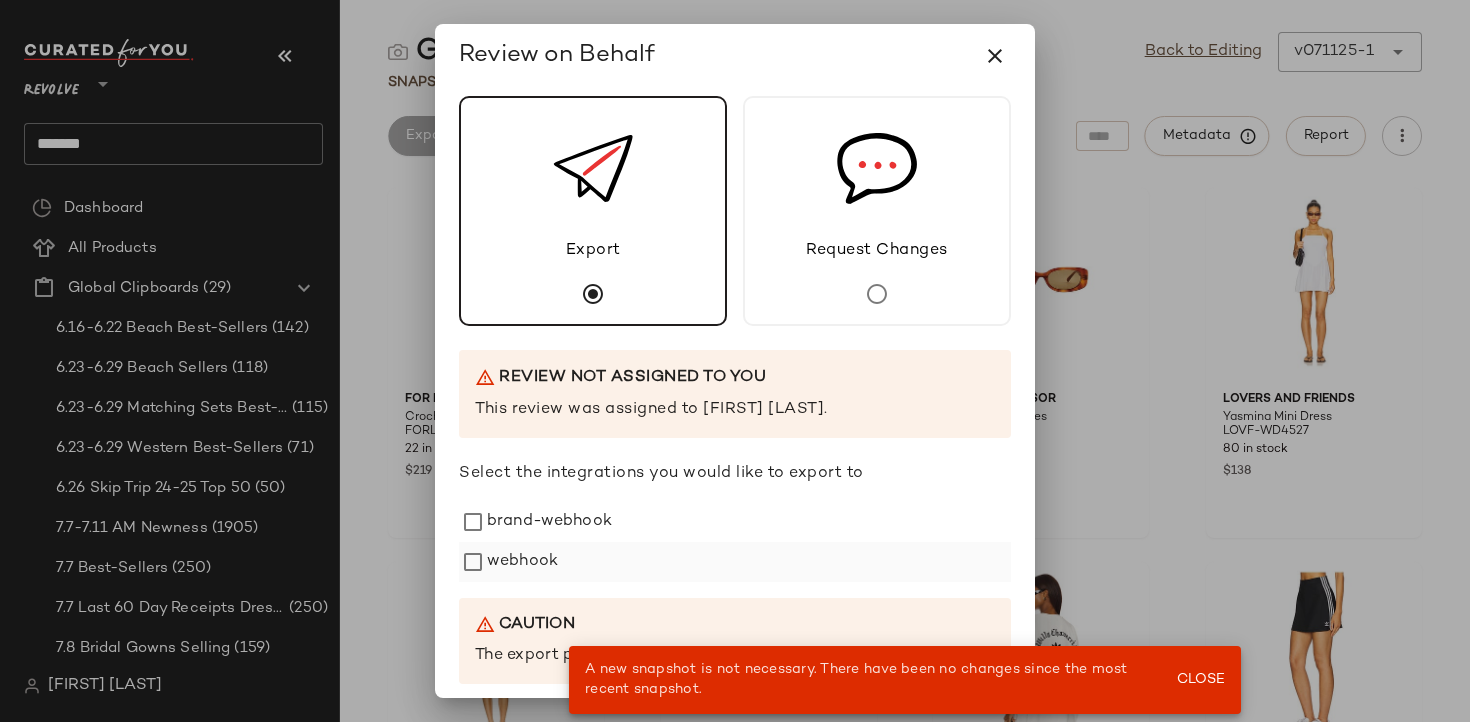 click on "webhook" at bounding box center [522, 562] 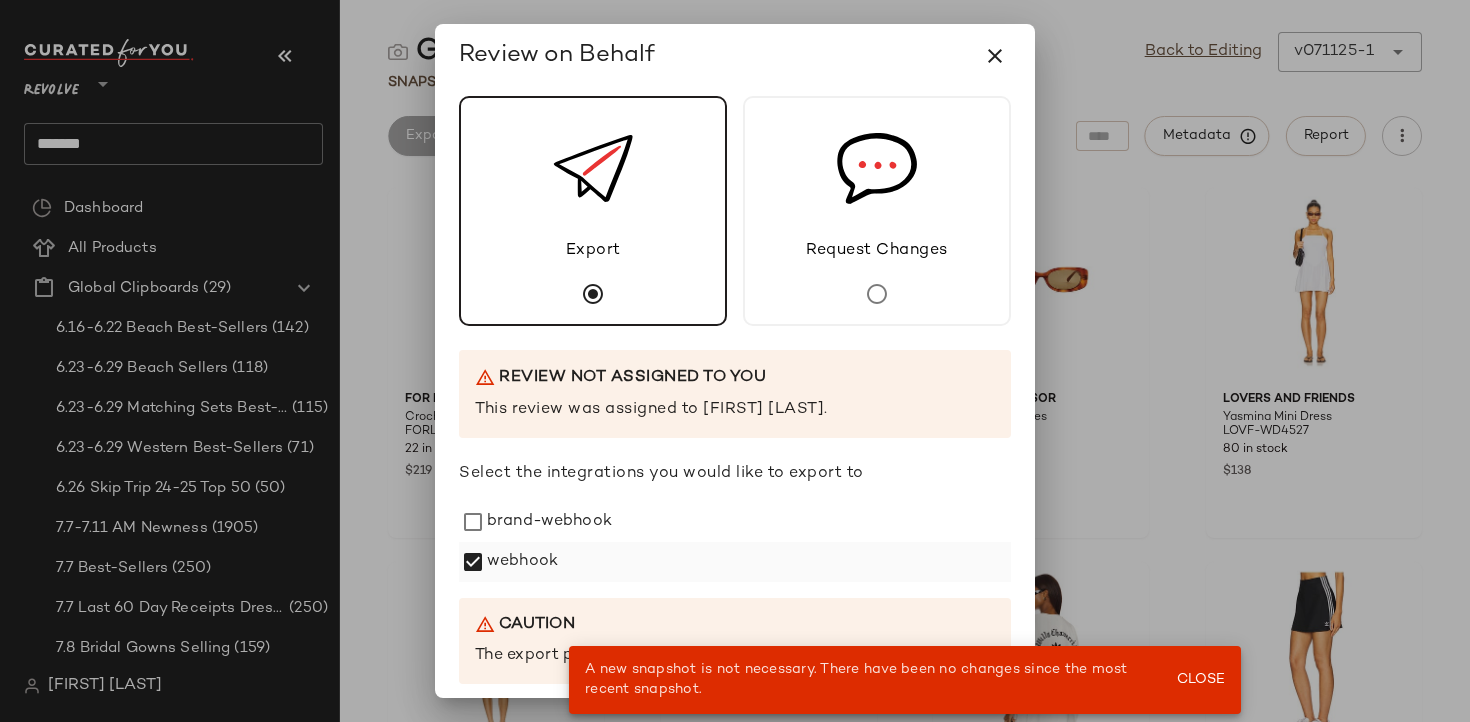 scroll, scrollTop: 229, scrollLeft: 0, axis: vertical 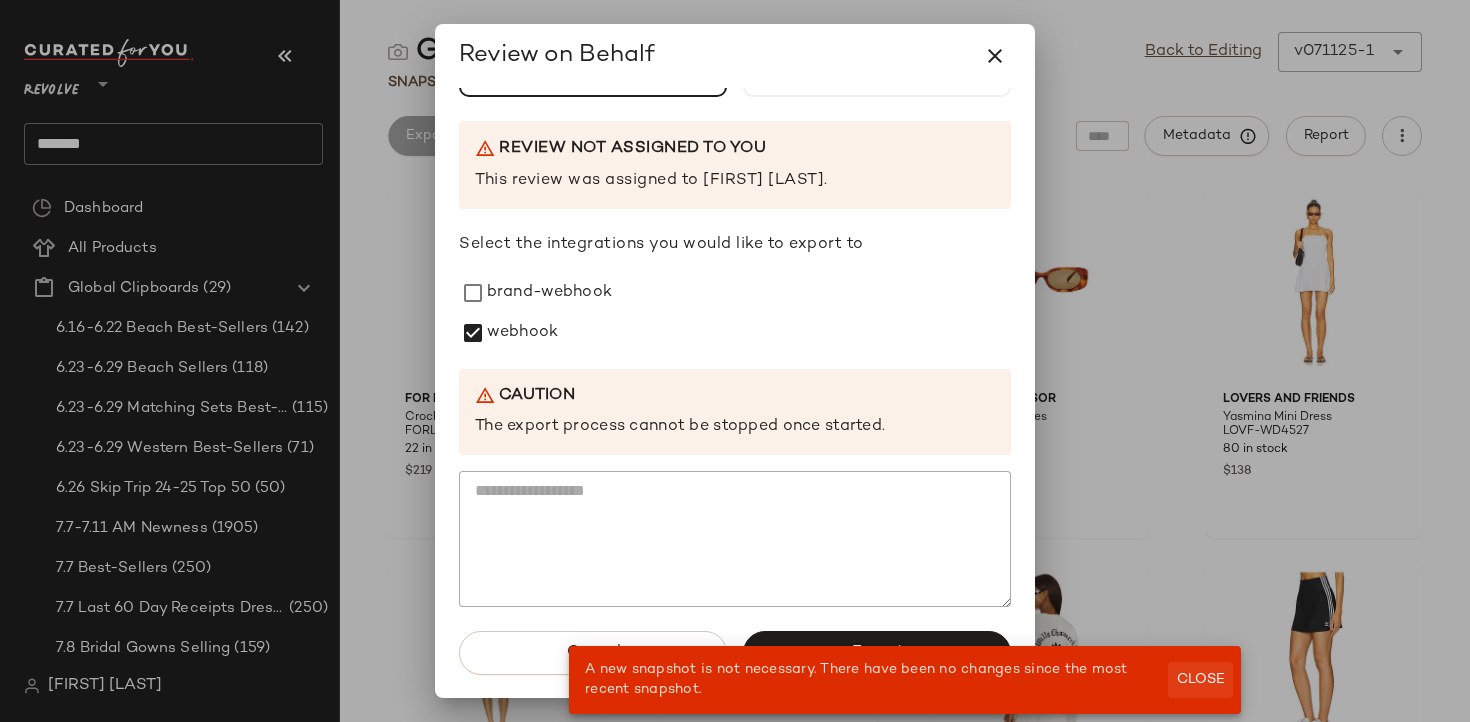 click on "Close" 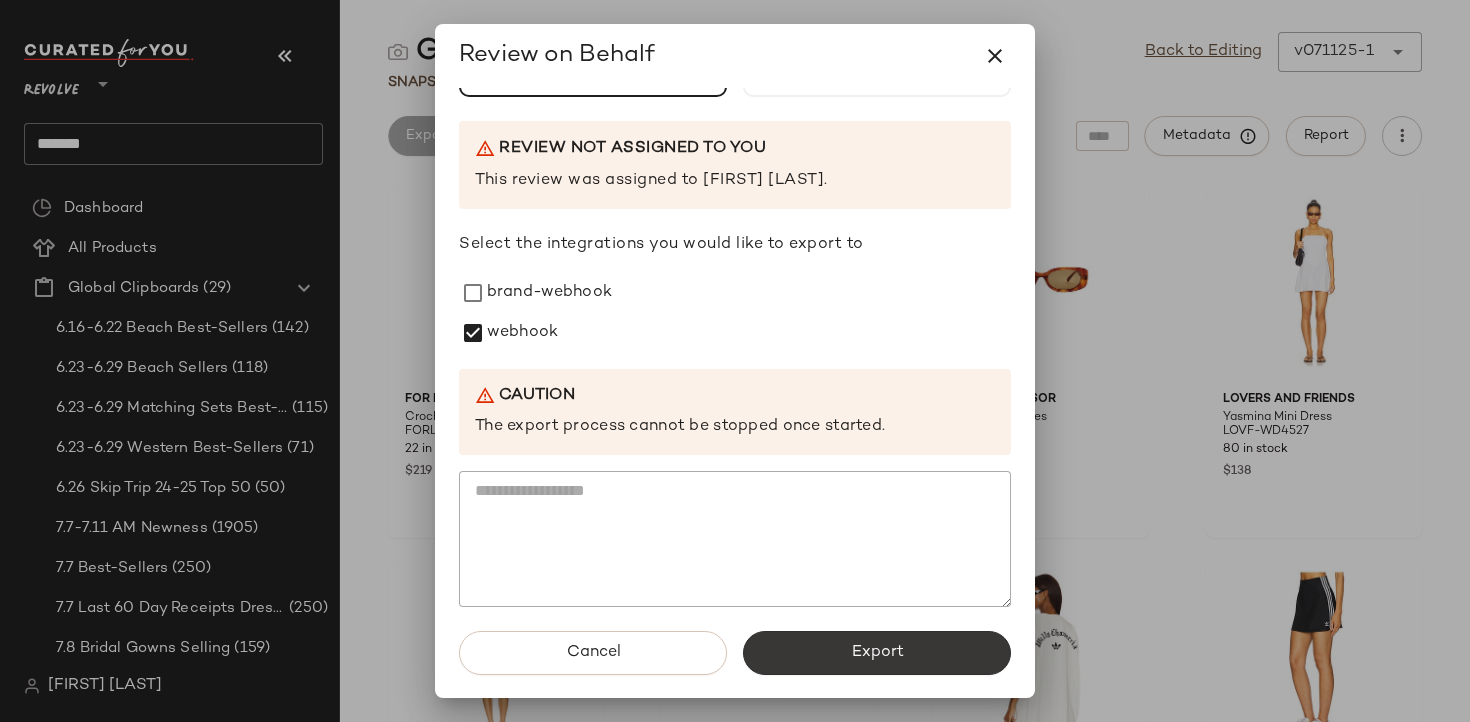 click on "Export" at bounding box center (877, 653) 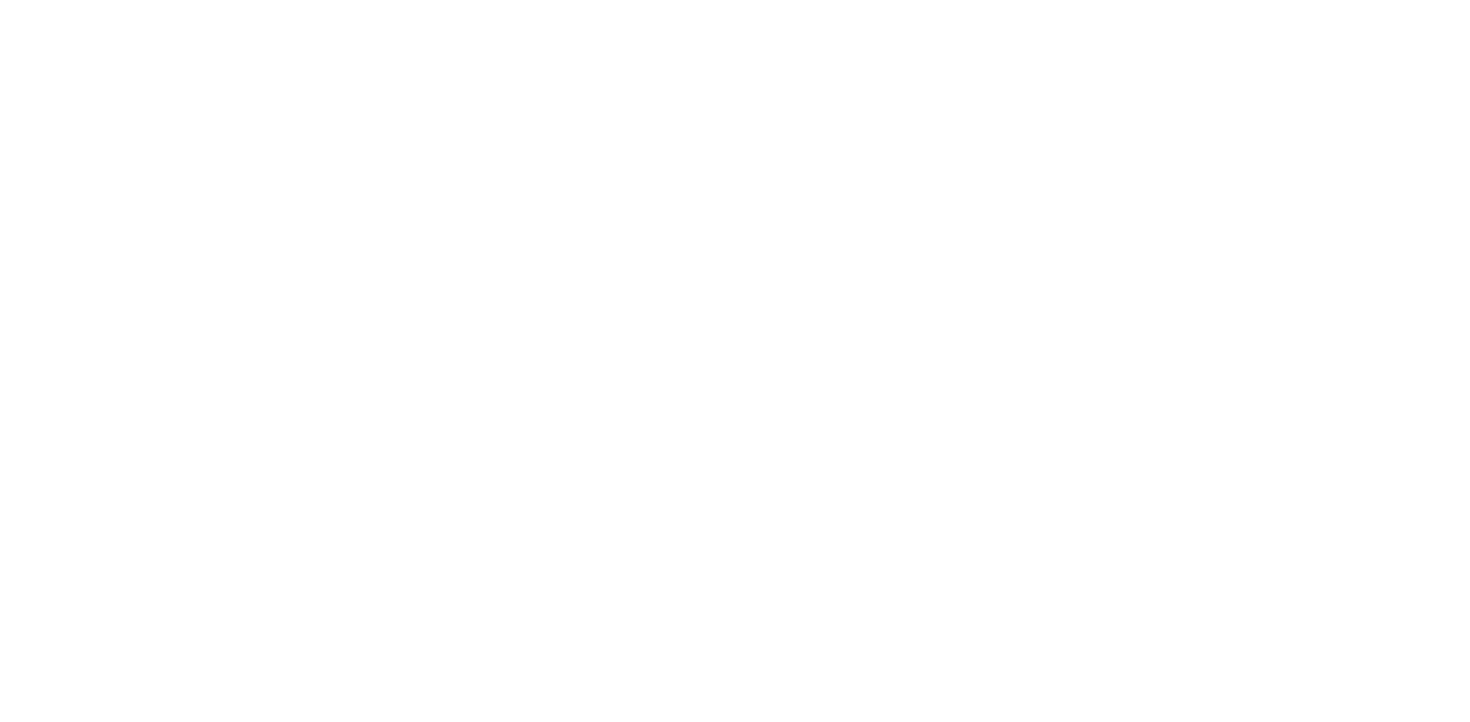 scroll, scrollTop: 0, scrollLeft: 0, axis: both 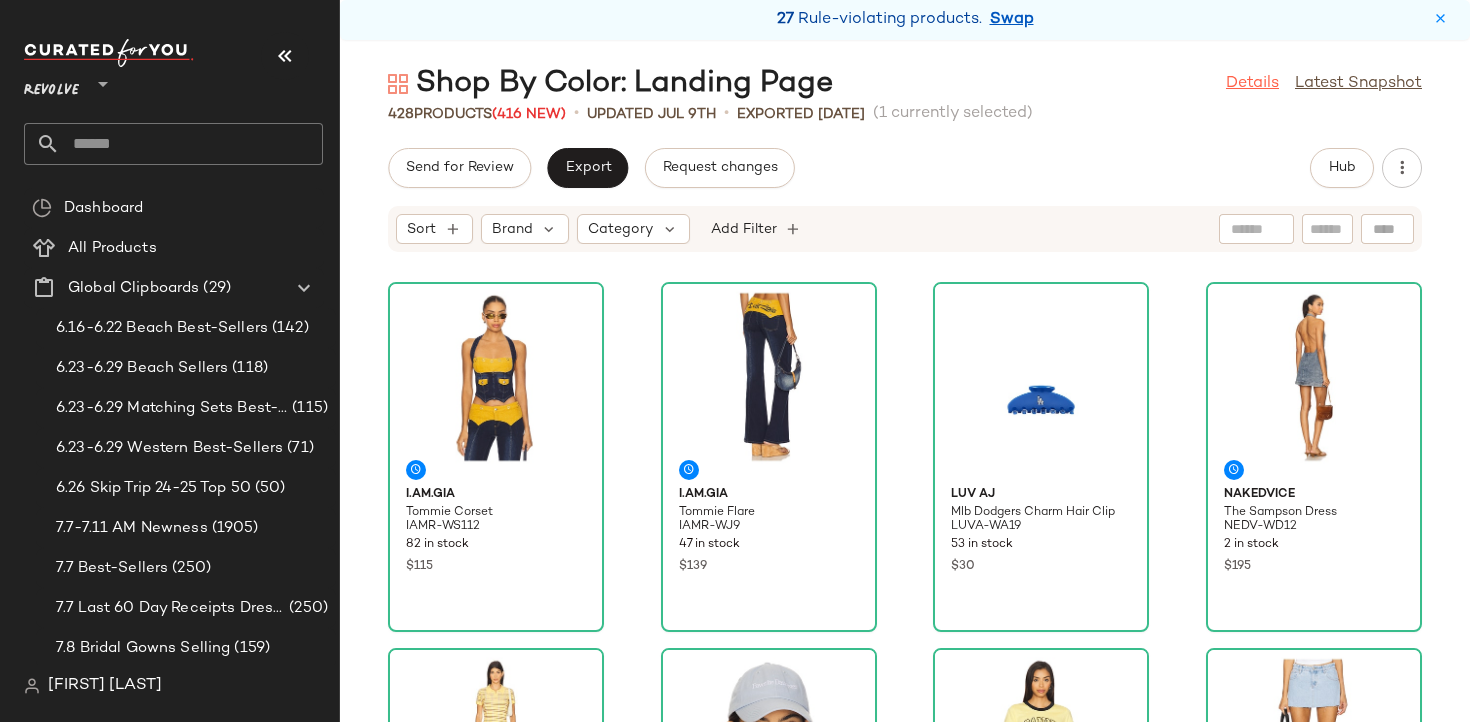click on "Details" at bounding box center (1252, 84) 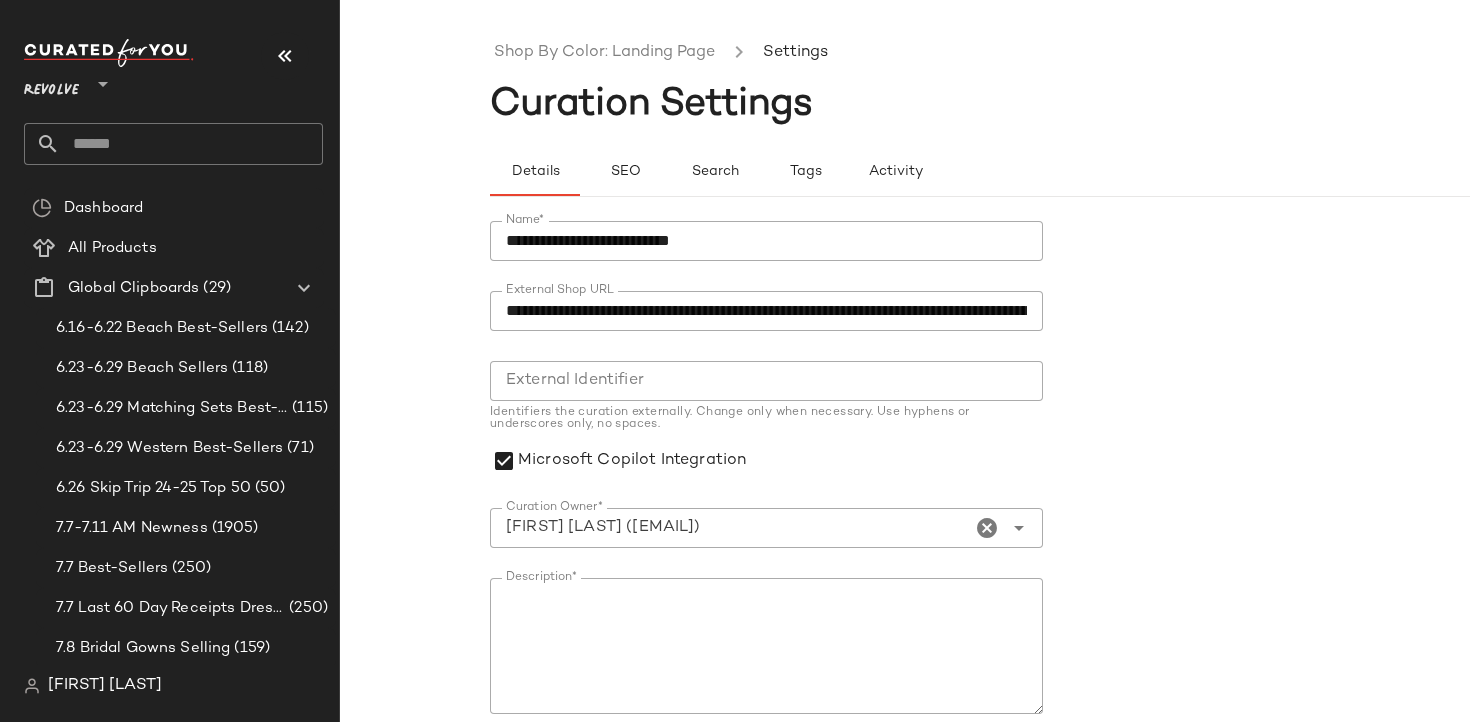 click on "**********" at bounding box center (766, 588) 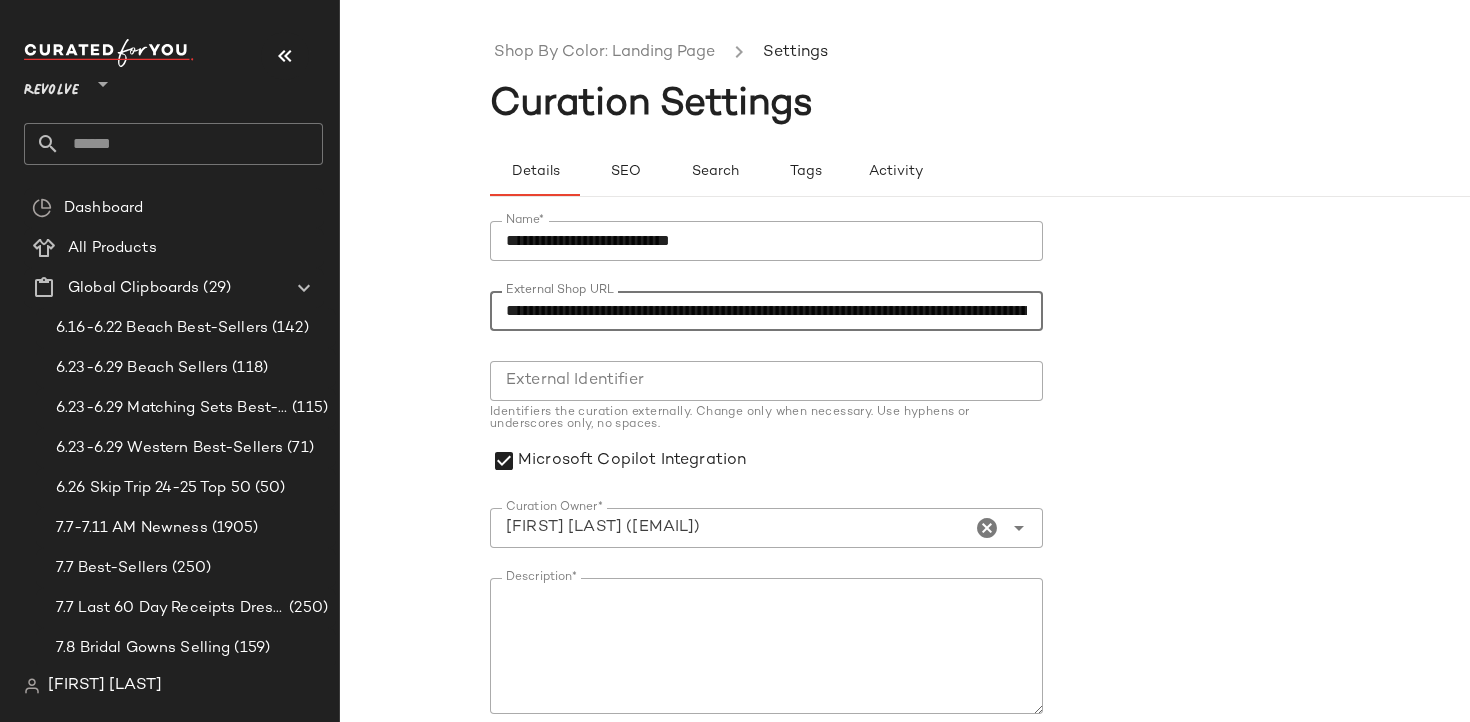click on "**********" 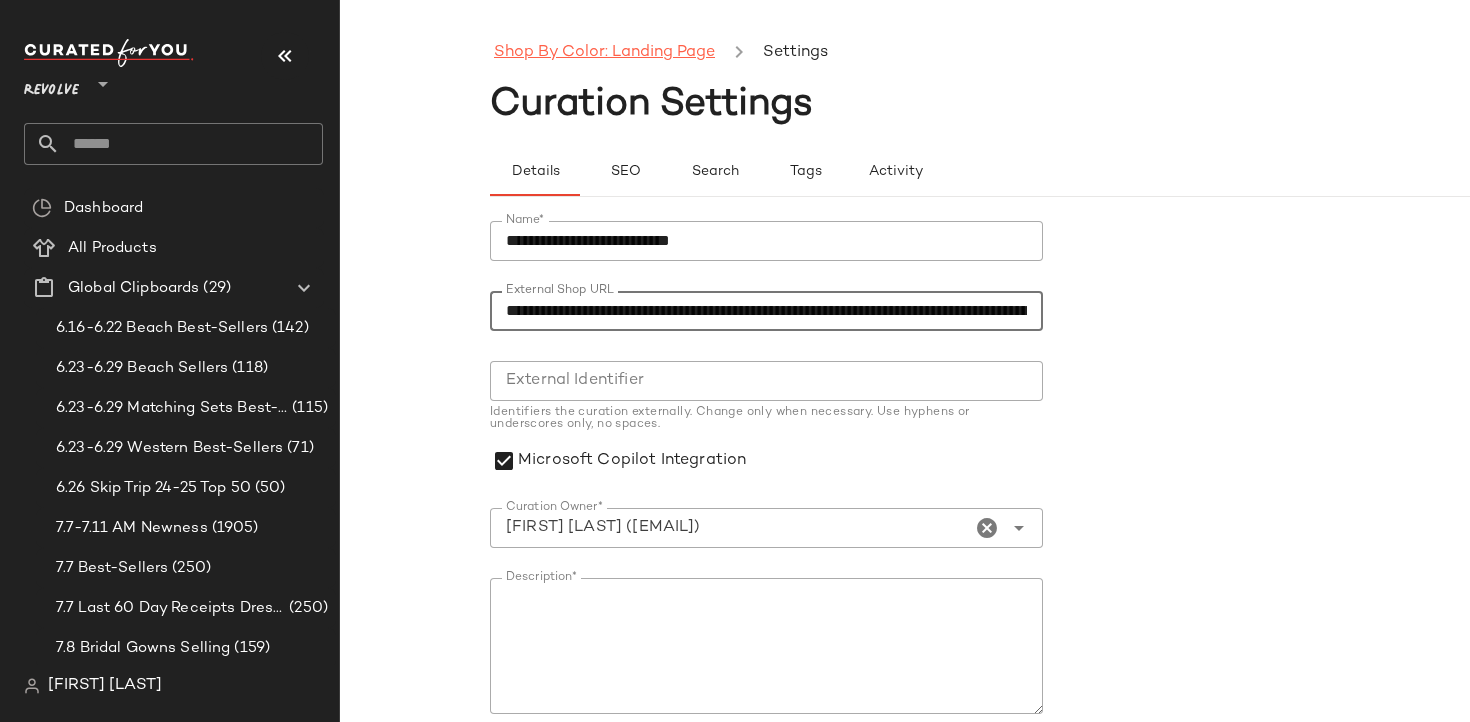 click on "Shop By Color: Landing Page" at bounding box center [604, 53] 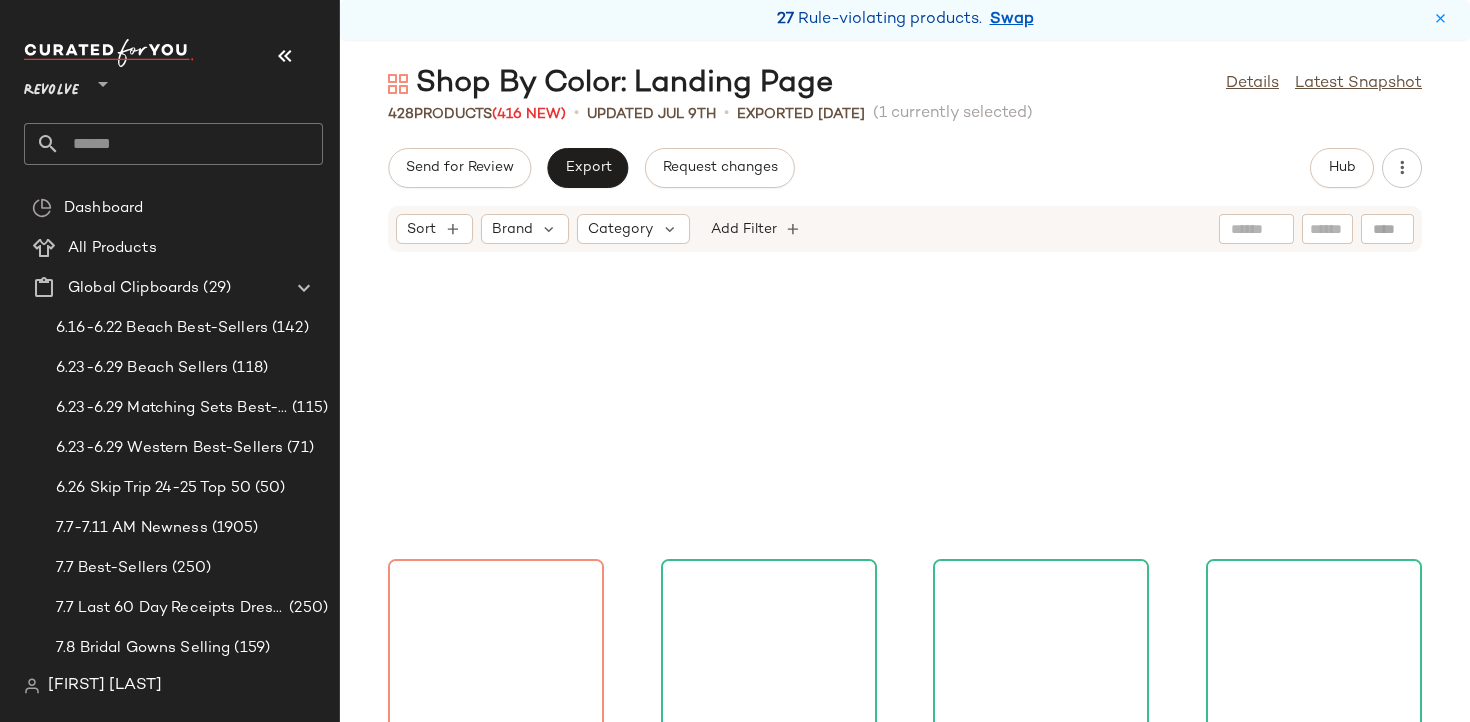 scroll, scrollTop: 0, scrollLeft: 0, axis: both 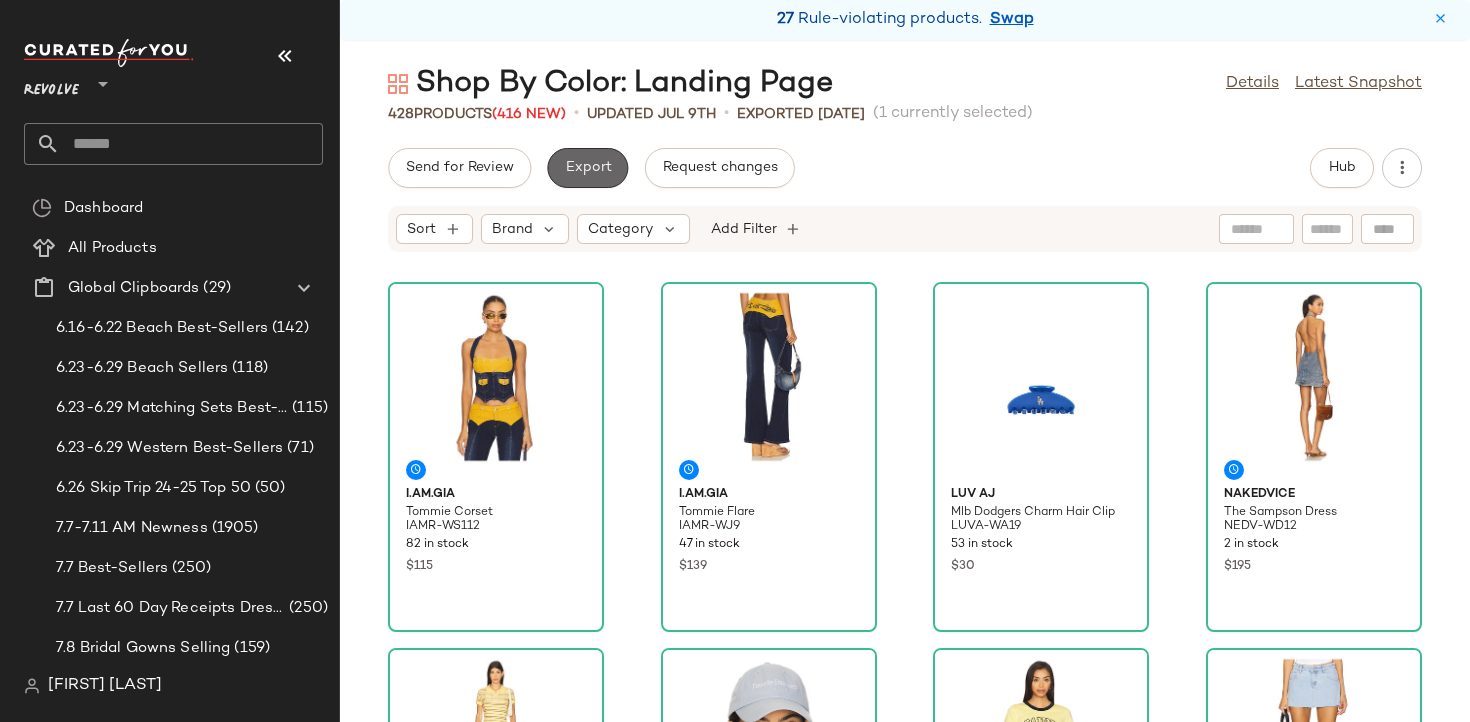 click on "Export" 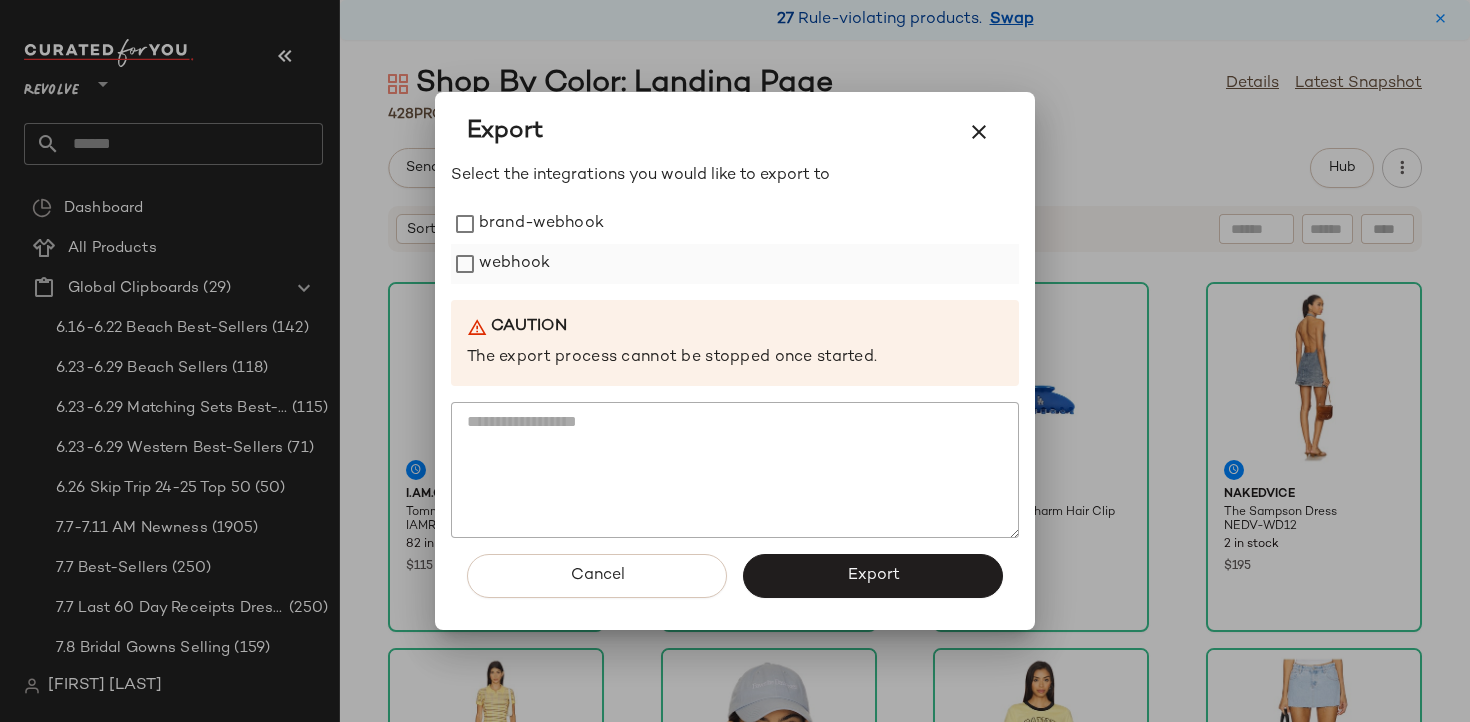 click on "webhook" at bounding box center (514, 264) 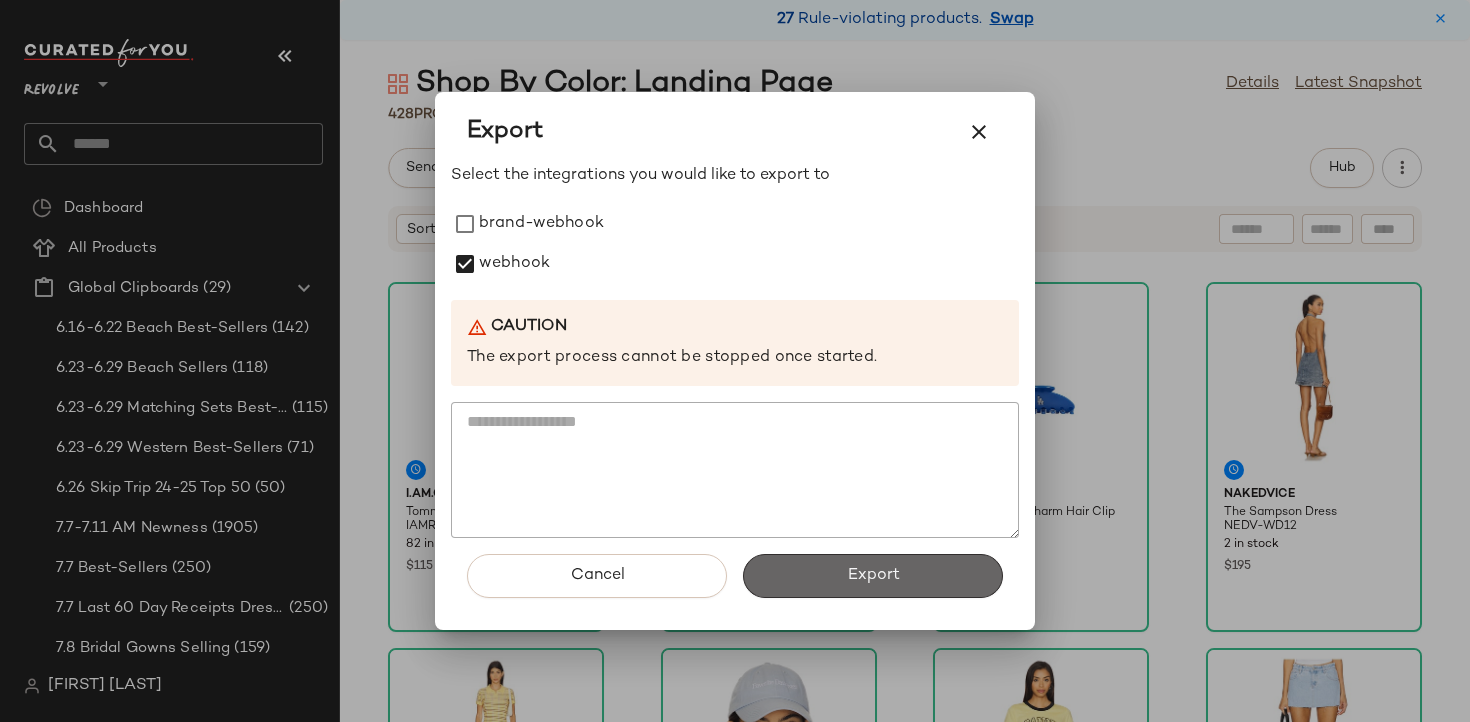 click on "Export" 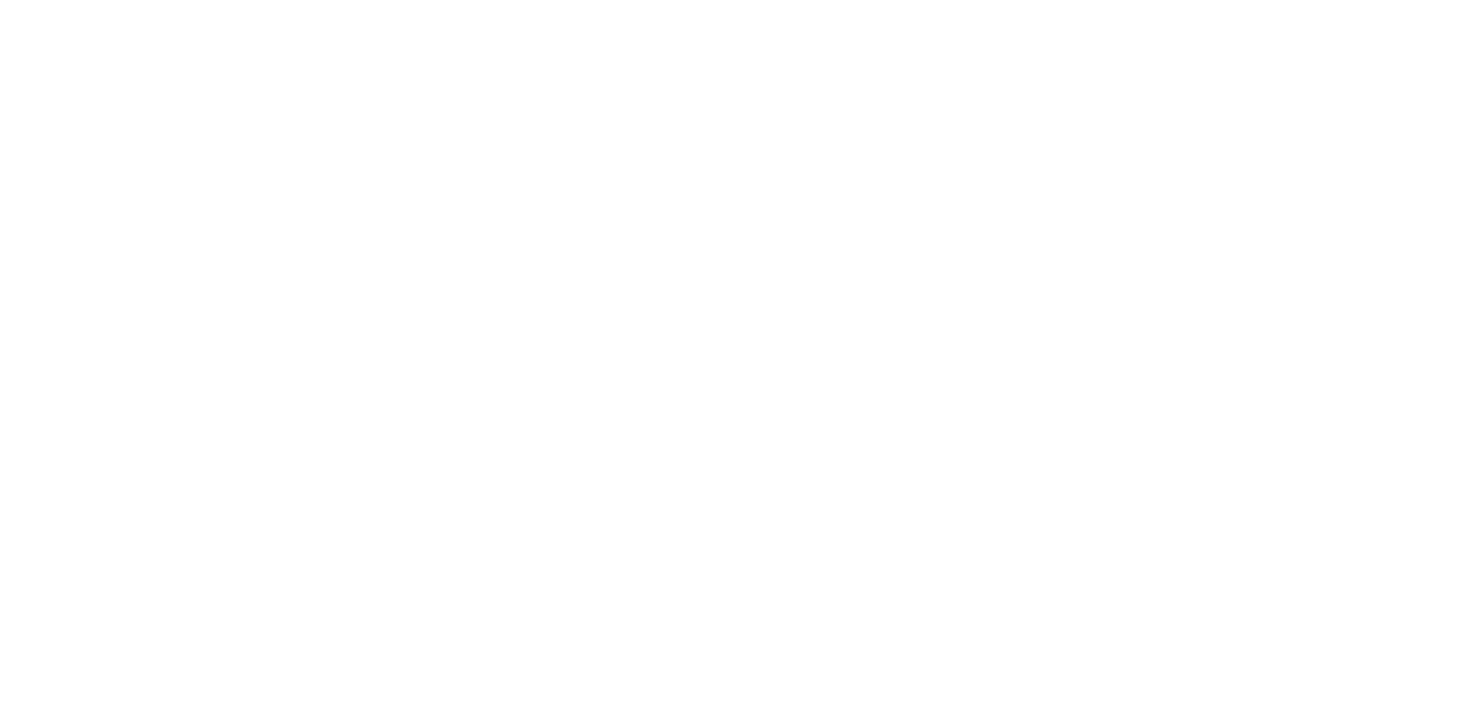 scroll, scrollTop: 0, scrollLeft: 0, axis: both 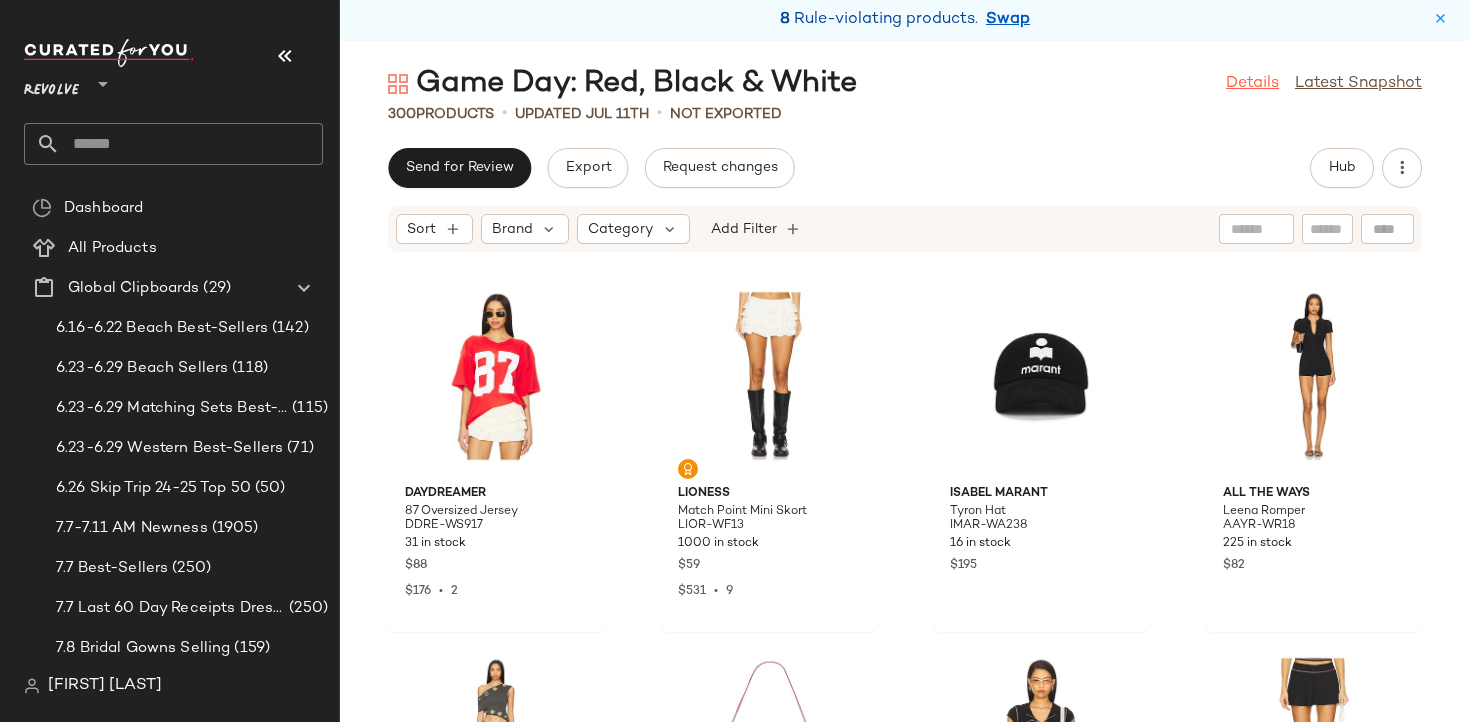 click on "Details" at bounding box center [1252, 84] 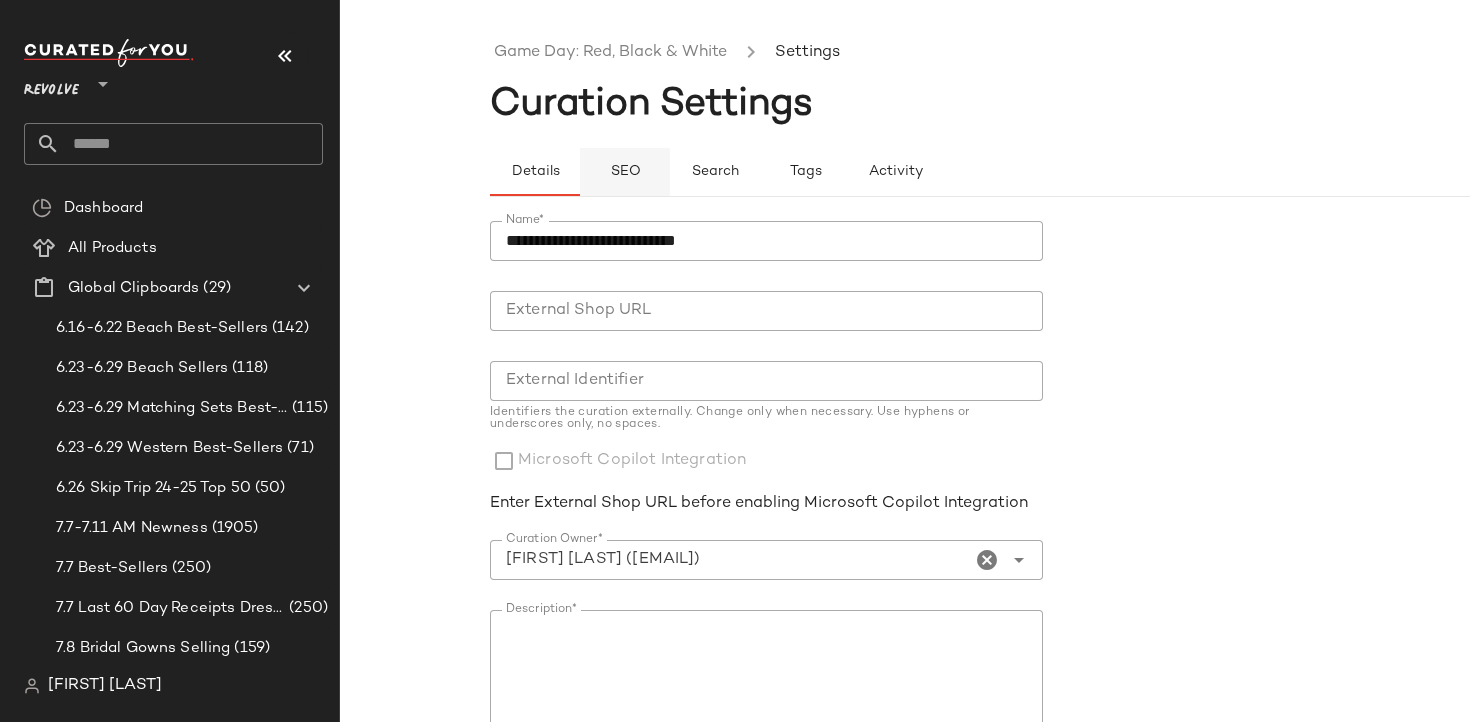 click on "SEO" 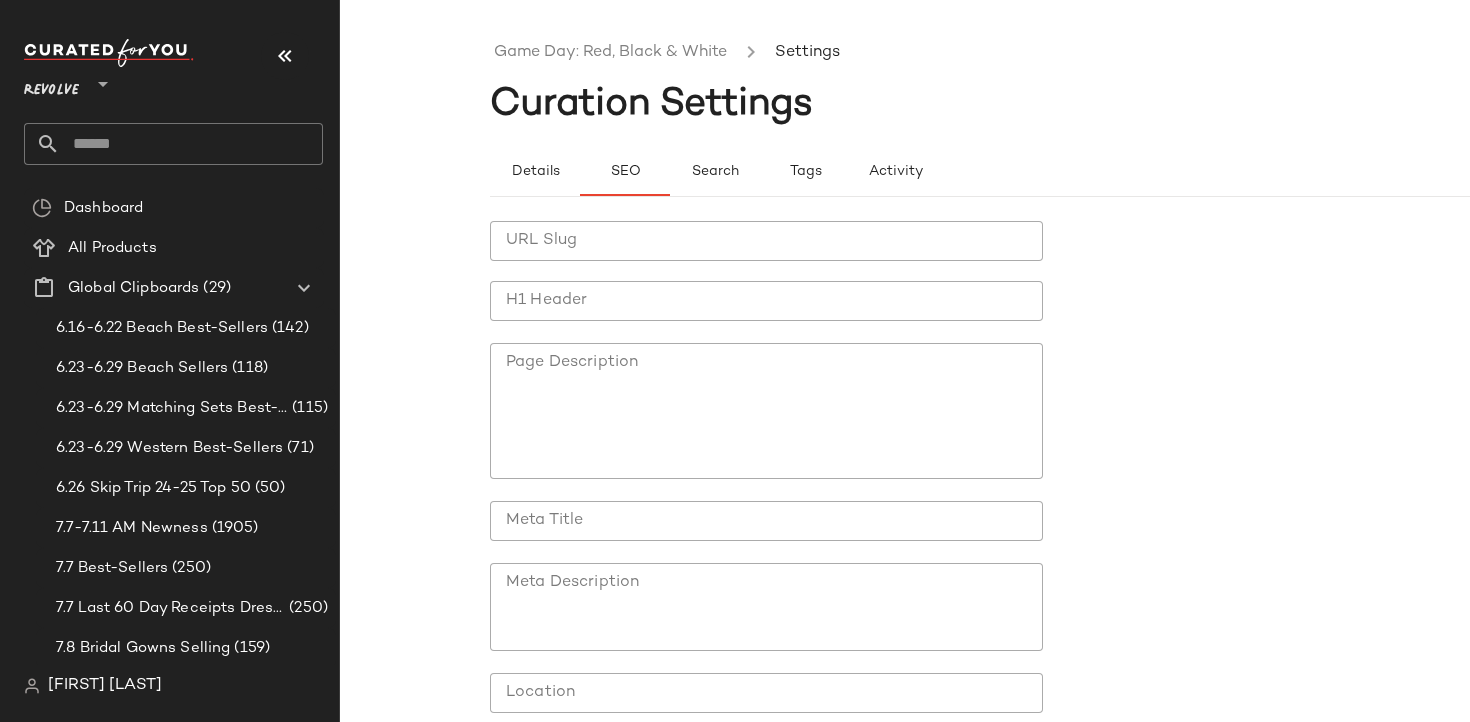 click on "URL Slug" 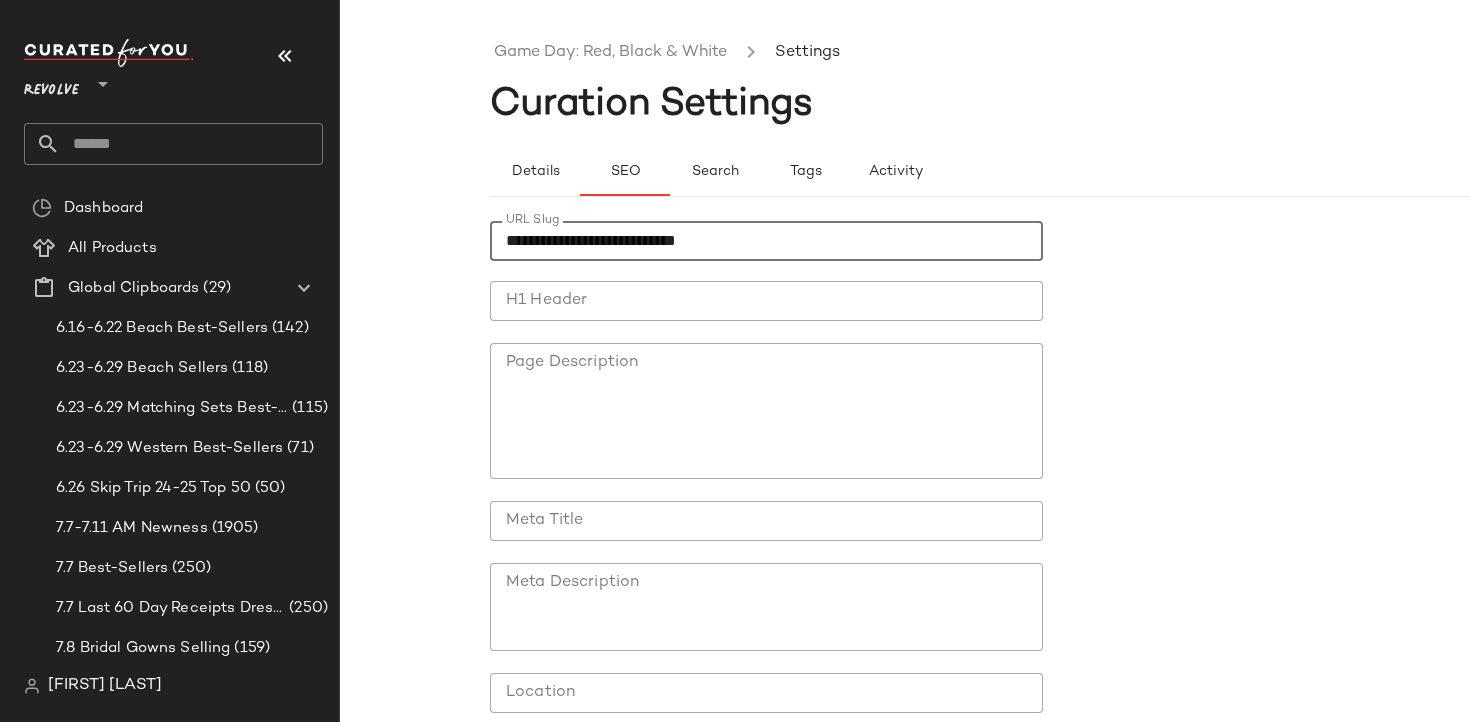 type on "**********" 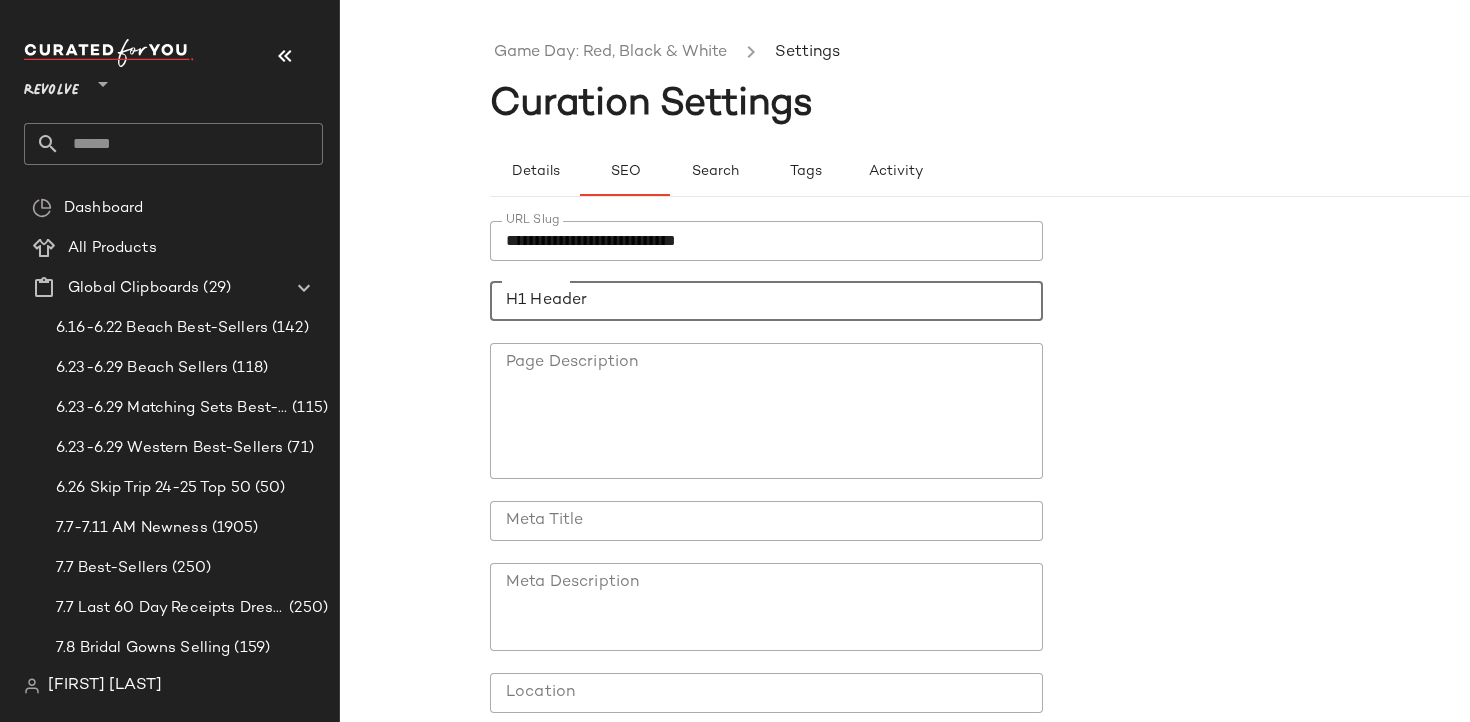 click on "H1 Header" 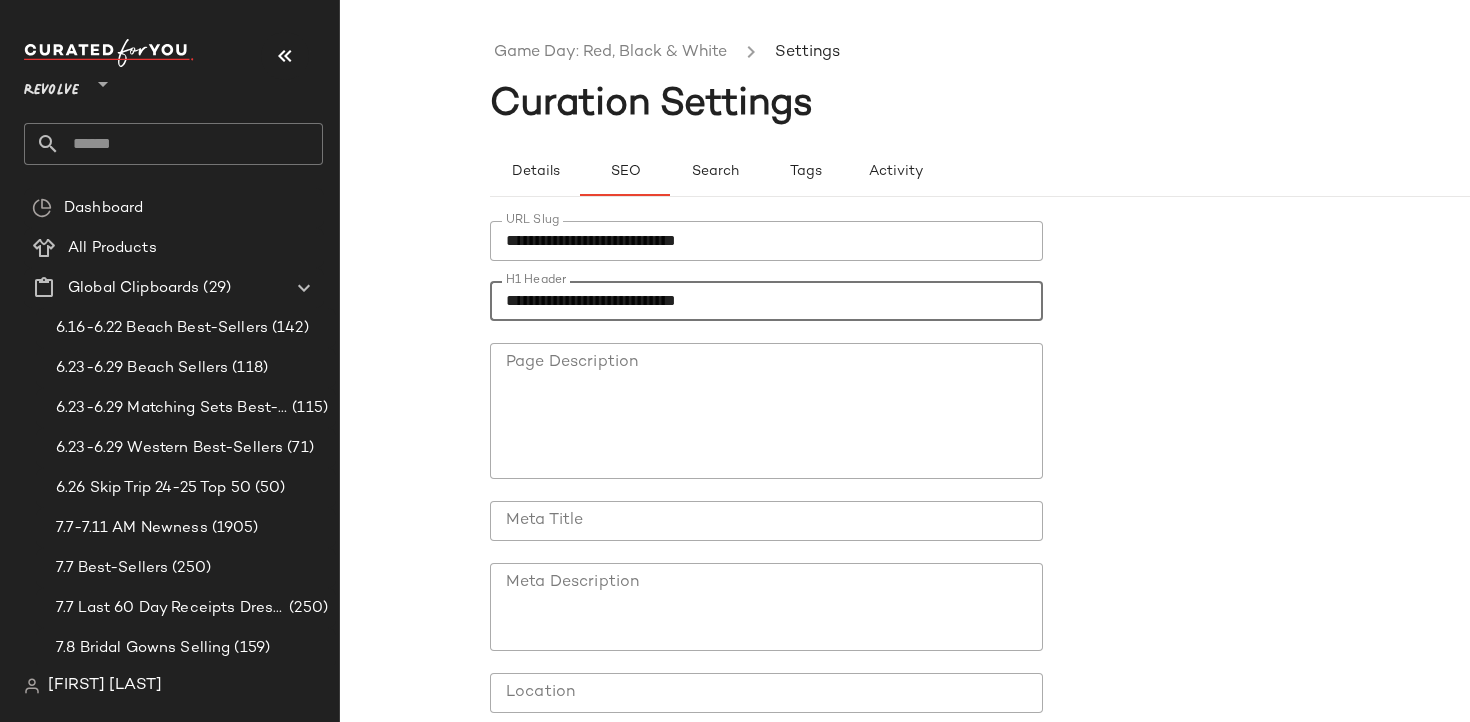 type on "**********" 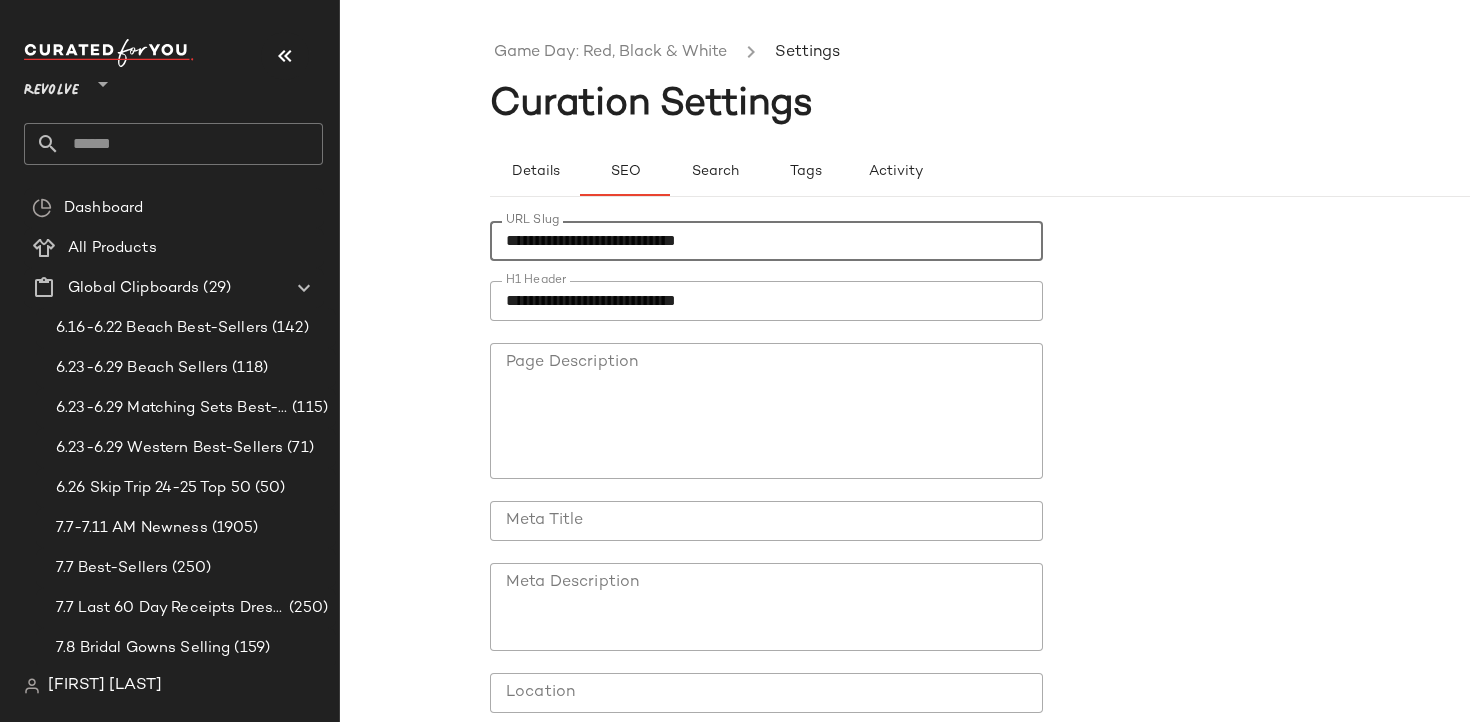 drag, startPoint x: 724, startPoint y: 236, endPoint x: 632, endPoint y: 243, distance: 92.26592 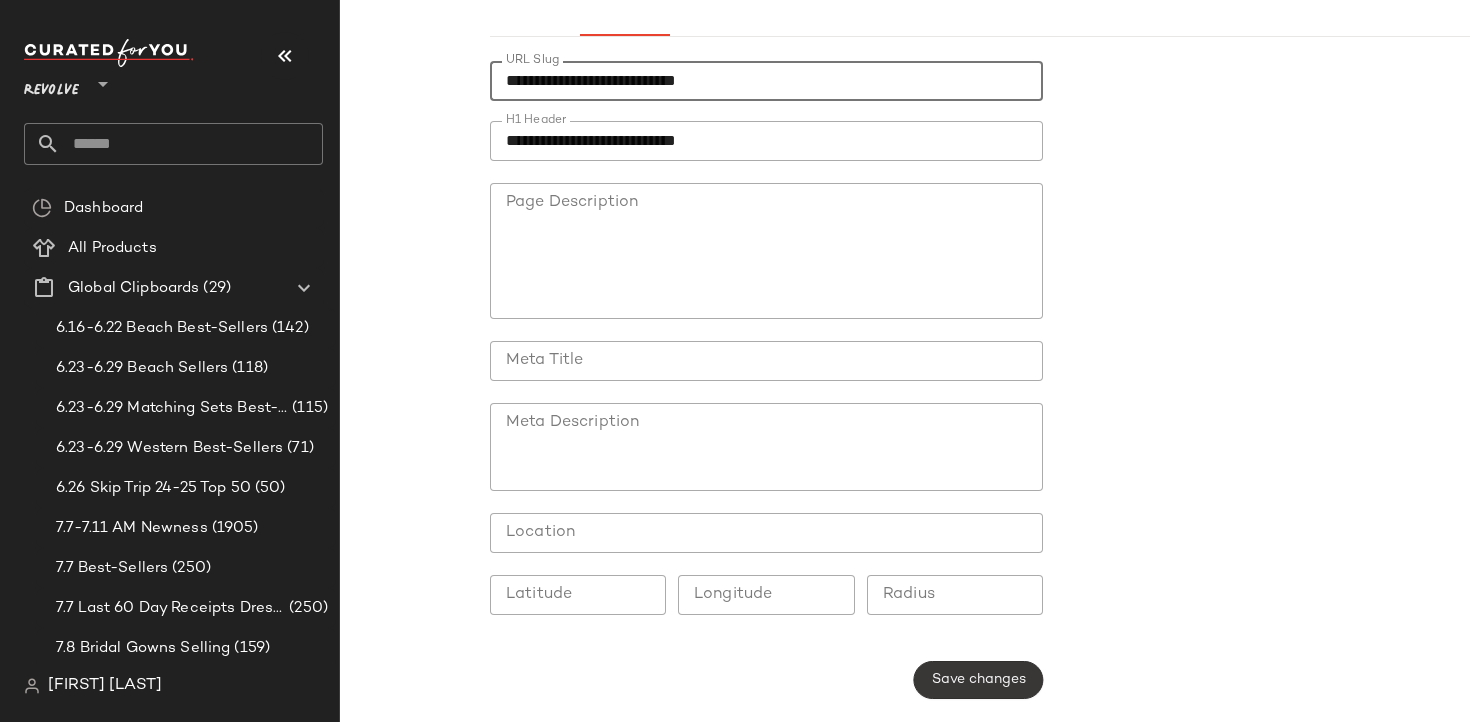 type on "**********" 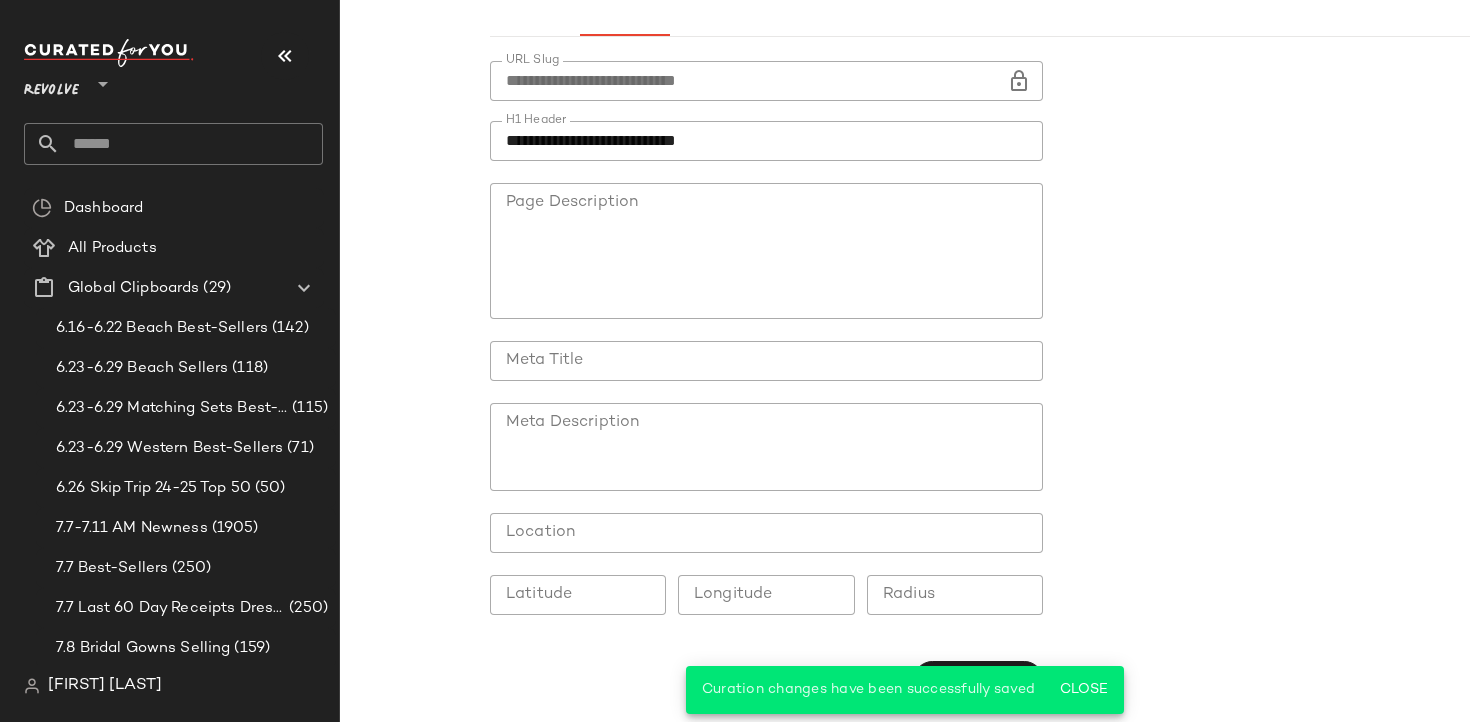 scroll, scrollTop: 0, scrollLeft: 0, axis: both 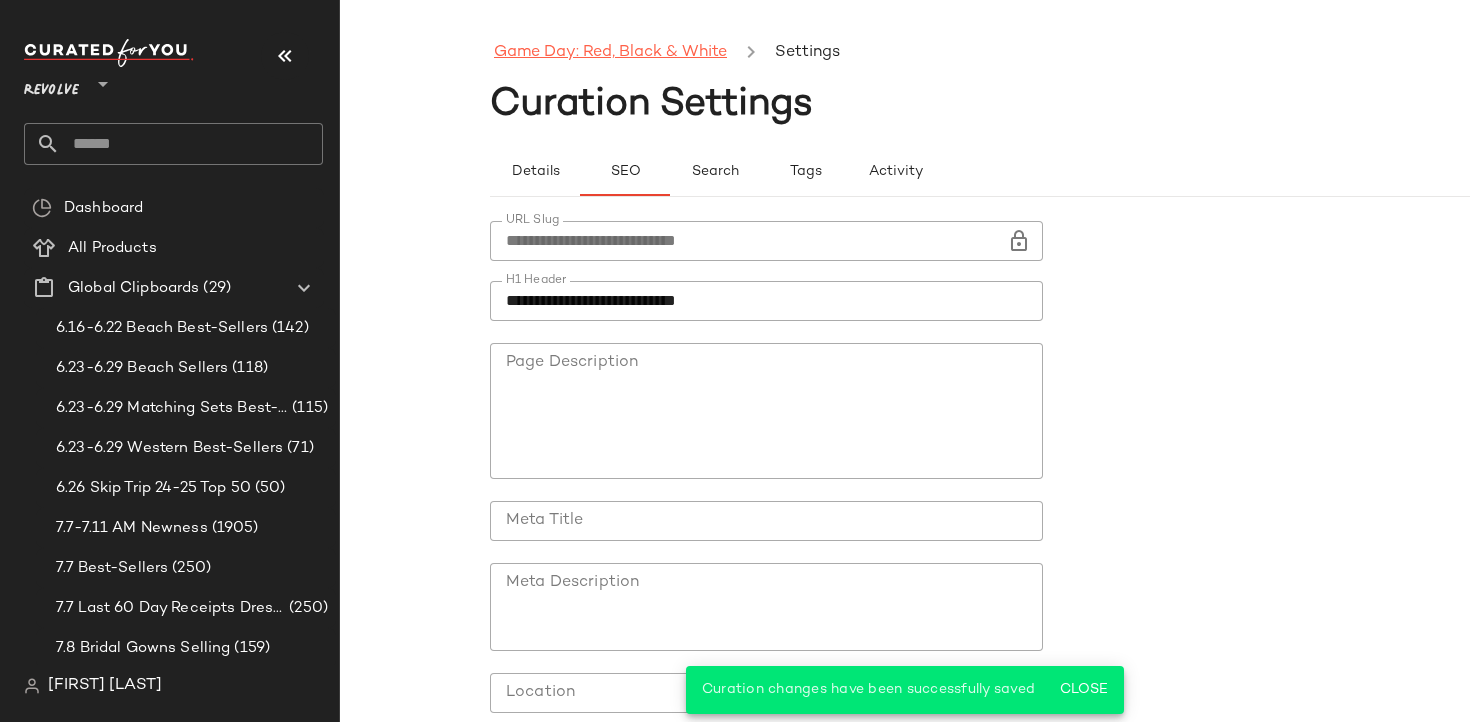 click on "Game Day: Red, Black & White" at bounding box center [610, 53] 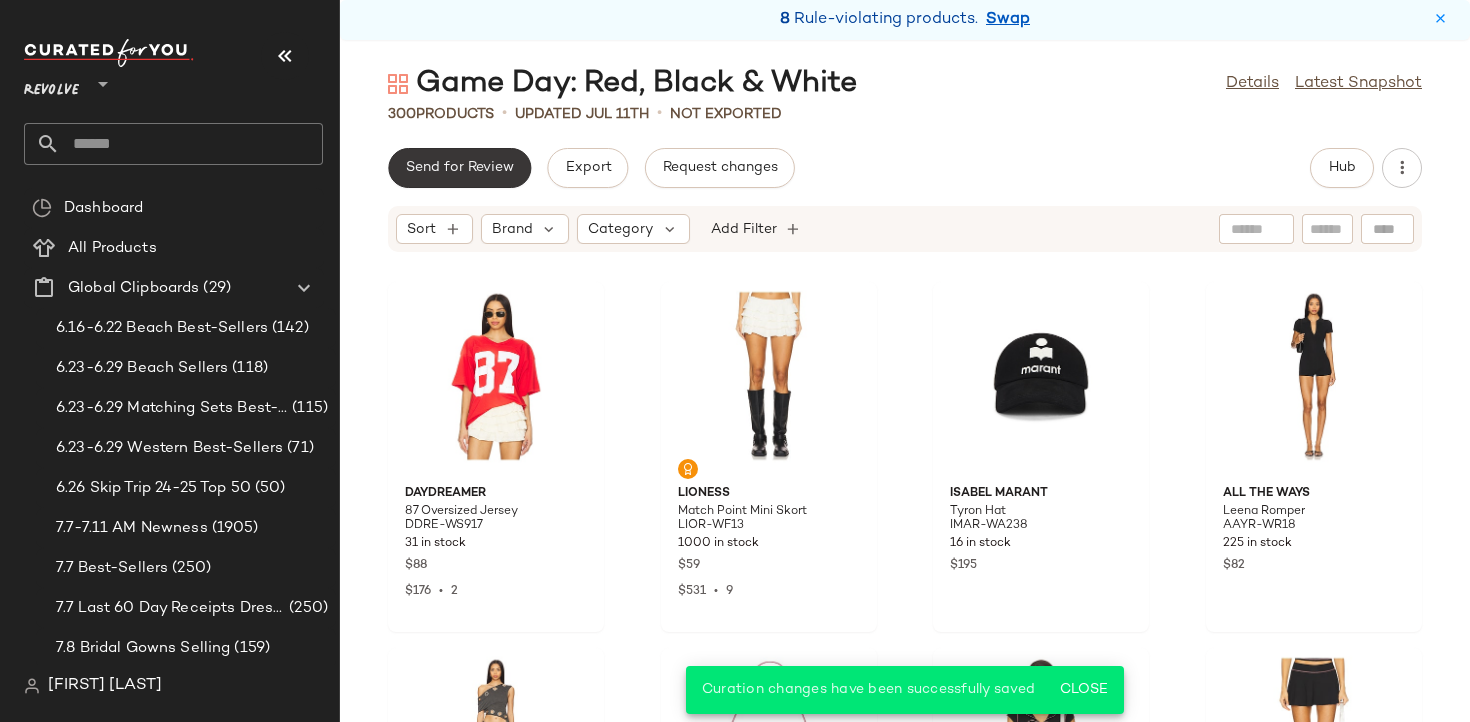 click on "Send for Review" 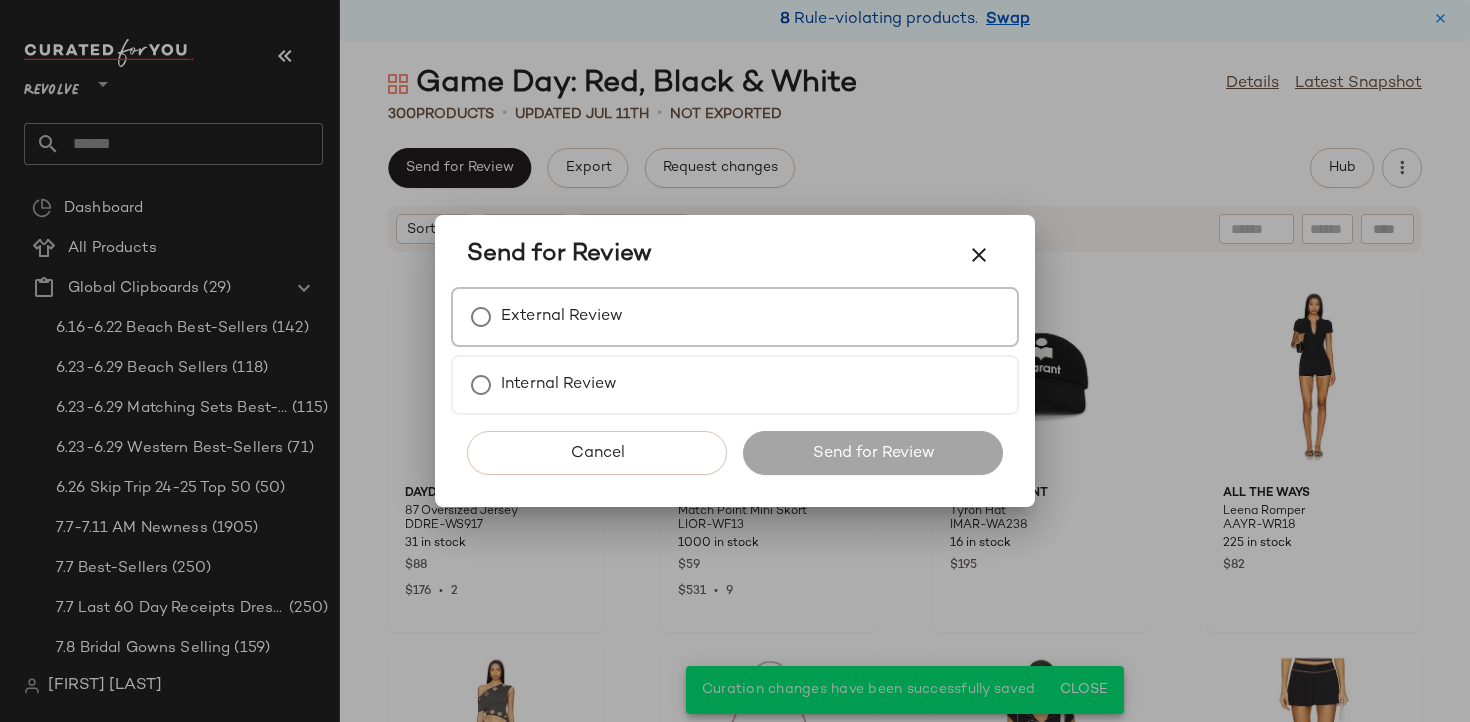 click on "External Review" at bounding box center (562, 317) 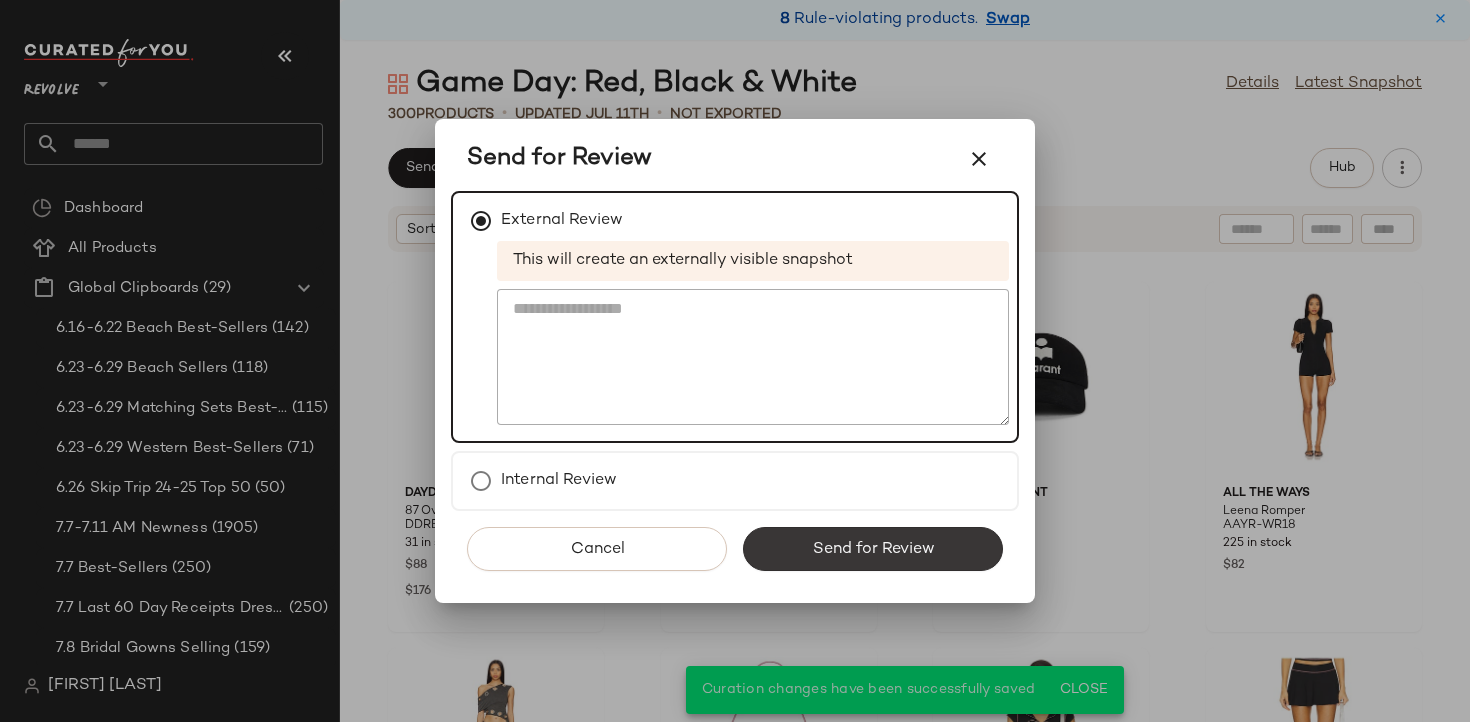 click on "Send for Review" at bounding box center [873, 549] 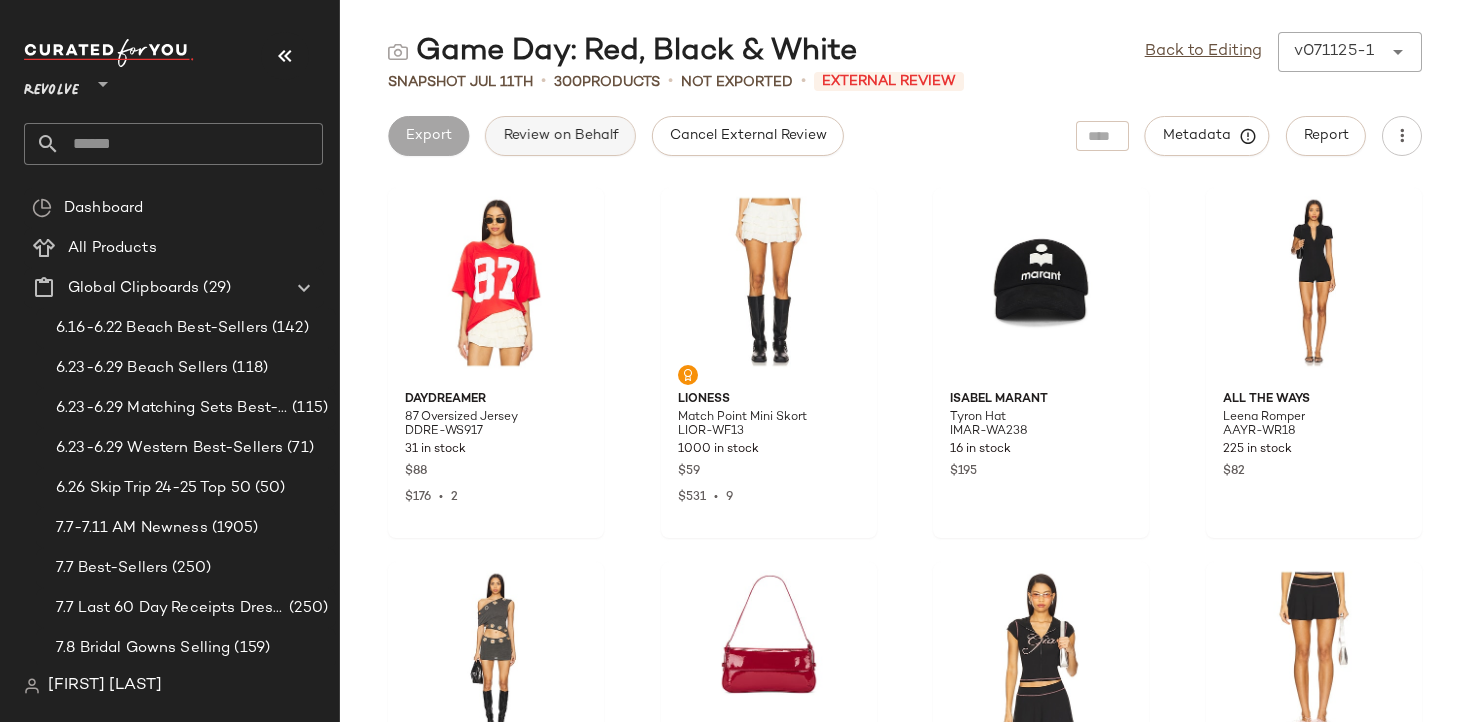 click on "Review on Behalf" 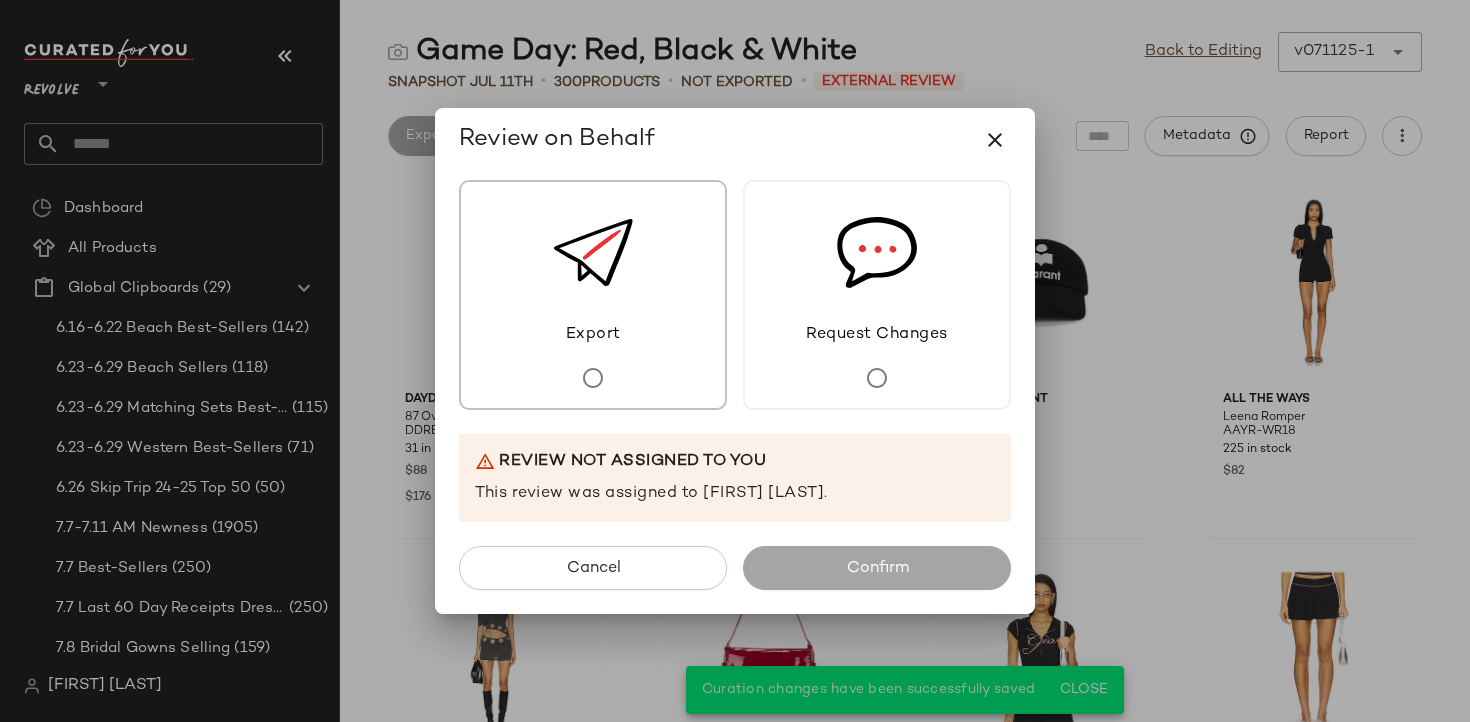 click on "Export" at bounding box center [593, 335] 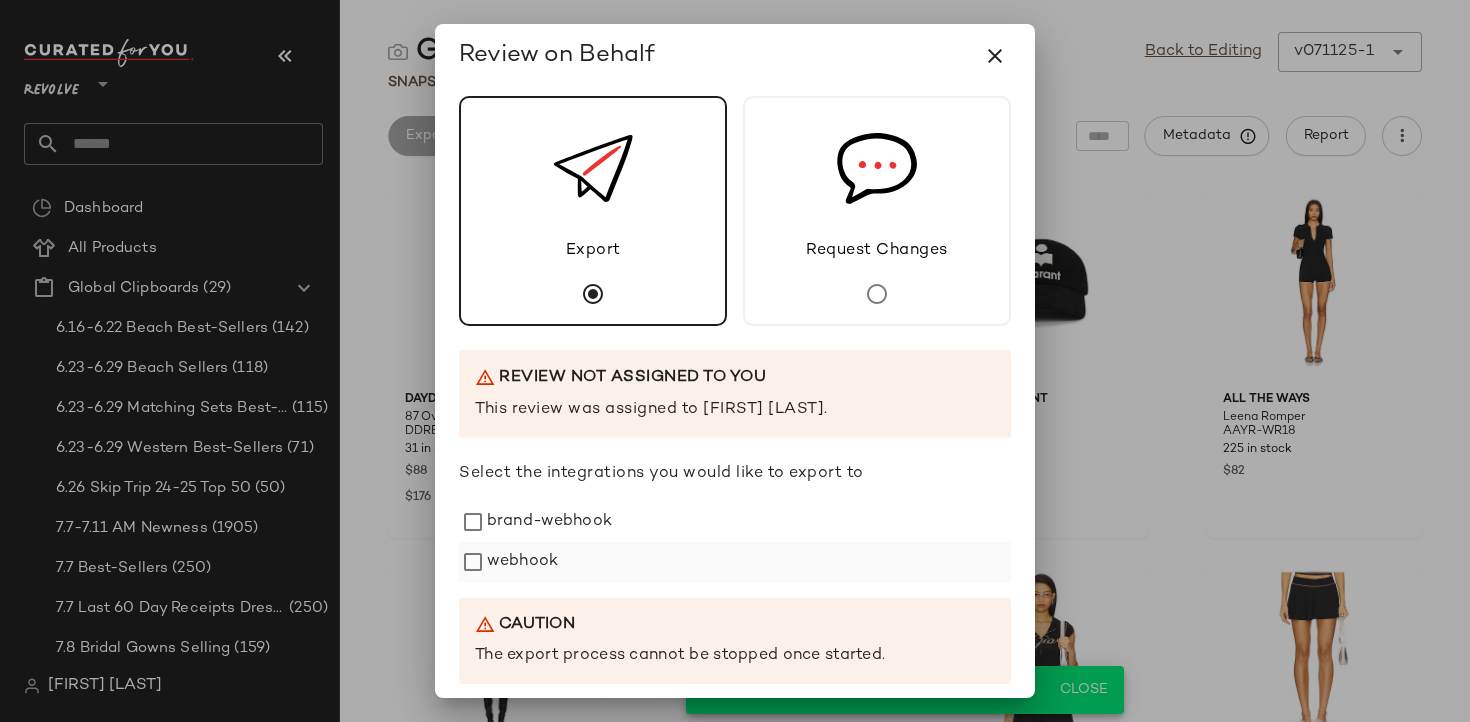 click on "webhook" at bounding box center (522, 562) 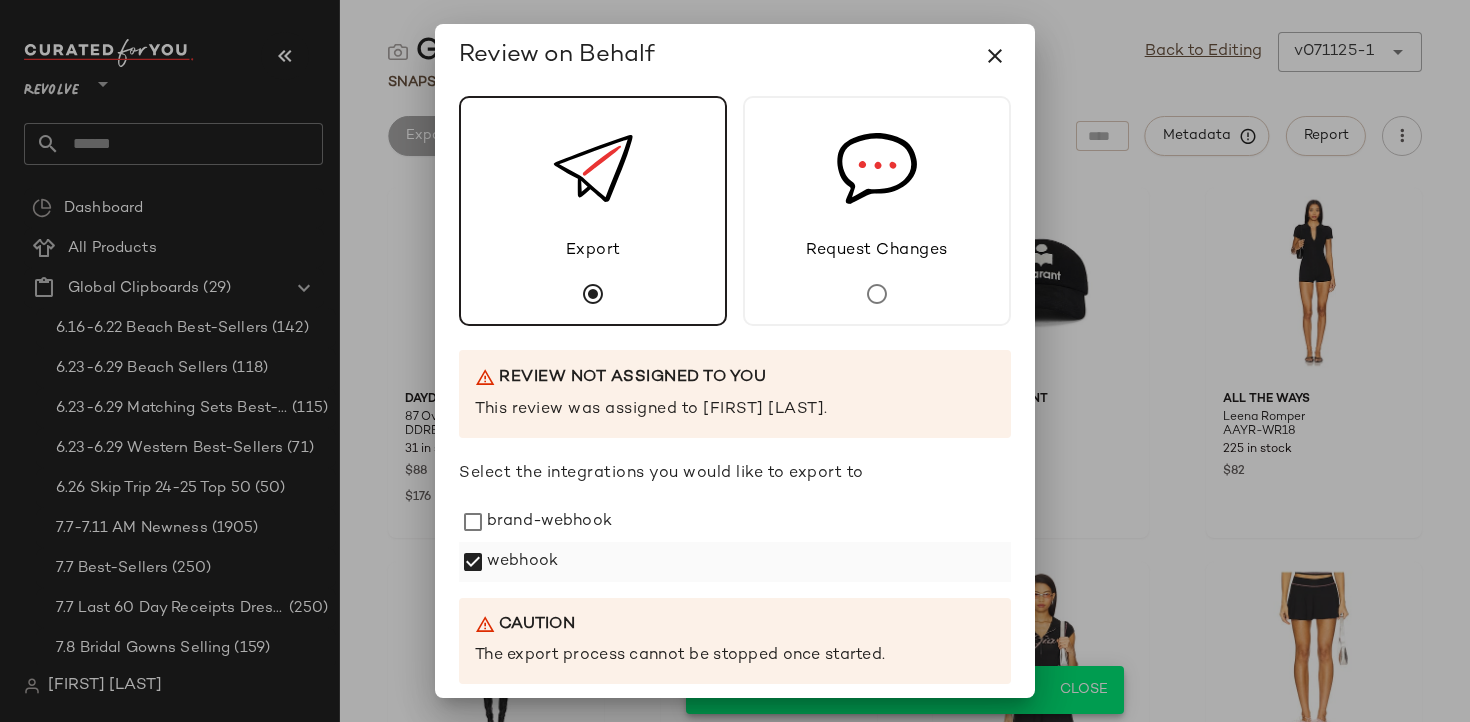 scroll, scrollTop: 229, scrollLeft: 0, axis: vertical 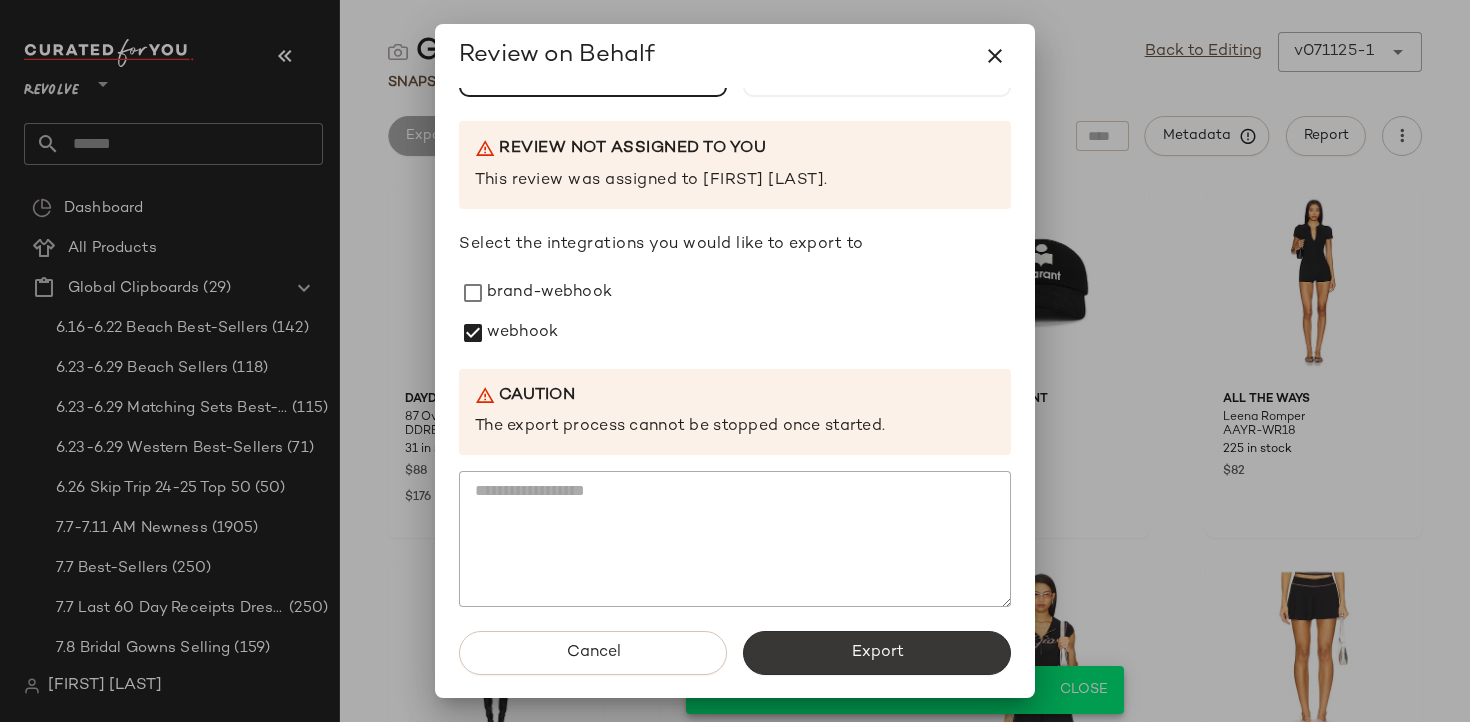 click on "Export" at bounding box center [877, 653] 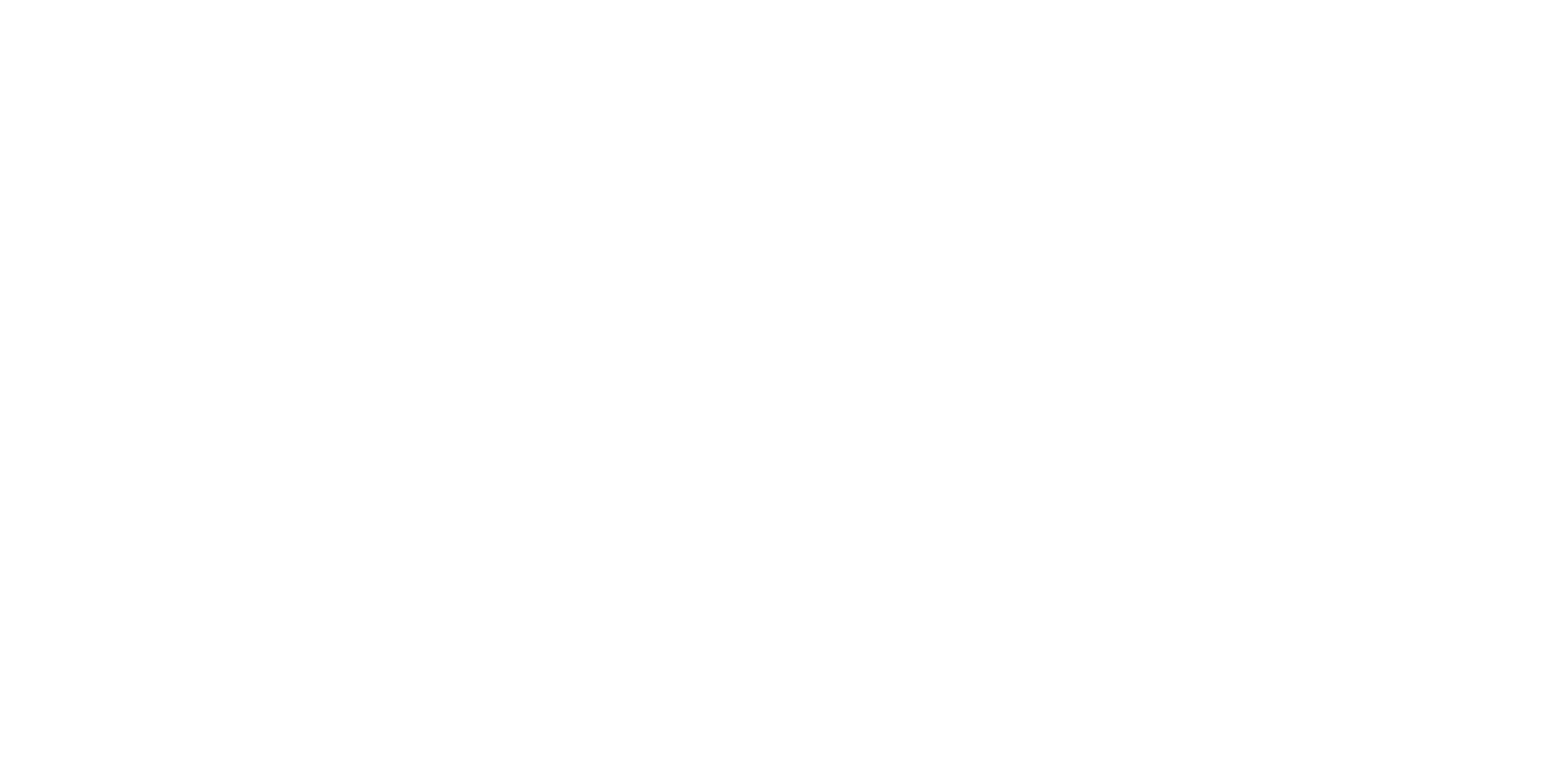 scroll, scrollTop: 0, scrollLeft: 0, axis: both 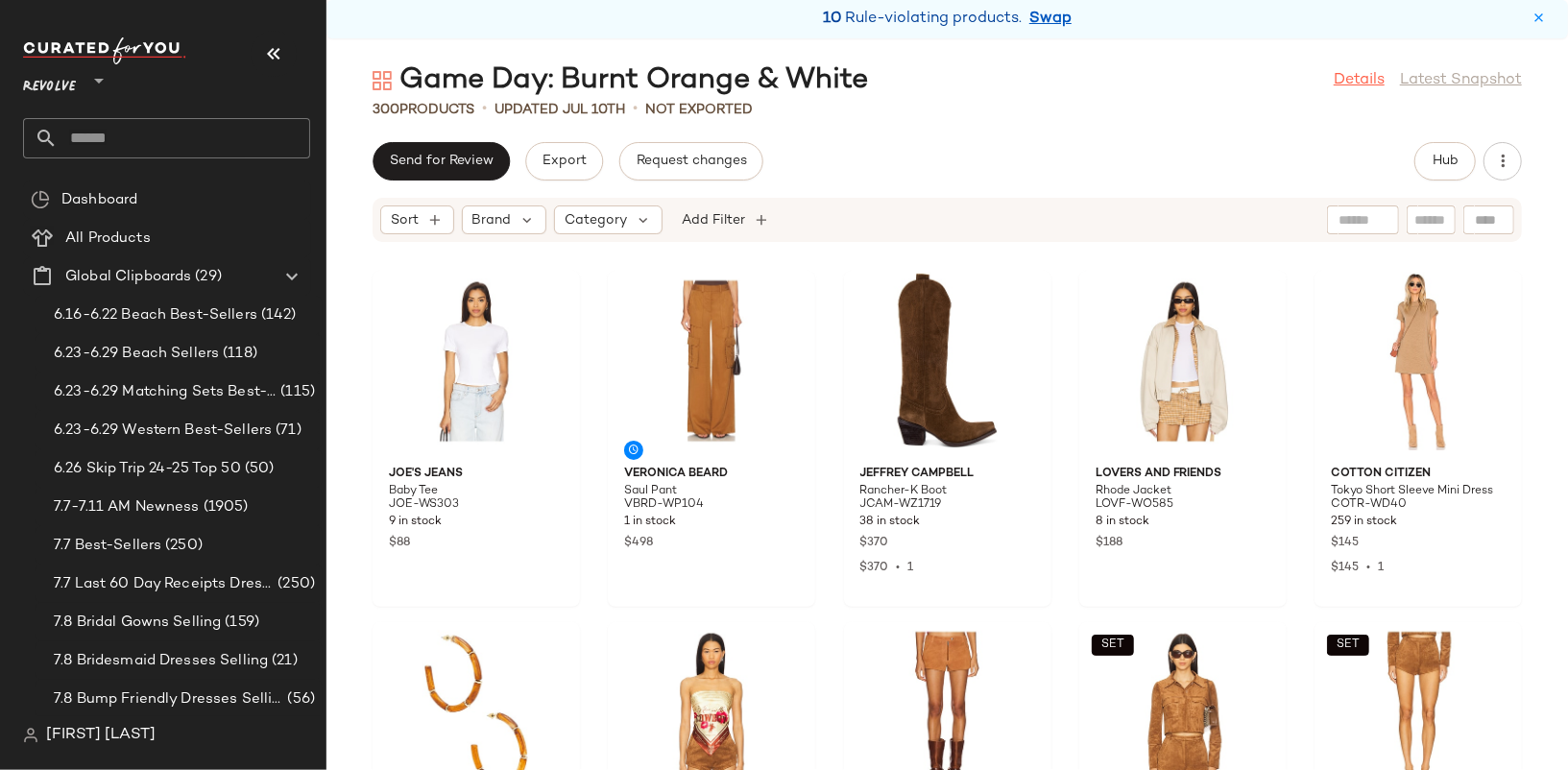 click on "Details" at bounding box center (1359, 81) 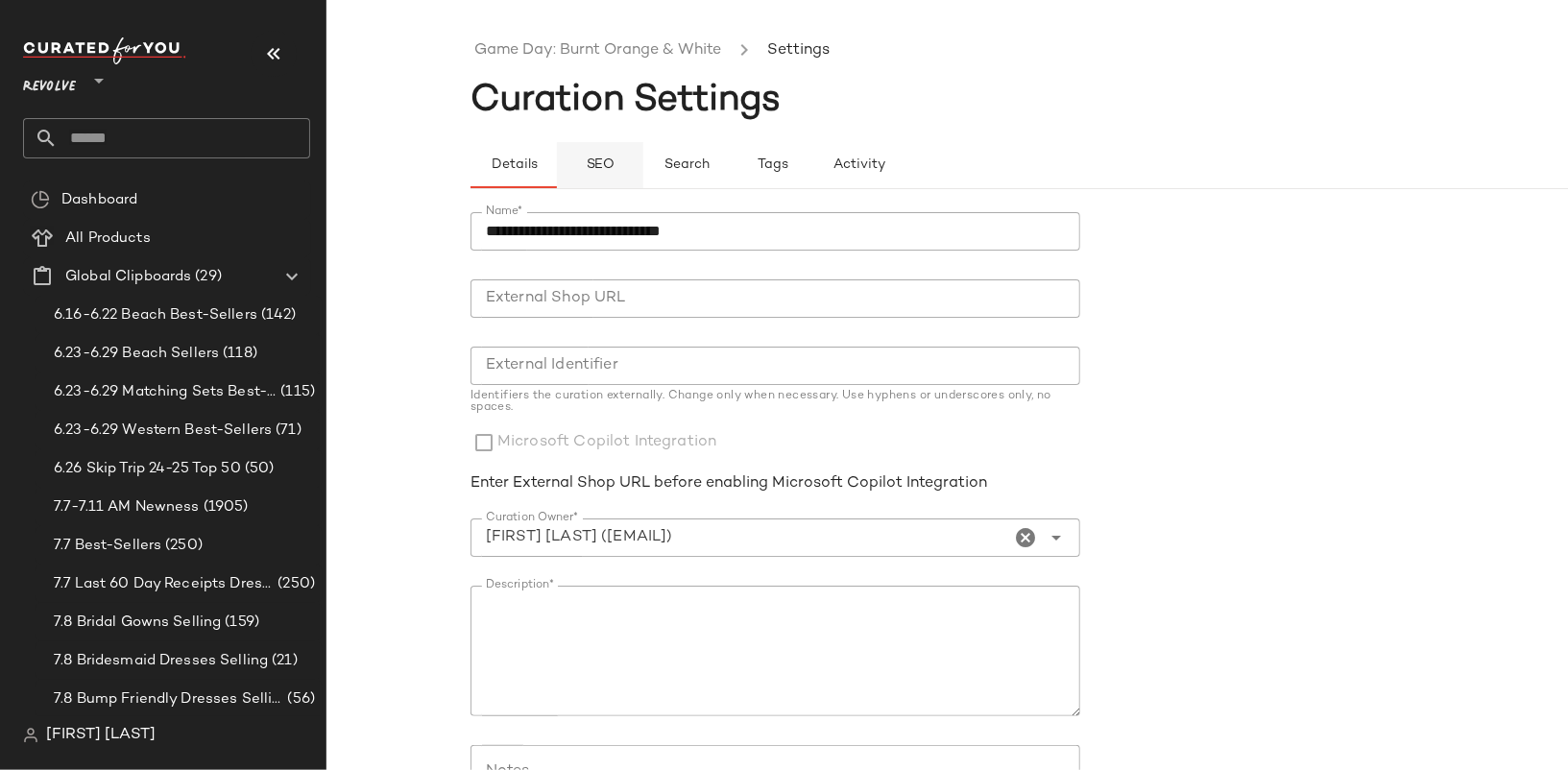 click on "SEO" 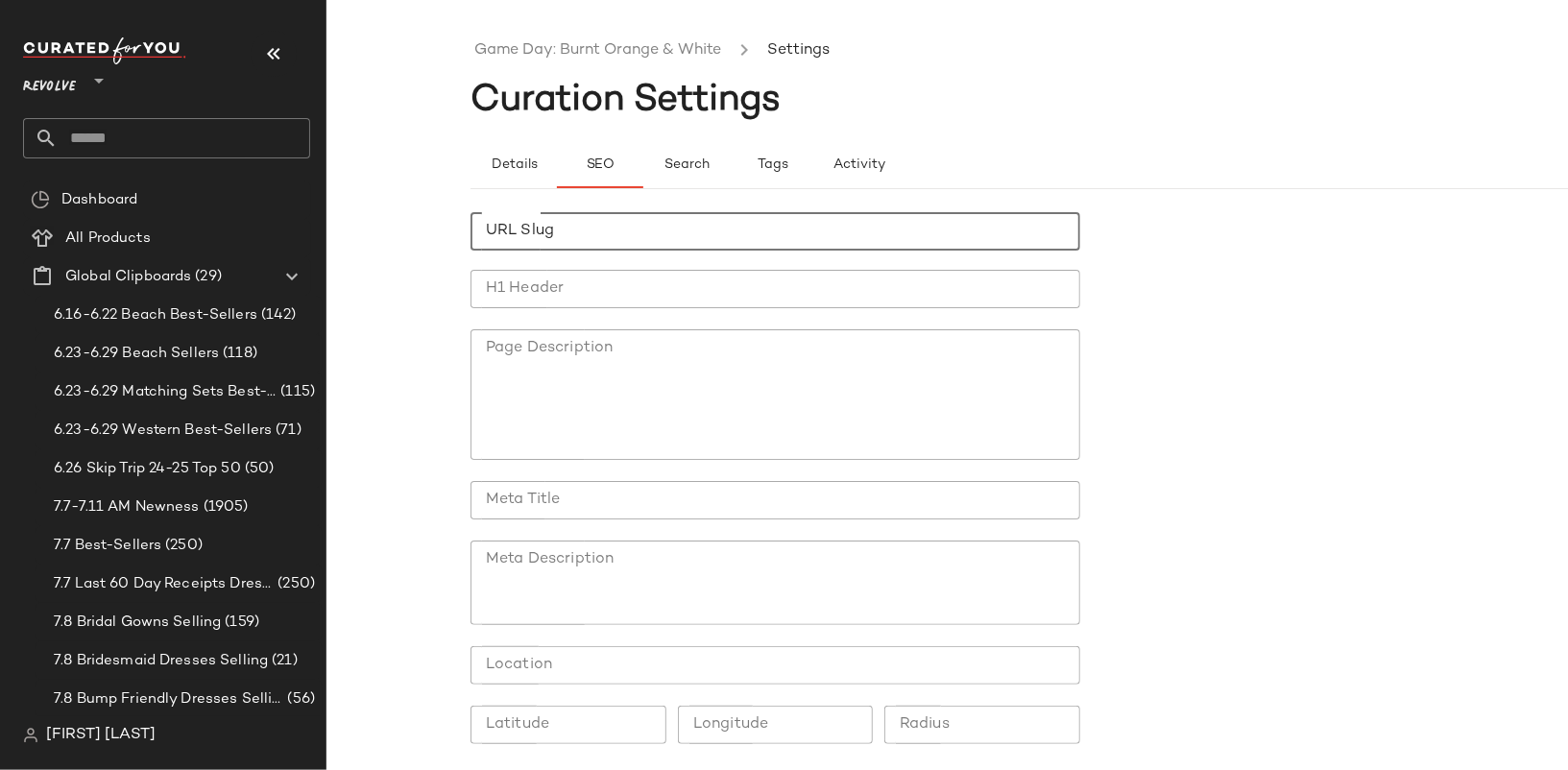 click on "URL Slug" 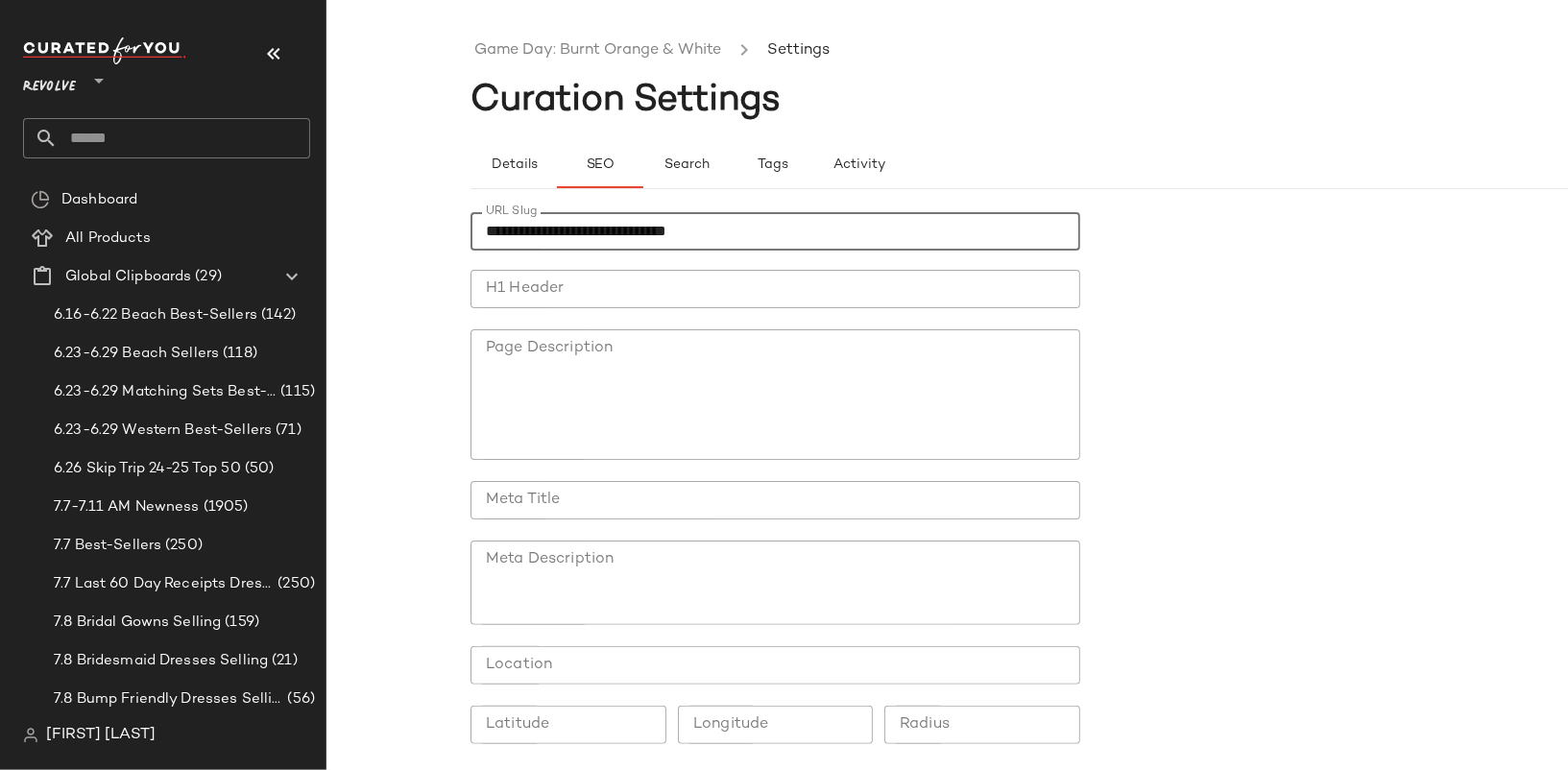 type on "**********" 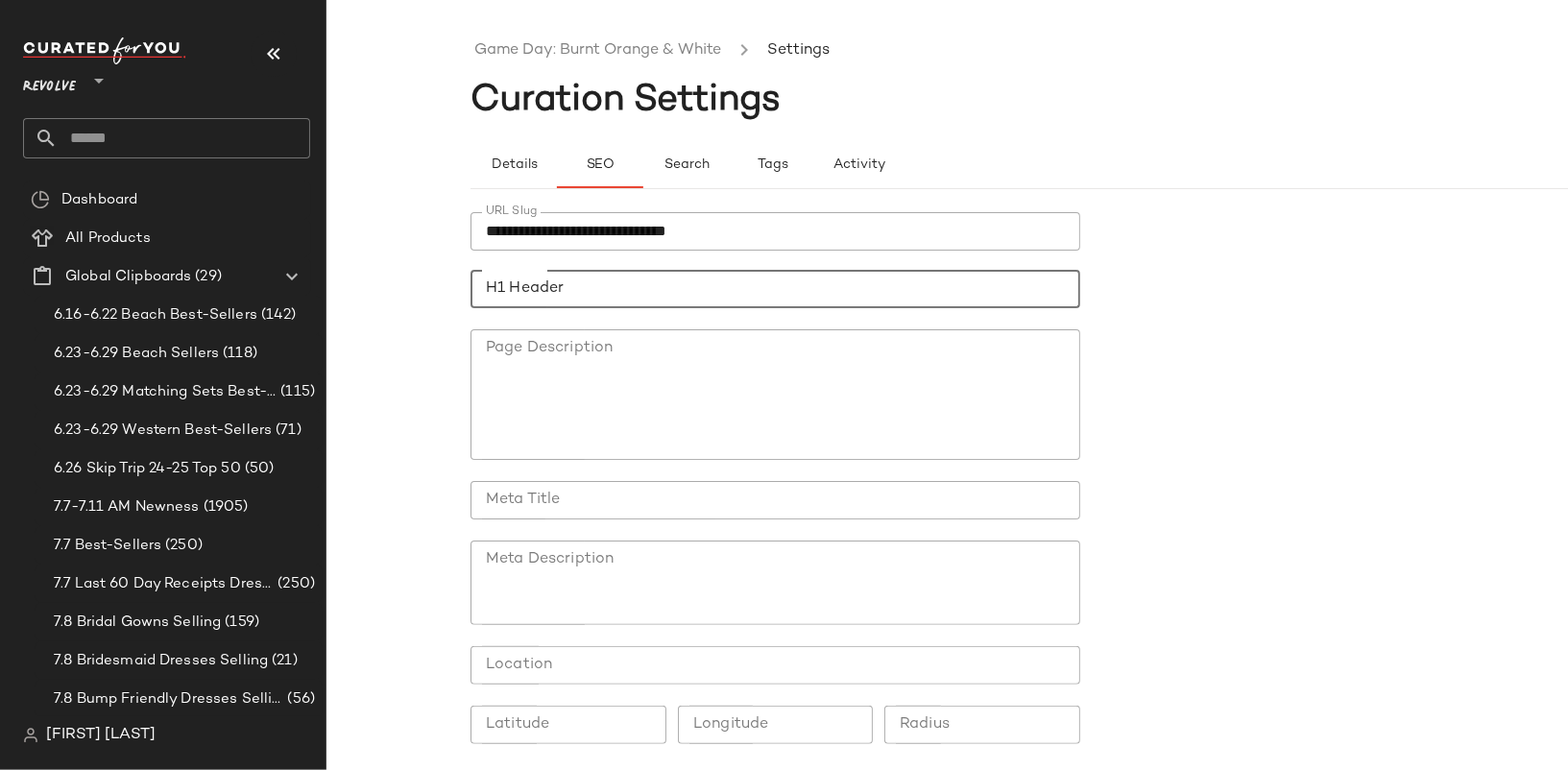 click on "H1 Header" 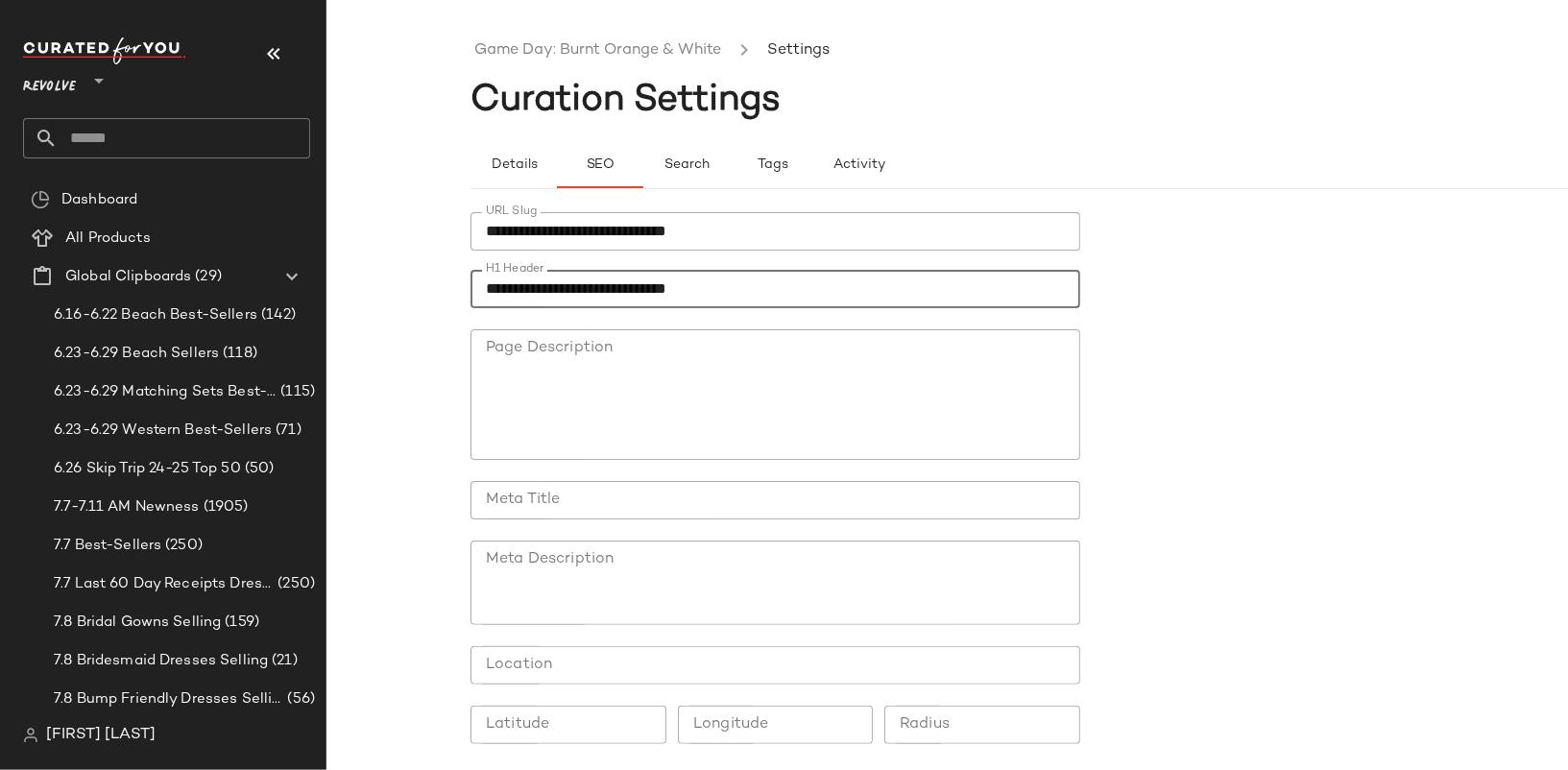 scroll, scrollTop: 77, scrollLeft: 0, axis: vertical 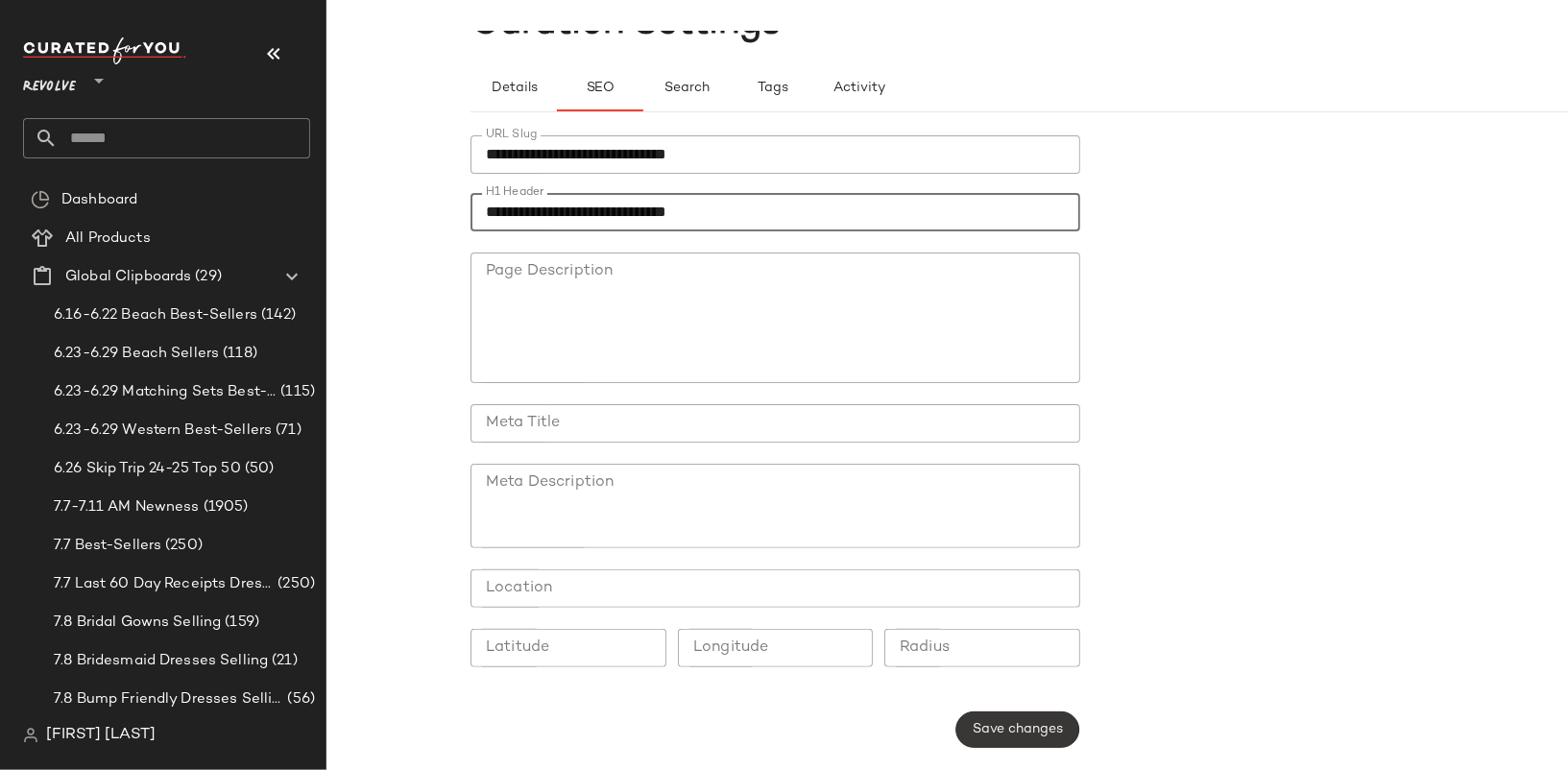type on "**********" 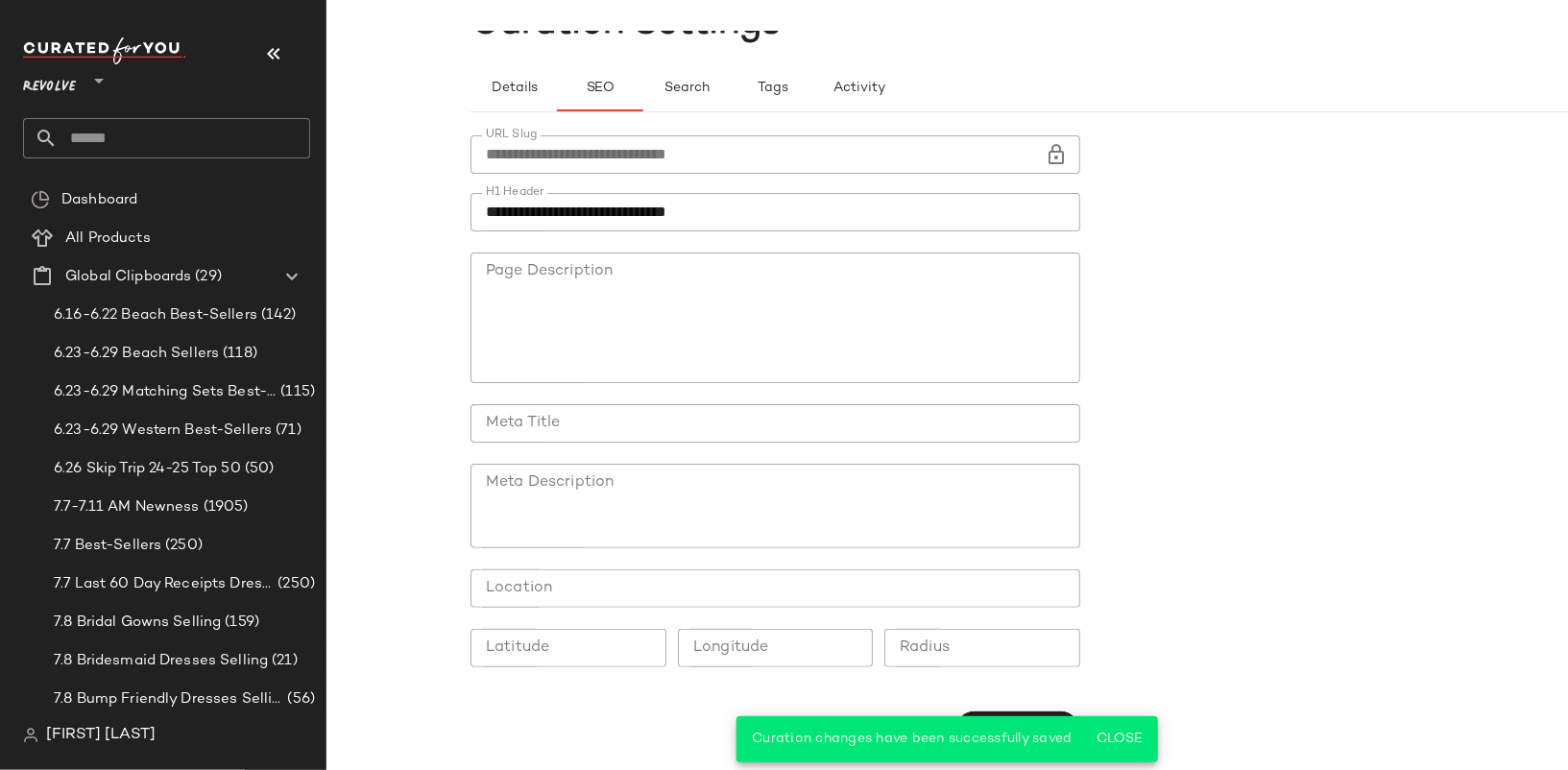 scroll, scrollTop: 0, scrollLeft: 0, axis: both 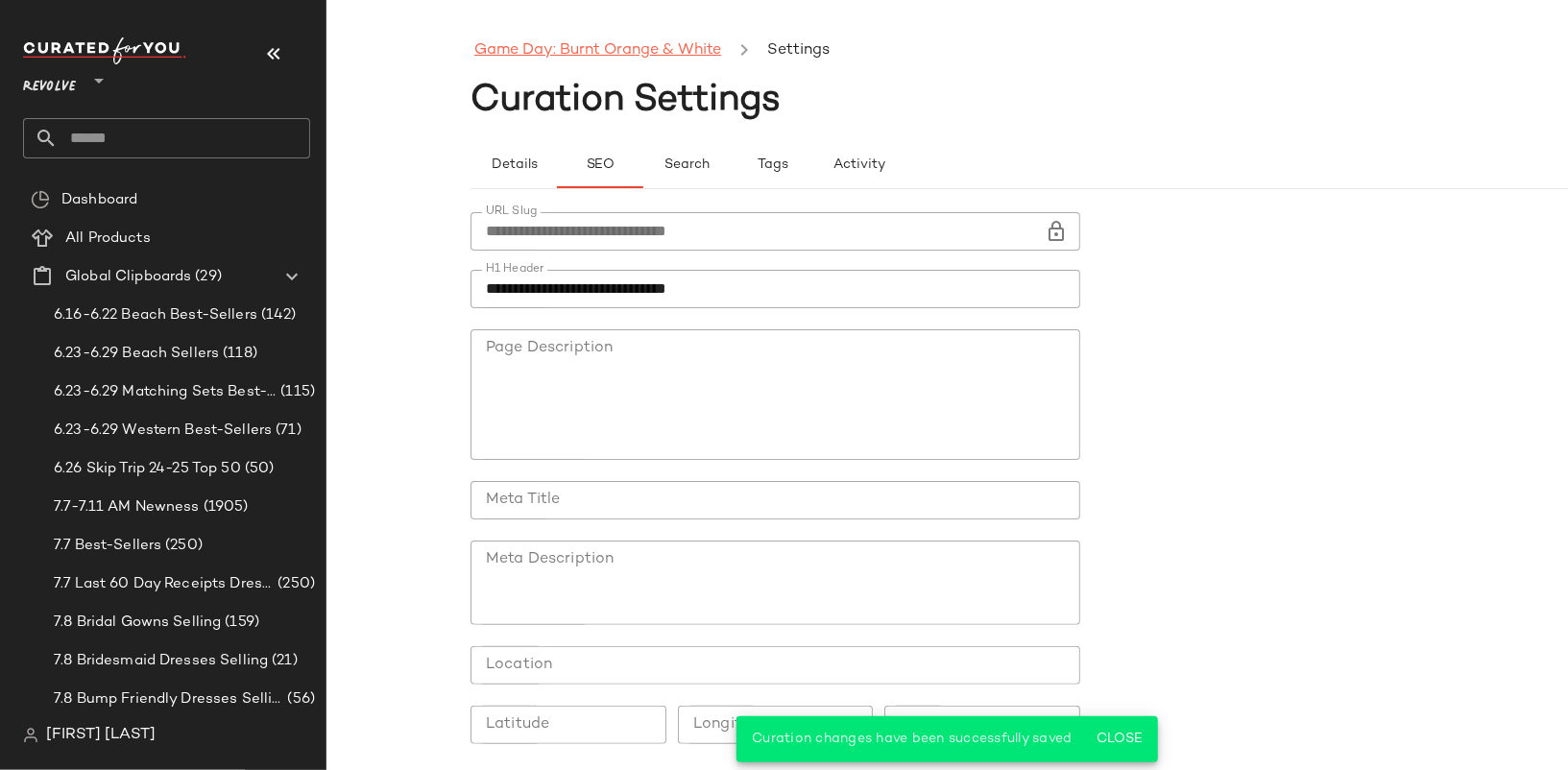 click on "Game Day: Burnt Orange & White" at bounding box center (597, 51) 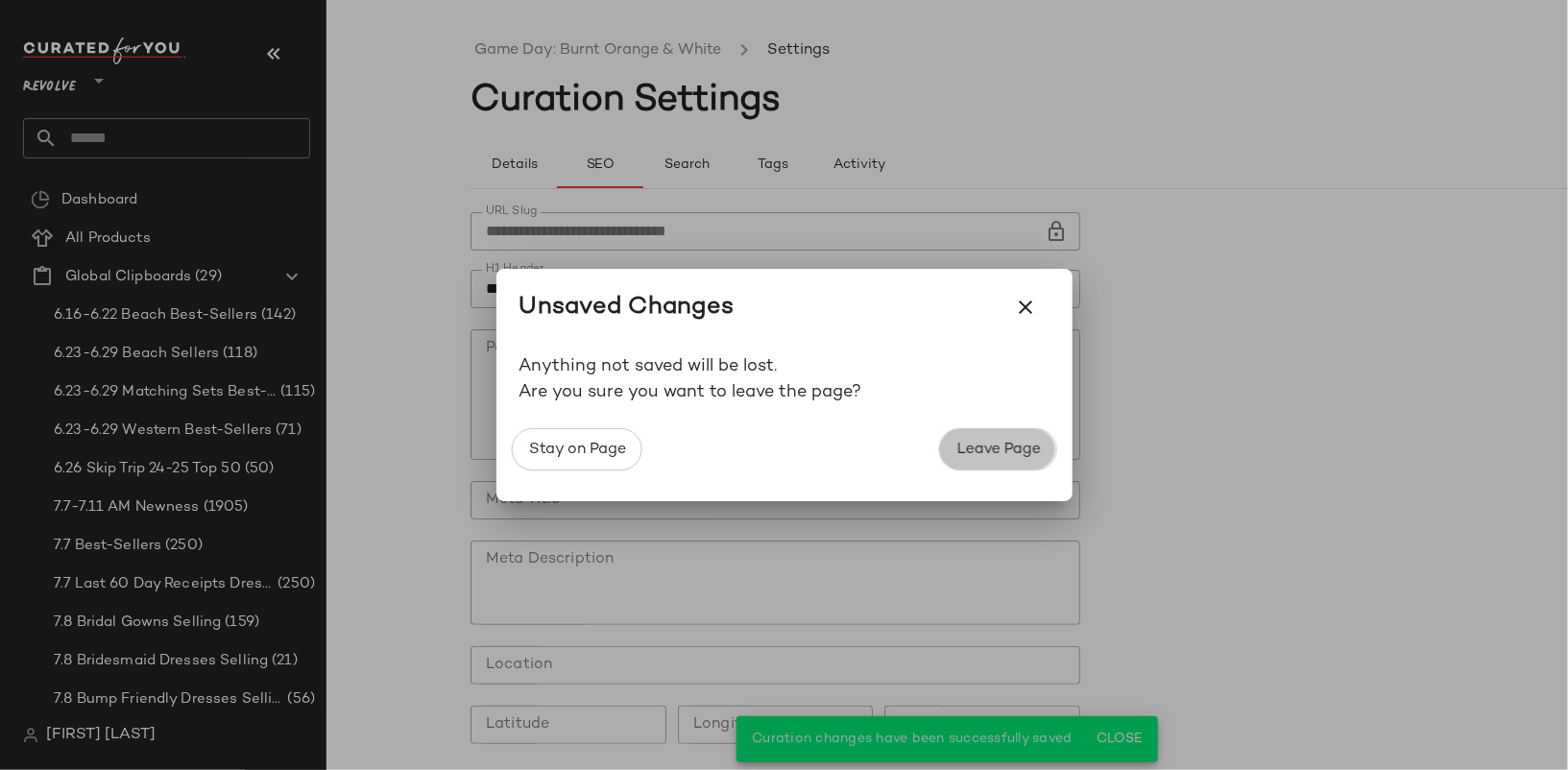 click on "Leave Page" at bounding box center [998, 449] 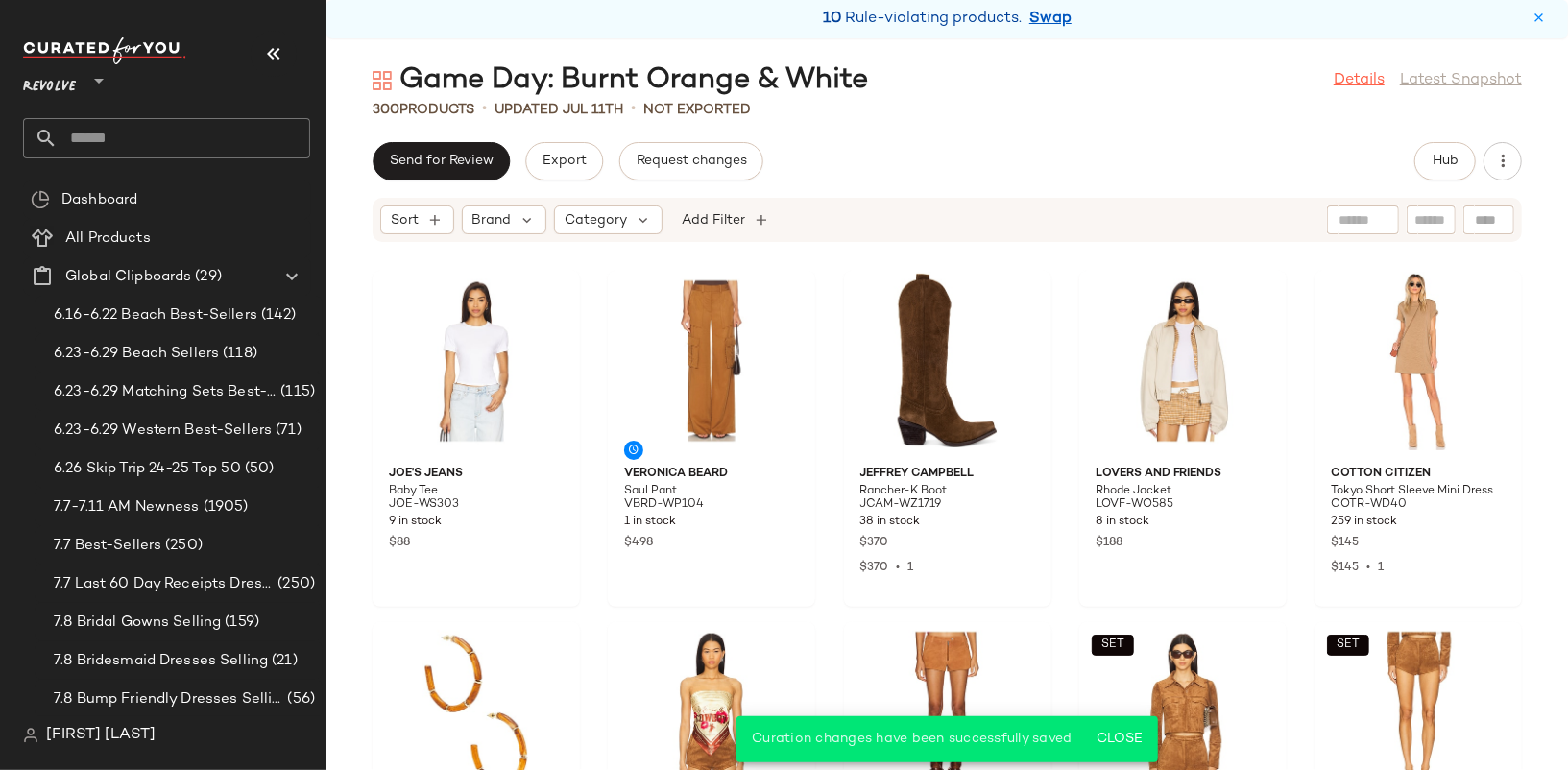 click on "Details" at bounding box center [1359, 81] 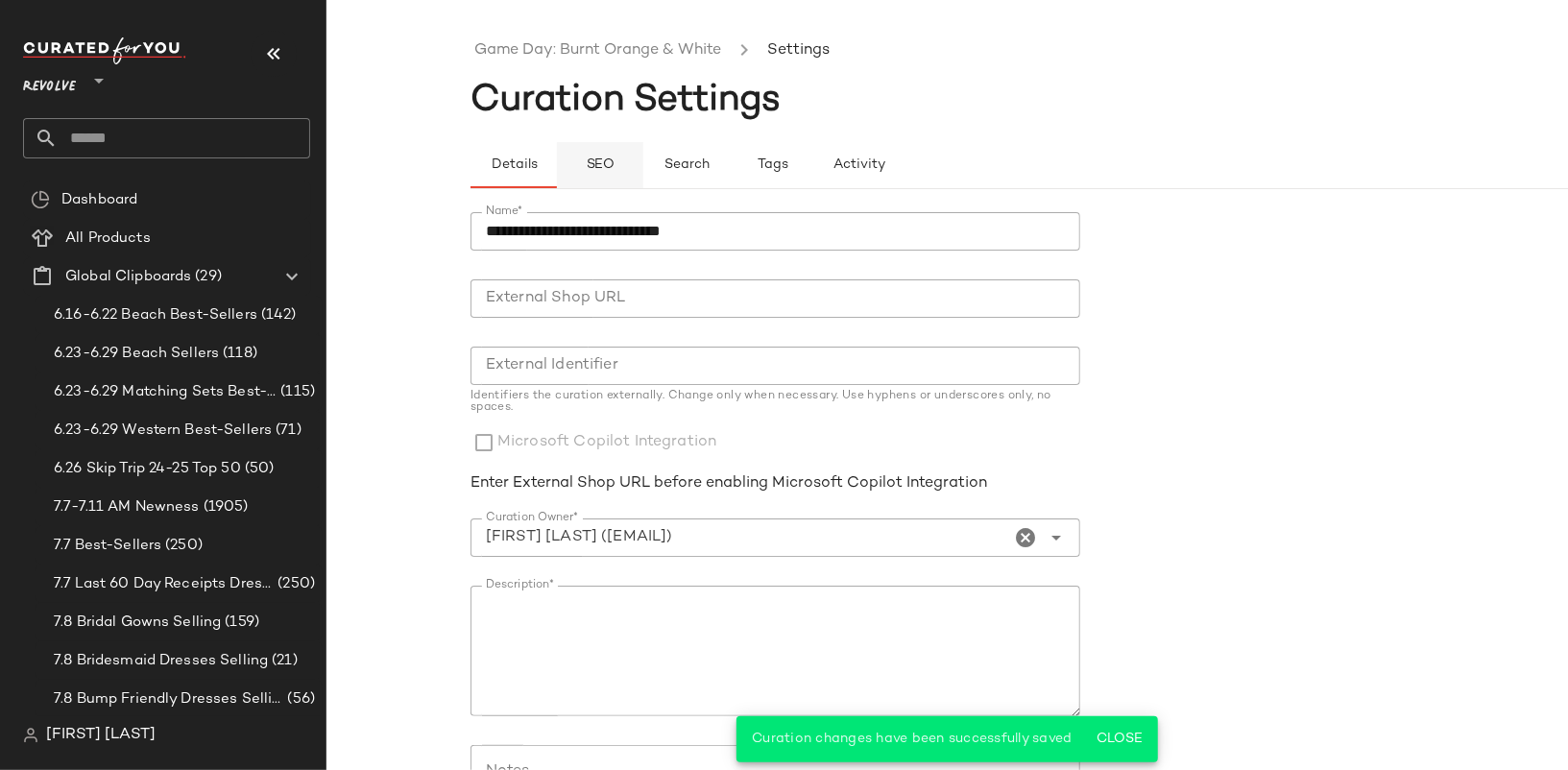 click on "SEO" 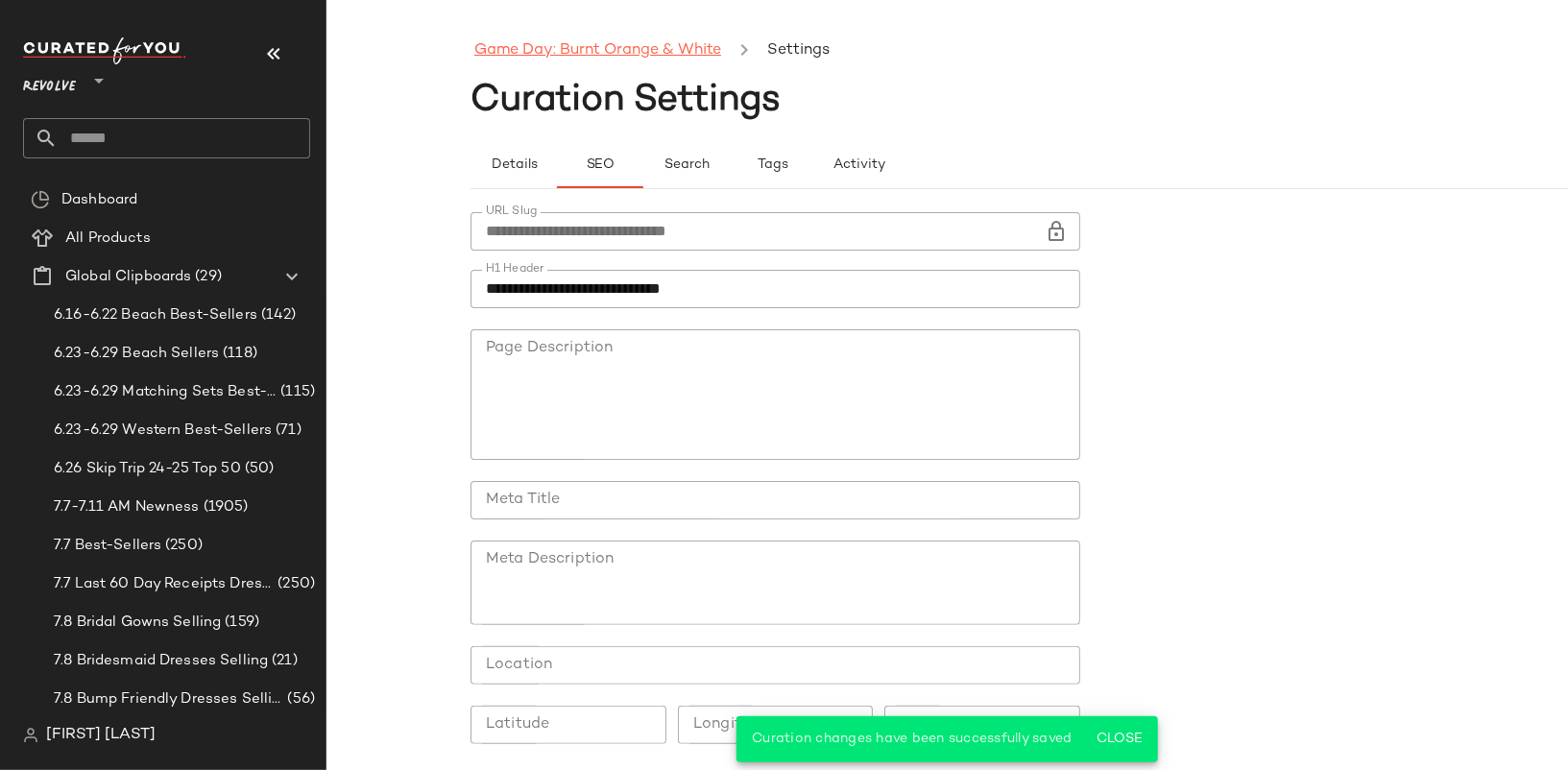 click on "Game Day: Burnt Orange & White" at bounding box center [597, 51] 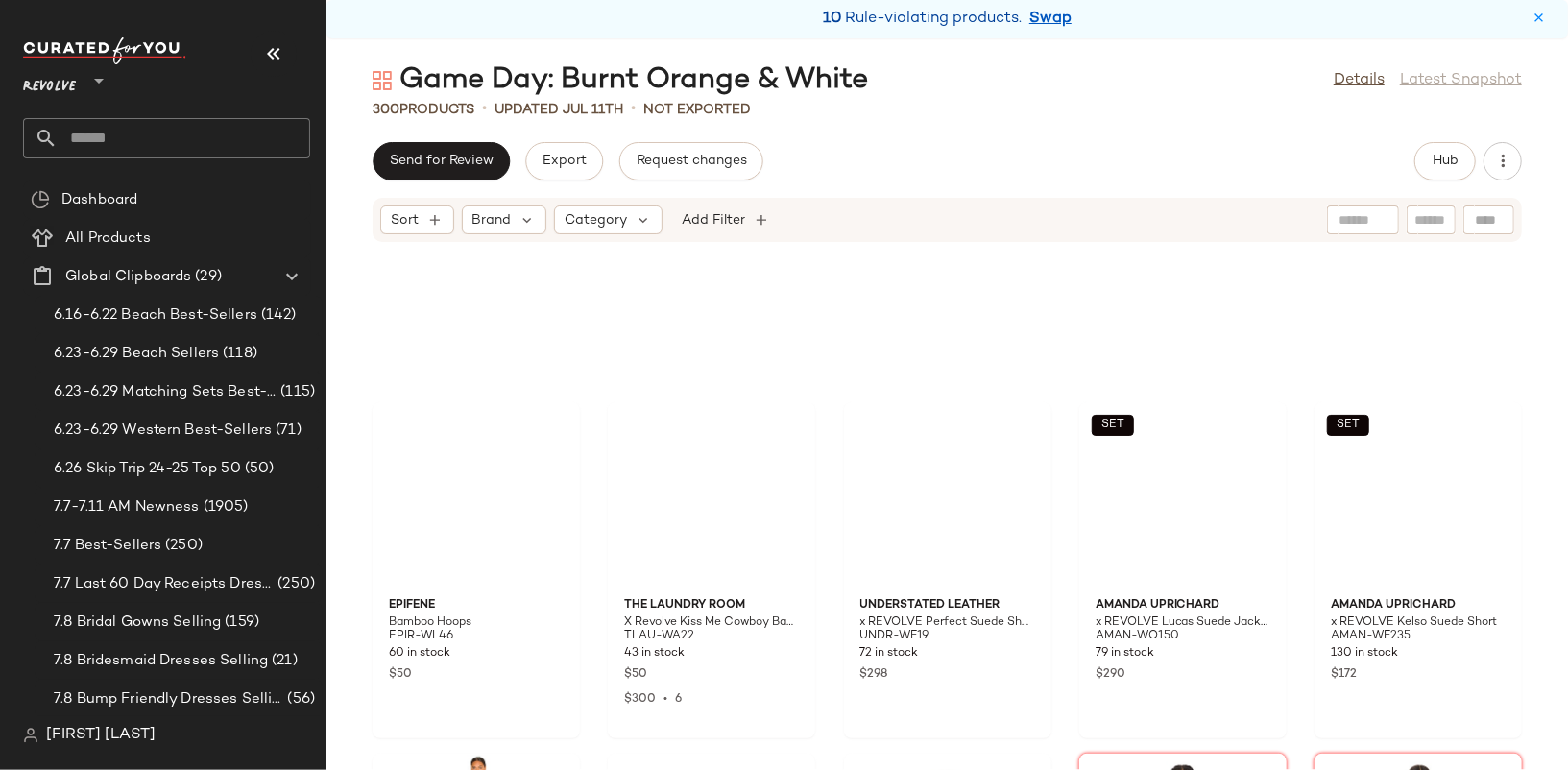 scroll, scrollTop: 0, scrollLeft: 0, axis: both 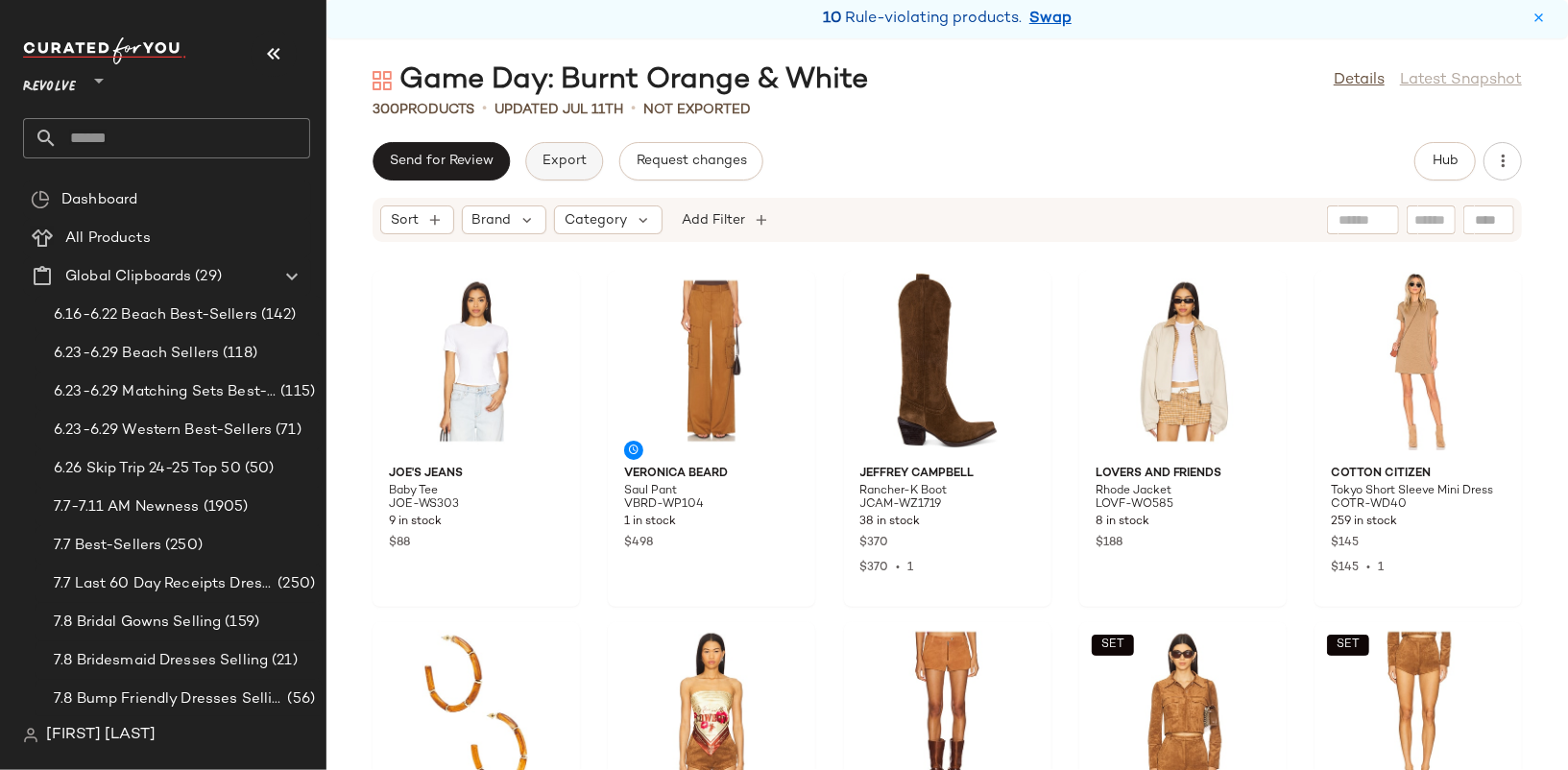 click on "Export" at bounding box center (564, 161) 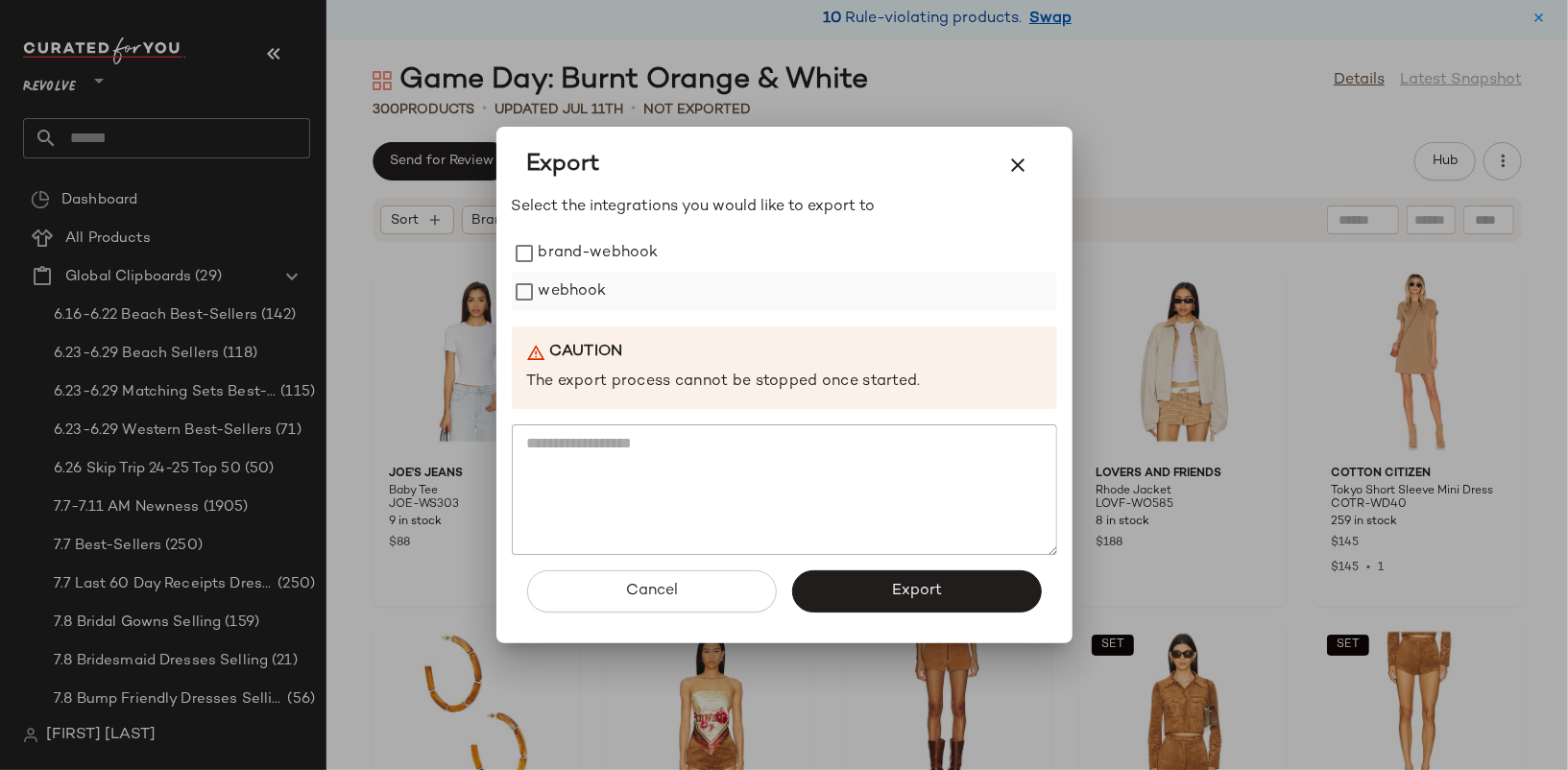 click on "webhook" at bounding box center [572, 292] 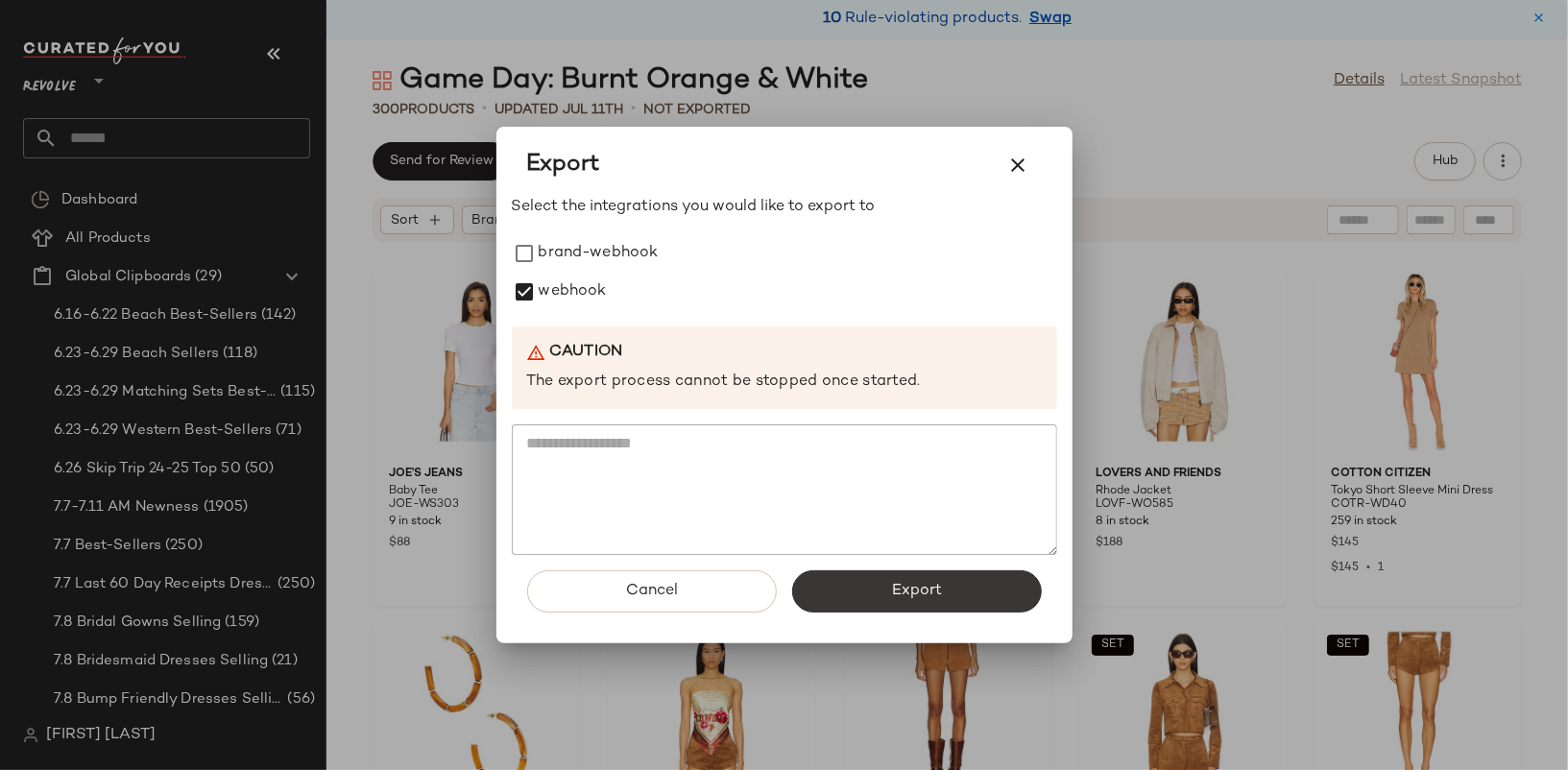click on "Export" 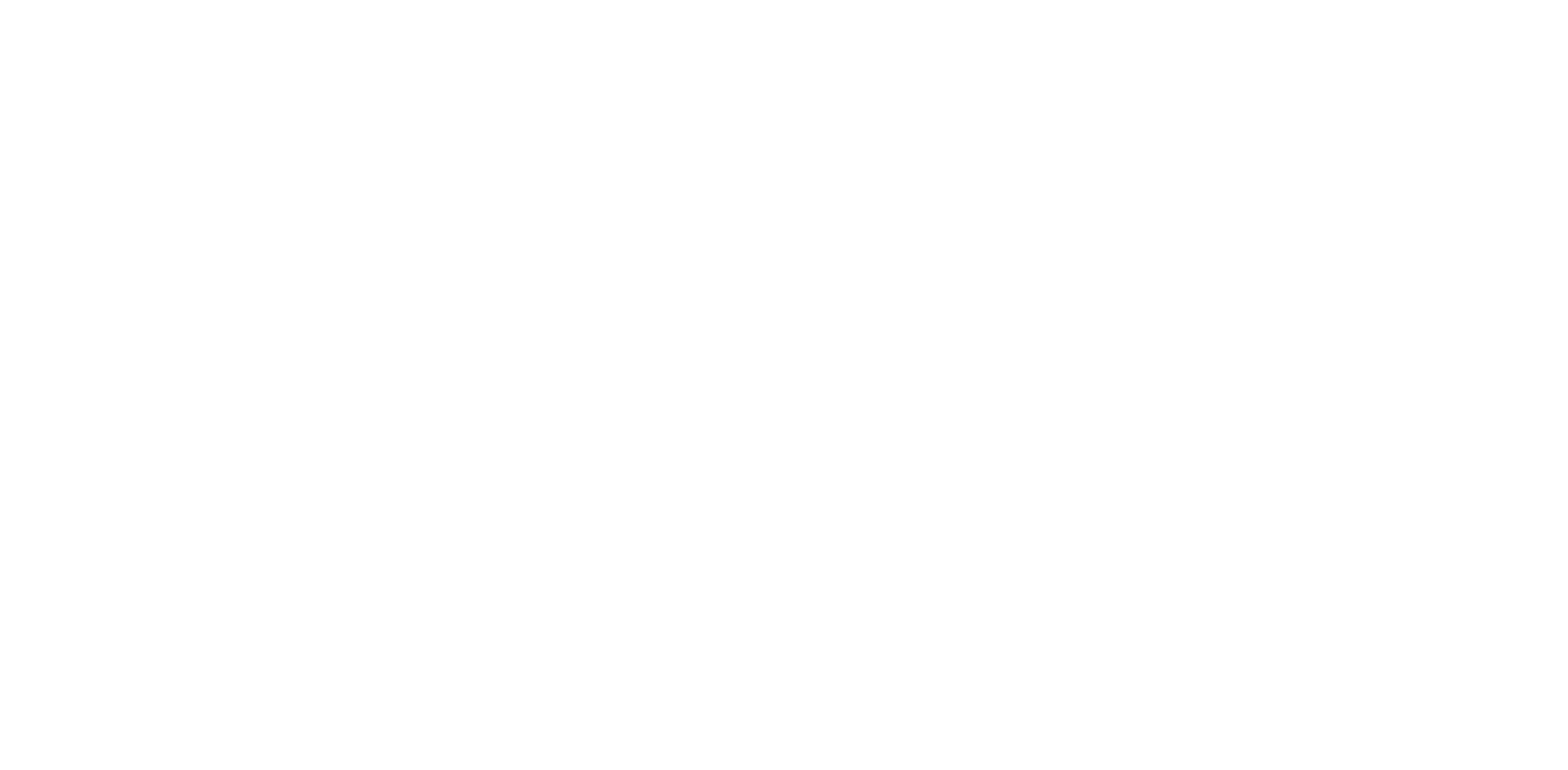 scroll, scrollTop: 0, scrollLeft: 0, axis: both 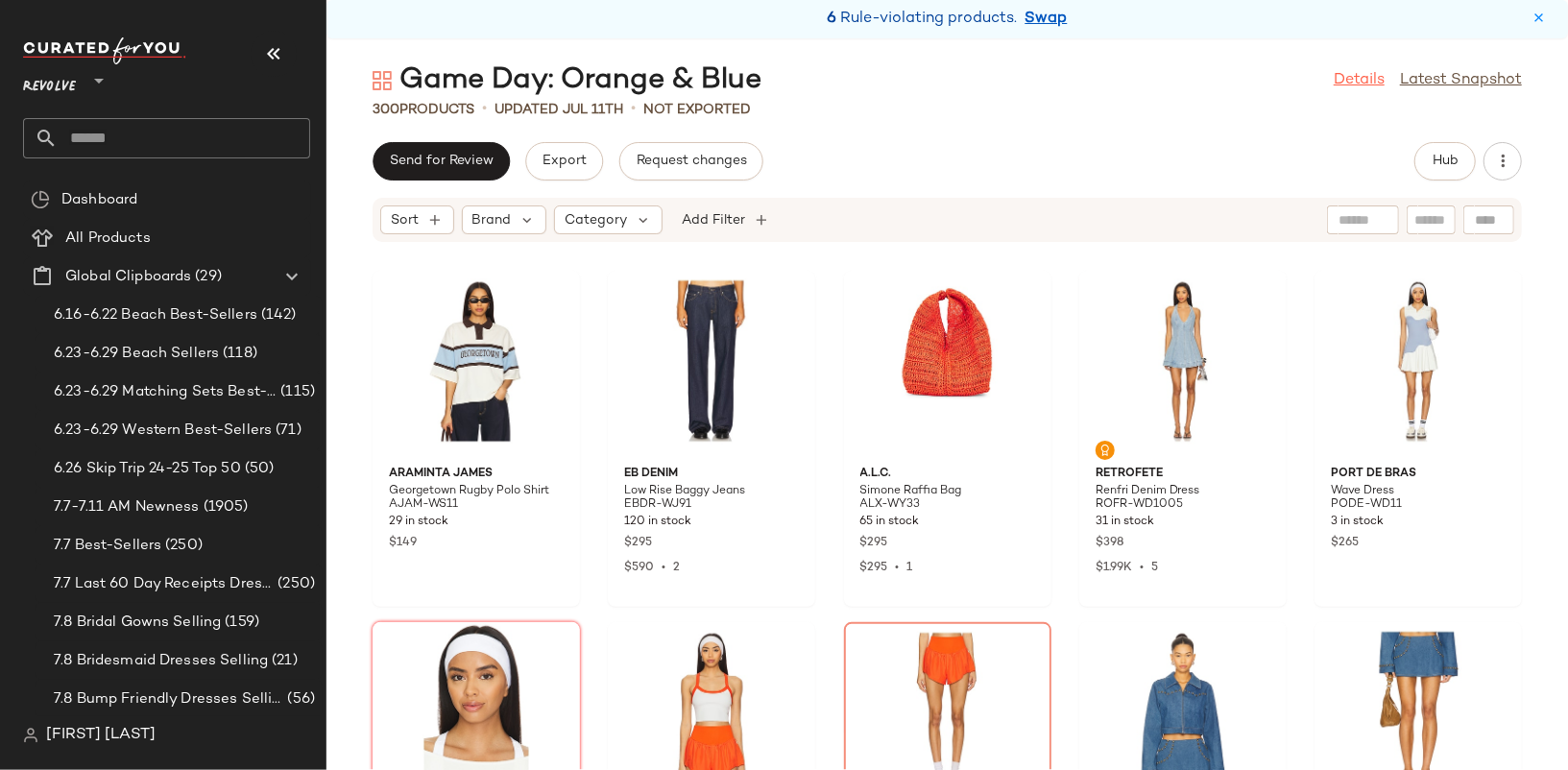 click on "Details" at bounding box center (1359, 81) 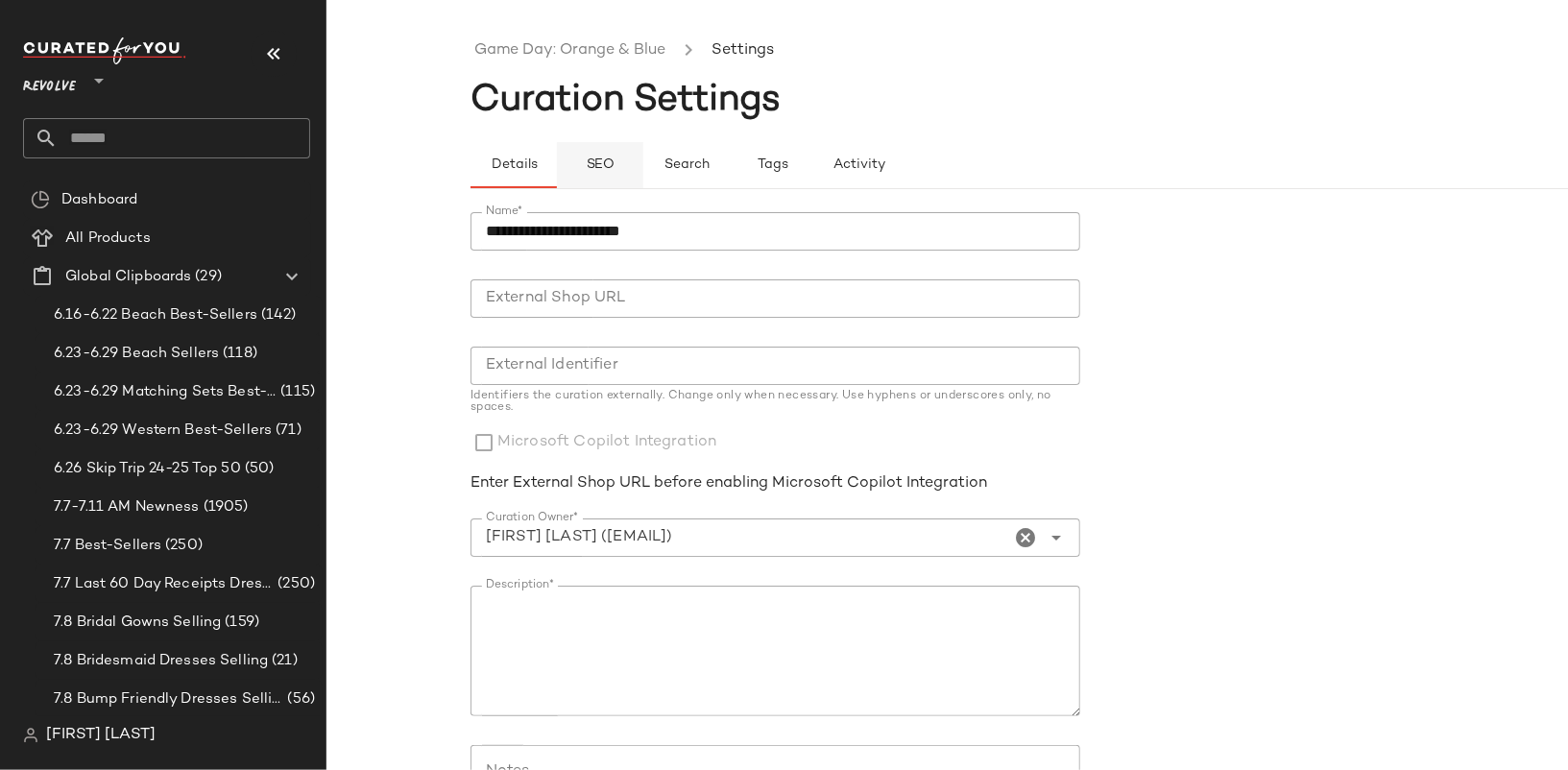 click on "SEO" 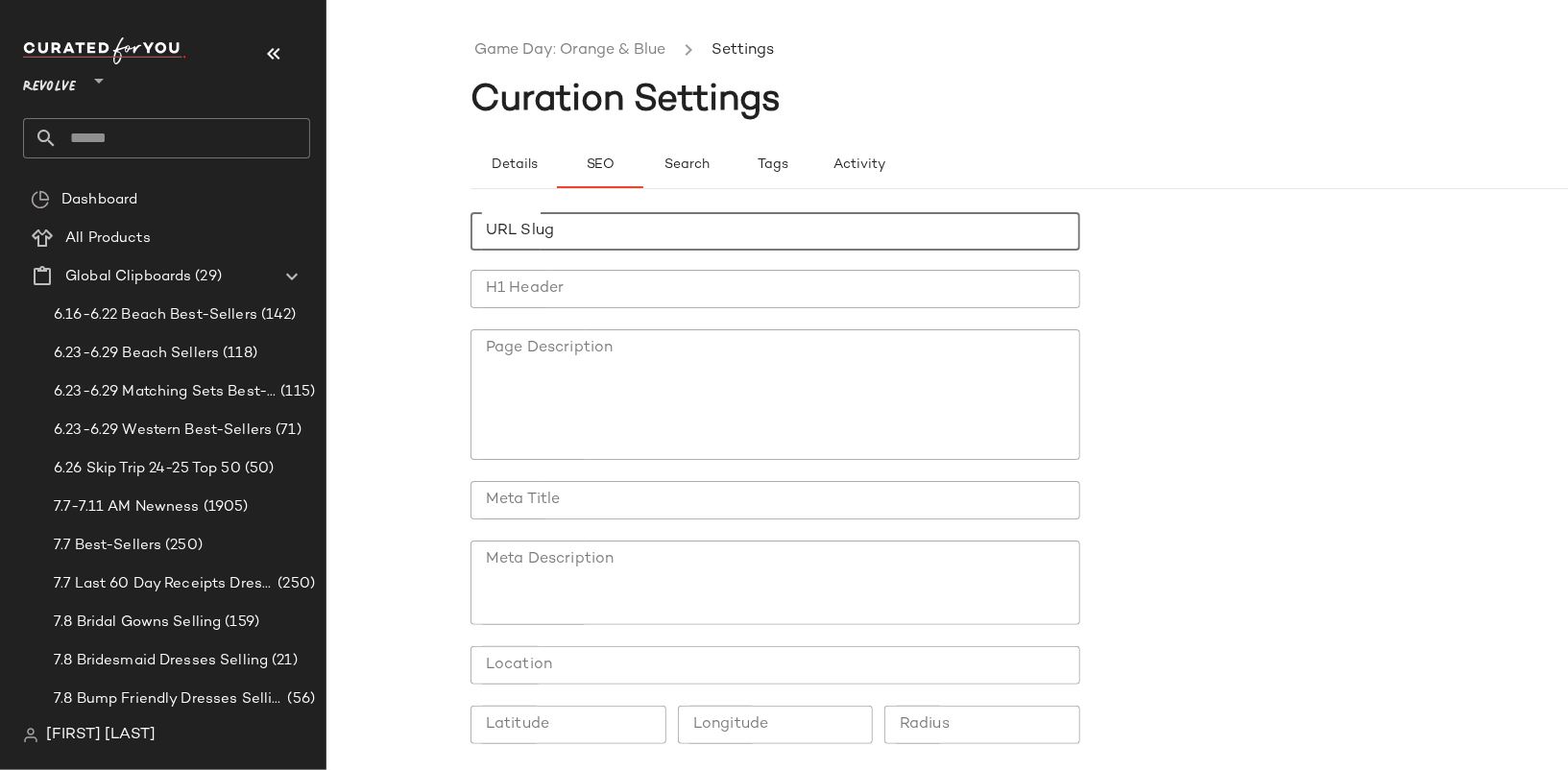 click on "URL Slug" 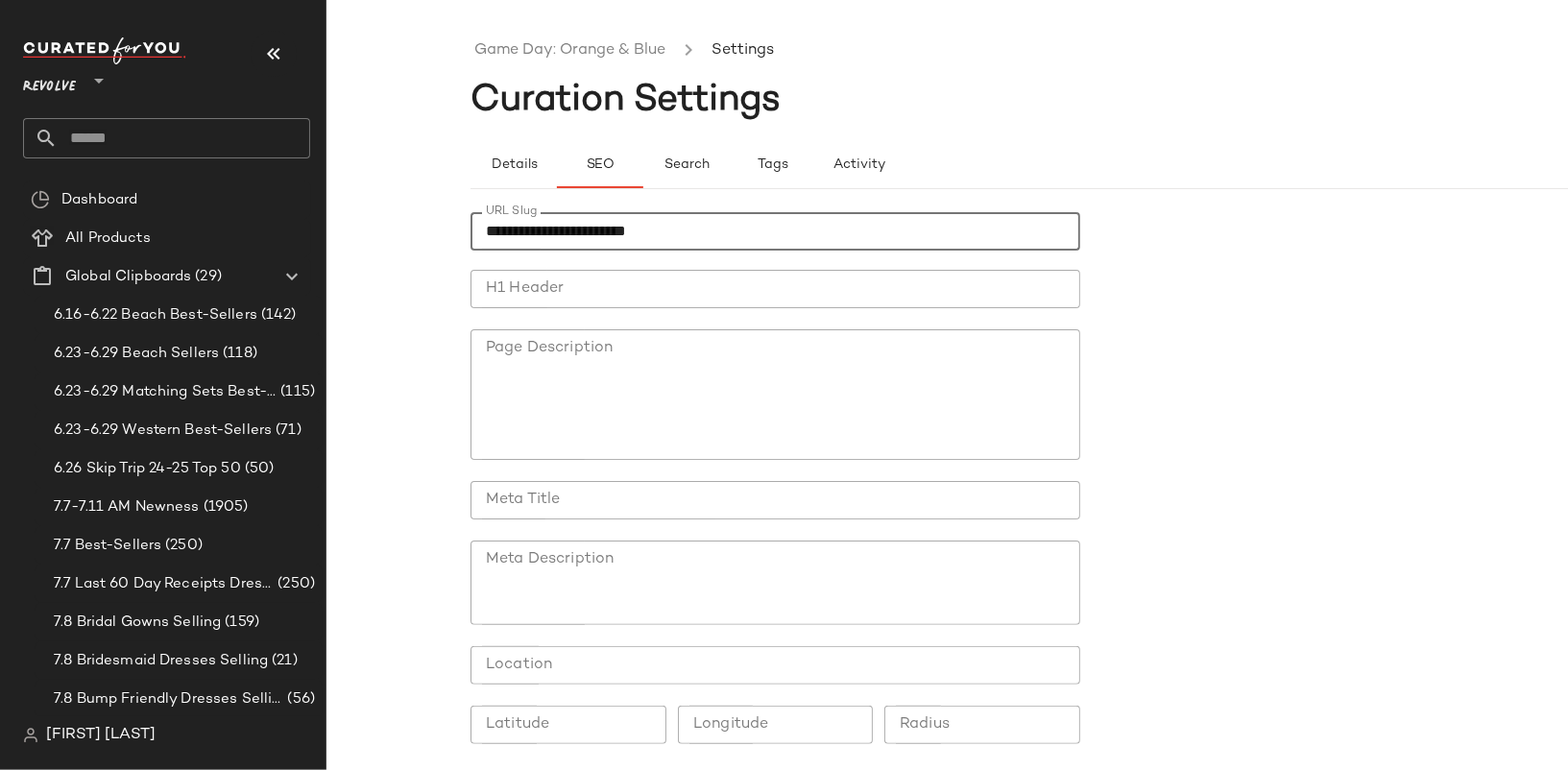 type on "**********" 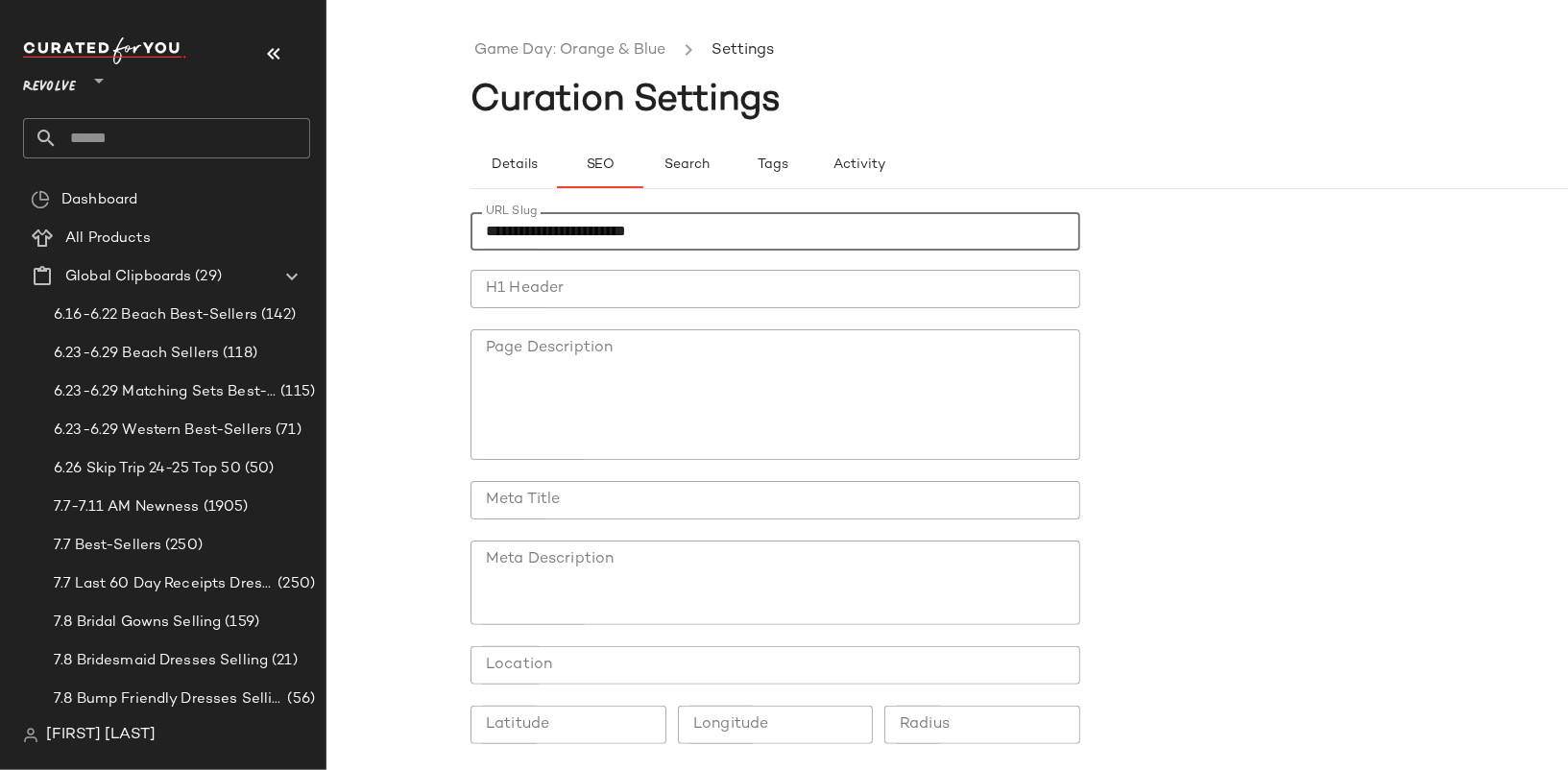 click on "H1 Header" 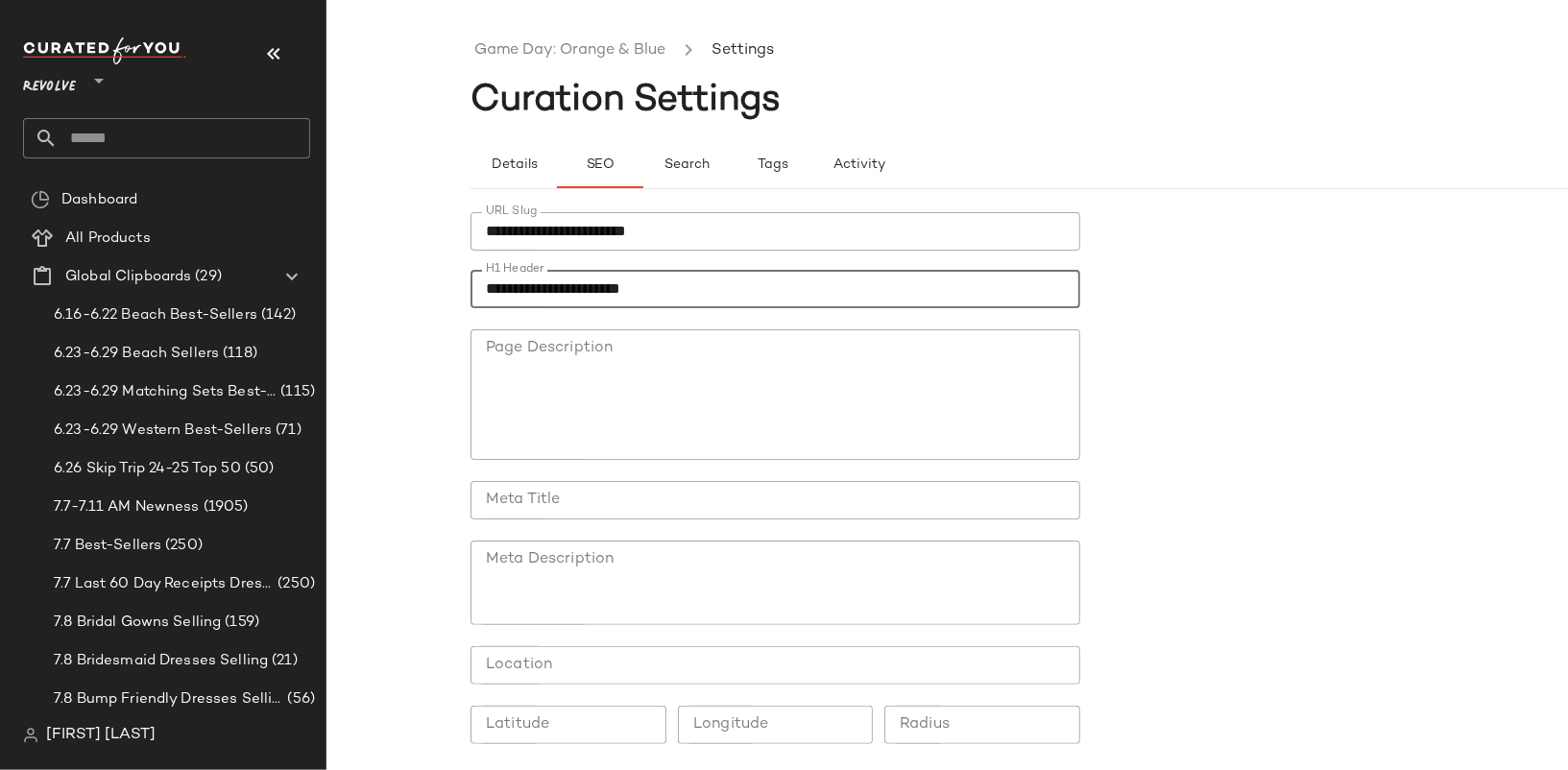 scroll, scrollTop: 77, scrollLeft: 0, axis: vertical 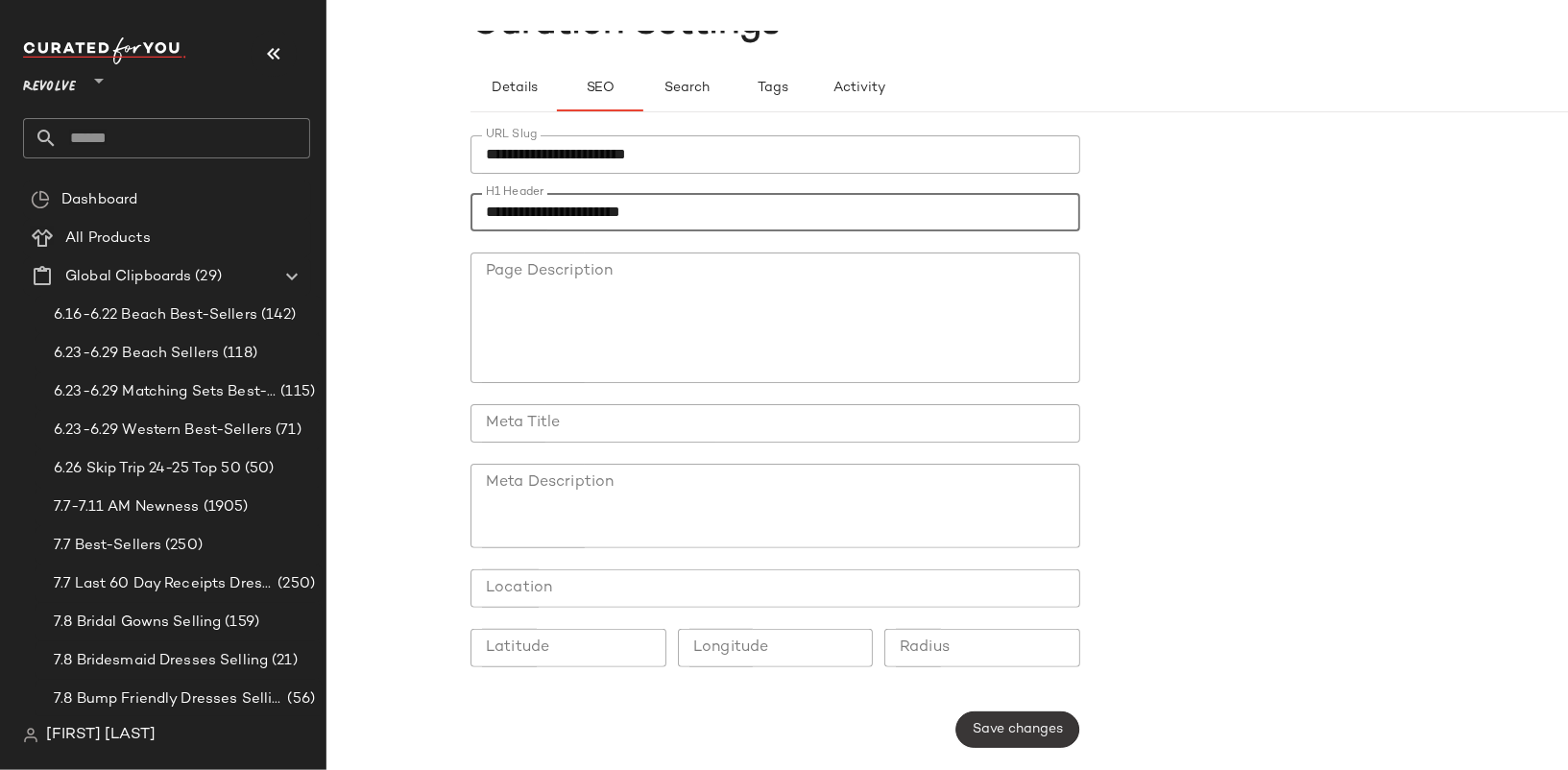 type on "**********" 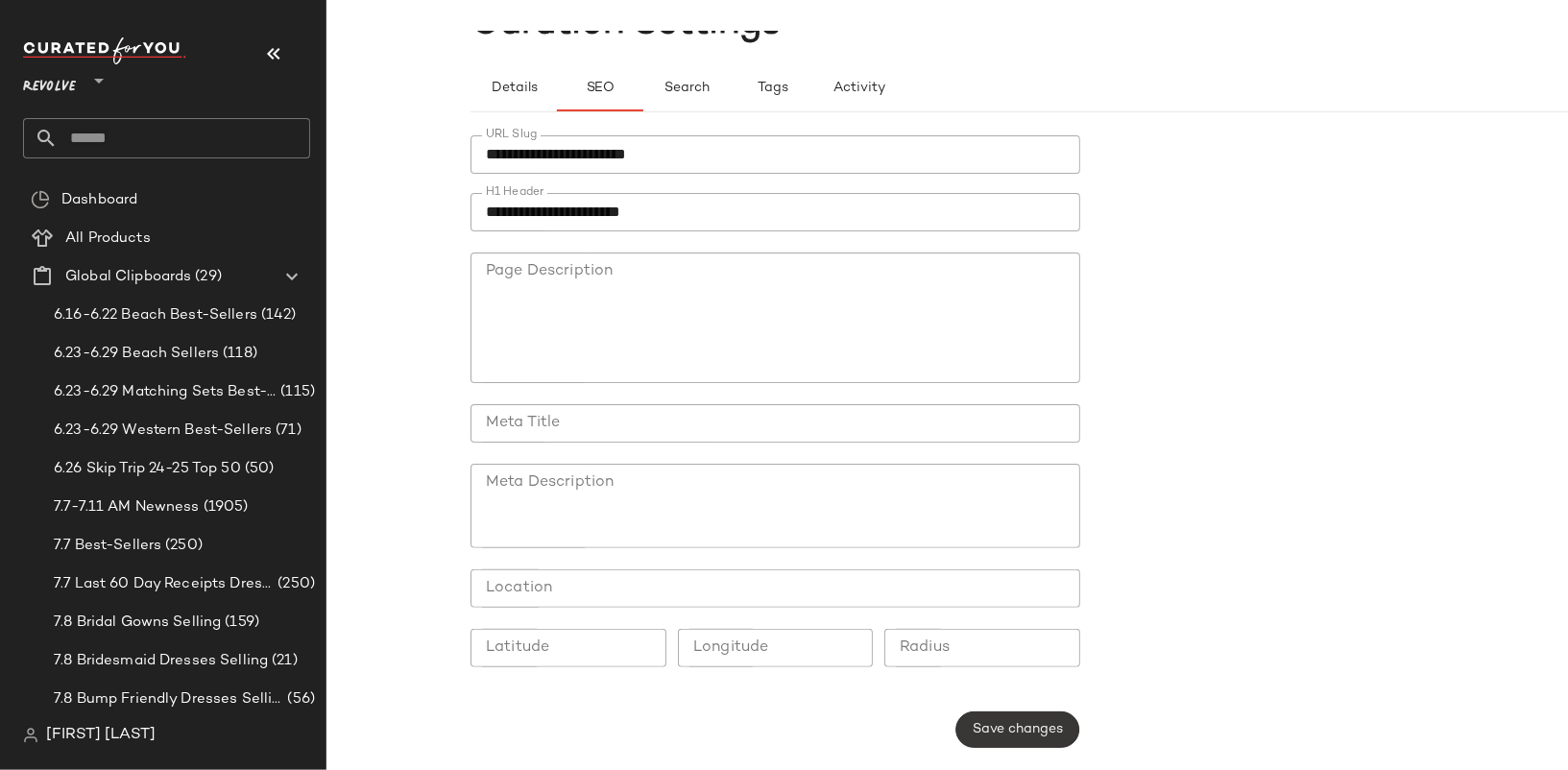 click on "Save changes" 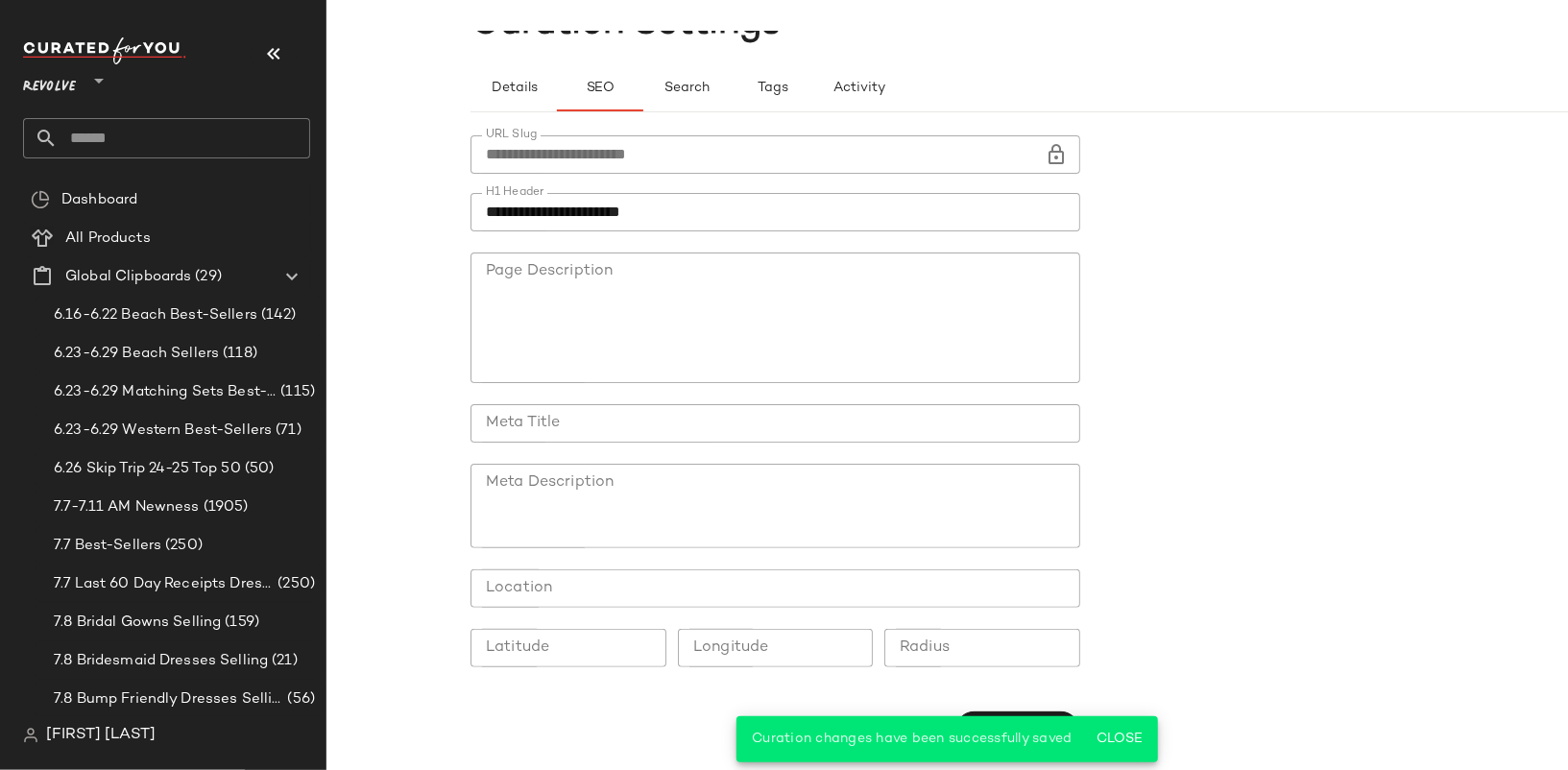 scroll, scrollTop: 0, scrollLeft: 0, axis: both 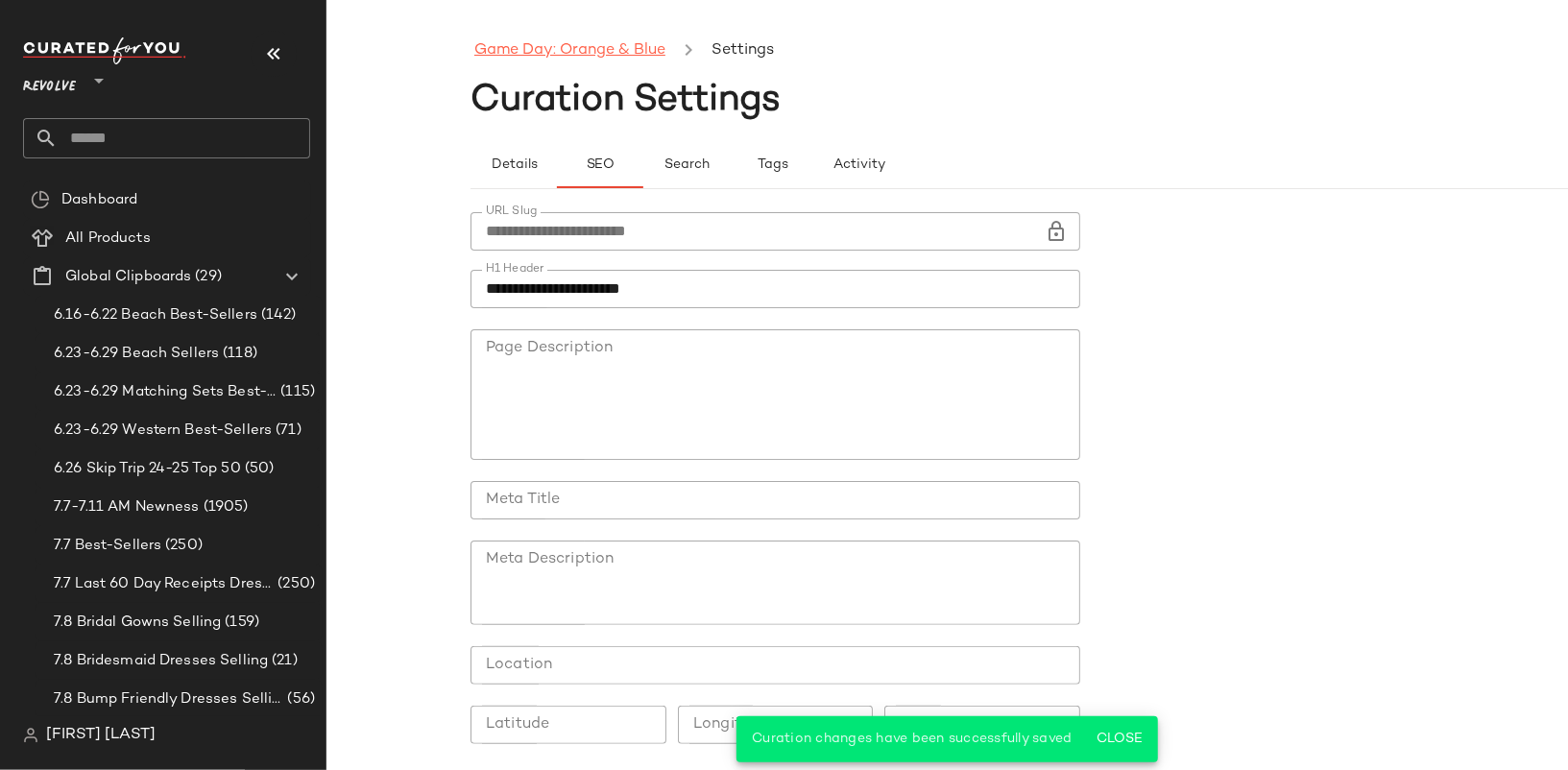 click on "Game Day: Orange & Blue" at bounding box center (569, 51) 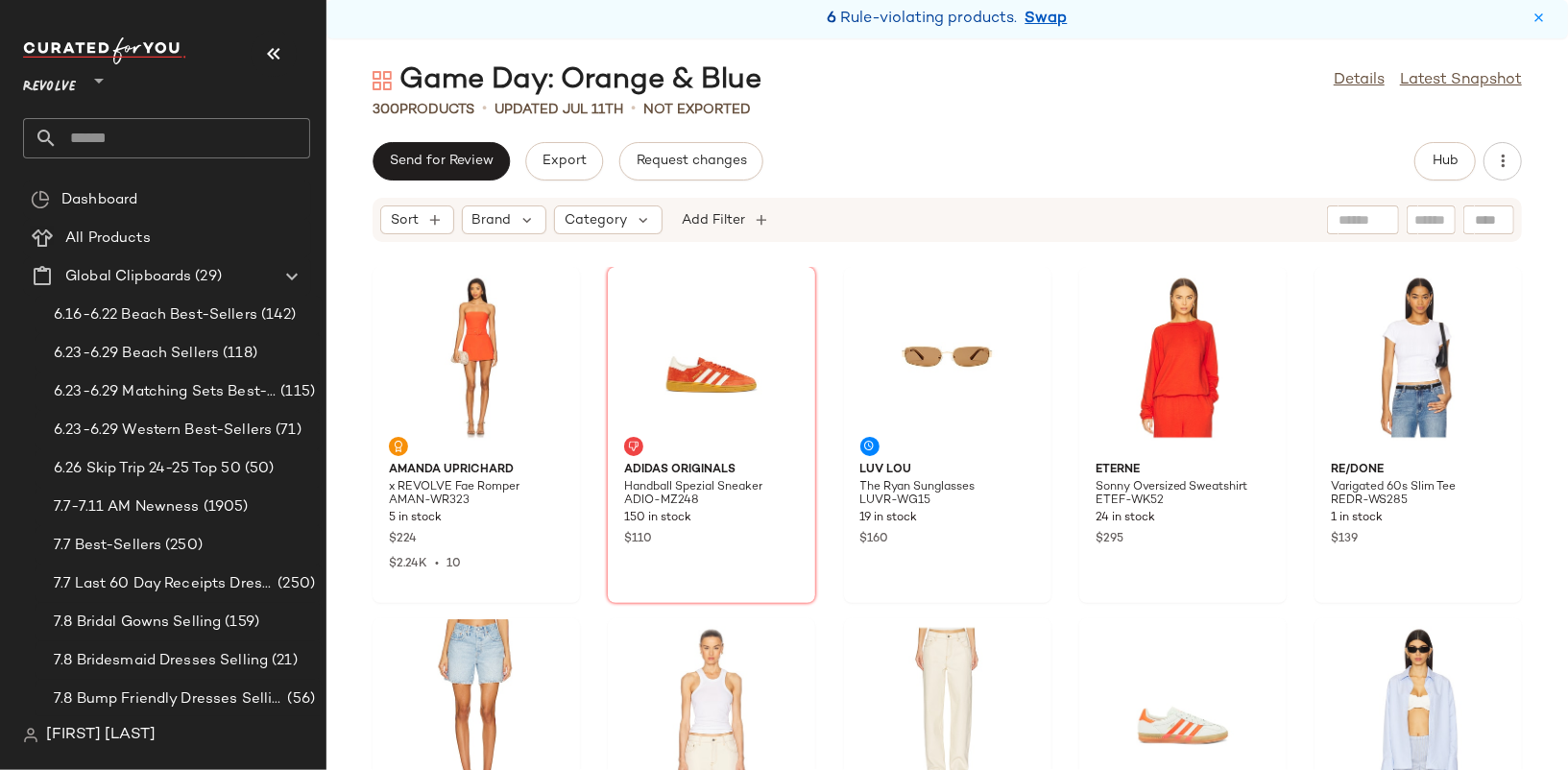 scroll, scrollTop: 0, scrollLeft: 0, axis: both 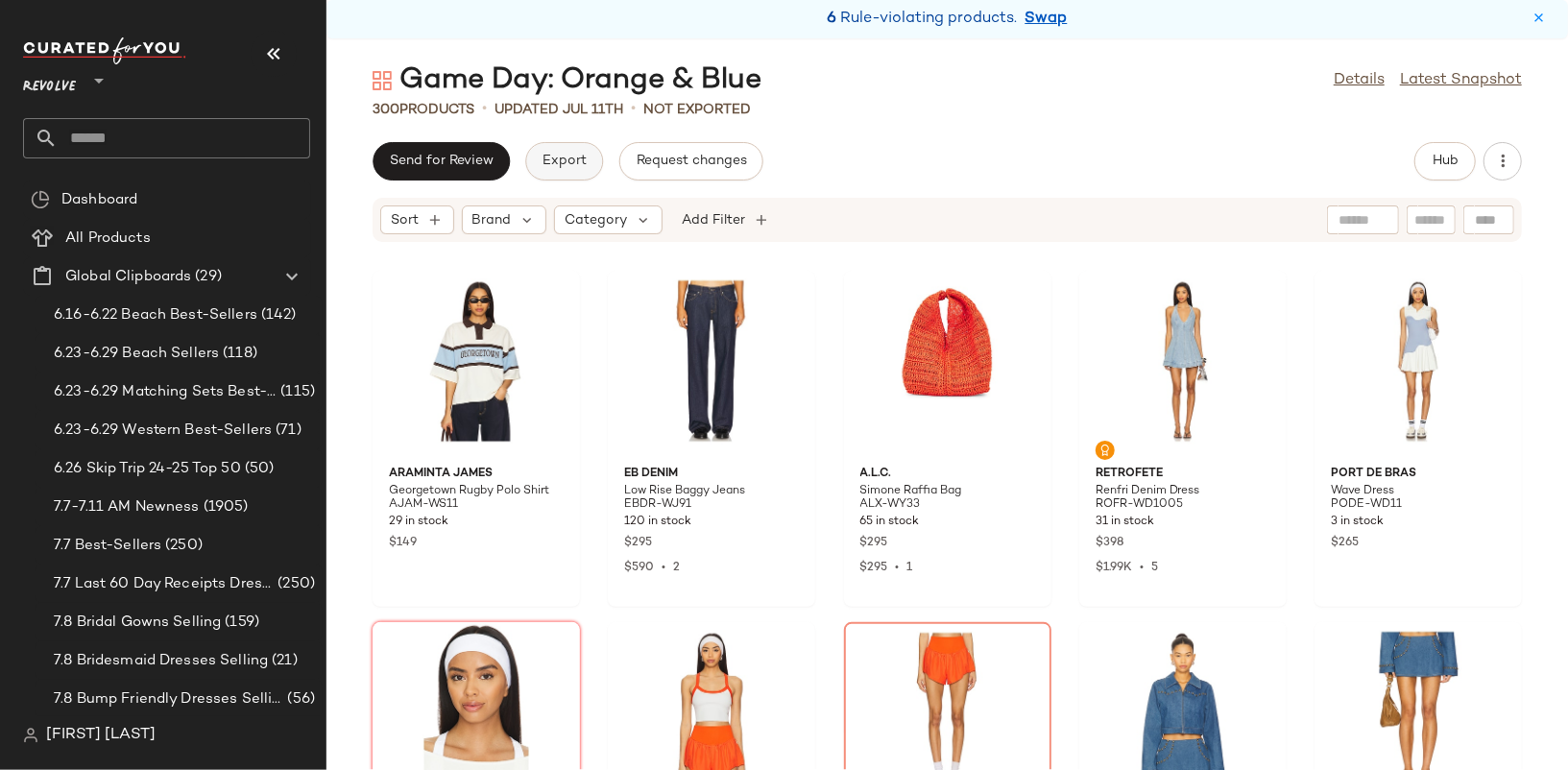 click on "Export" 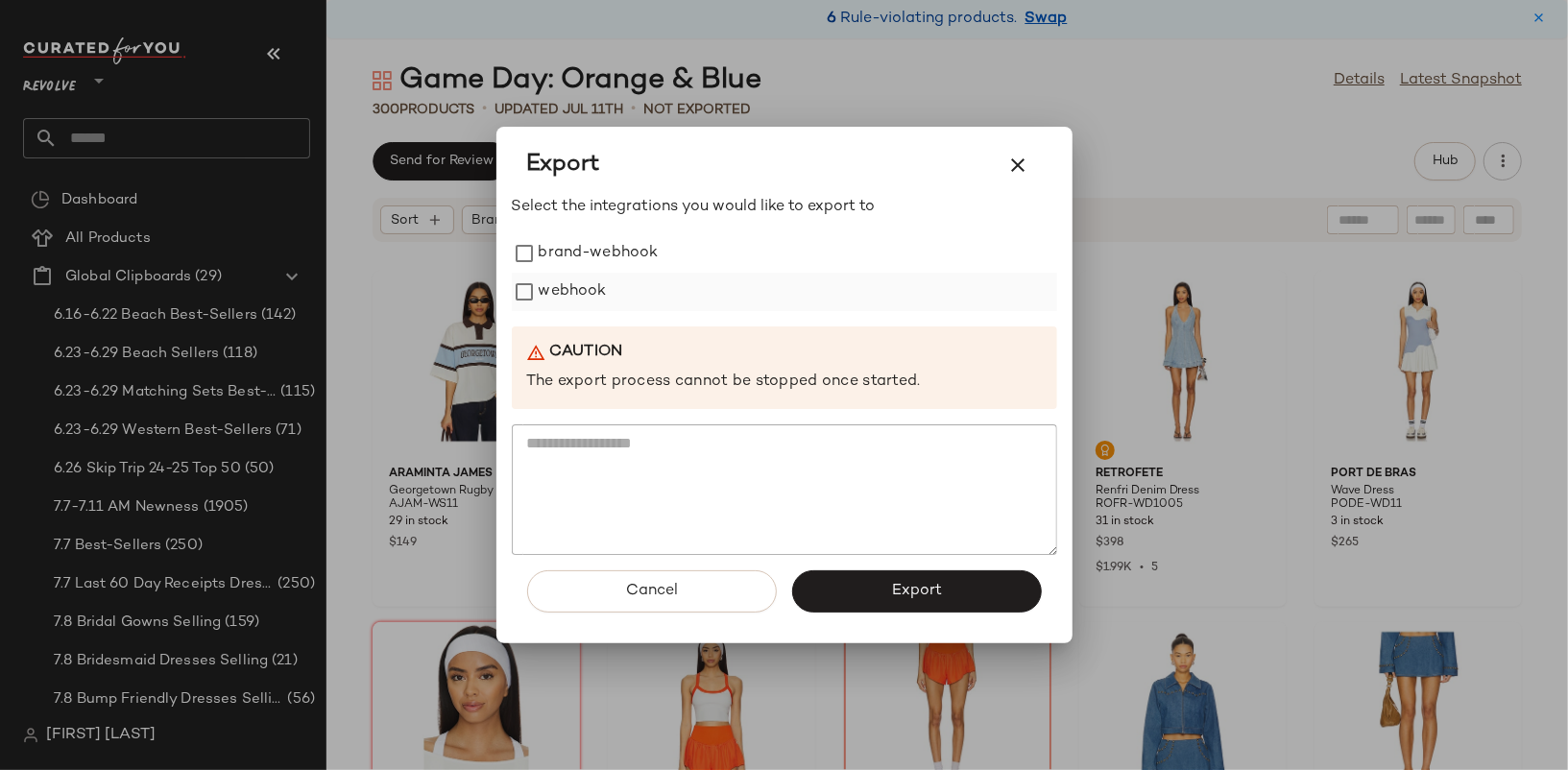 click on "webhook" at bounding box center [572, 292] 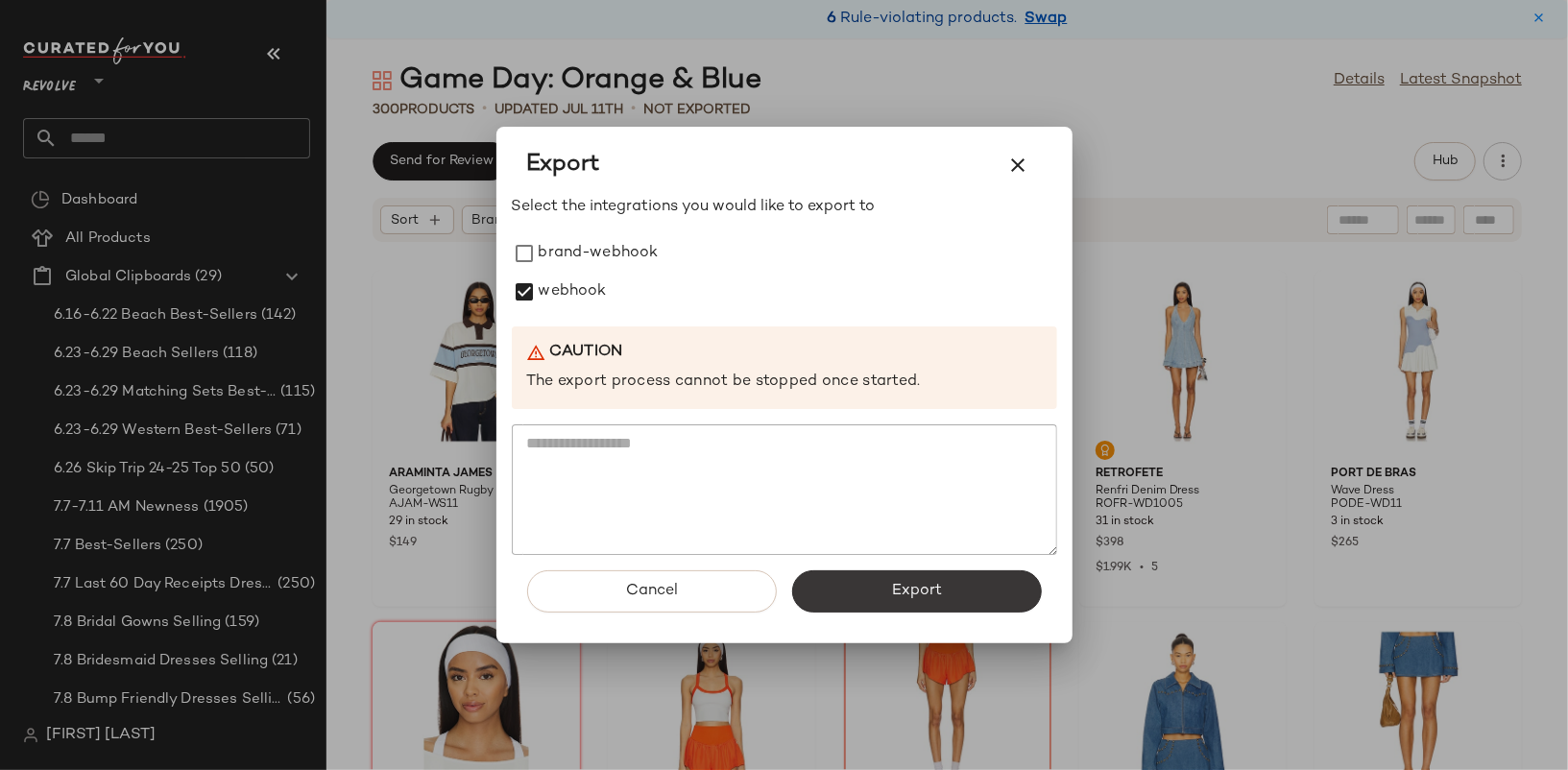 click on "Export" at bounding box center [917, 591] 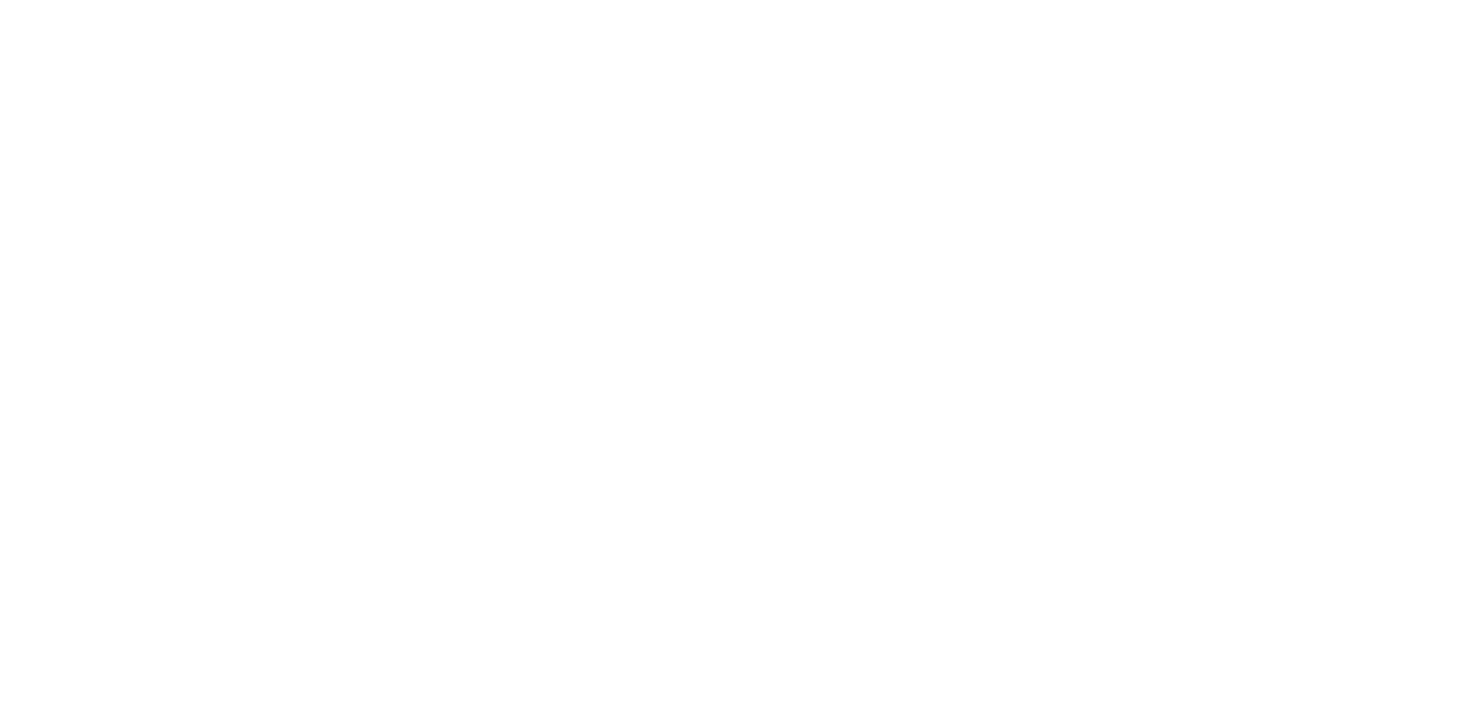 scroll, scrollTop: 0, scrollLeft: 0, axis: both 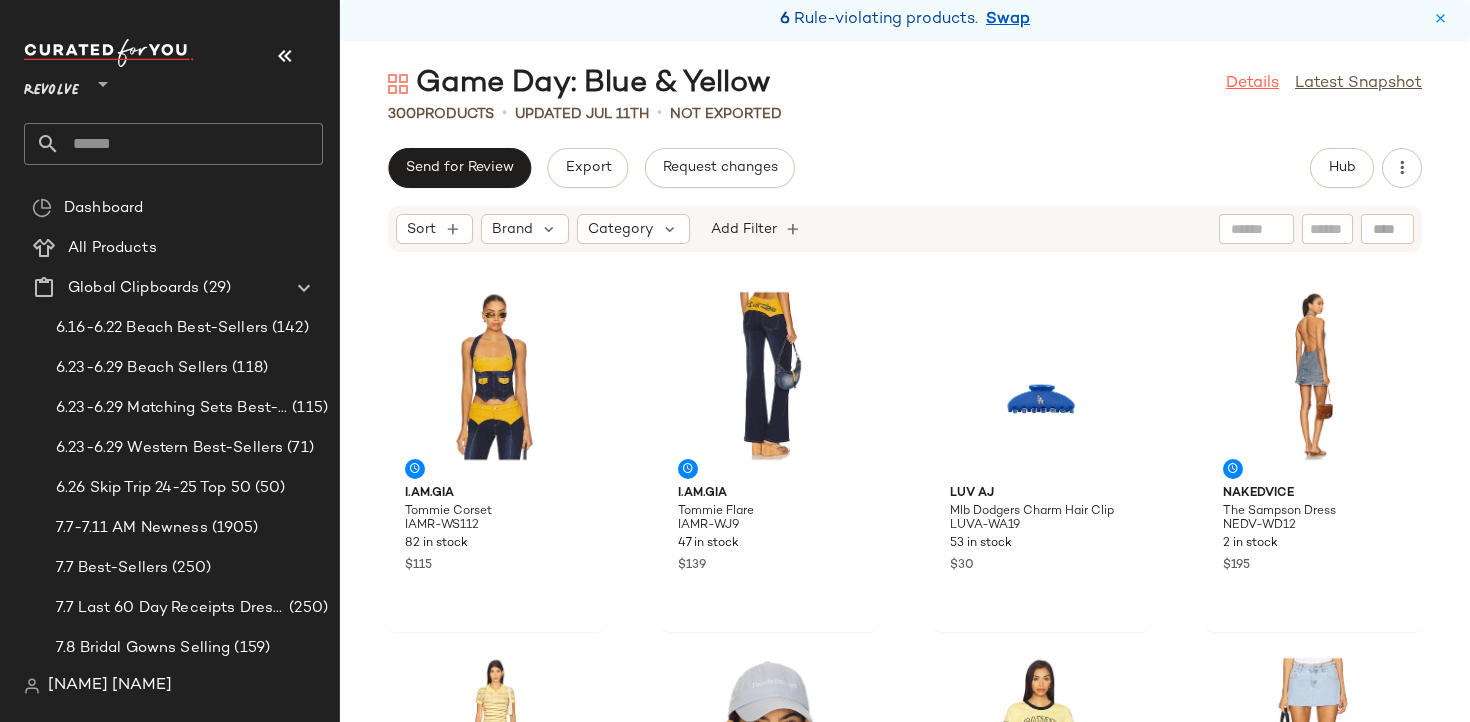 click on "Details" at bounding box center (1252, 84) 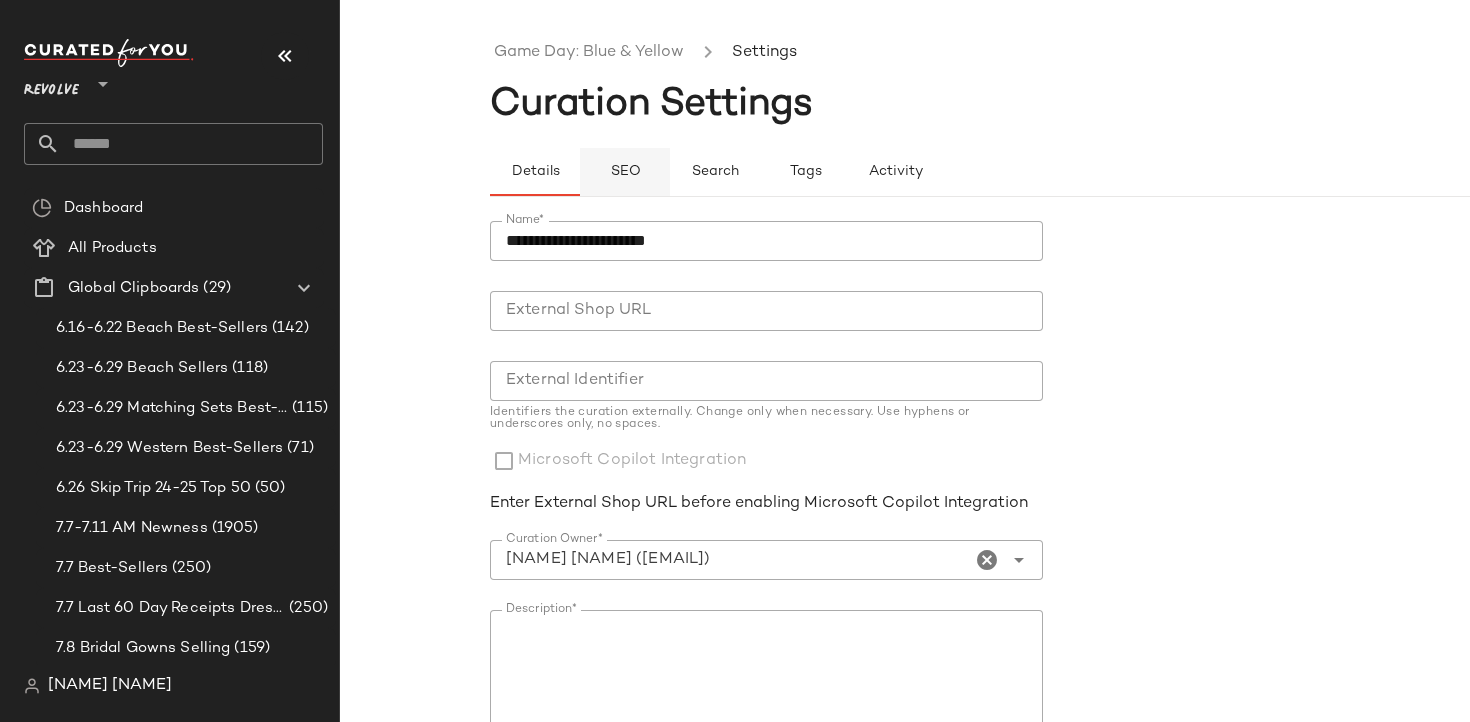 click on "SEO" 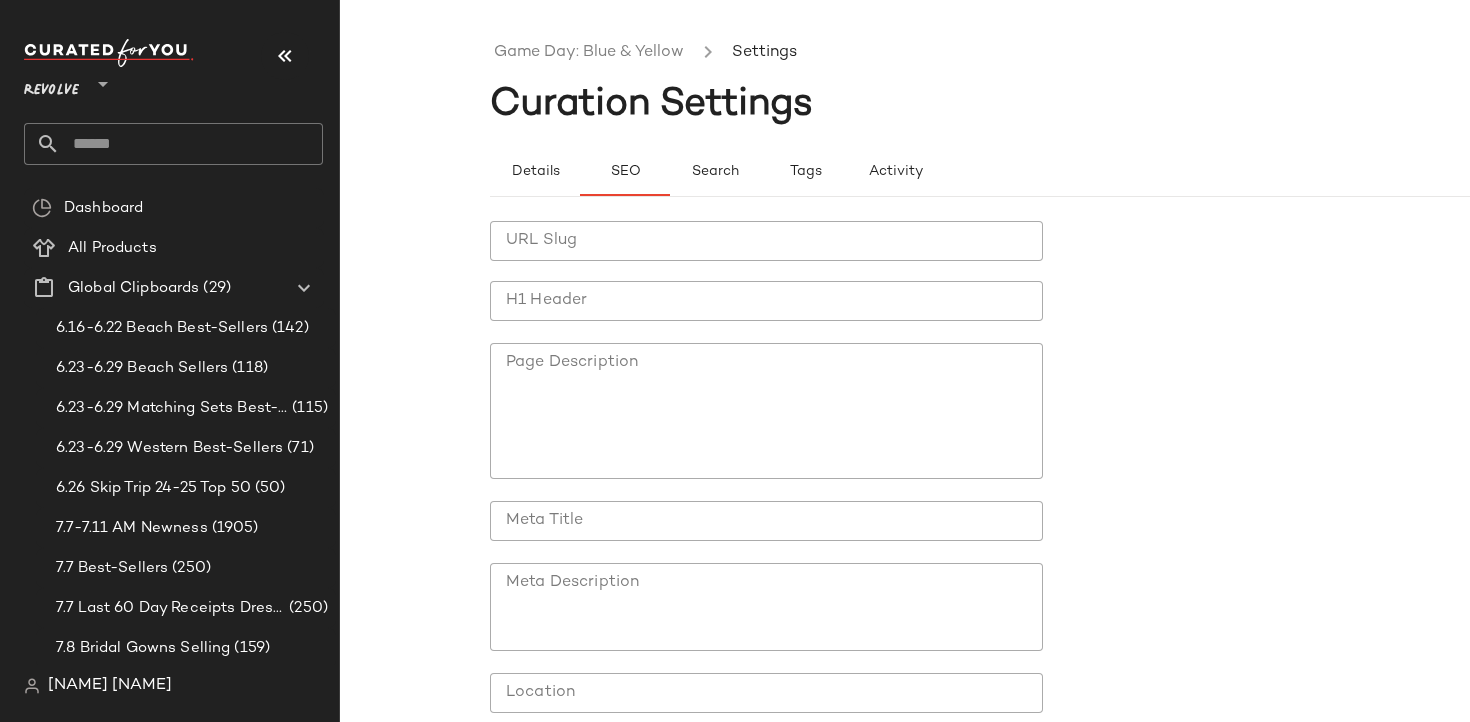 click on "URL Slug" 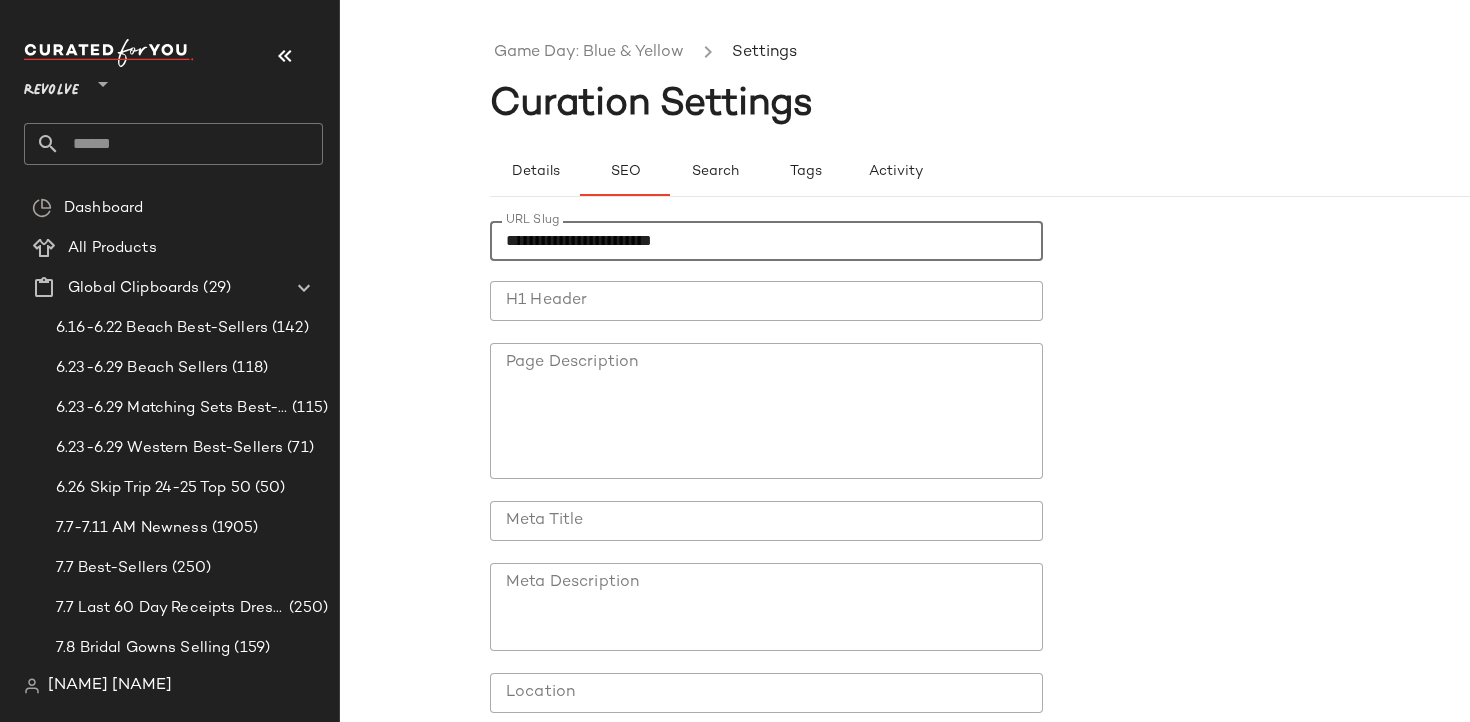 type on "**********" 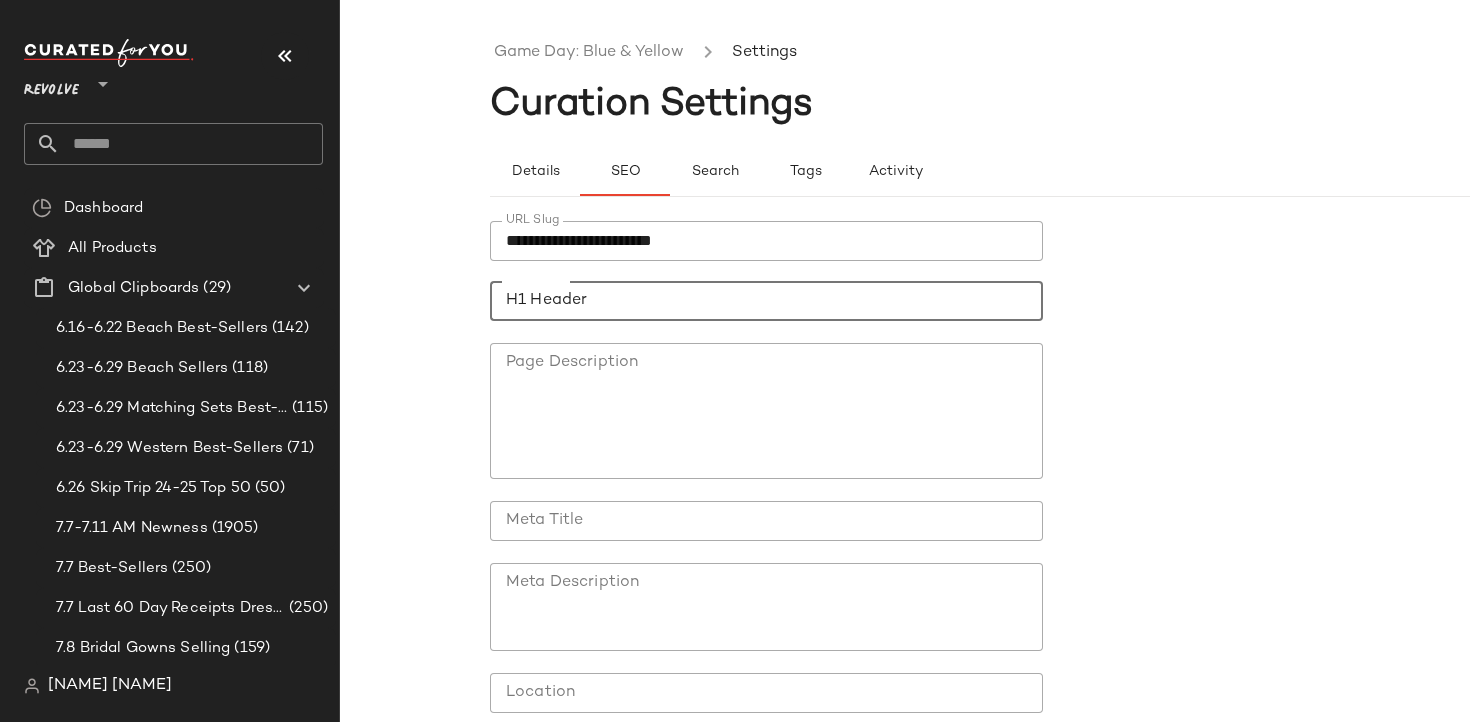 click on "H1 Header" 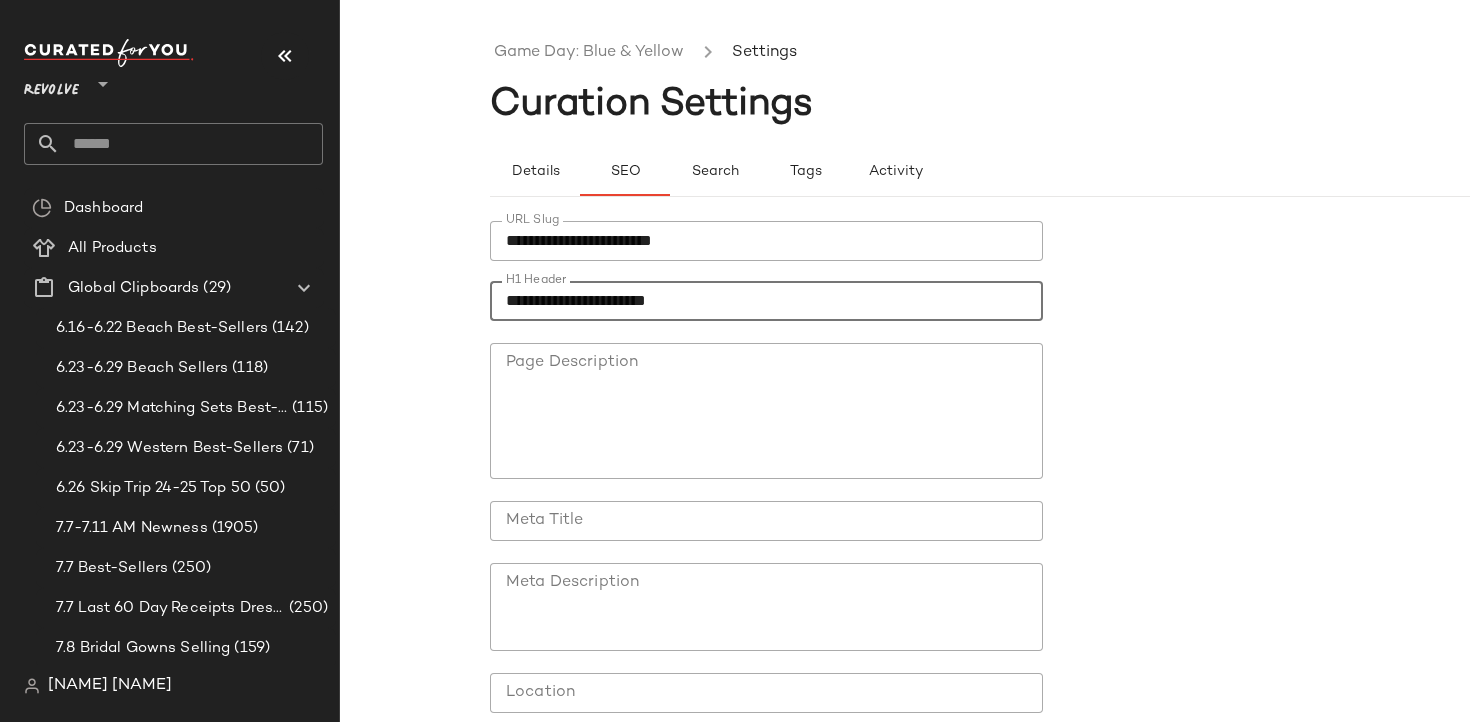 scroll, scrollTop: 160, scrollLeft: 0, axis: vertical 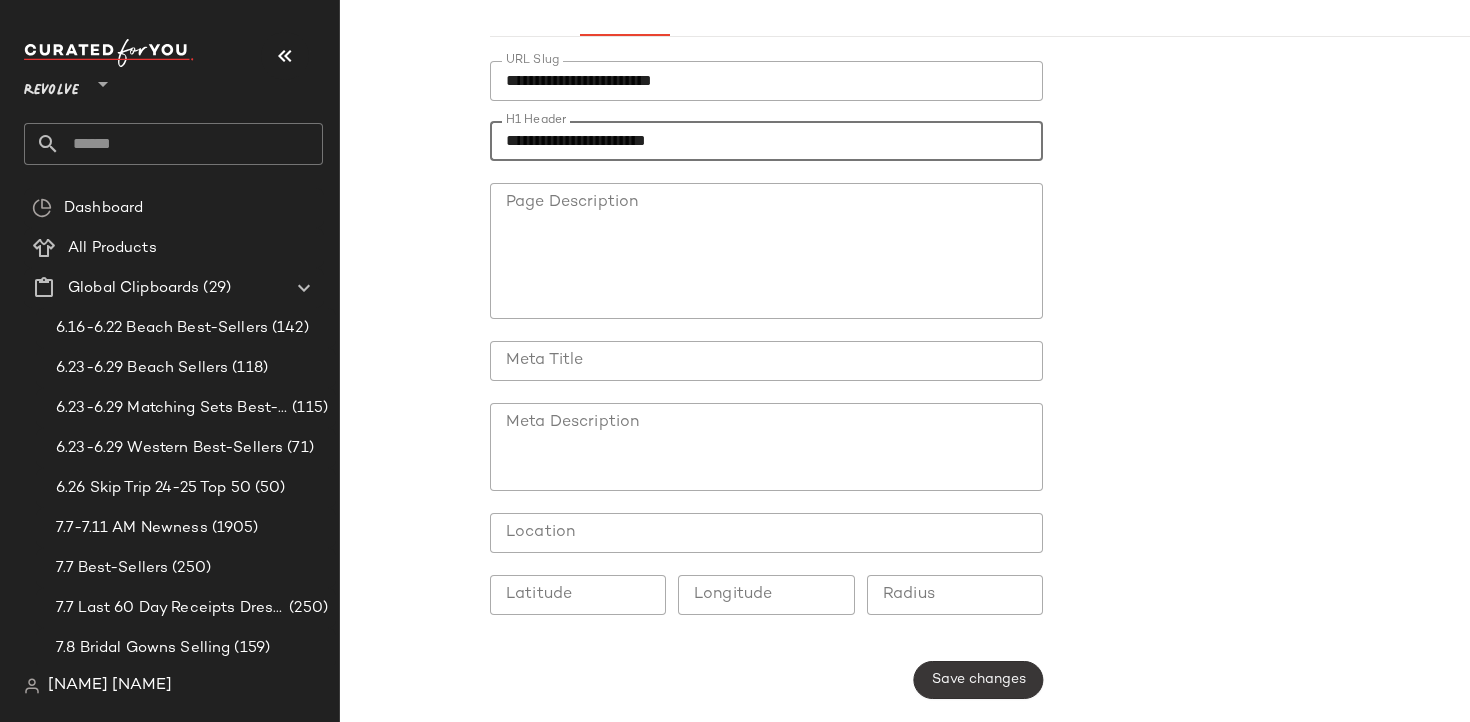 type on "**********" 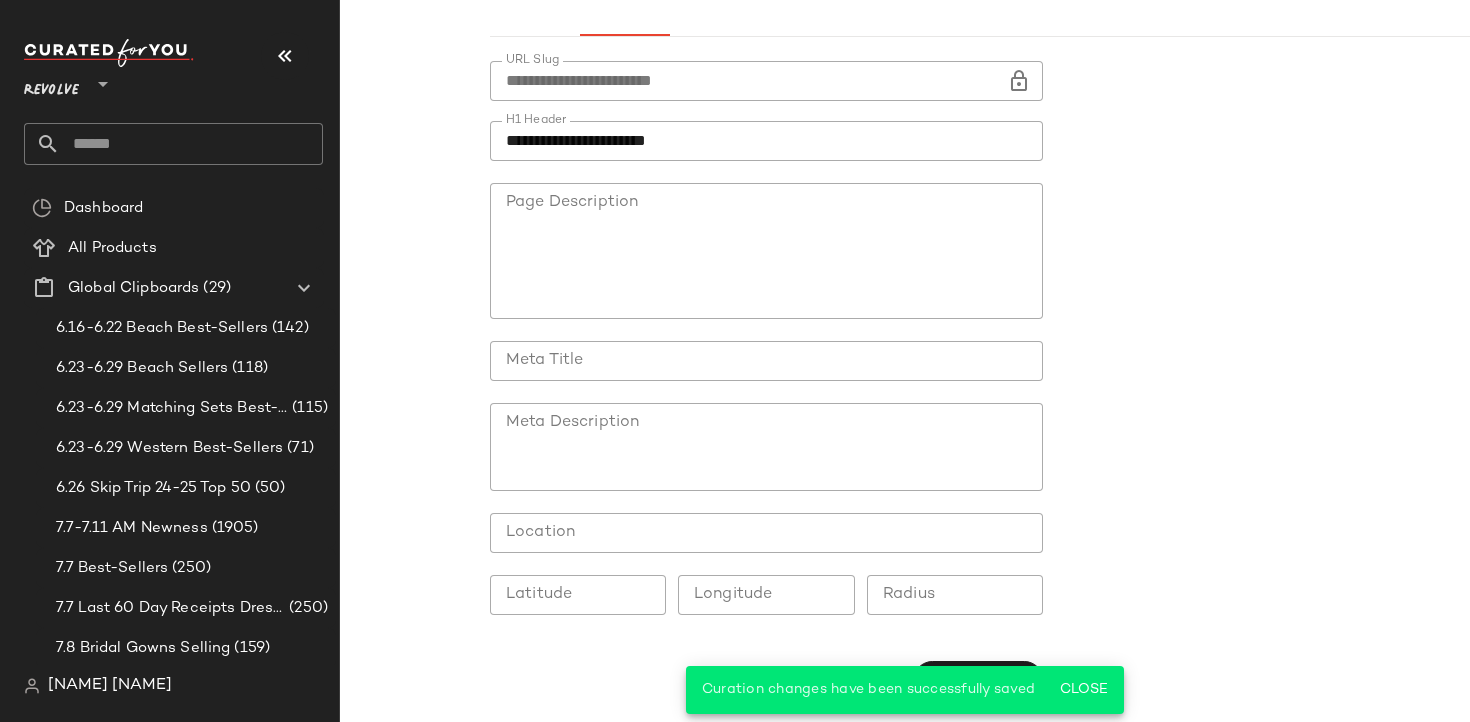 scroll, scrollTop: 0, scrollLeft: 0, axis: both 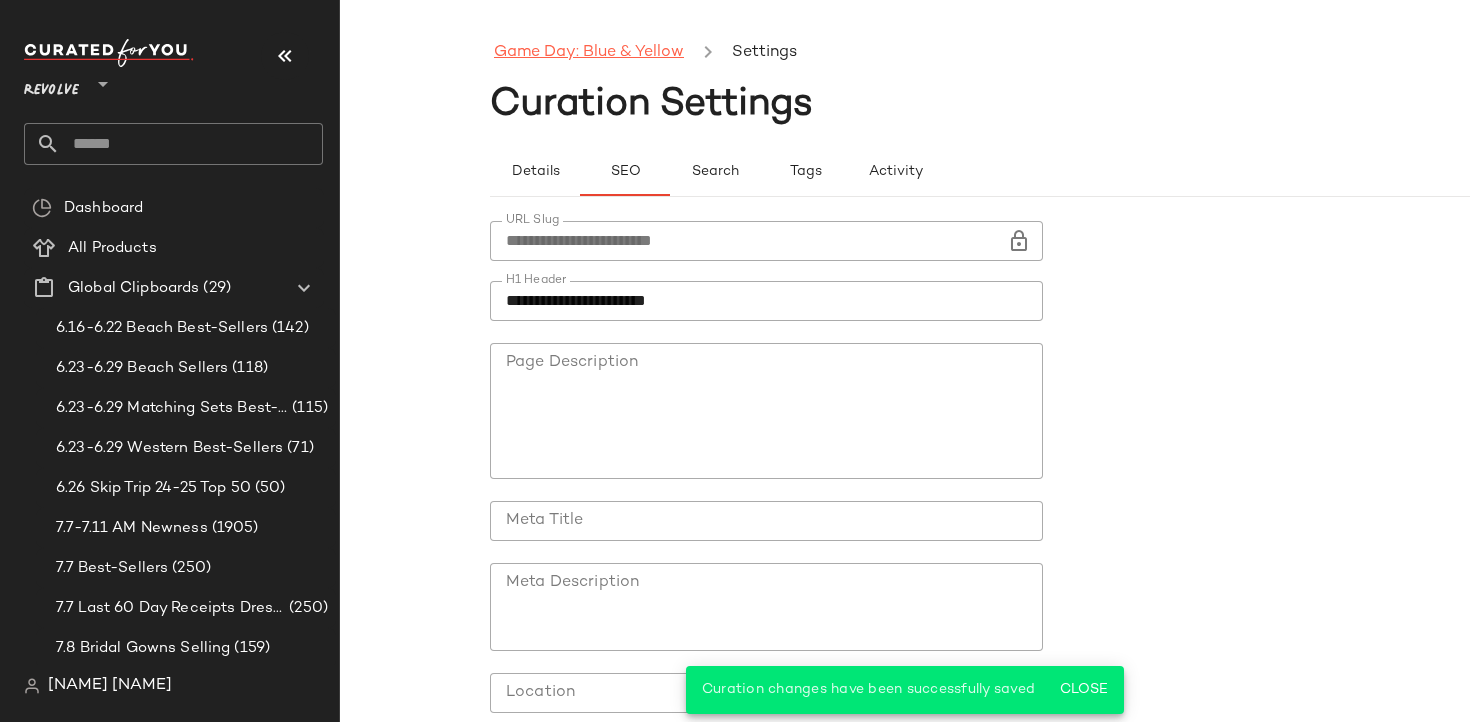 click on "Game Day: Blue & Yellow" at bounding box center (589, 53) 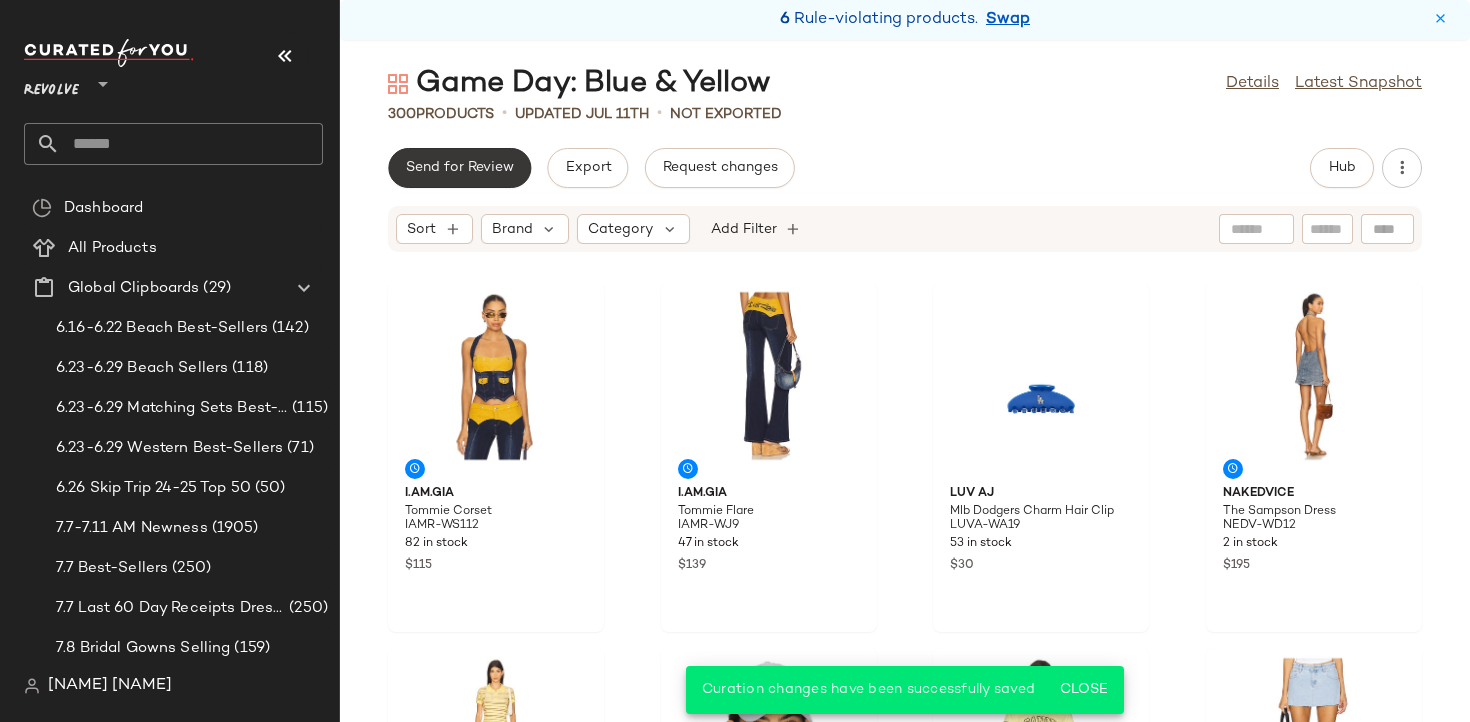 click on "Send for Review" 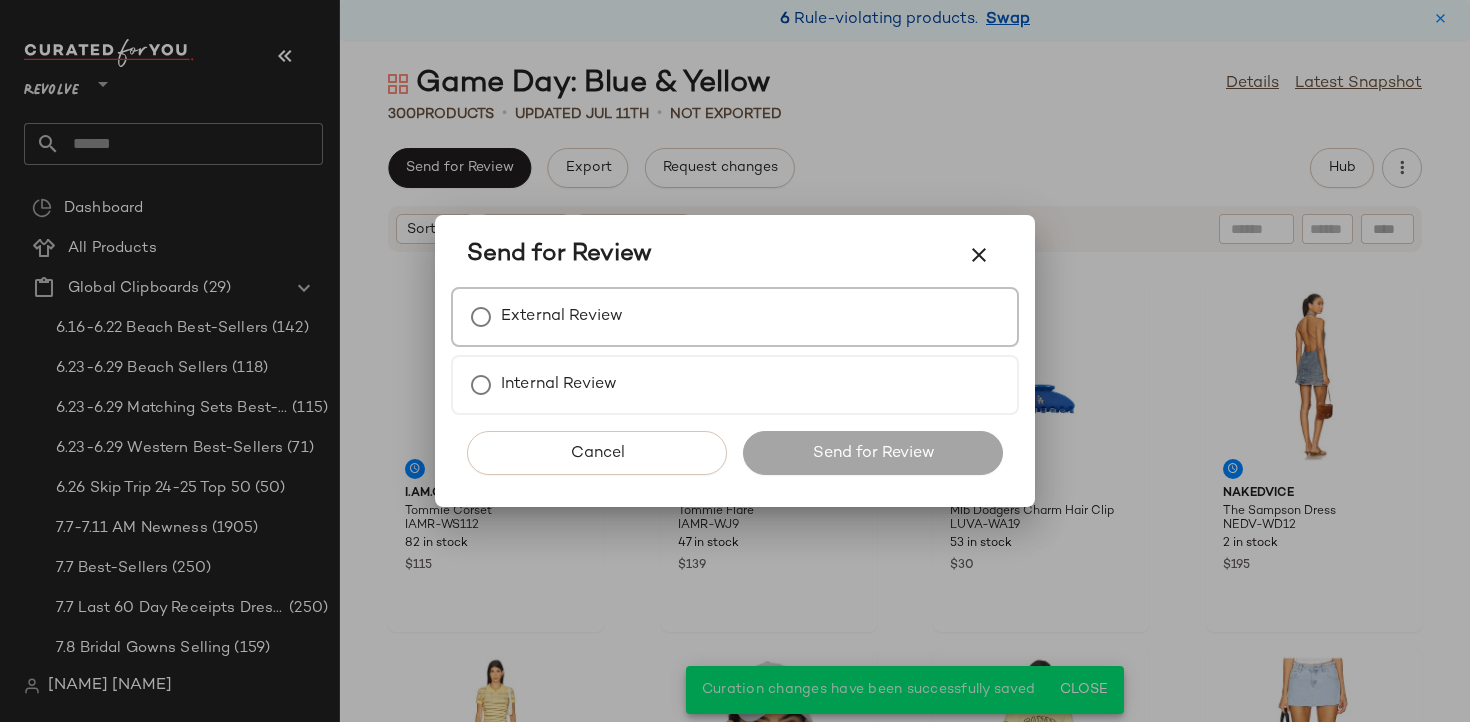 click on "External Review" at bounding box center [562, 317] 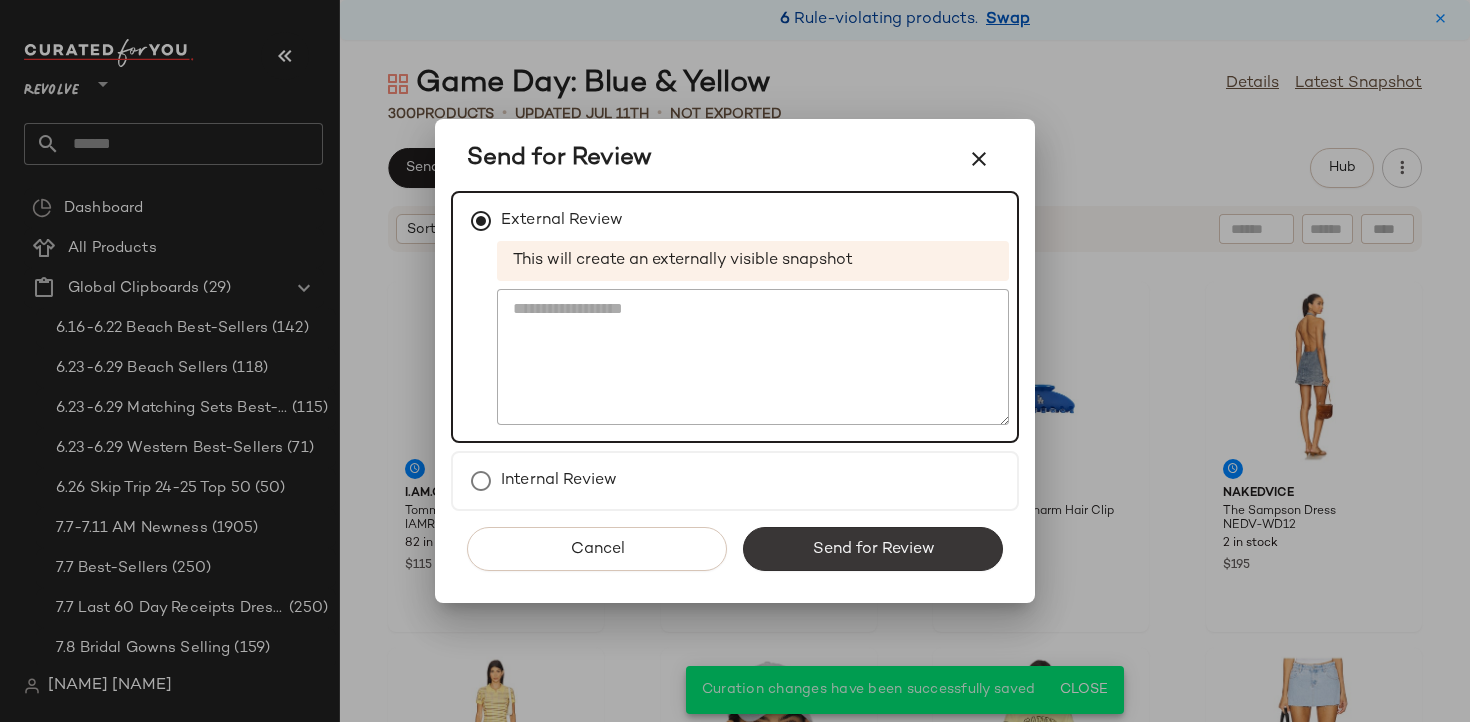 click on "Send for Review" 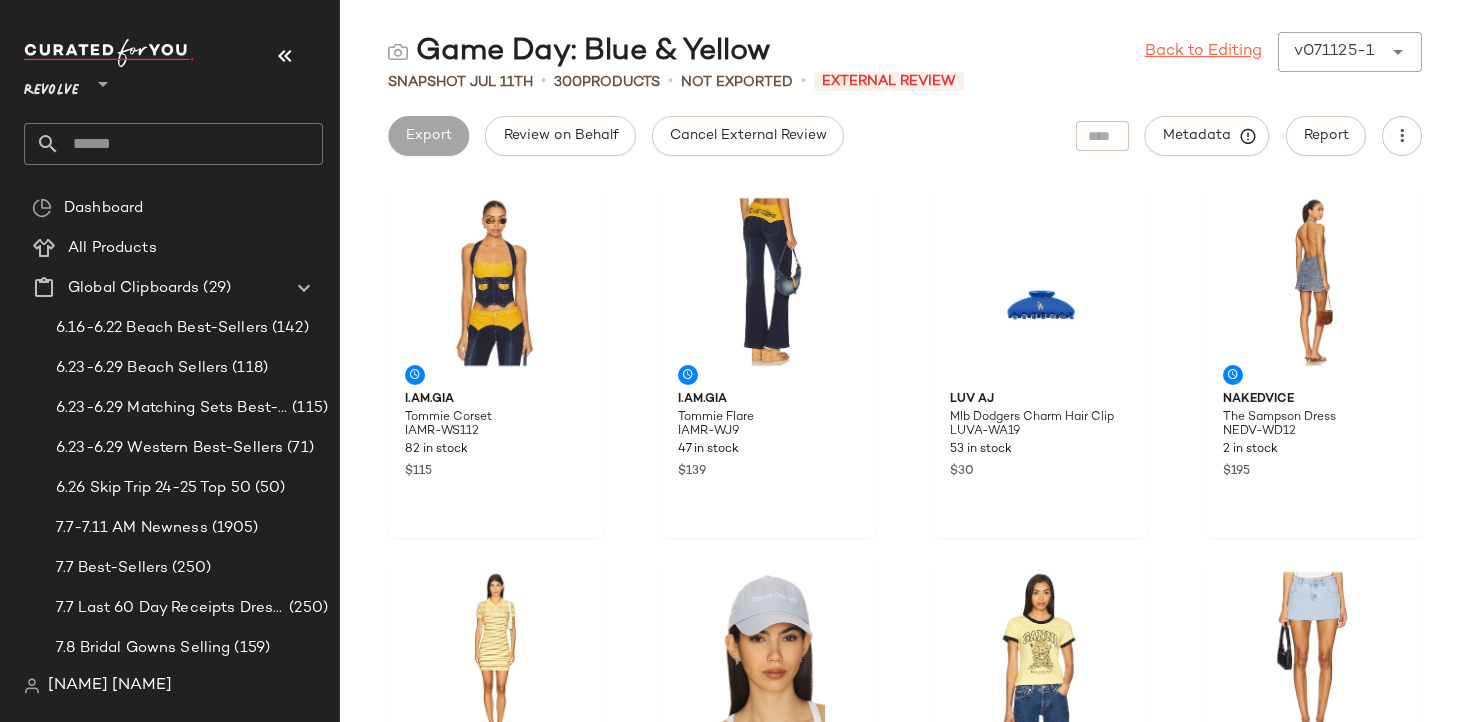 click on "Back to Editing" at bounding box center (1203, 52) 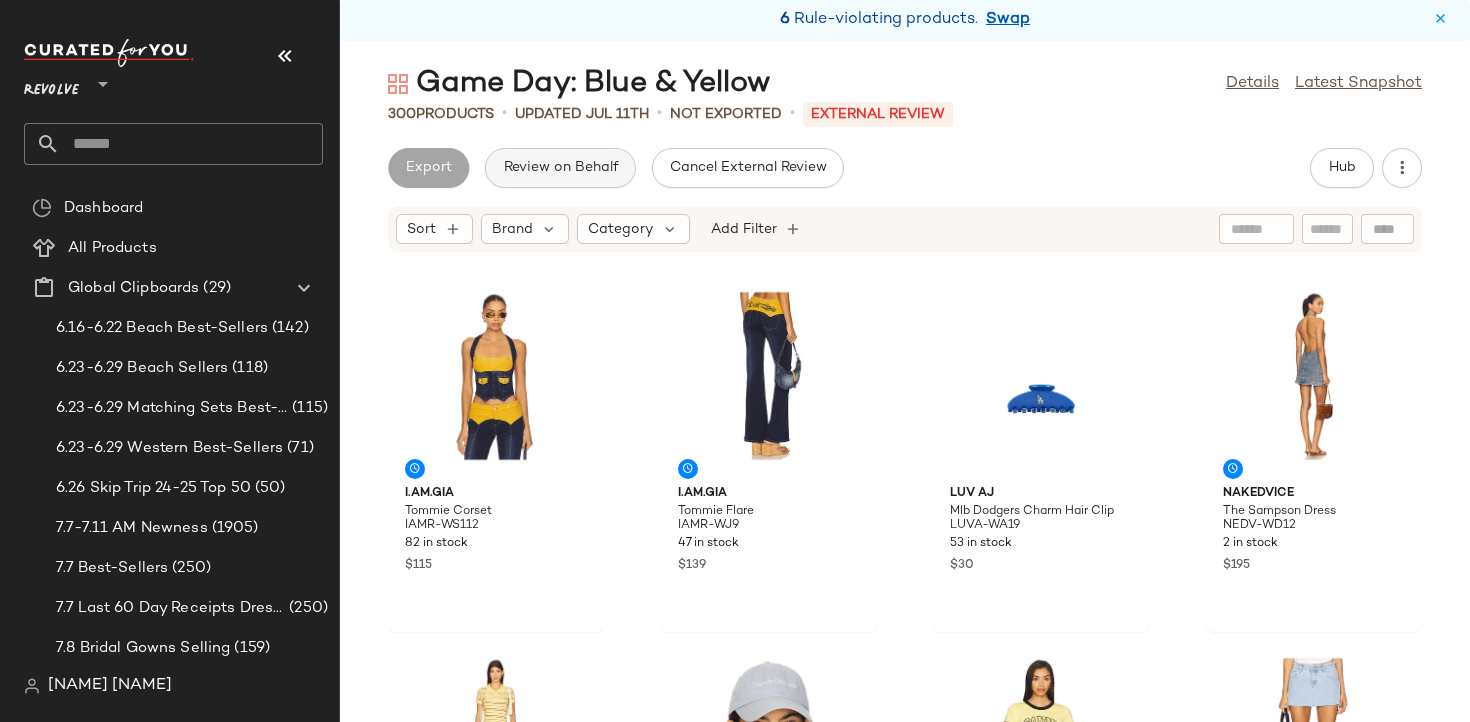 click on "Review on Behalf" 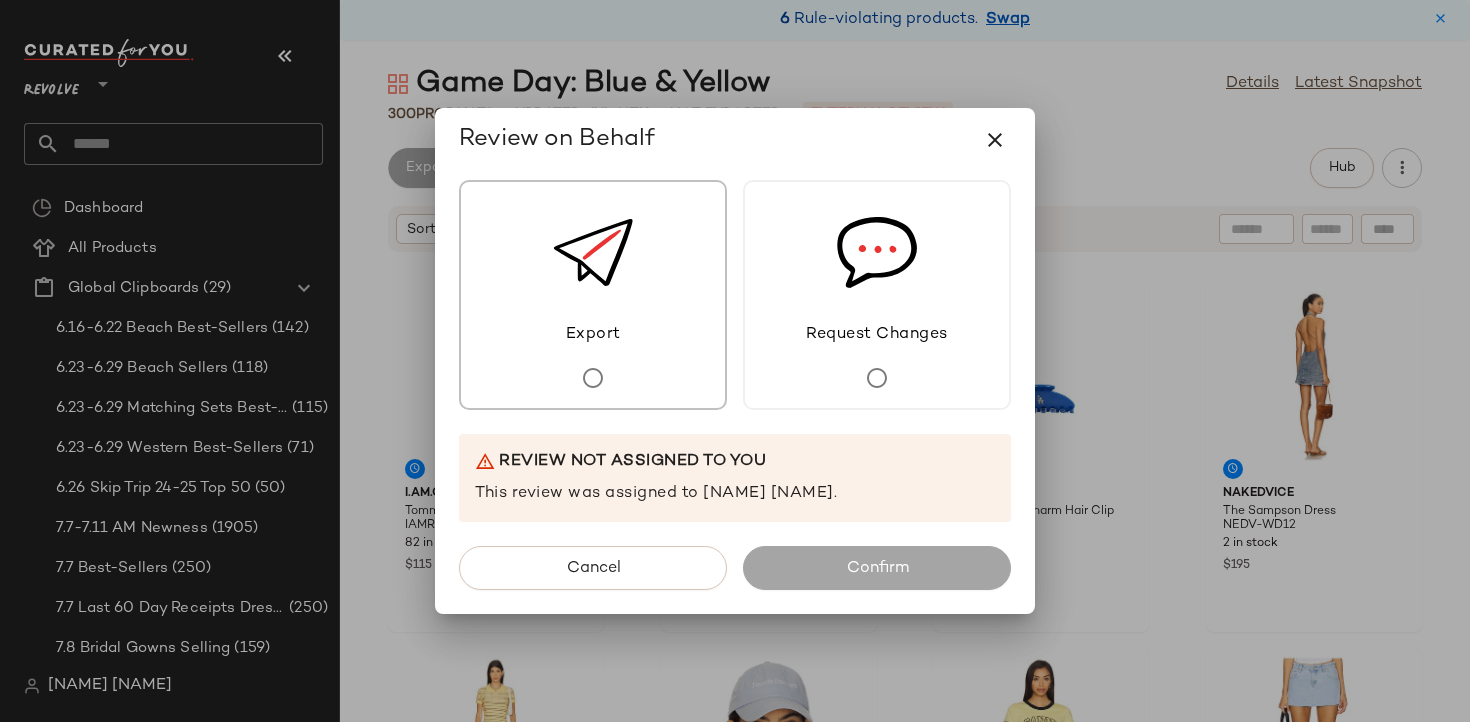 click 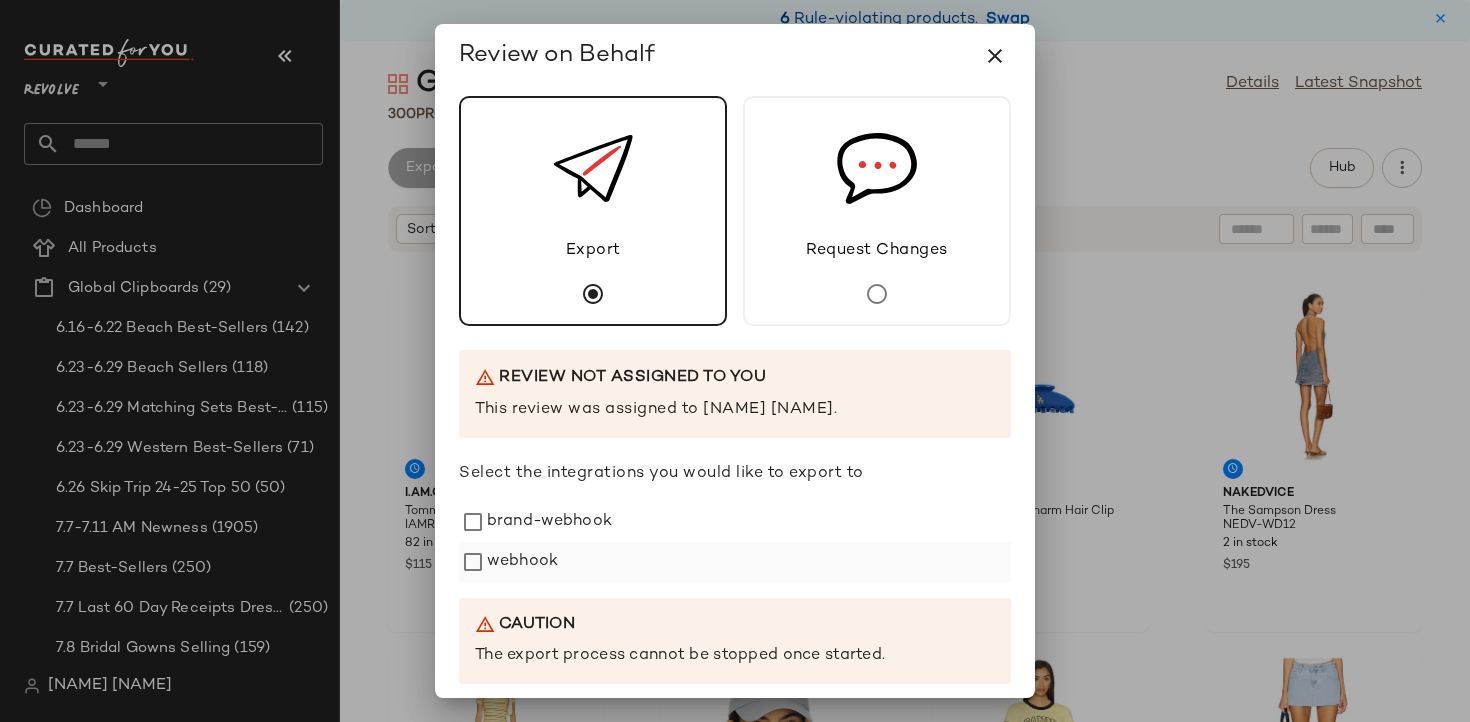 click on "webhook" at bounding box center (522, 562) 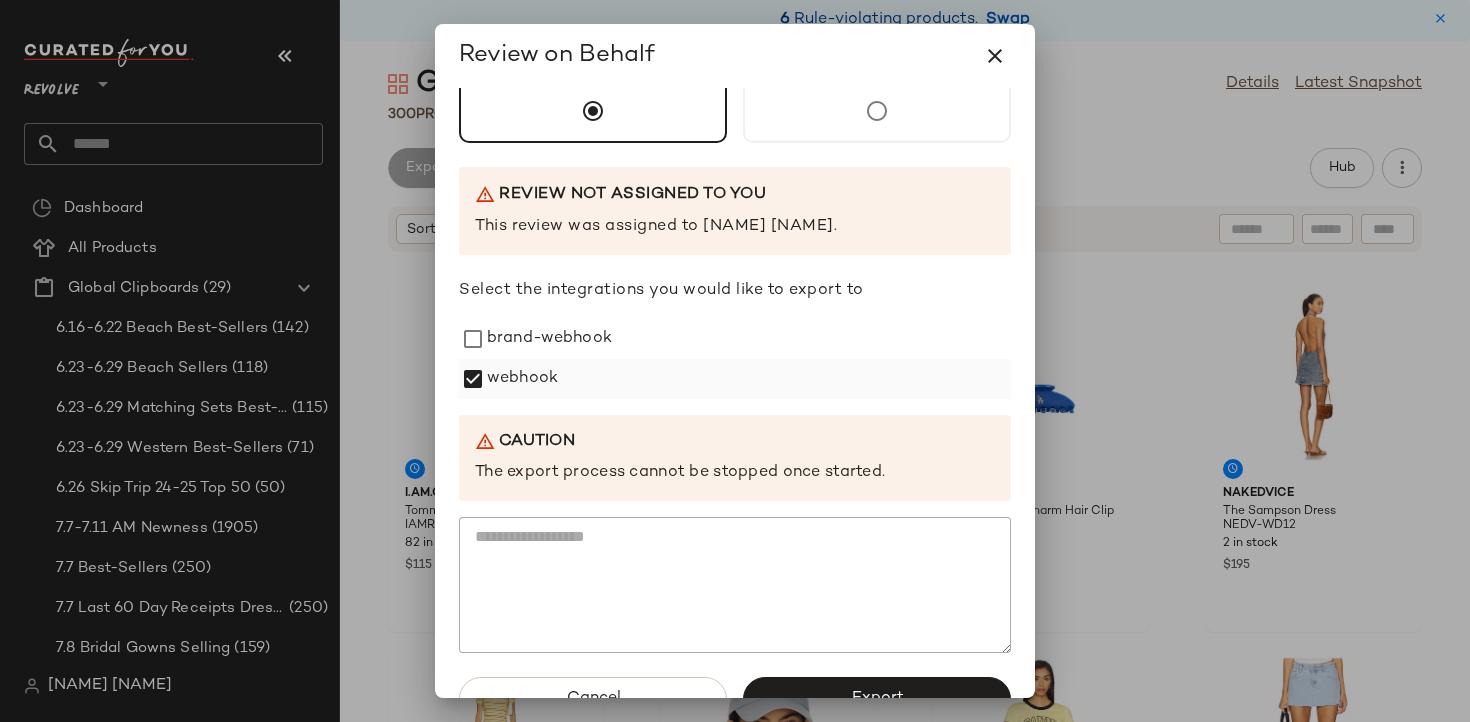 scroll, scrollTop: 229, scrollLeft: 0, axis: vertical 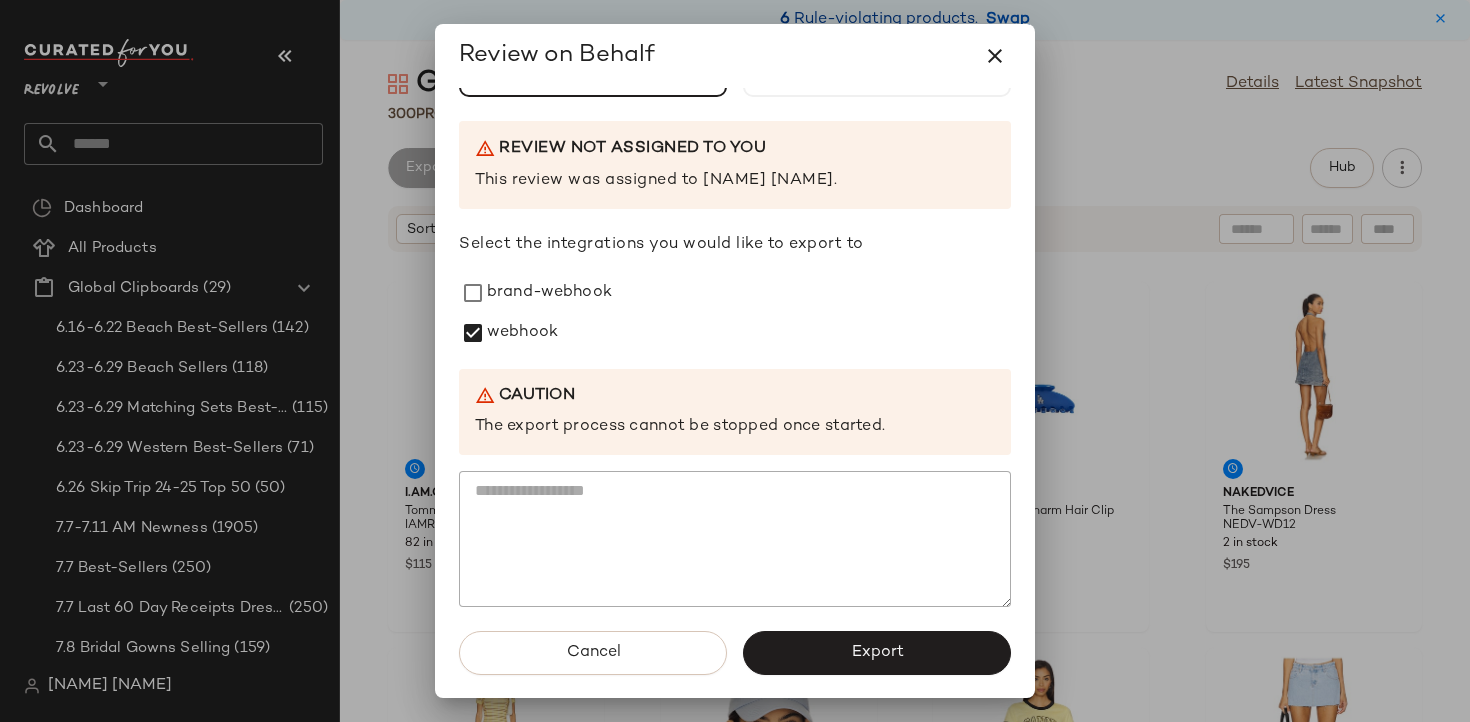 click on "Export" at bounding box center [877, 653] 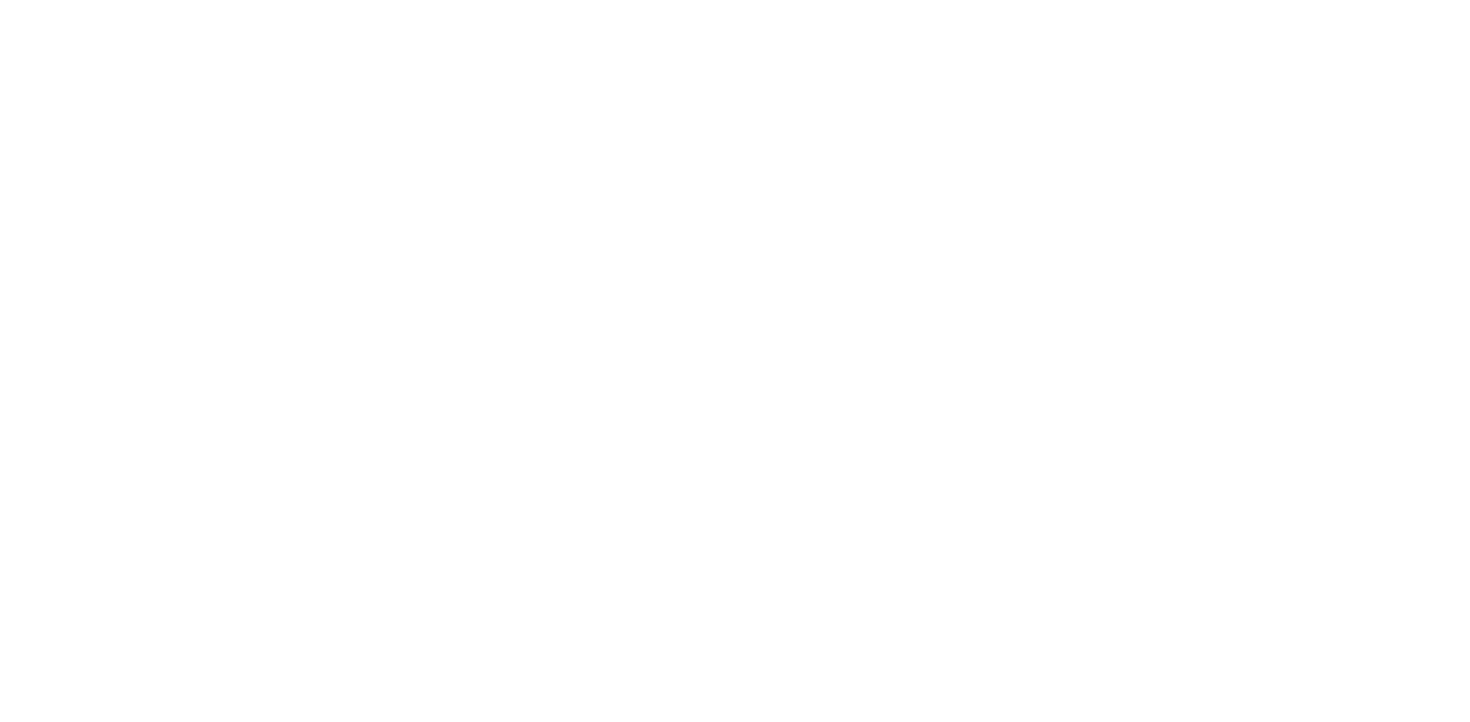 scroll, scrollTop: 0, scrollLeft: 0, axis: both 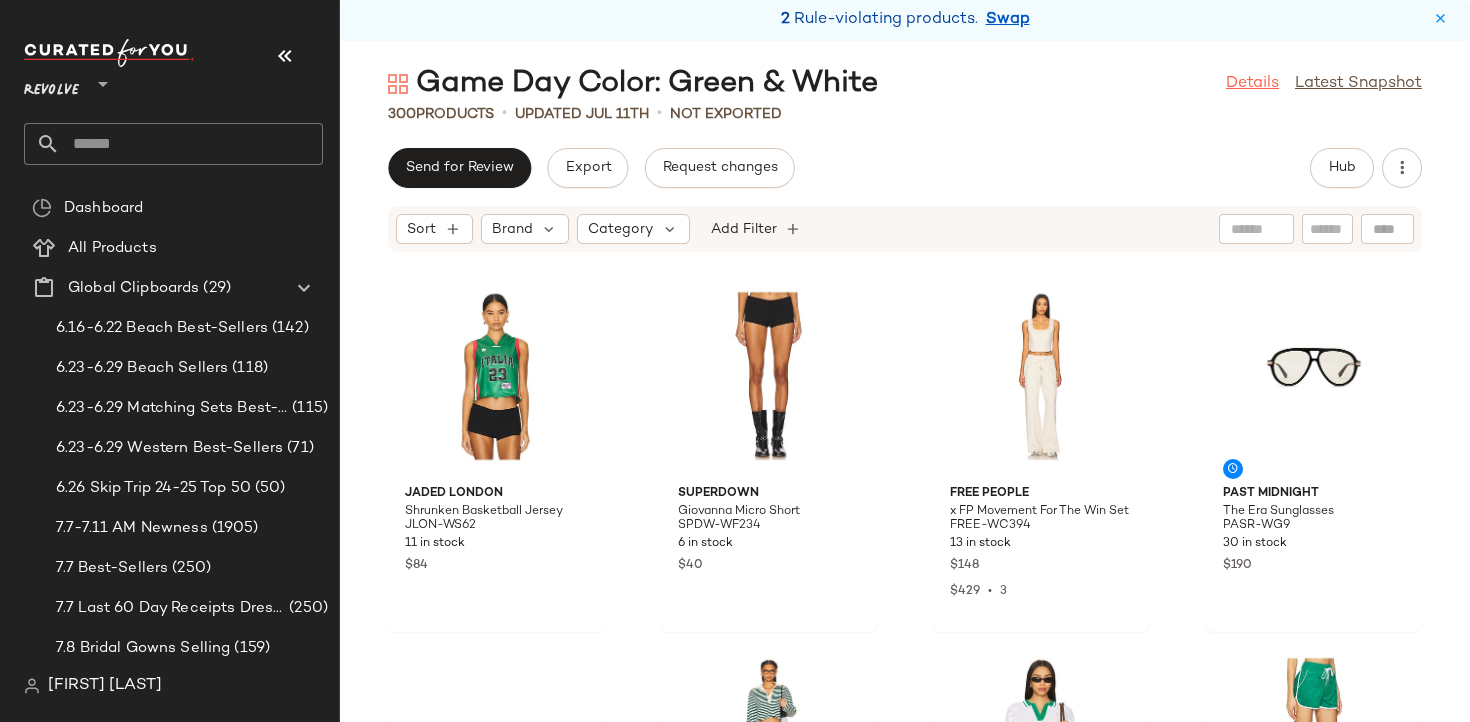 click on "Details" at bounding box center (1252, 84) 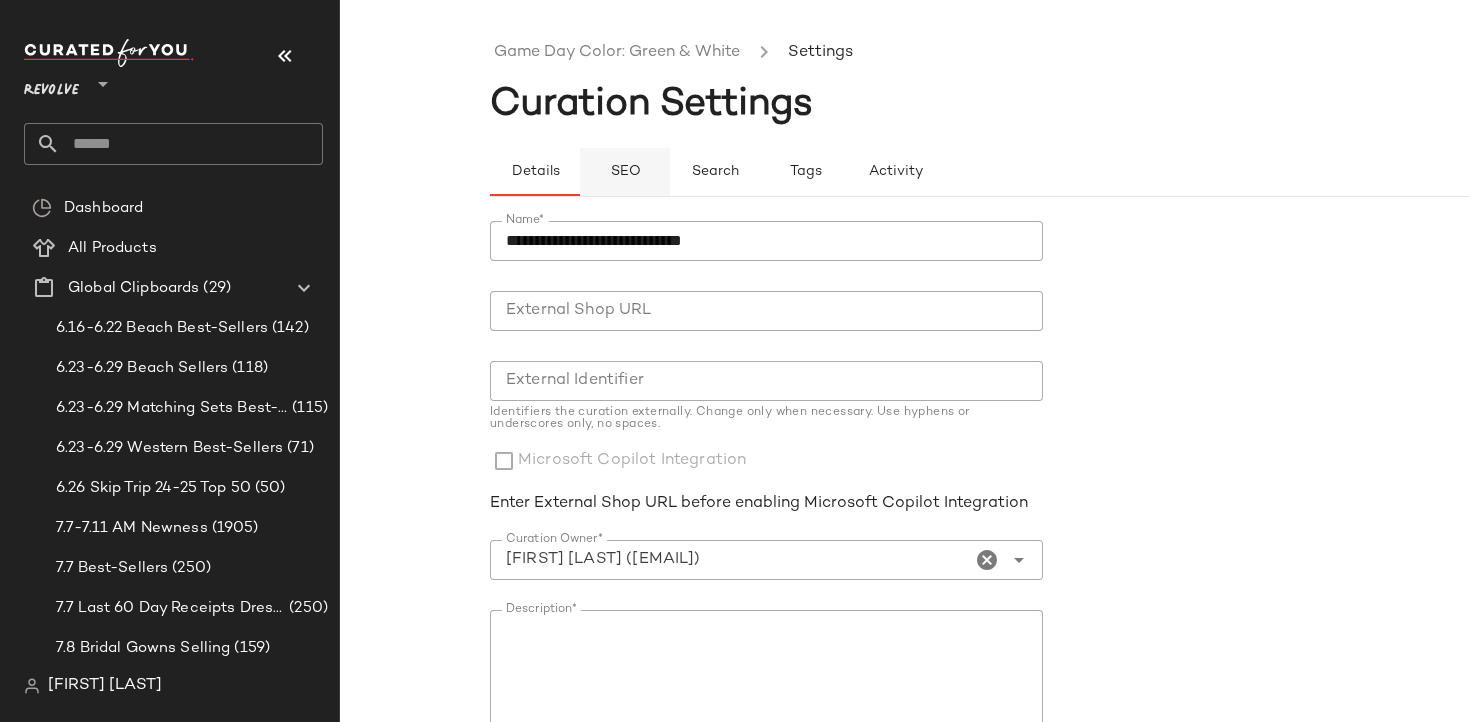 click on "SEO" 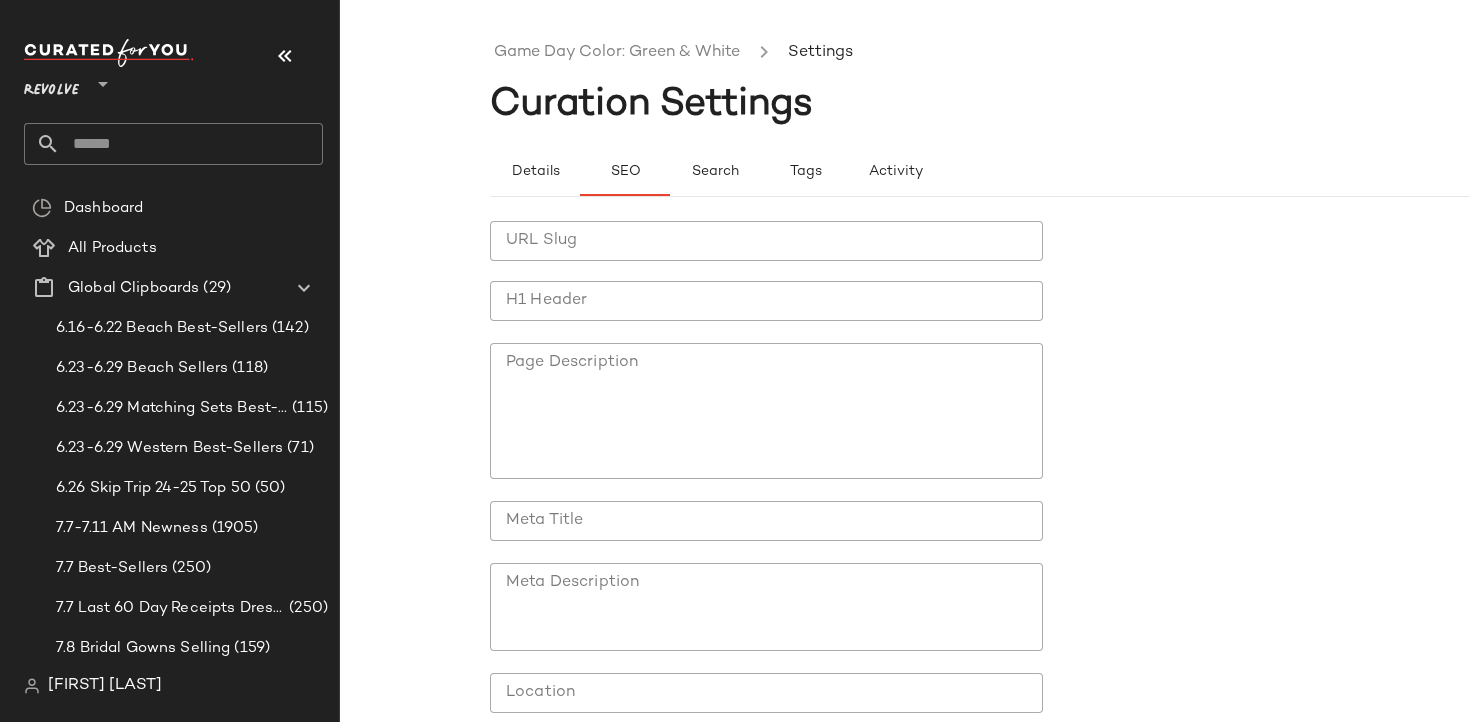 click on "URL Slug" 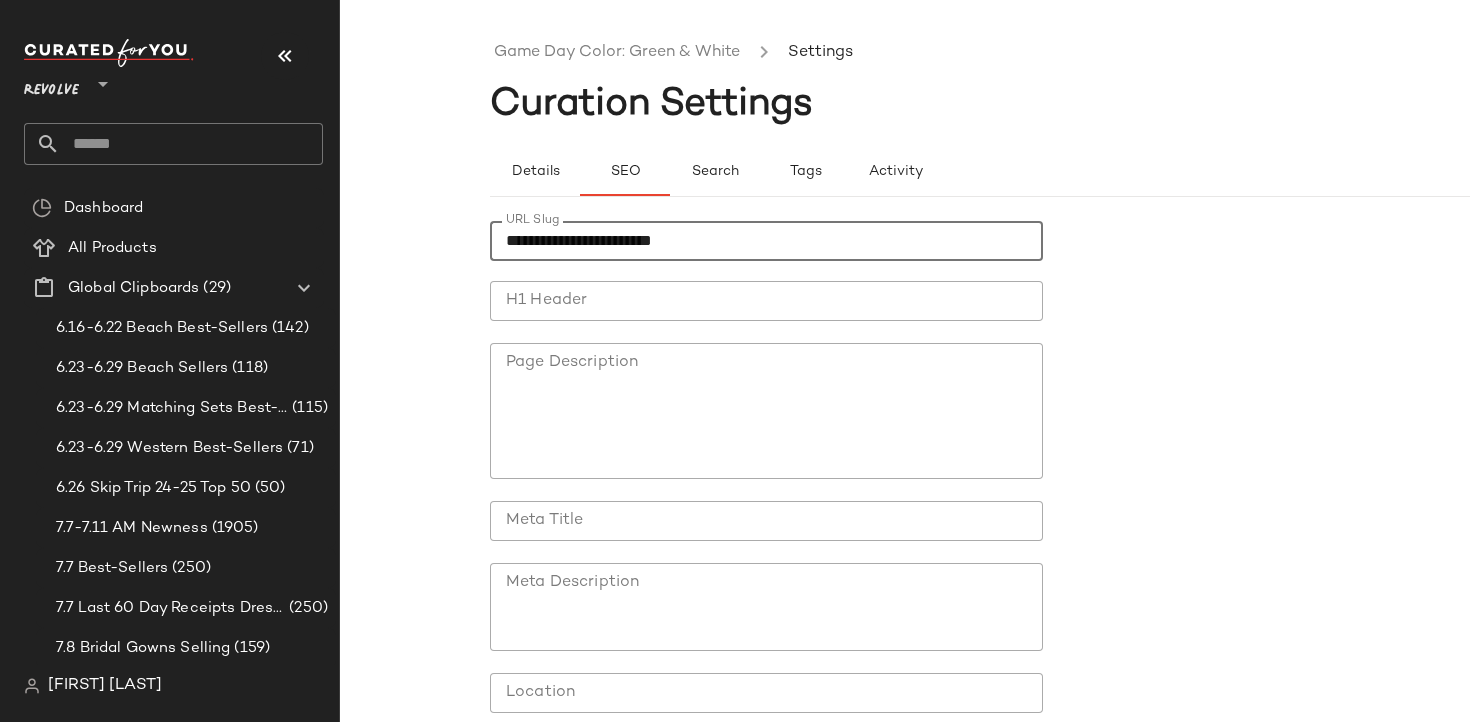 type on "**********" 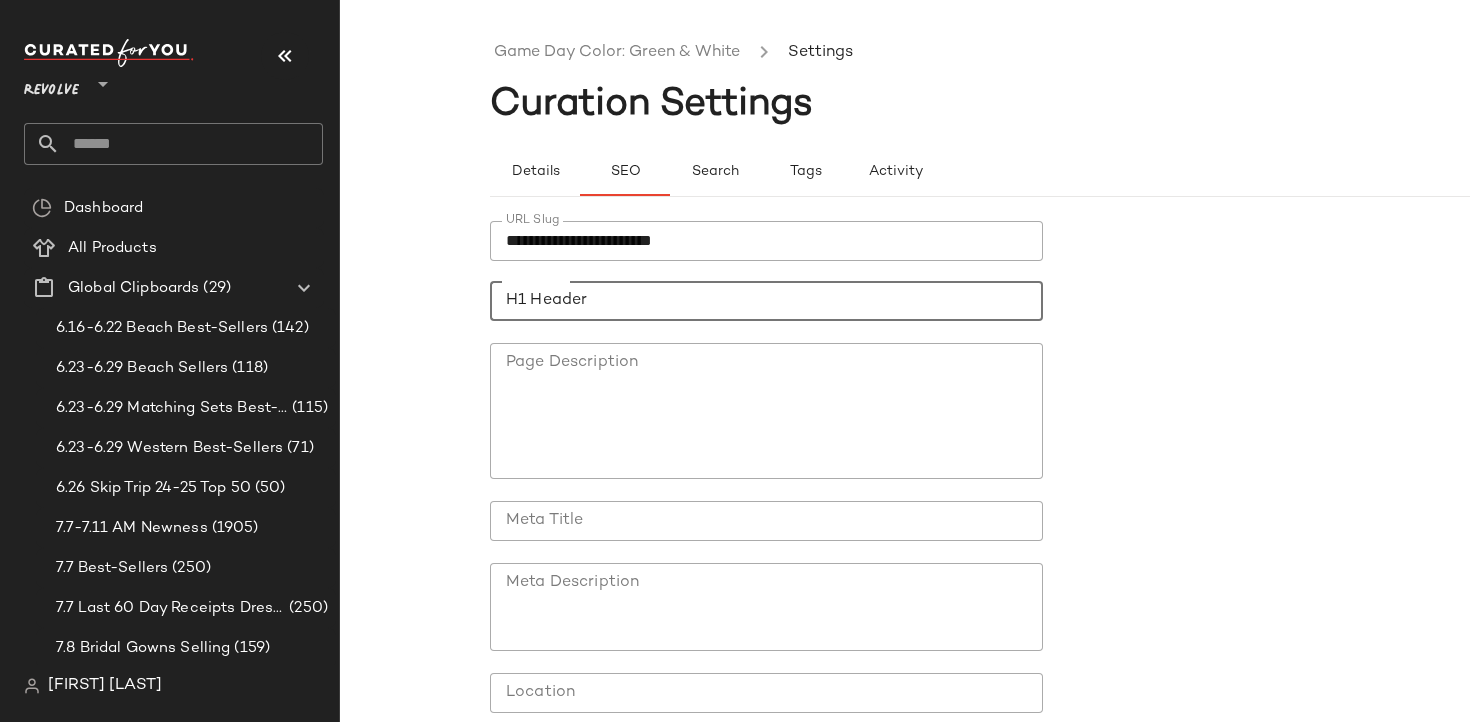 click on "H1 Header" 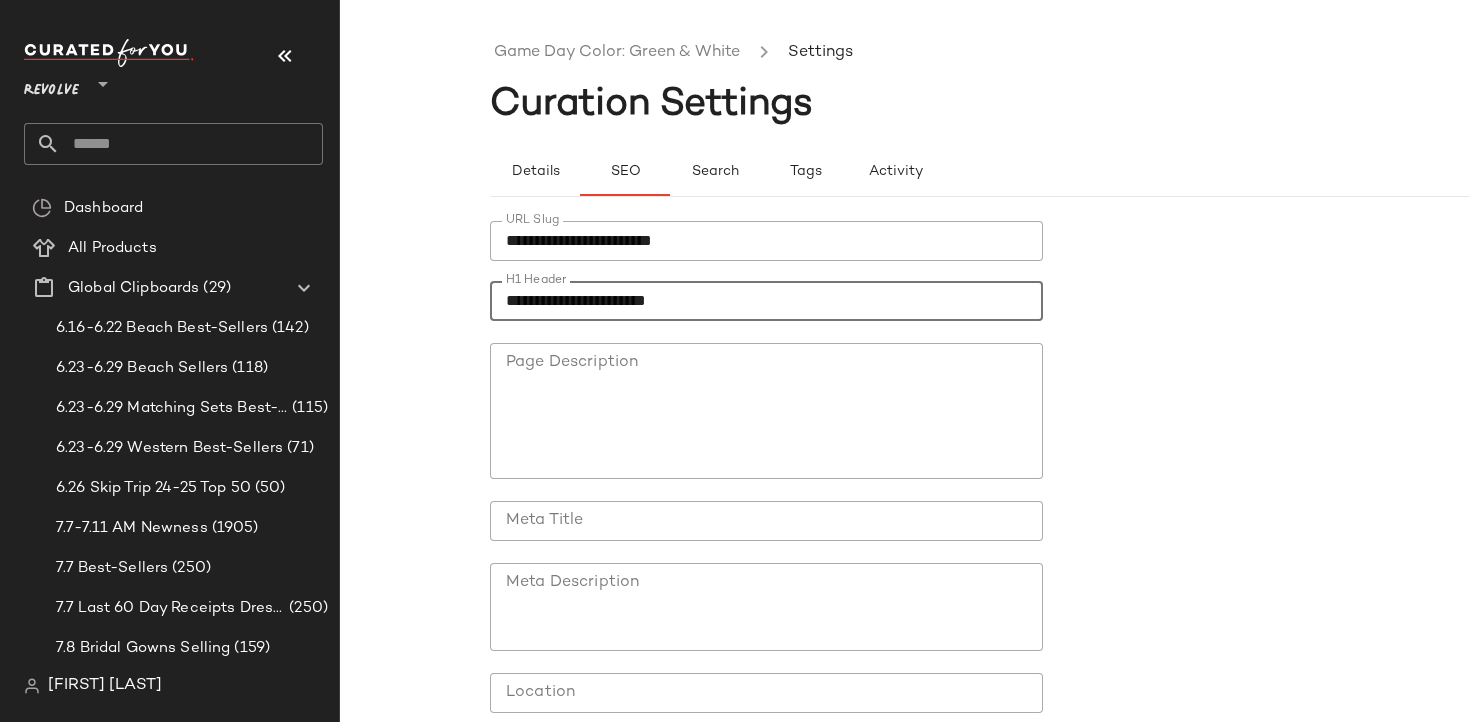 scroll, scrollTop: 160, scrollLeft: 0, axis: vertical 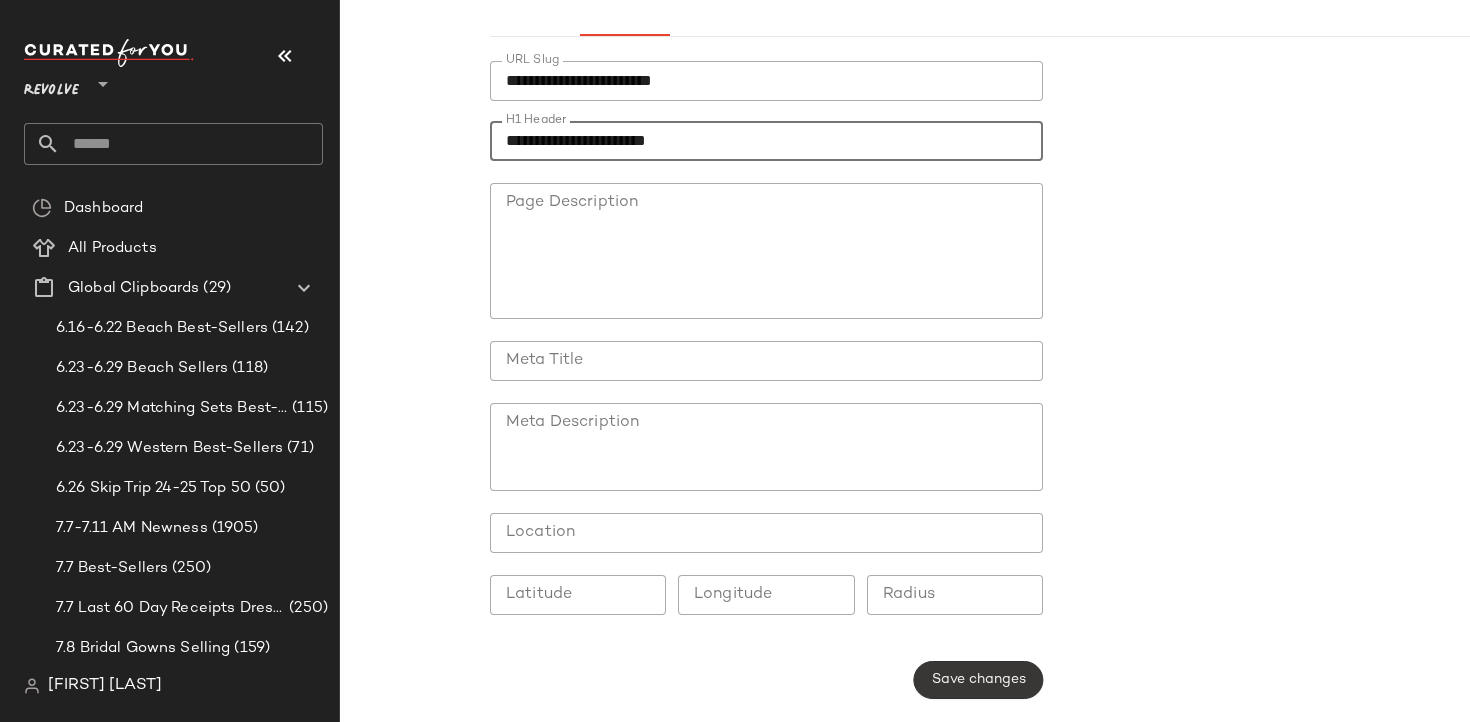 type on "**********" 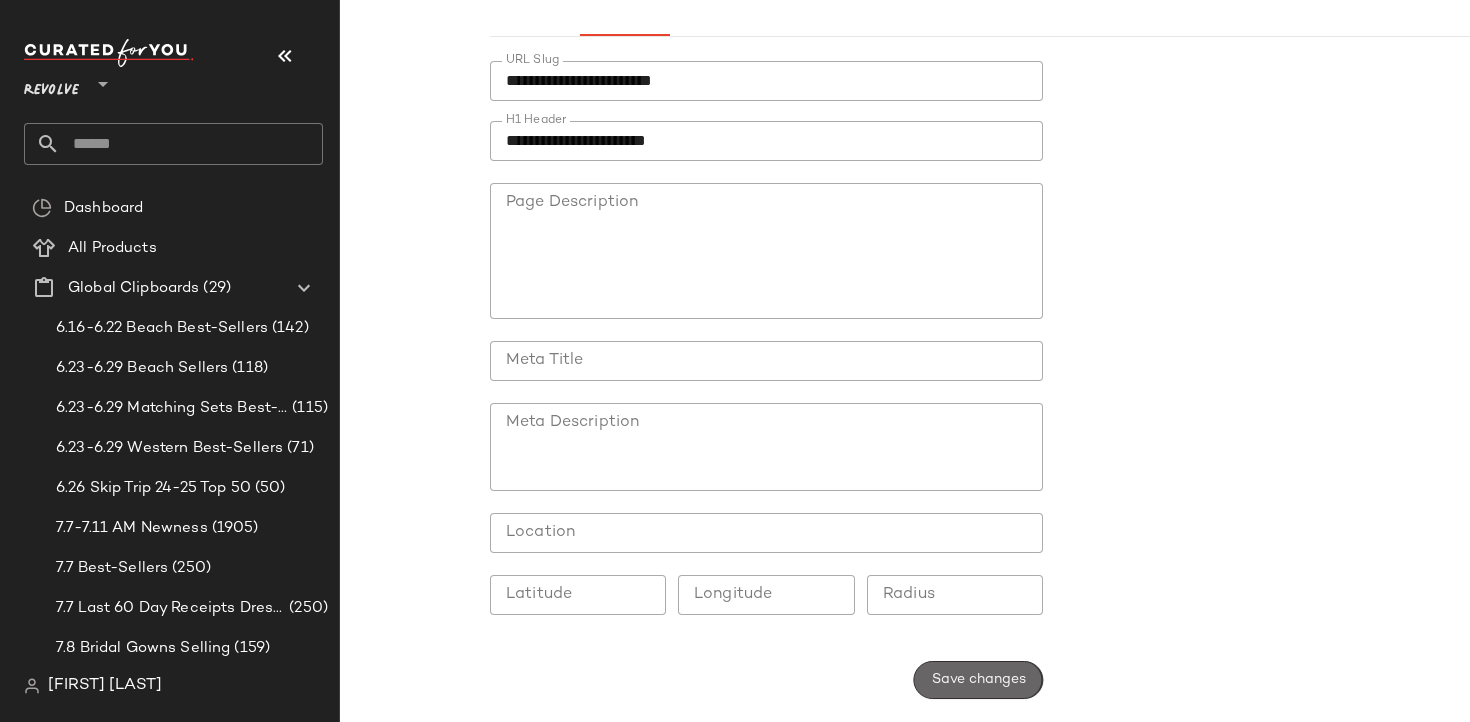 click on "Save changes" at bounding box center [978, 680] 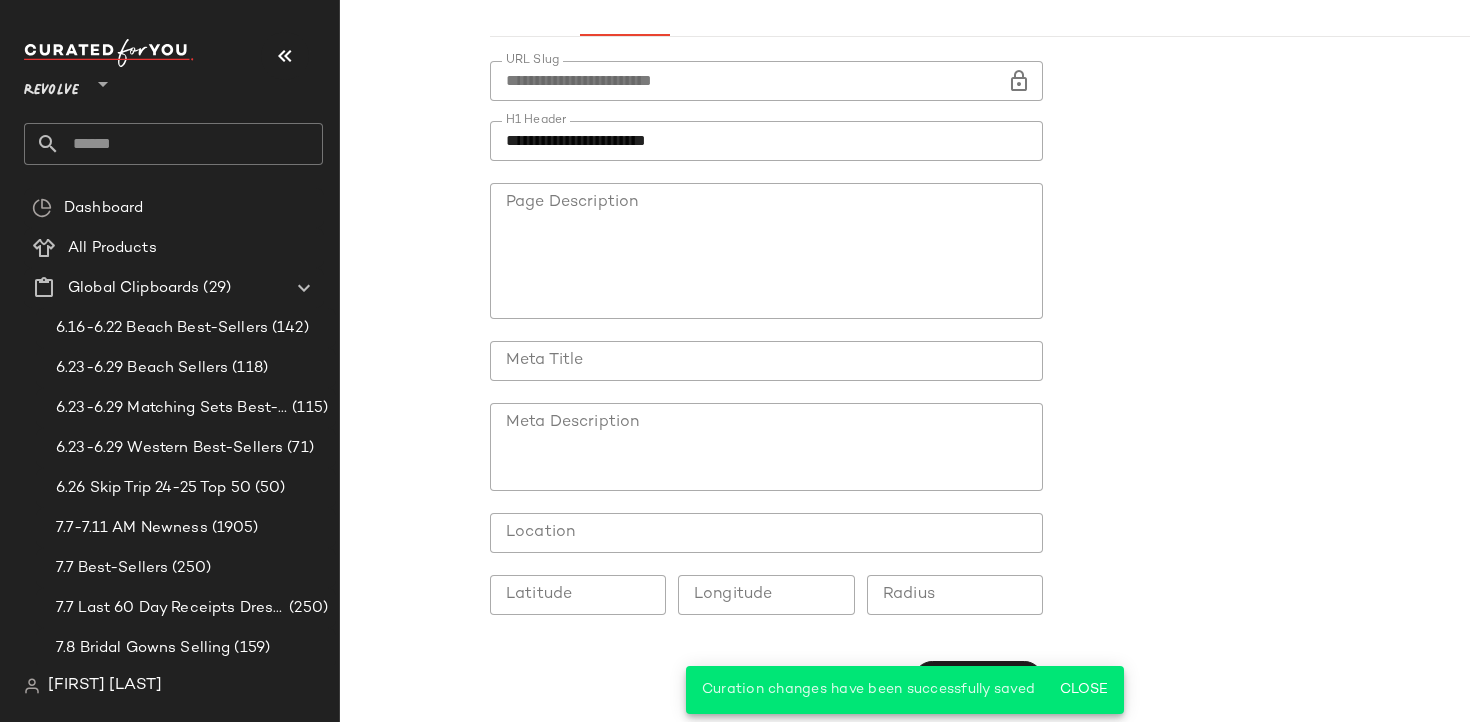 scroll, scrollTop: 0, scrollLeft: 0, axis: both 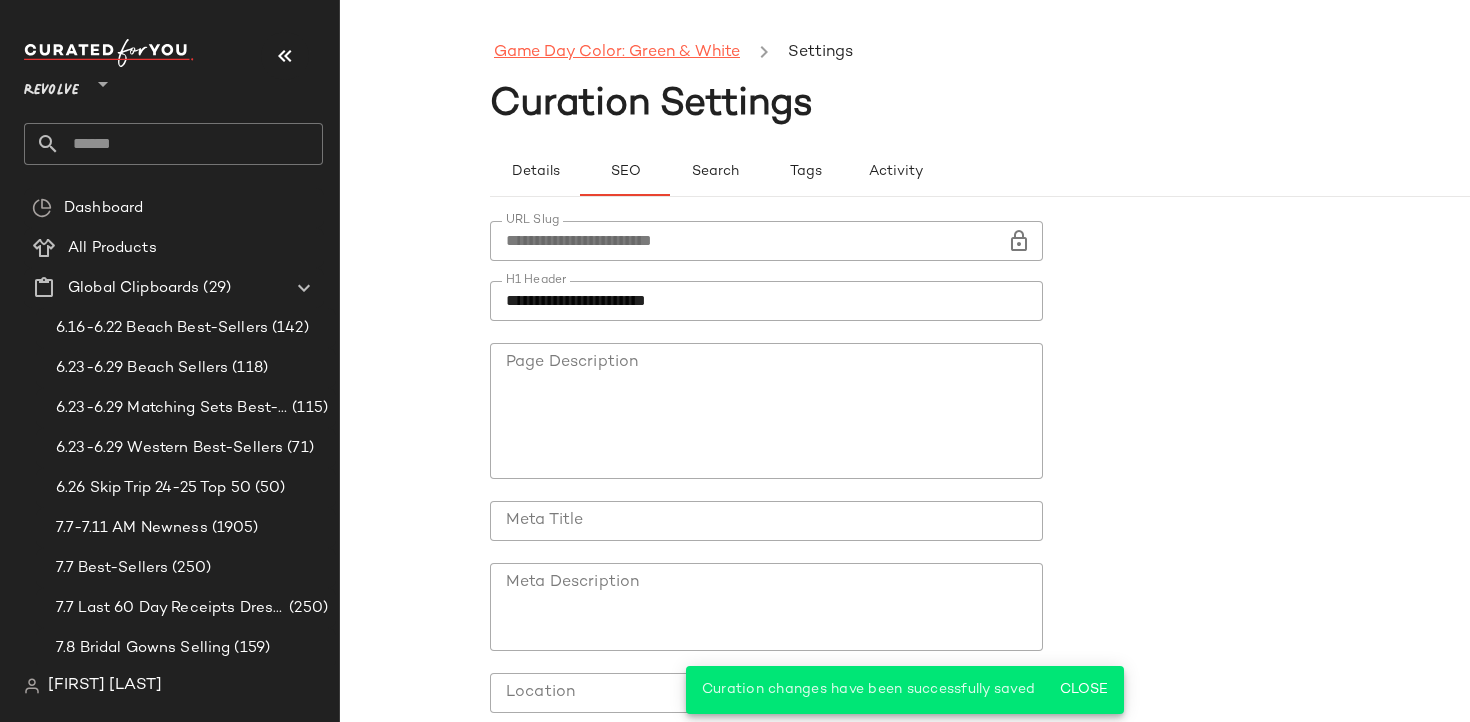 click on "Game Day Color: Green & White" at bounding box center (617, 53) 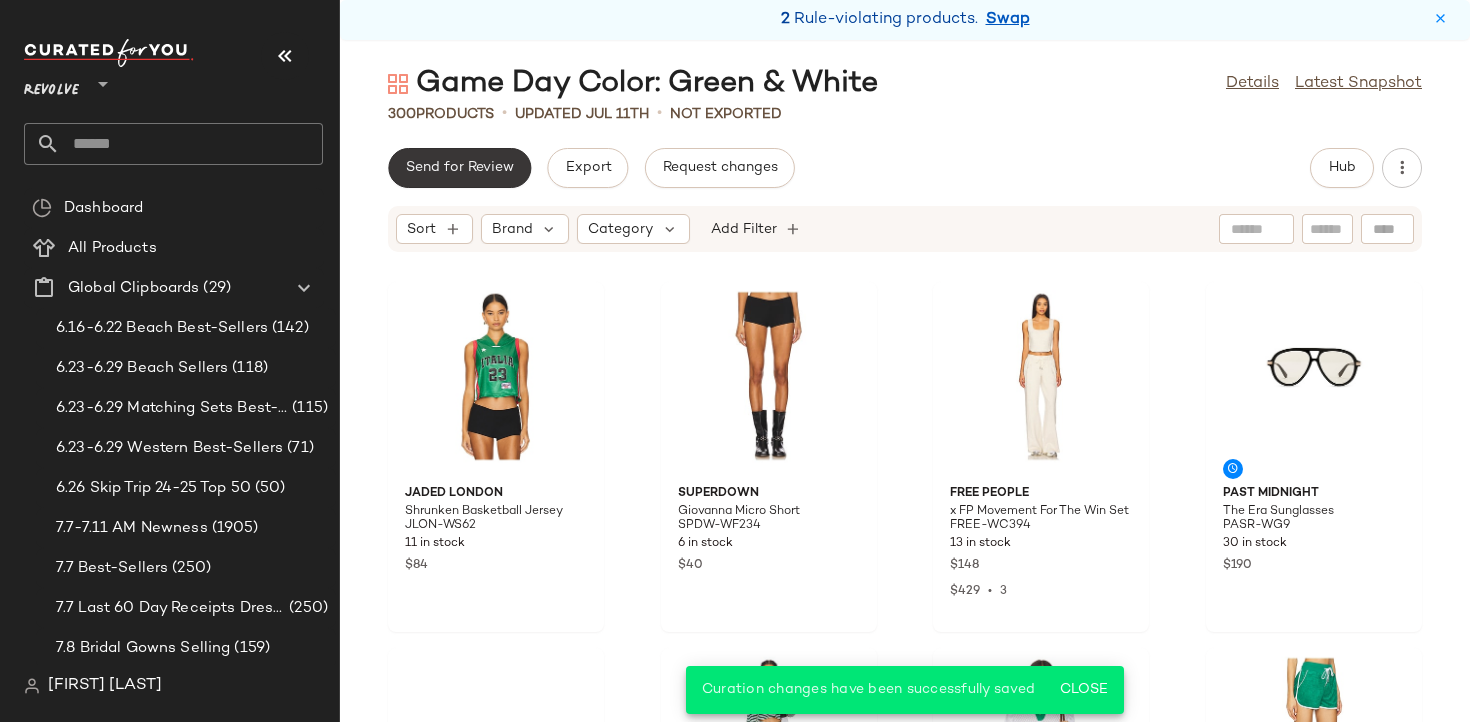 click on "Send for Review" at bounding box center [459, 168] 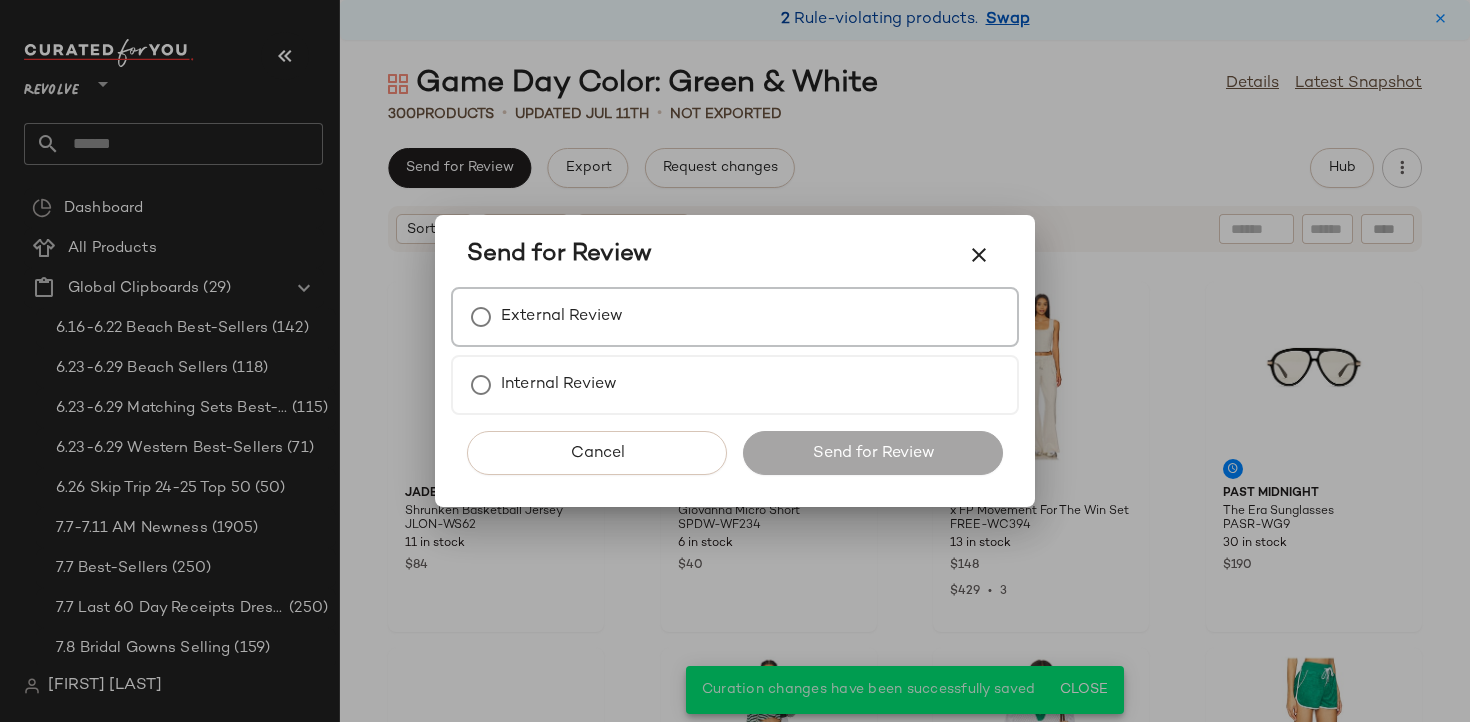 click on "External Review" at bounding box center (562, 317) 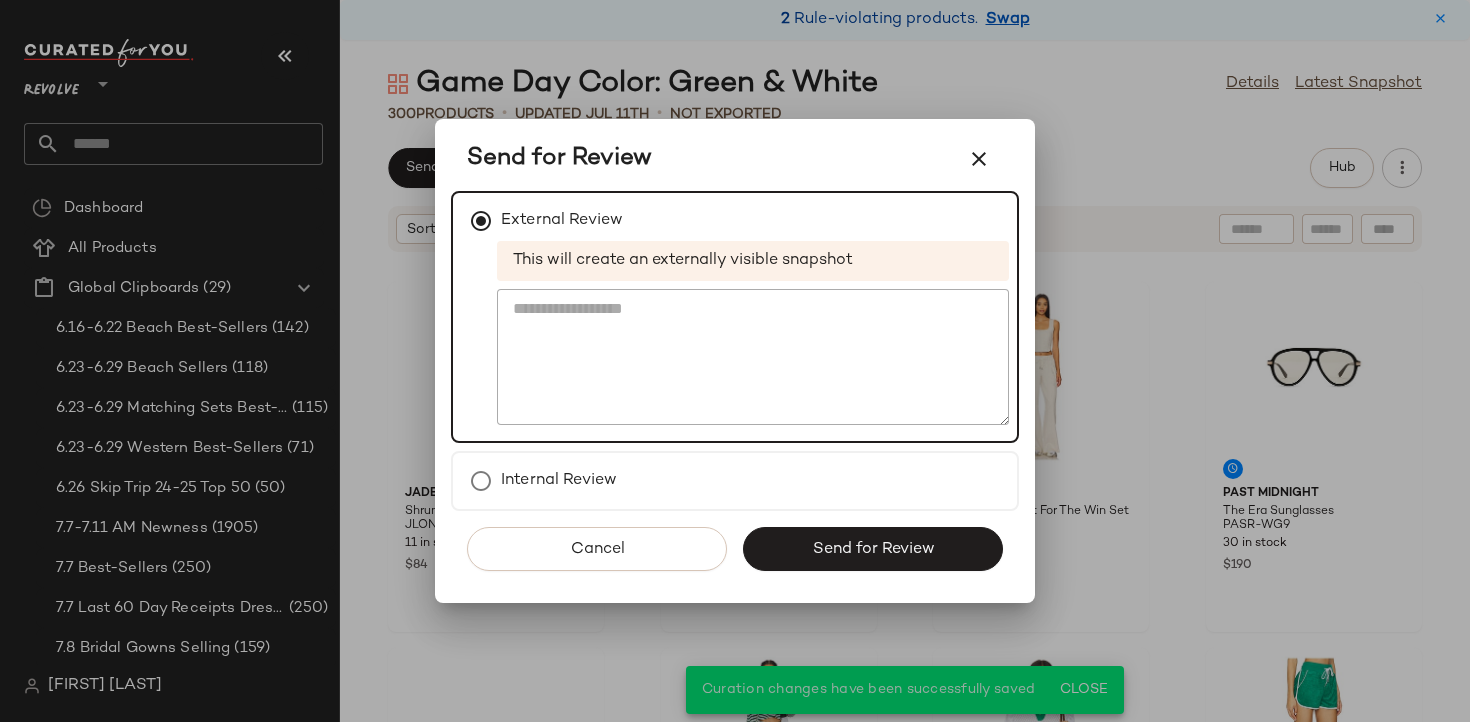 click on "Send for Review" at bounding box center (873, 549) 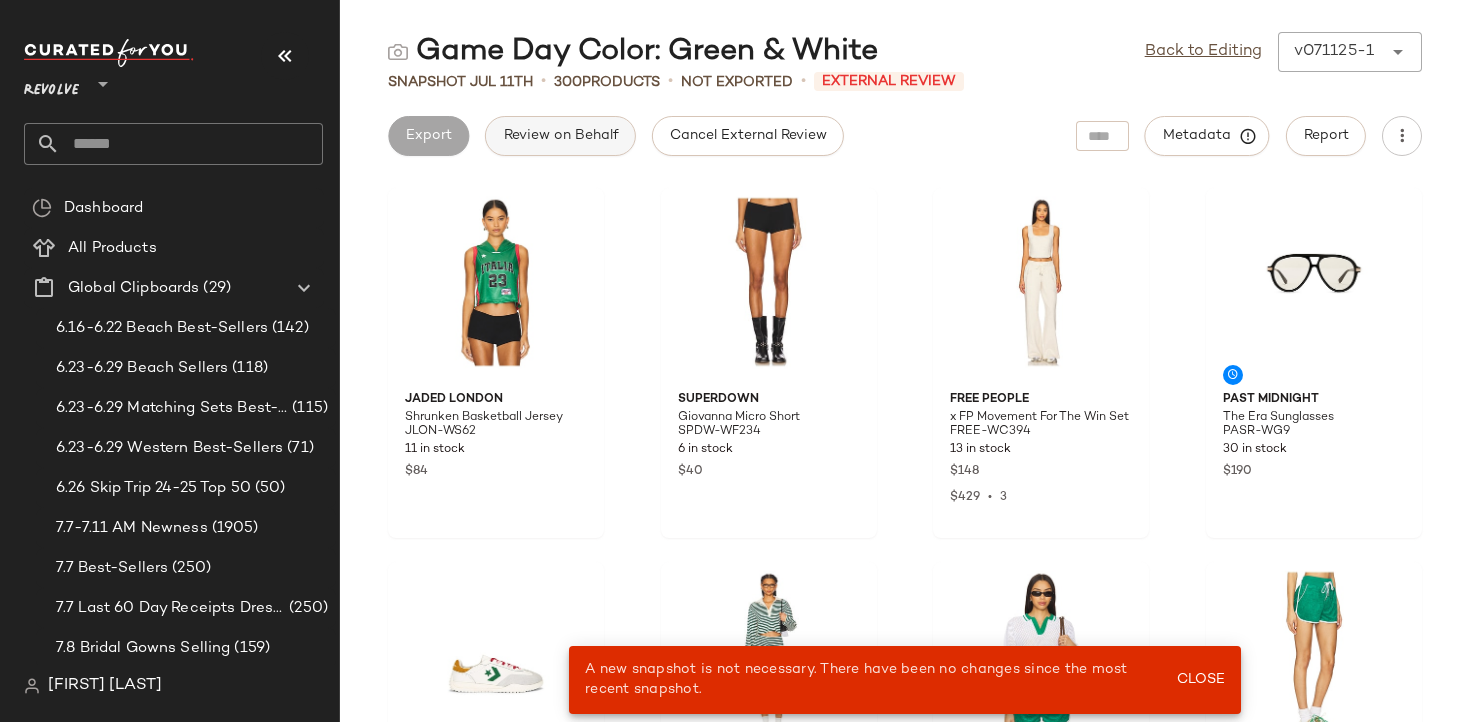 click on "Review on Behalf" 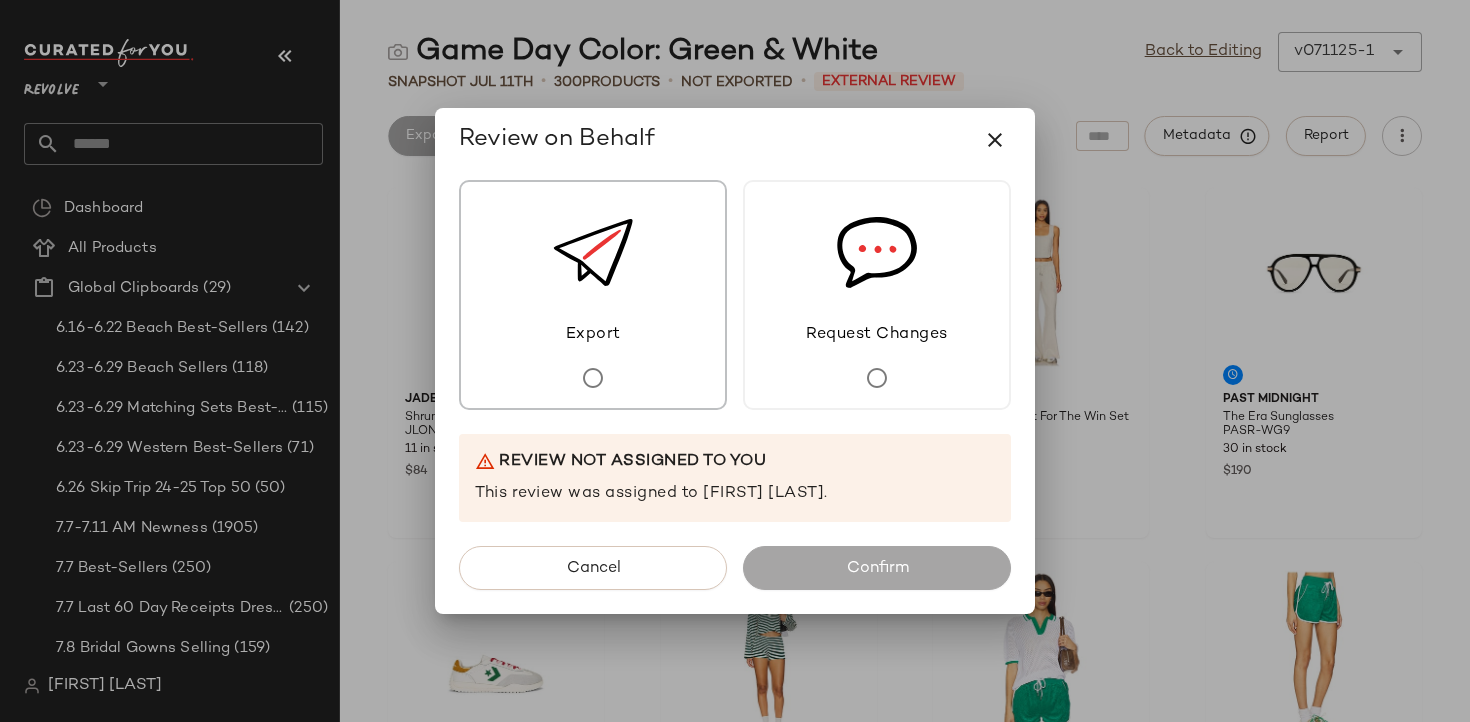 click on "Export" at bounding box center (593, 335) 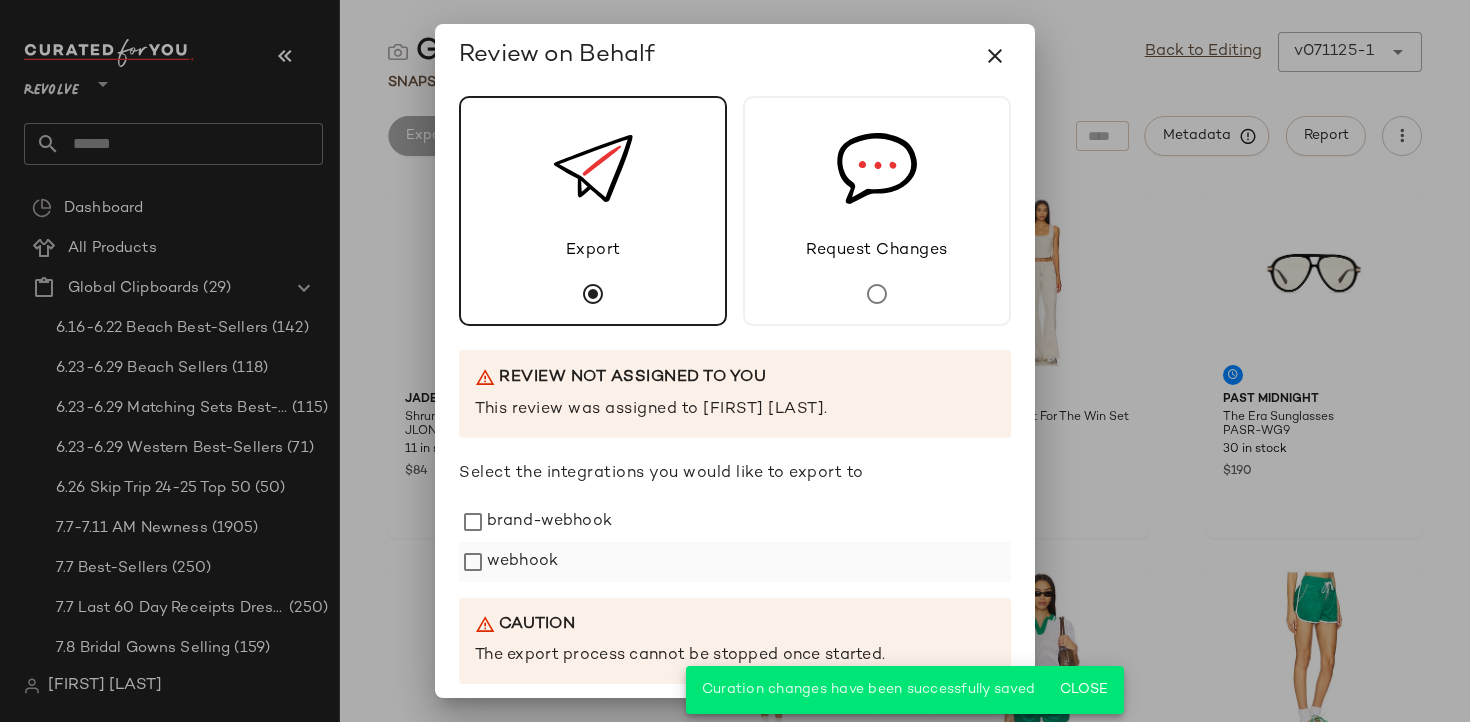 click on "webhook" at bounding box center [522, 562] 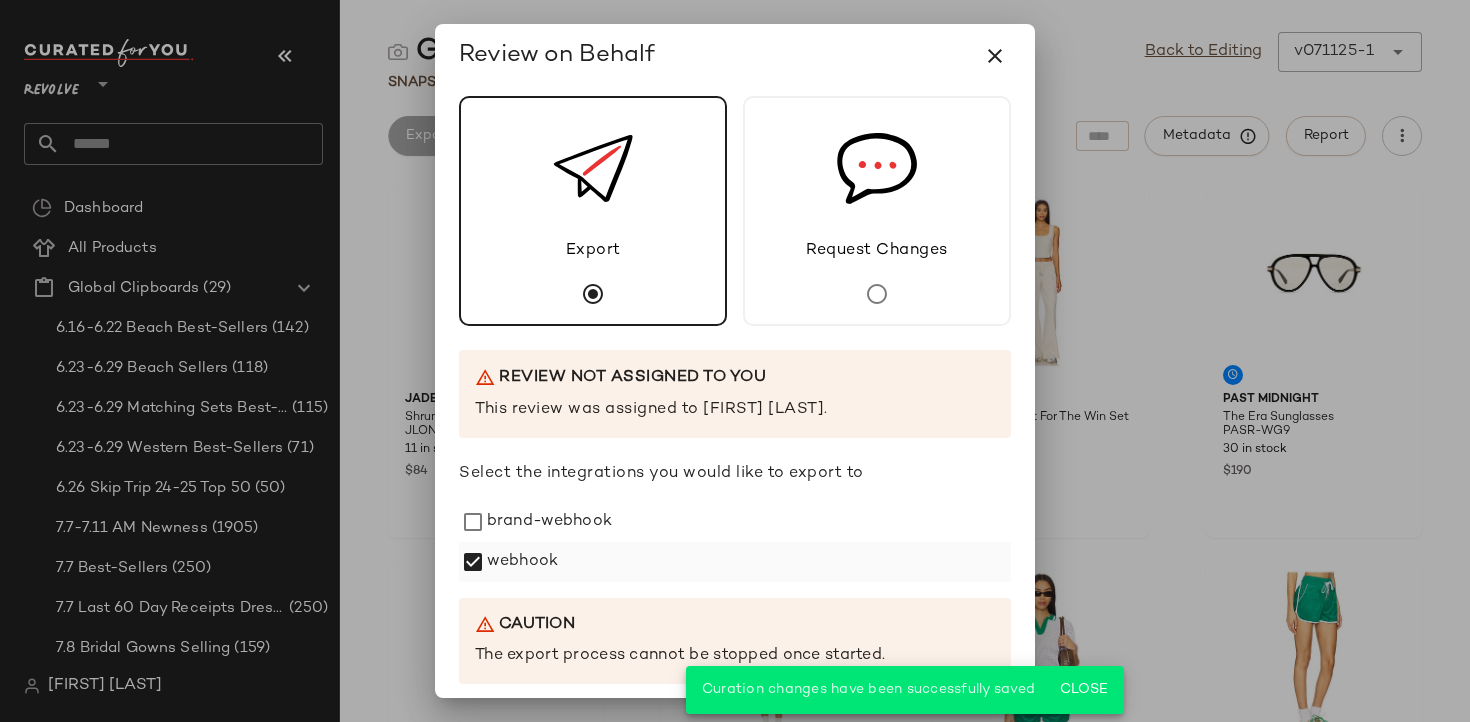 scroll, scrollTop: 229, scrollLeft: 0, axis: vertical 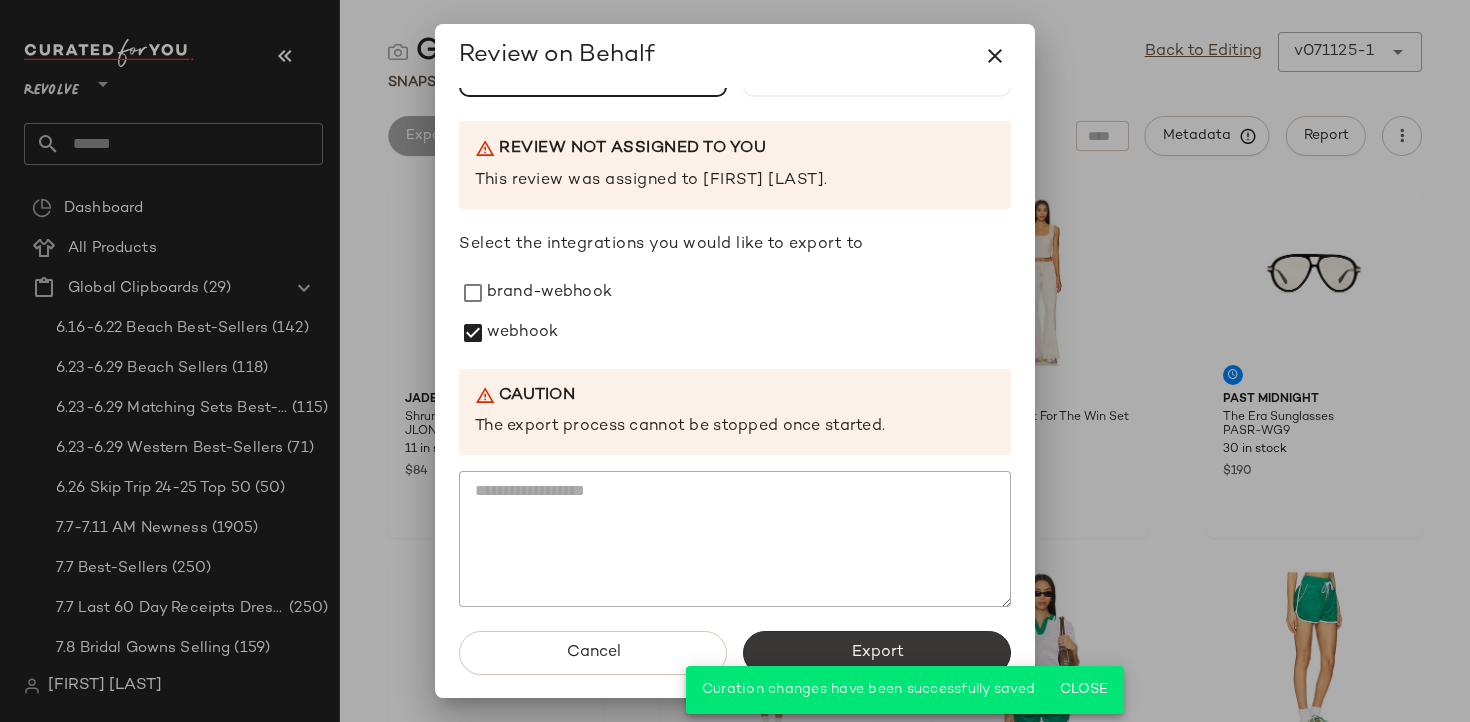 click on "Export" at bounding box center (877, 653) 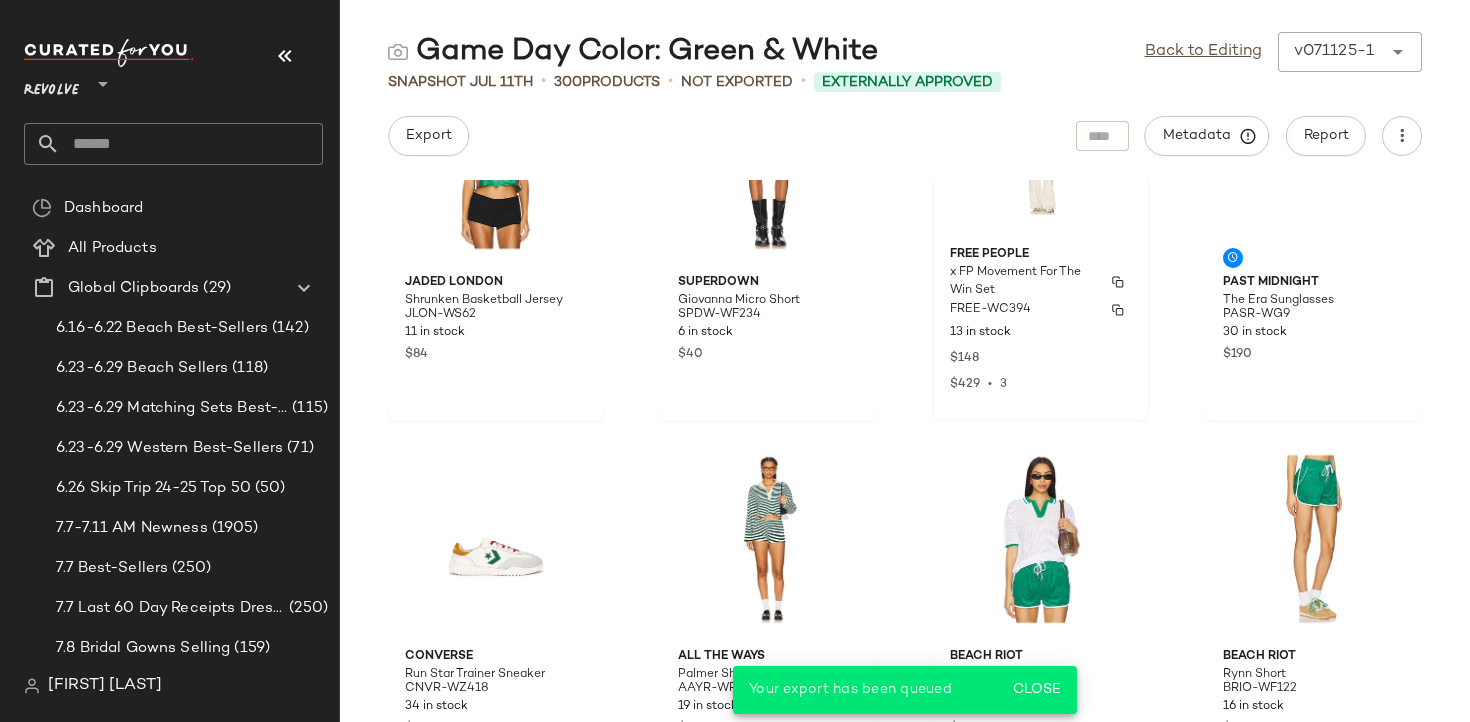 scroll, scrollTop: 132, scrollLeft: 0, axis: vertical 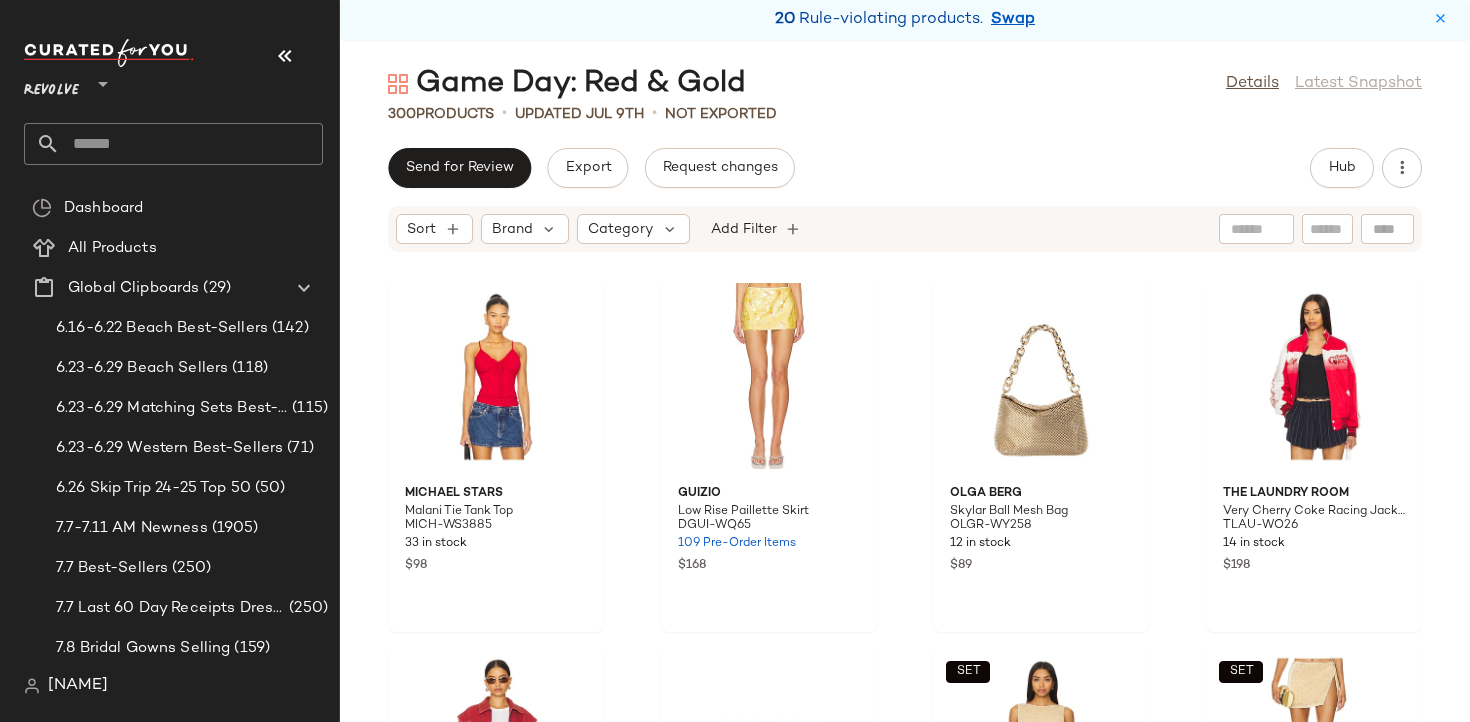 click on "Game Day: Red & Gold  Details   Latest Snapshot" 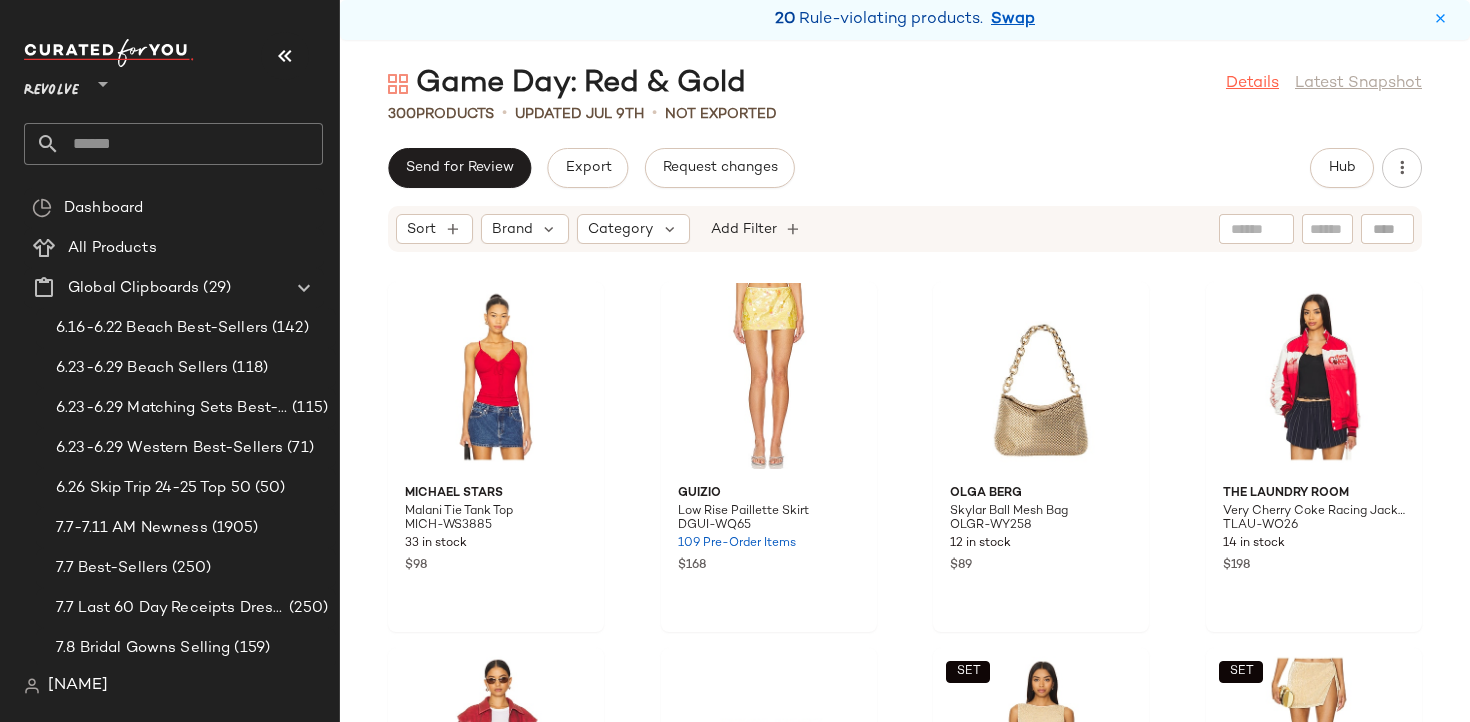 click on "Details" at bounding box center (1252, 84) 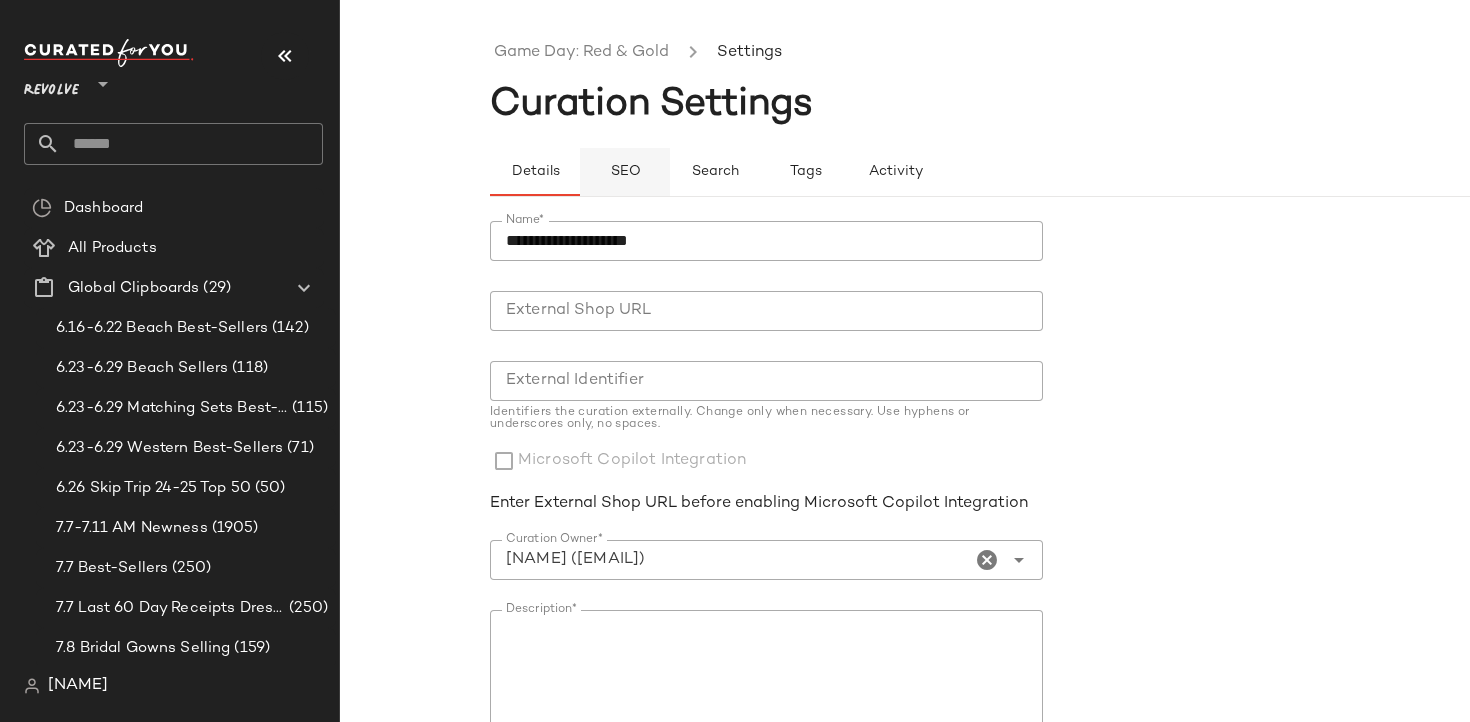 click on "SEO" 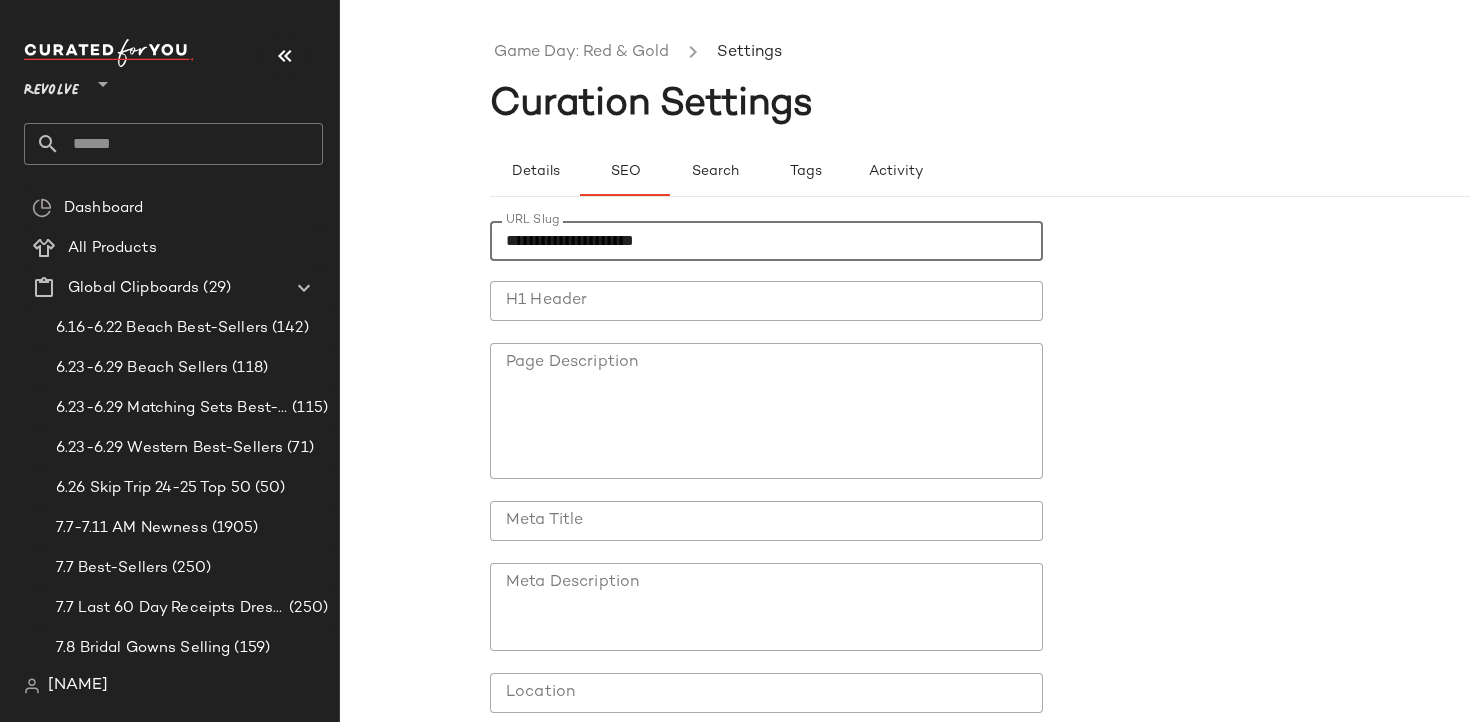 type on "**********" 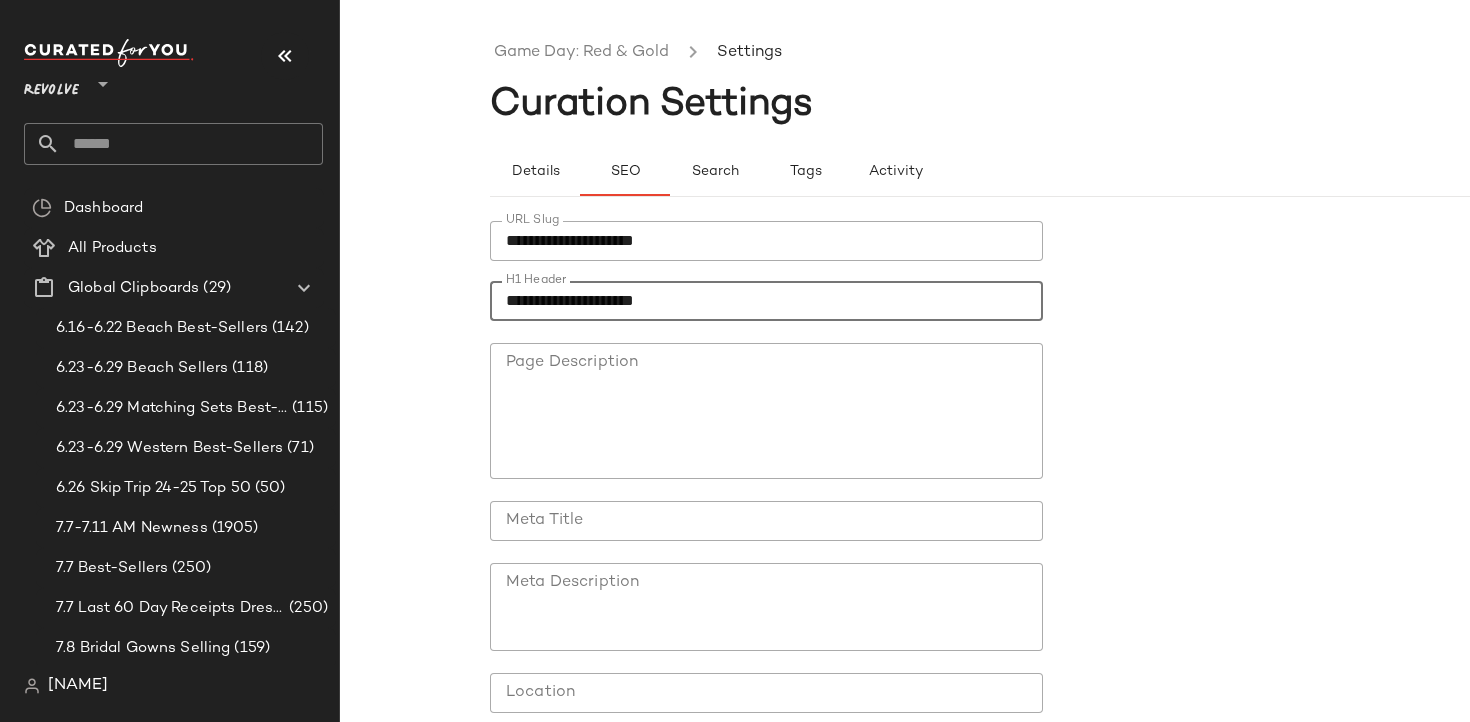 scroll, scrollTop: 160, scrollLeft: 0, axis: vertical 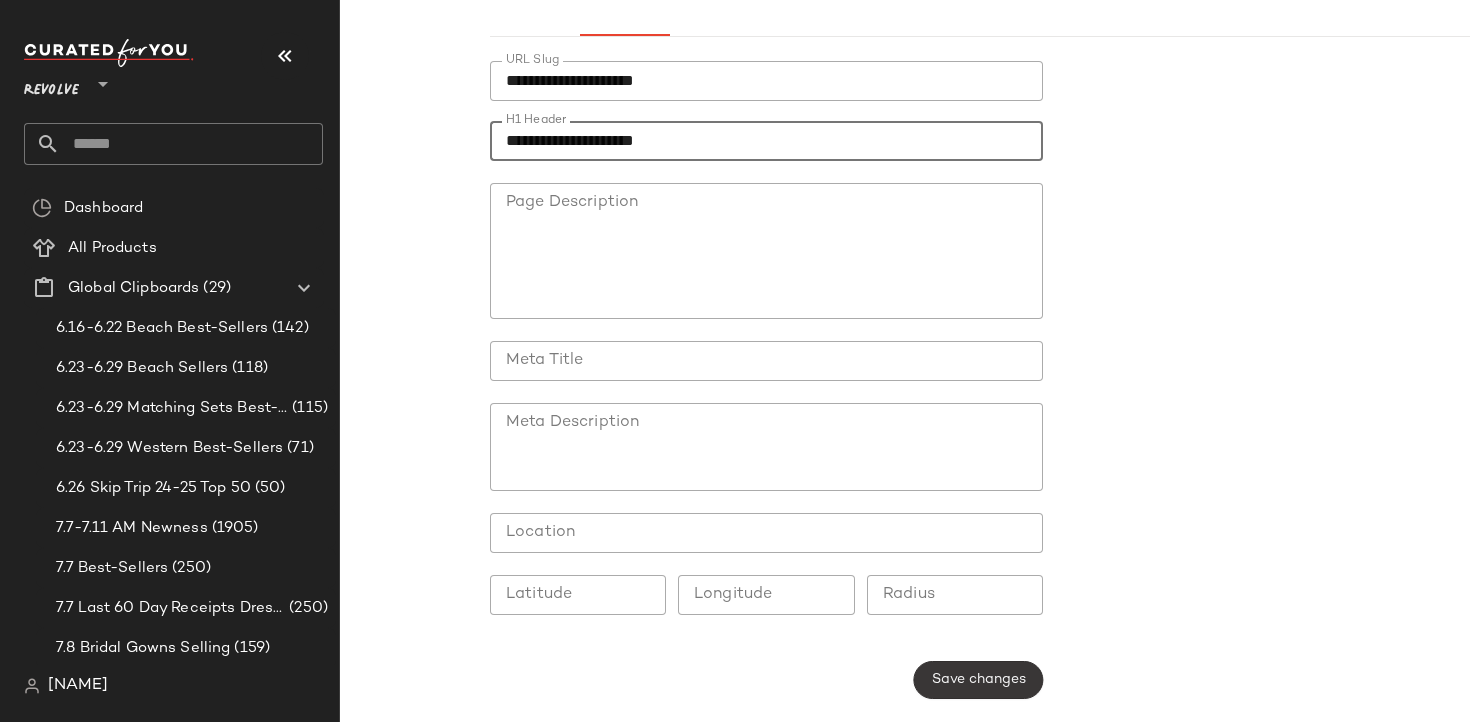 type on "**********" 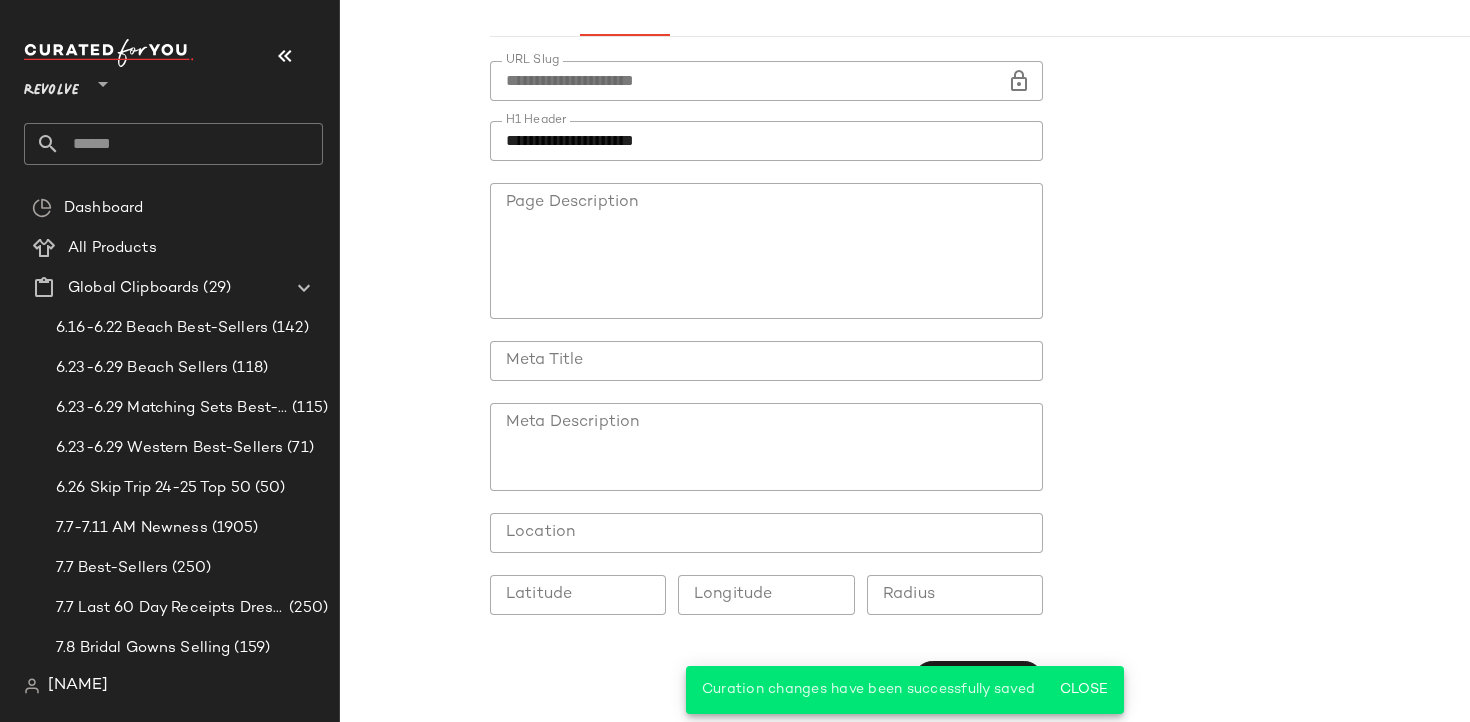 scroll, scrollTop: 0, scrollLeft: 0, axis: both 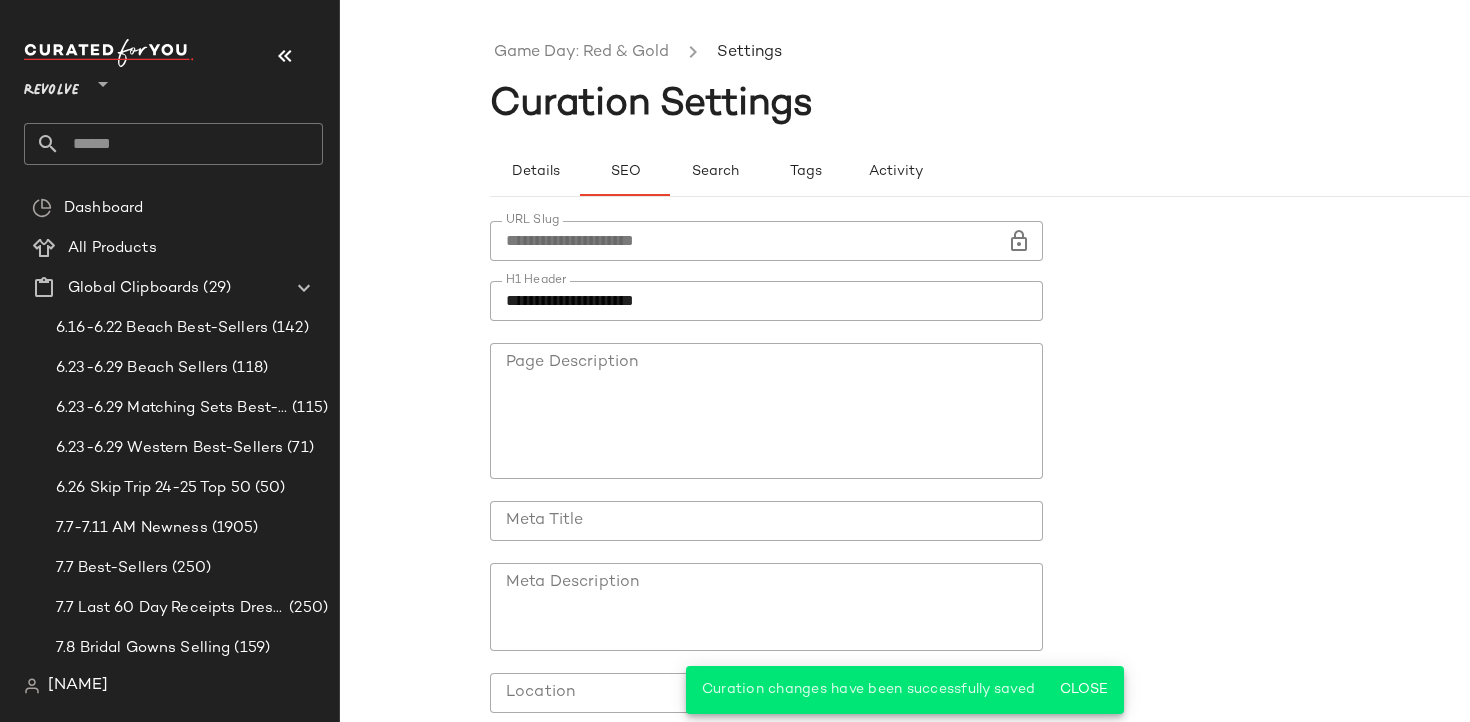 click on "**********" 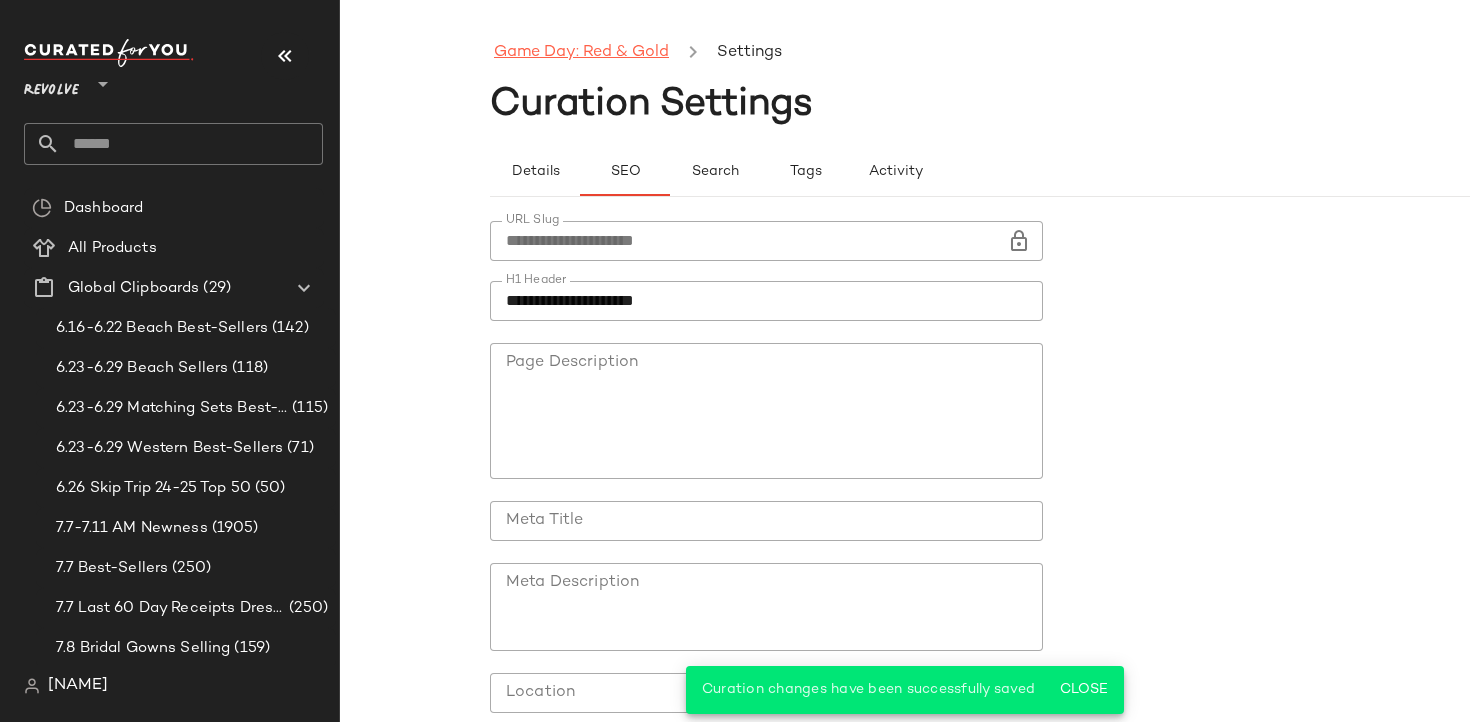 click on "Game Day: Red & Gold" at bounding box center (581, 53) 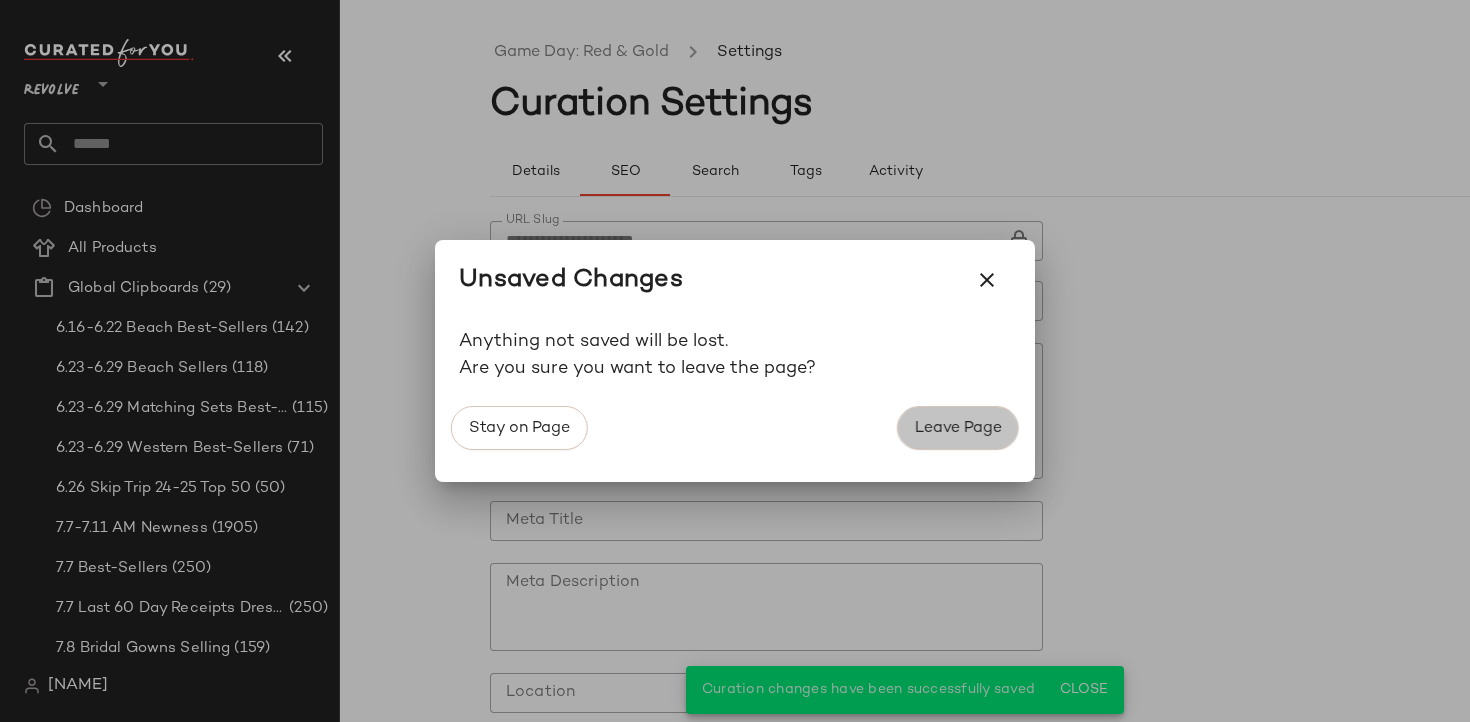 click on "Leave Page" 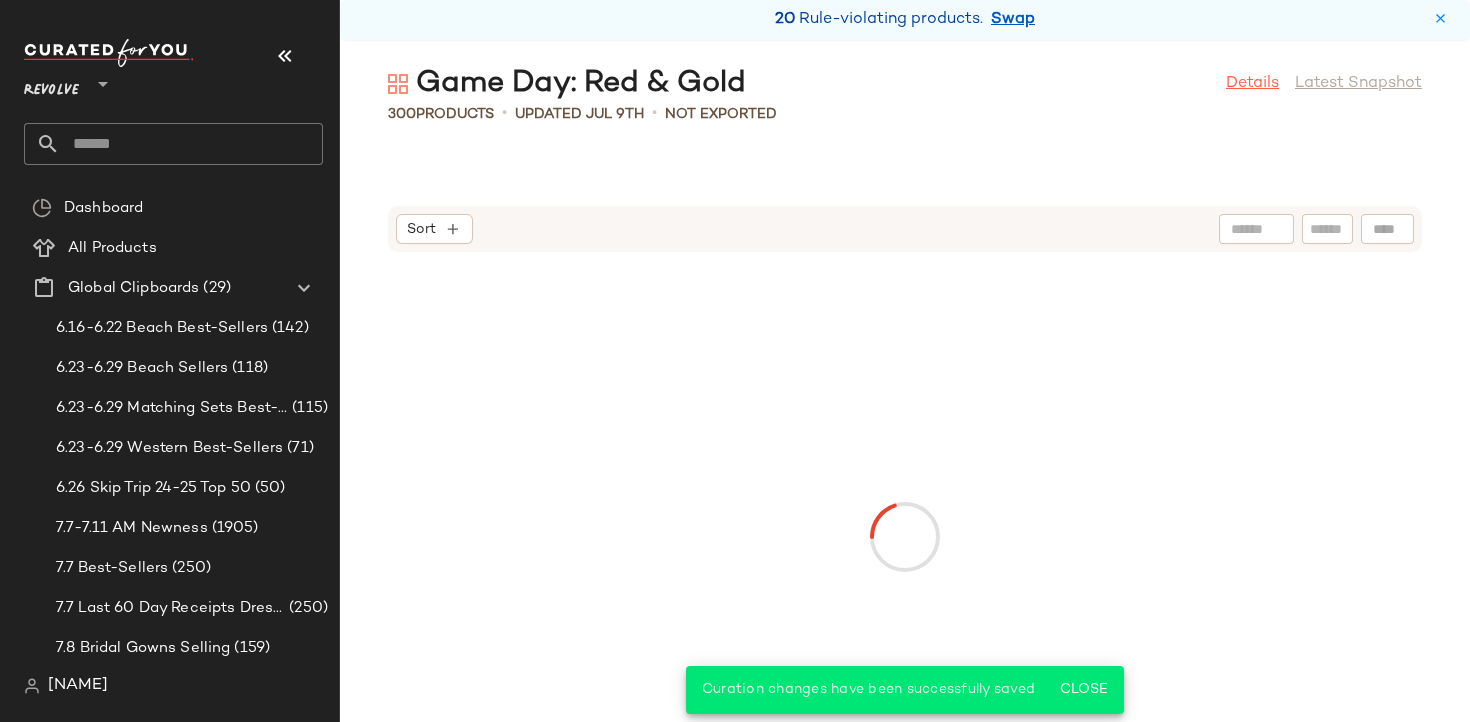 click on "Details" at bounding box center [1252, 84] 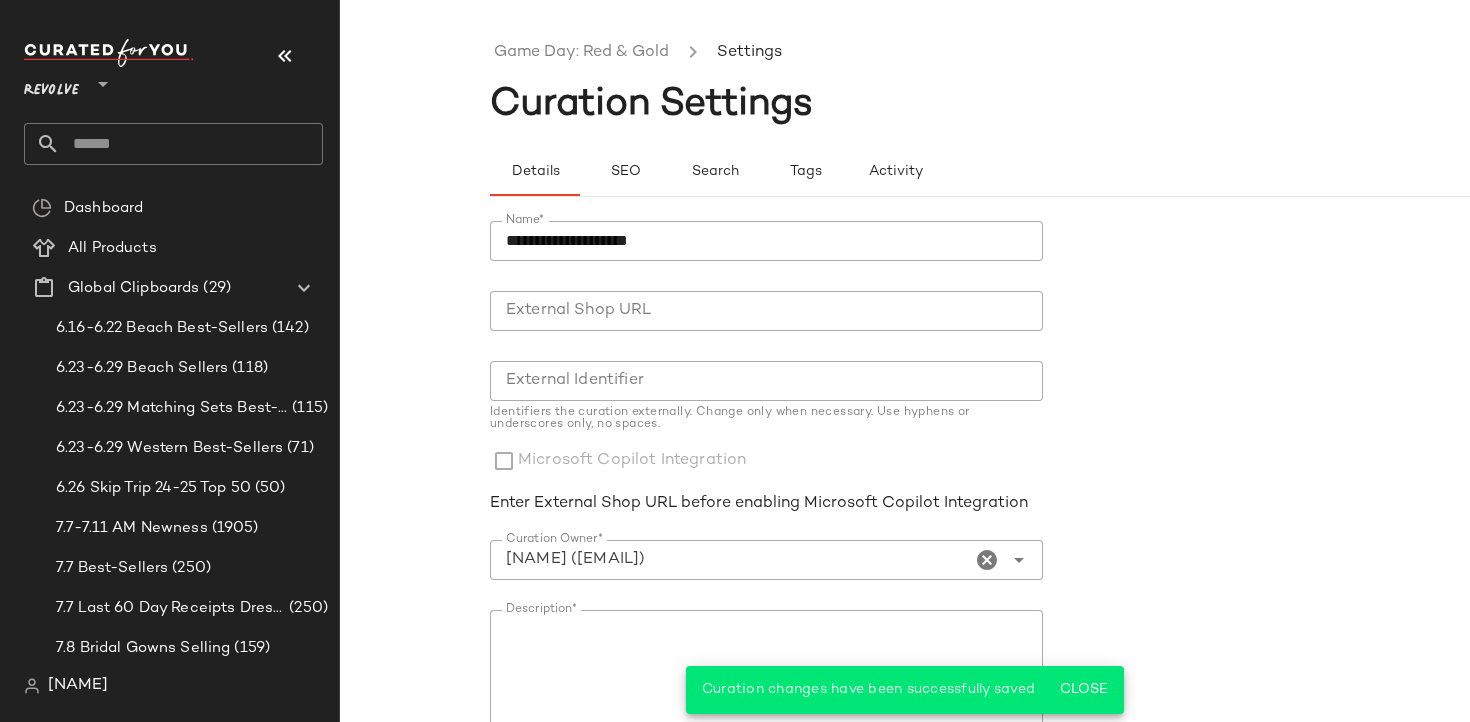 click on "**********" at bounding box center [1055, 603] 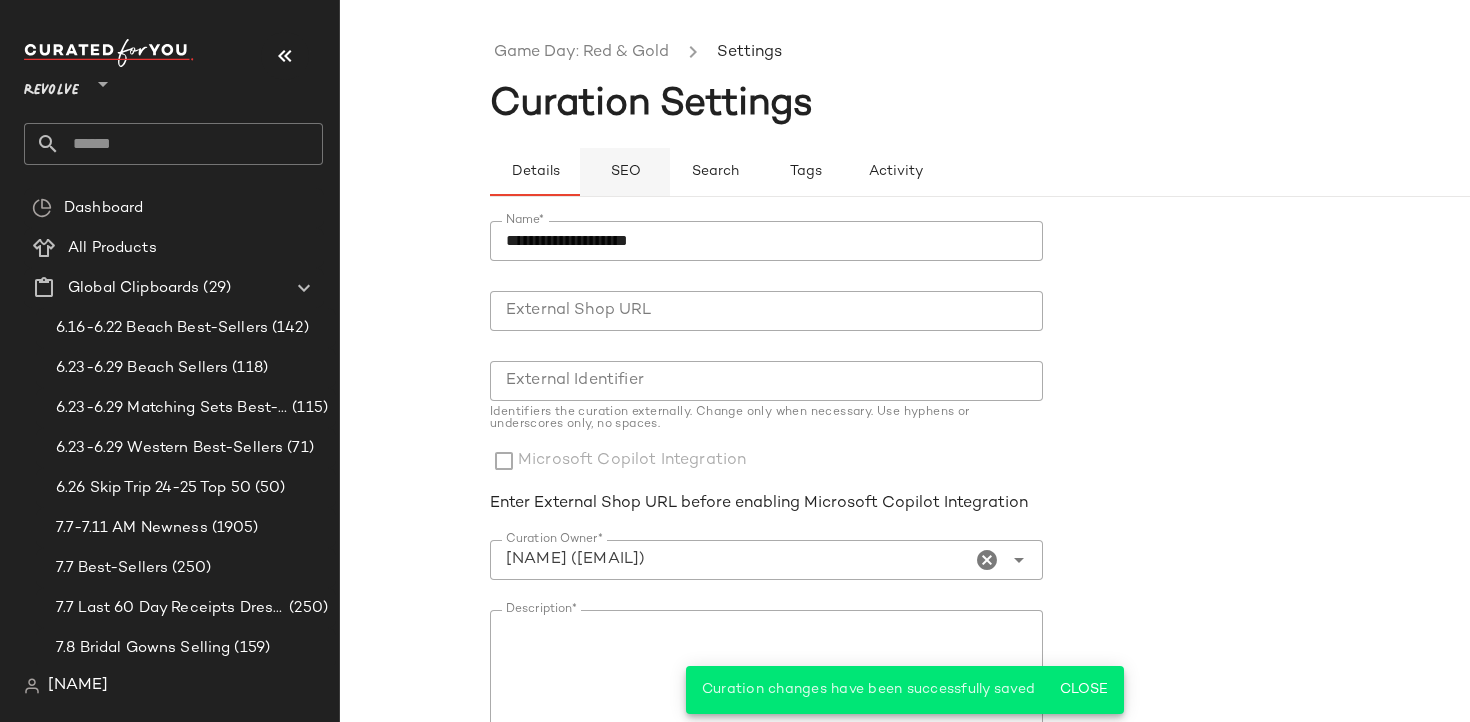 click on "SEO" 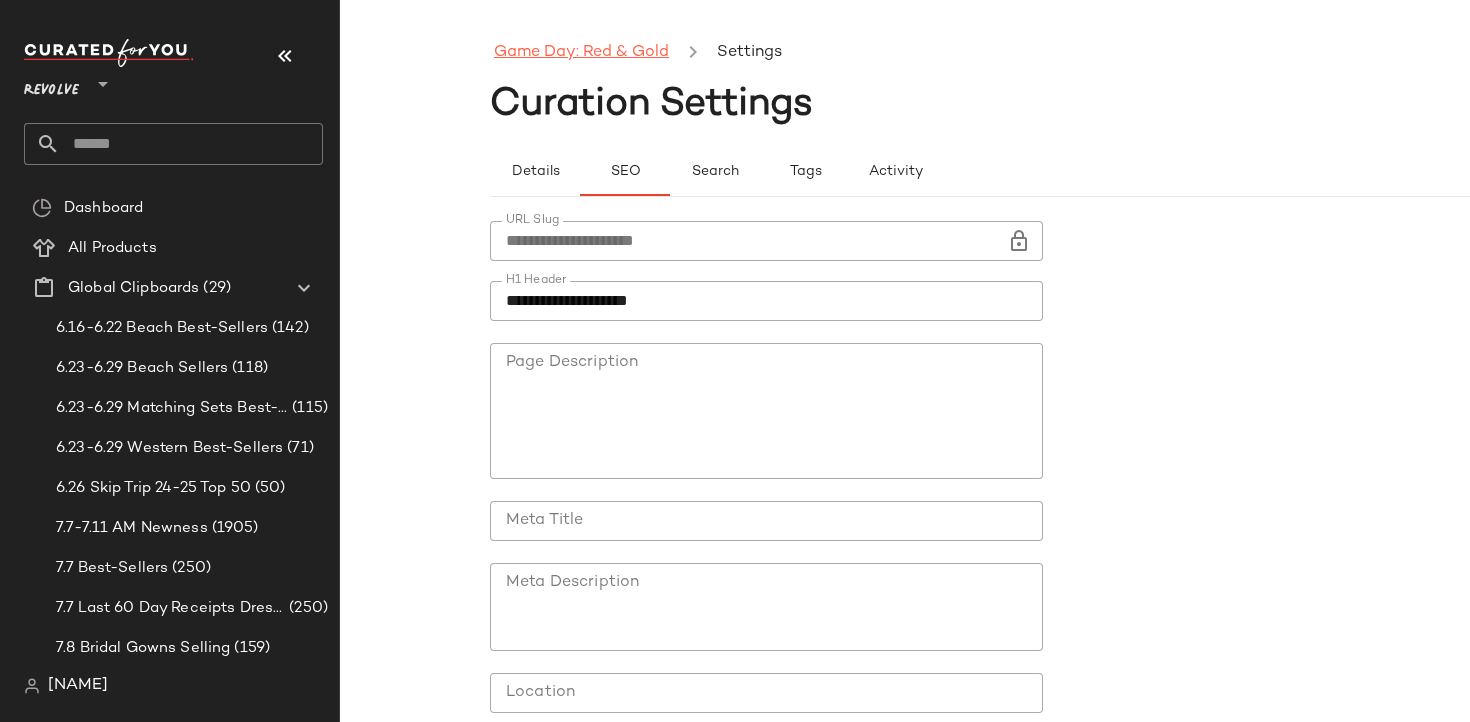 click on "Game Day: Red & Gold" at bounding box center (581, 53) 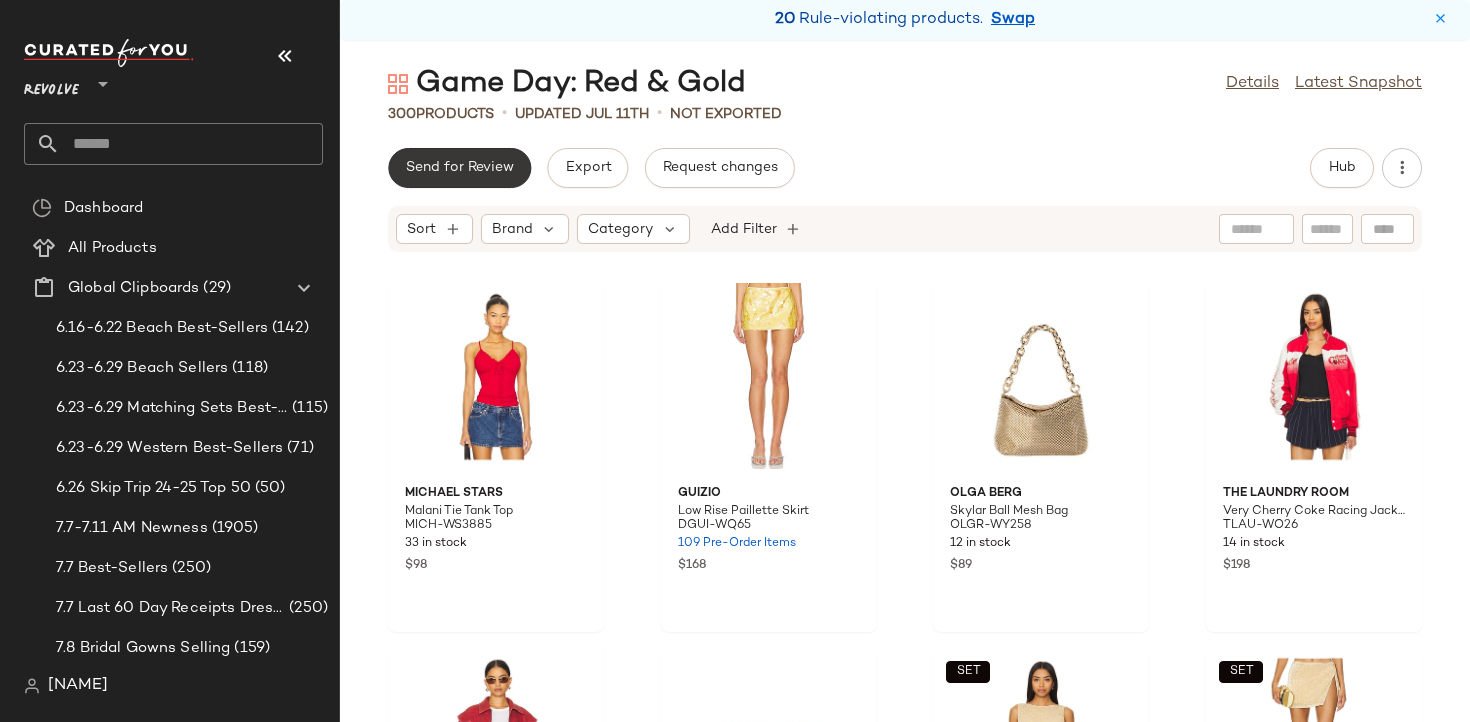 click on "Send for Review" 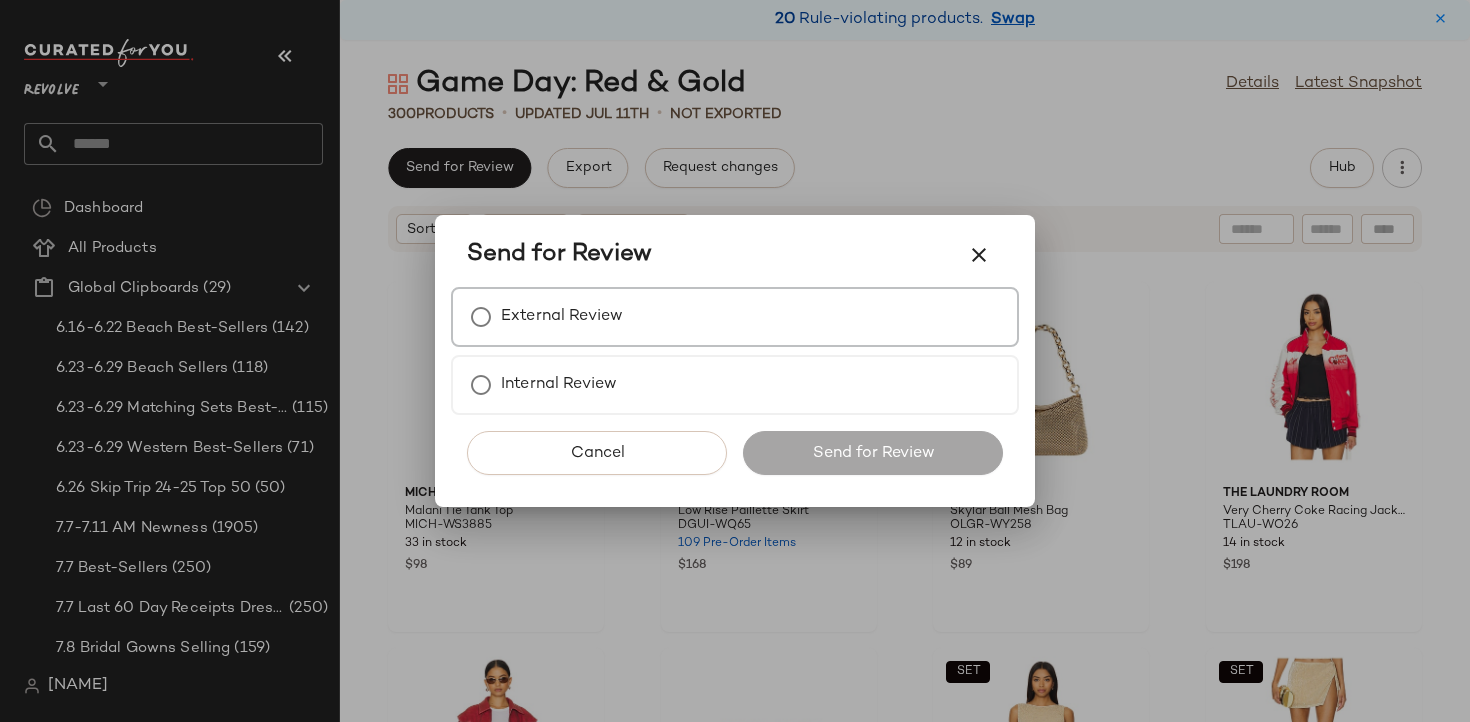 click on "External Review" at bounding box center (562, 317) 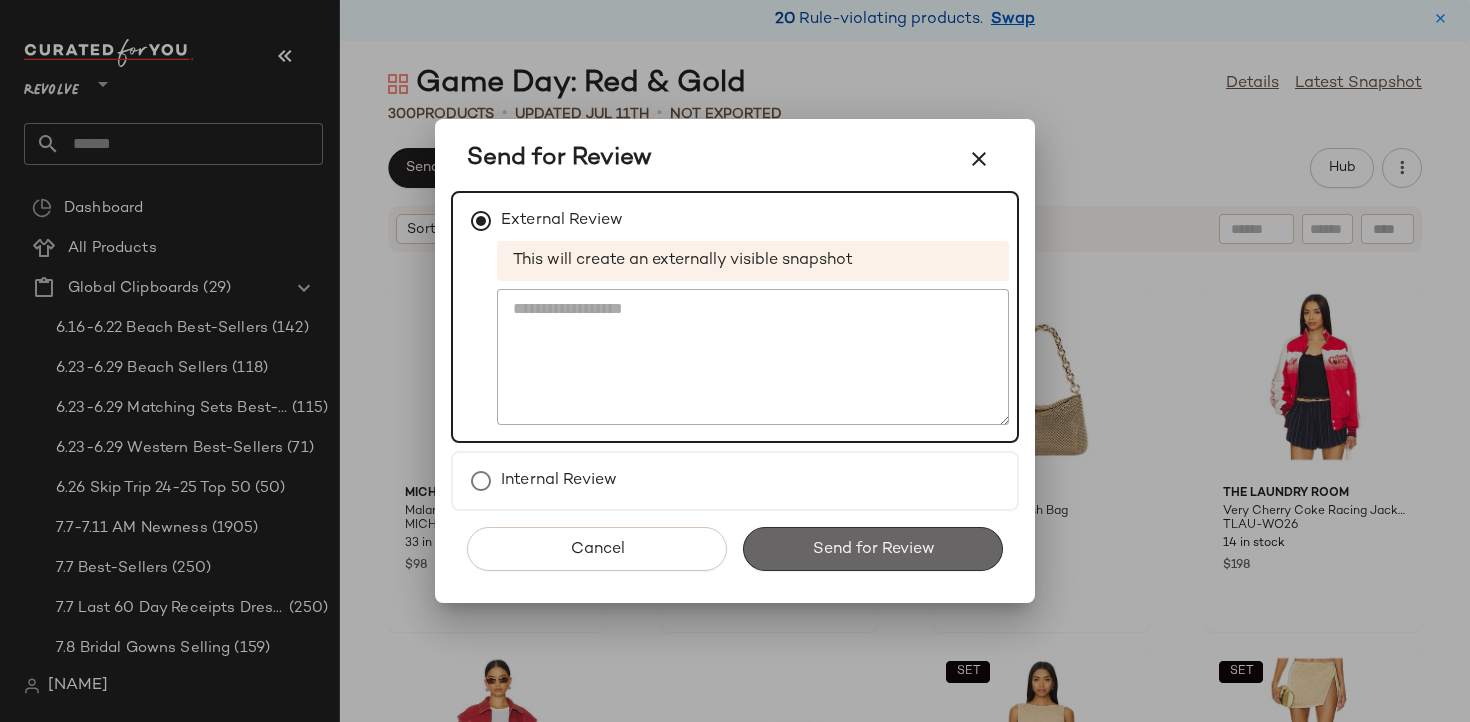 click on "Send for Review" 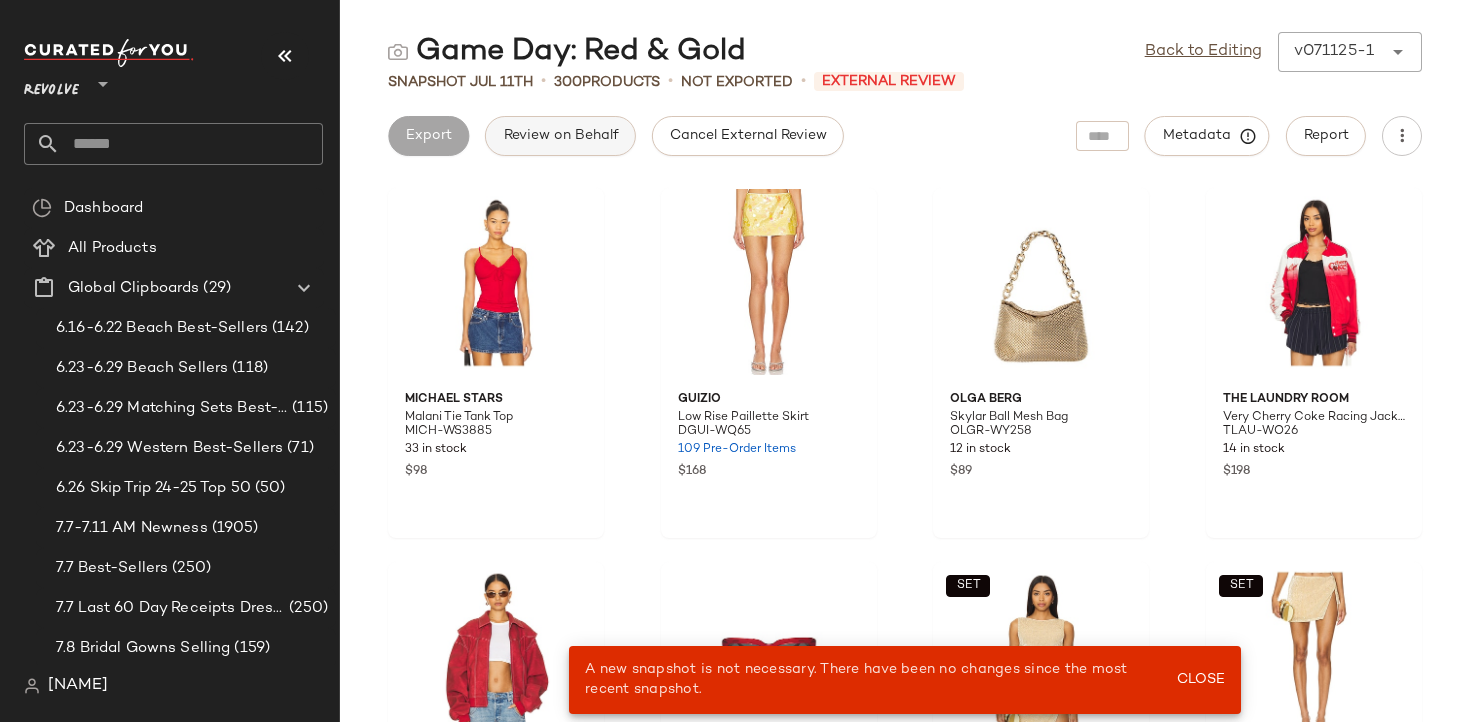 click on "Review on Behalf" 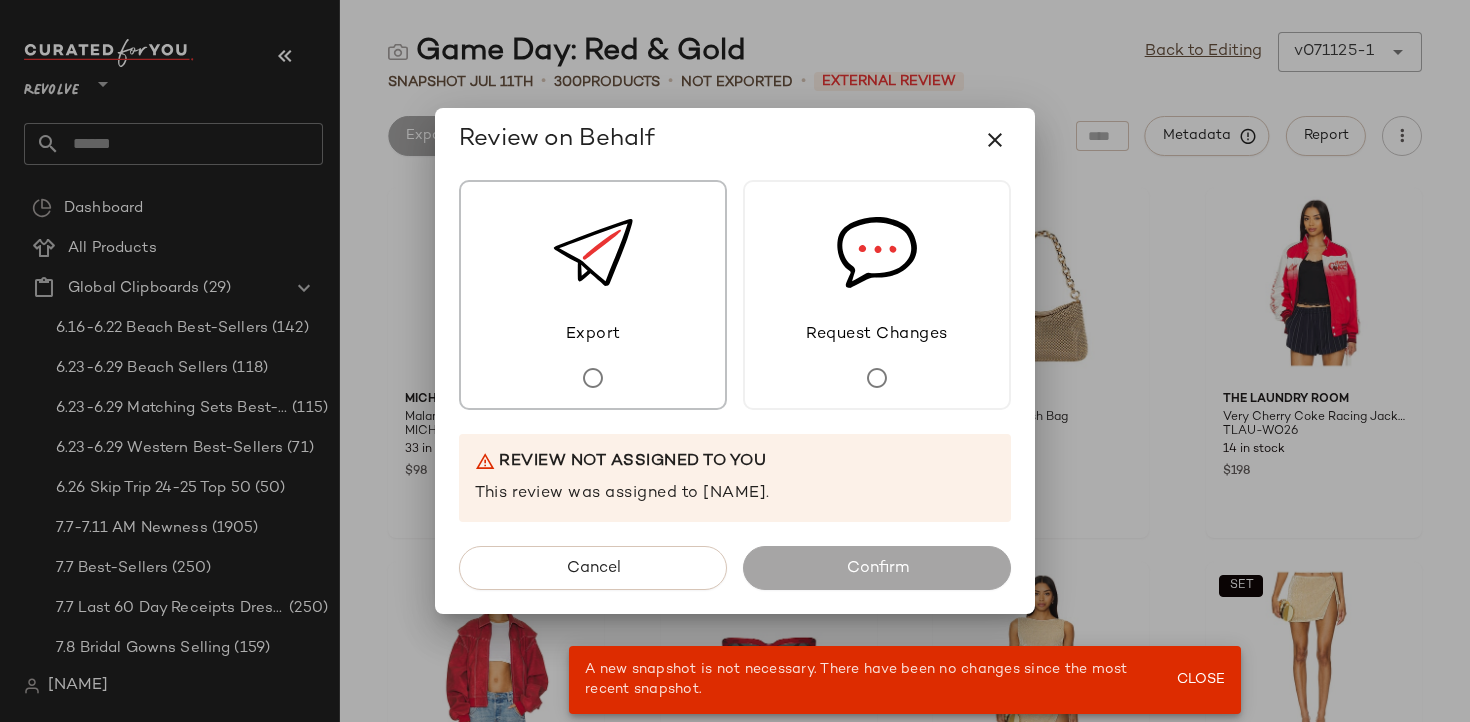 click 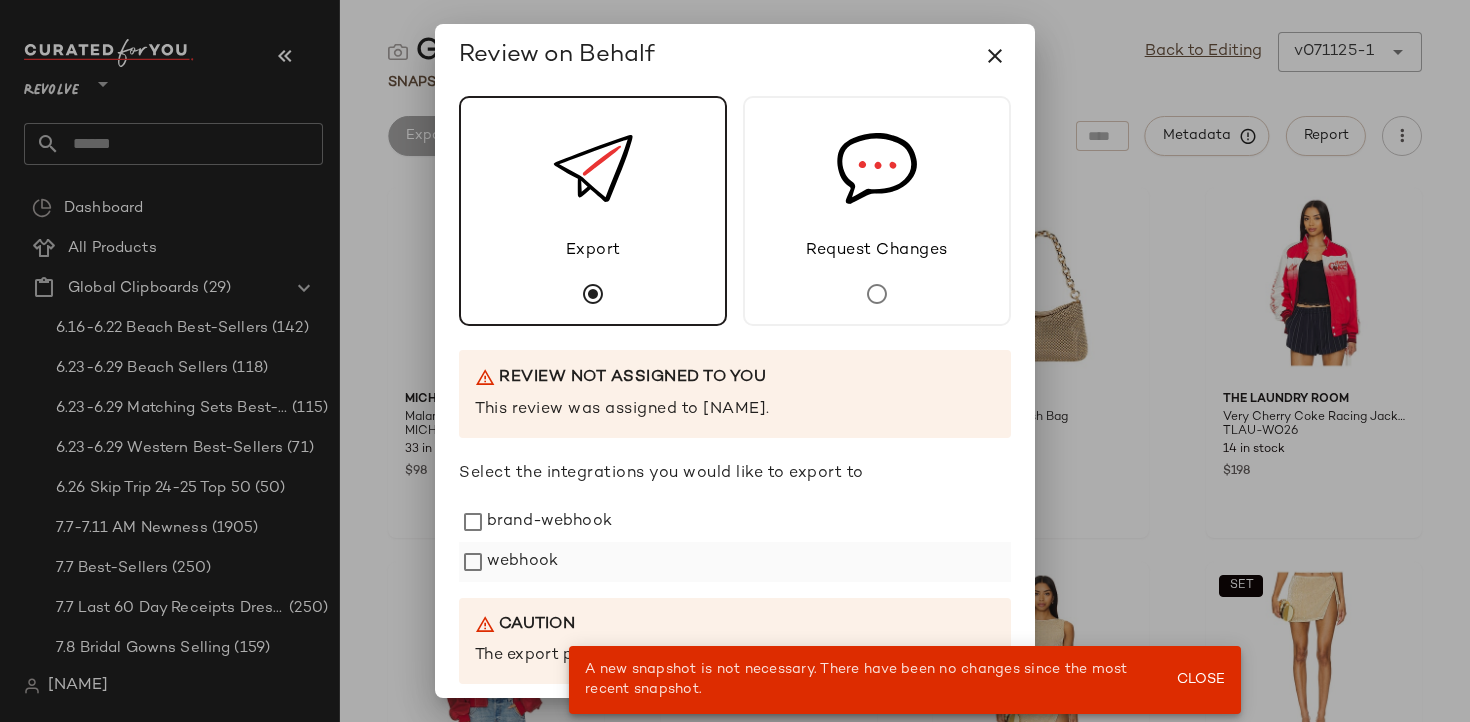 click on "webhook" at bounding box center (522, 562) 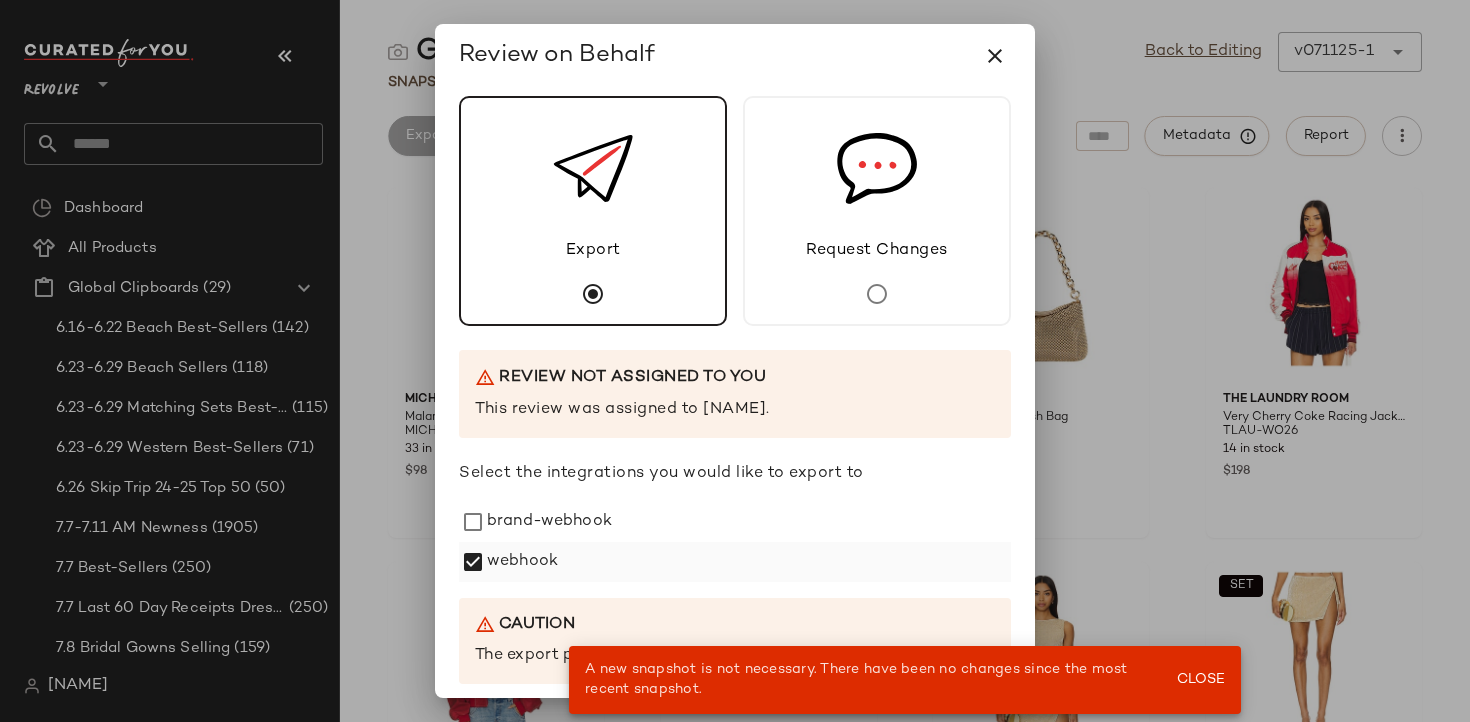 scroll, scrollTop: 229, scrollLeft: 0, axis: vertical 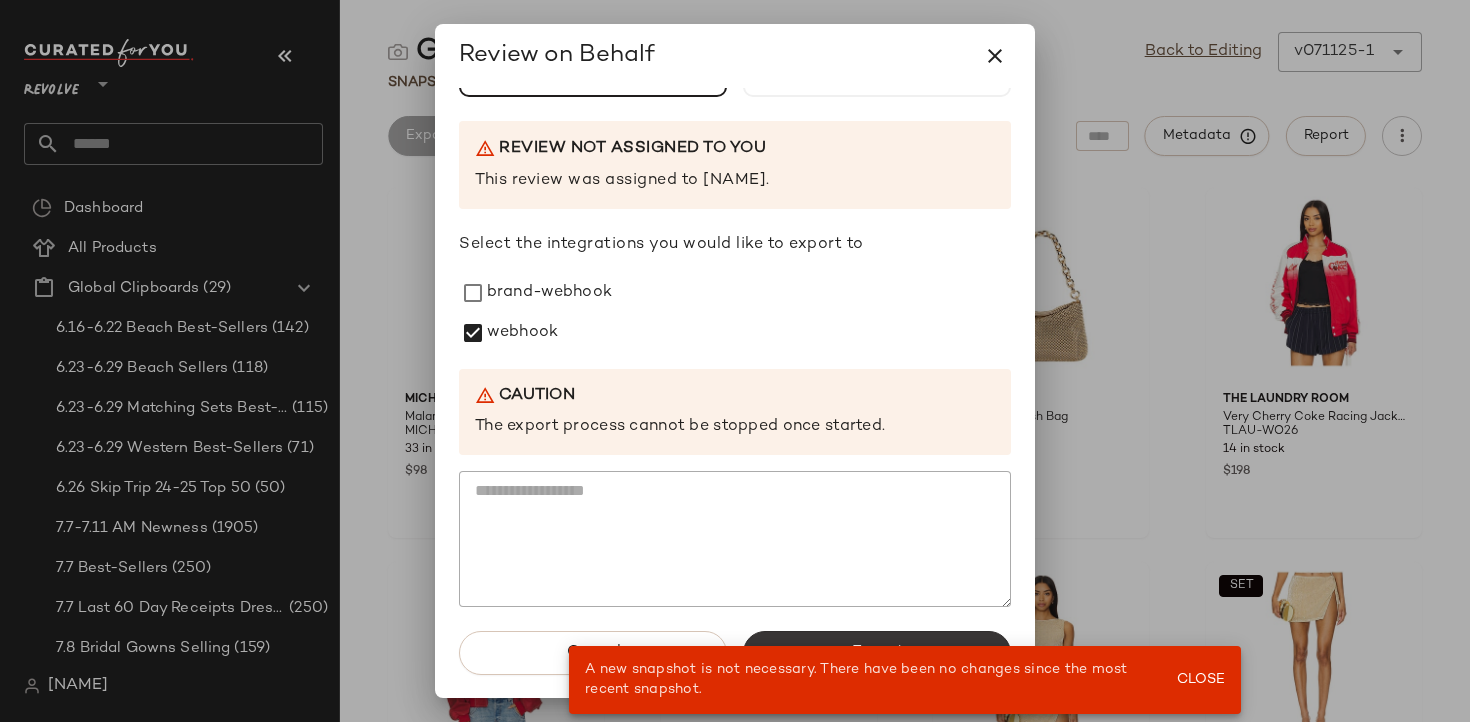 click on "Export" at bounding box center (877, 653) 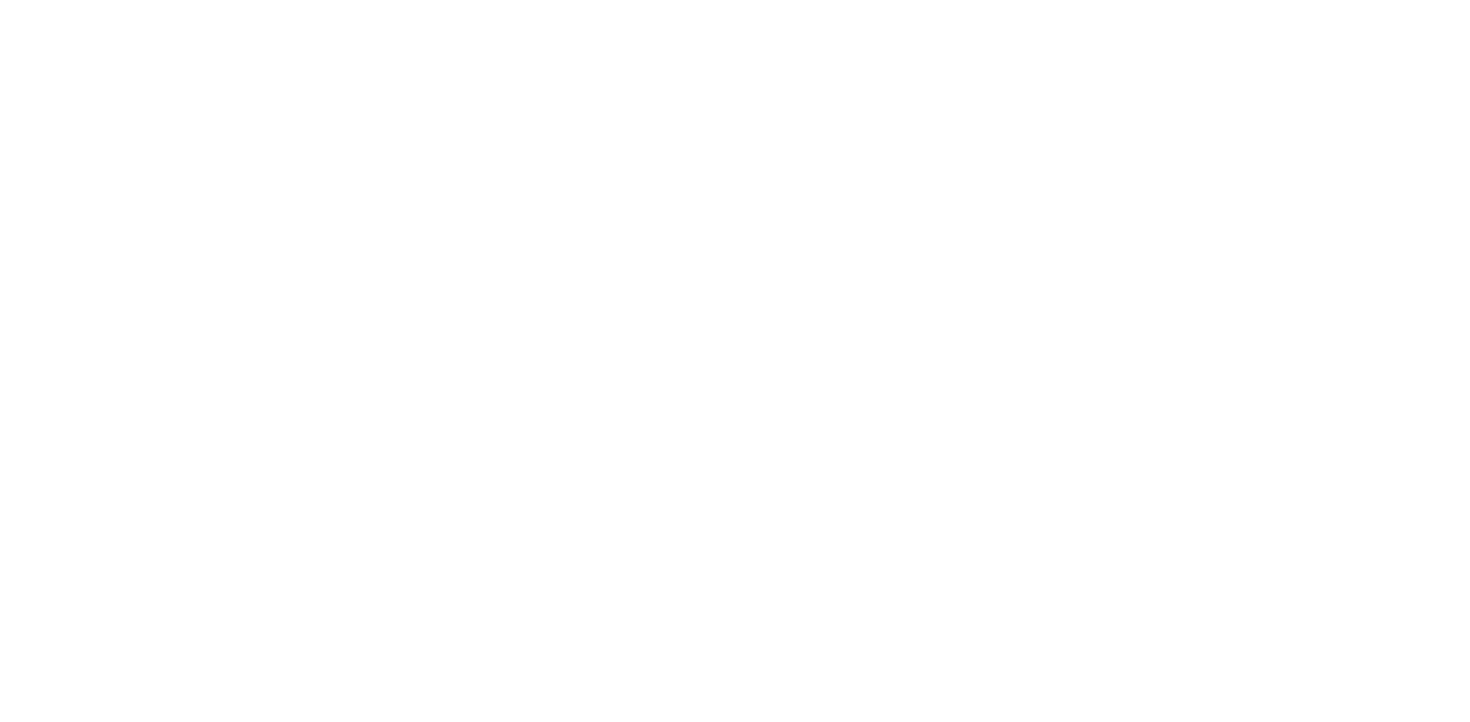 scroll, scrollTop: 0, scrollLeft: 0, axis: both 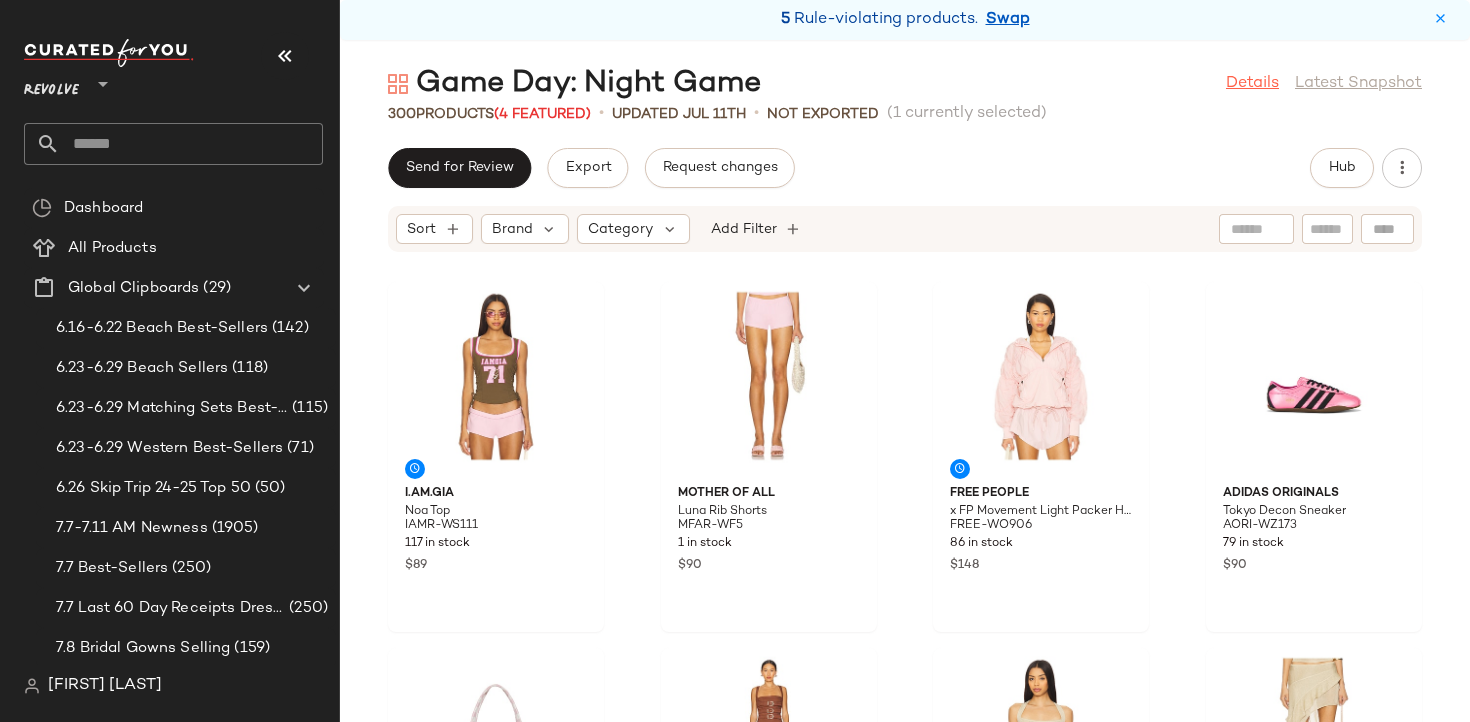 click on "Details" at bounding box center [1252, 84] 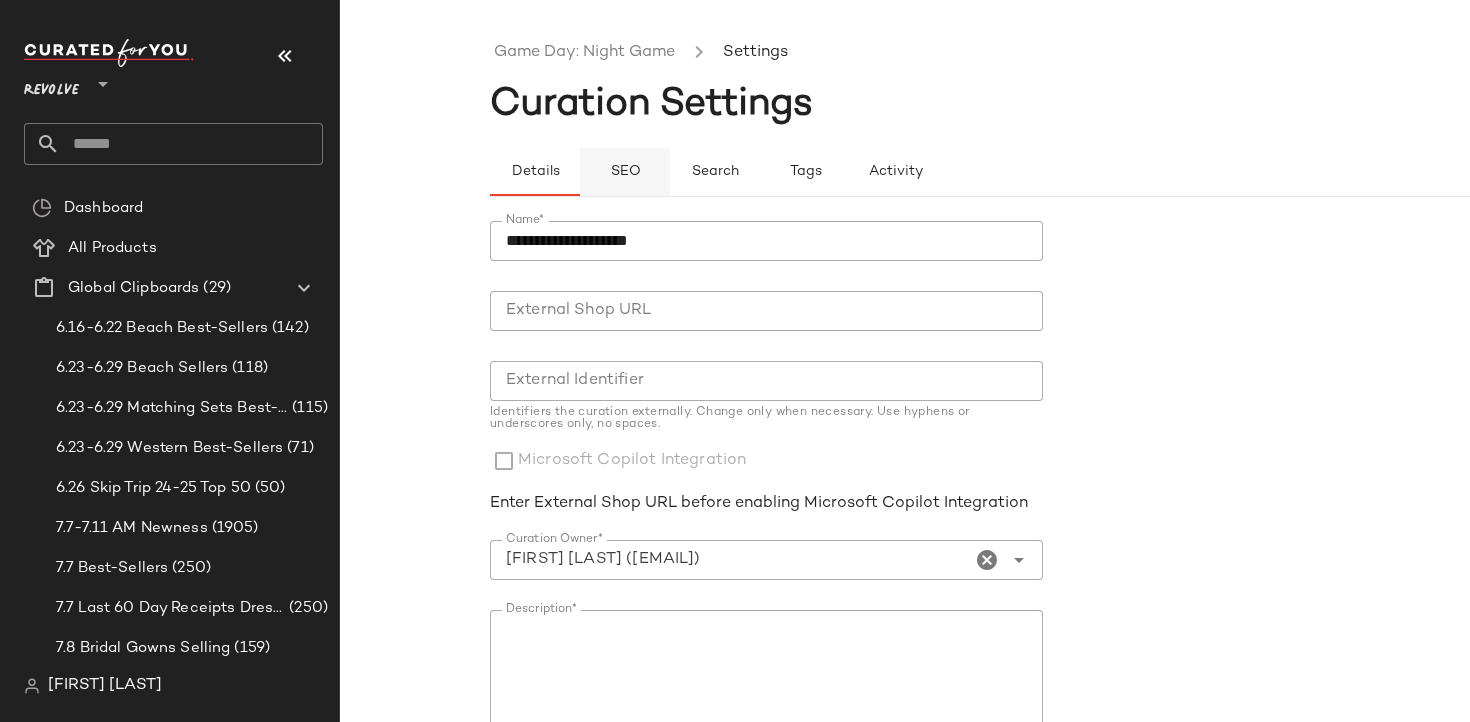 click on "SEO" 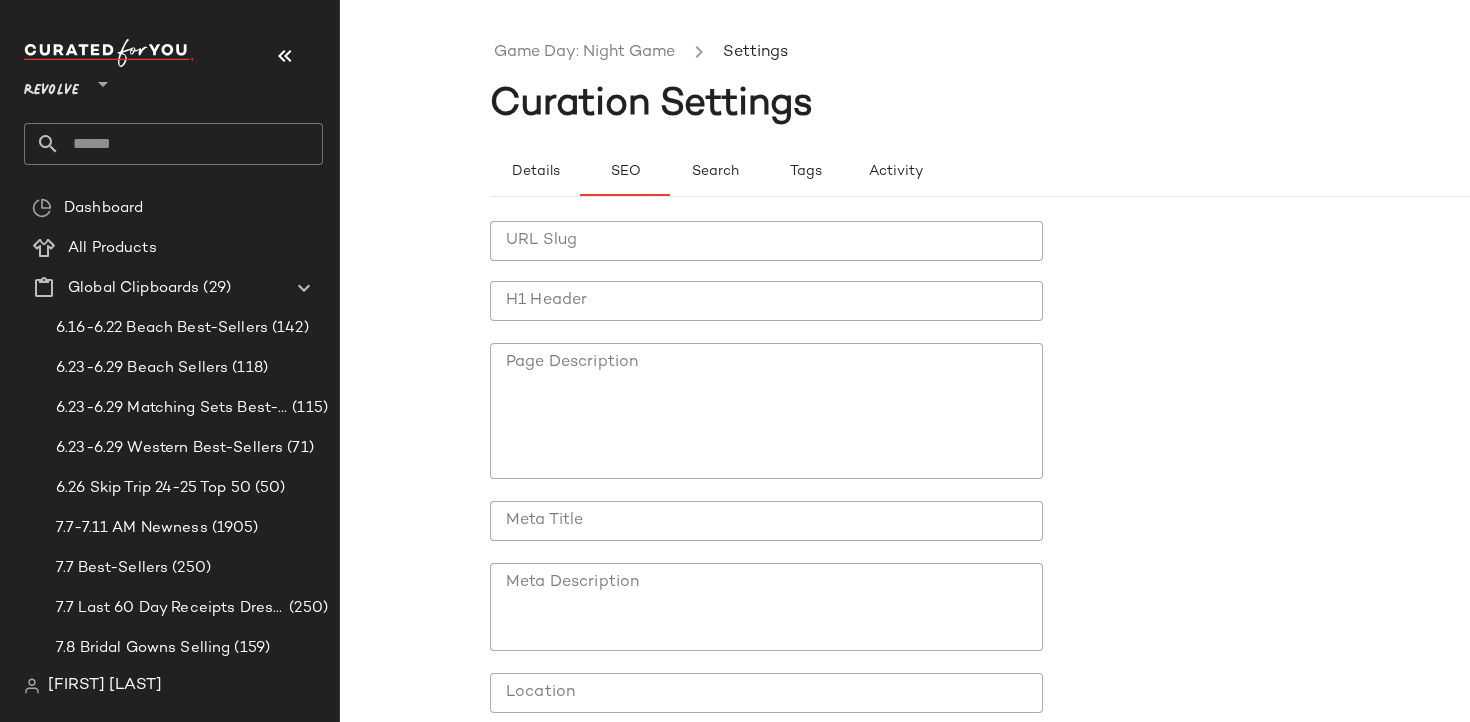 click on "URL Slug URL Slug H1 Header H1 Header Page Description Page Description Meta Title Meta Title Meta Description Meta Description Location Location Latitude Latitude Longitude Longitude Radius Radius" at bounding box center [766, 509] 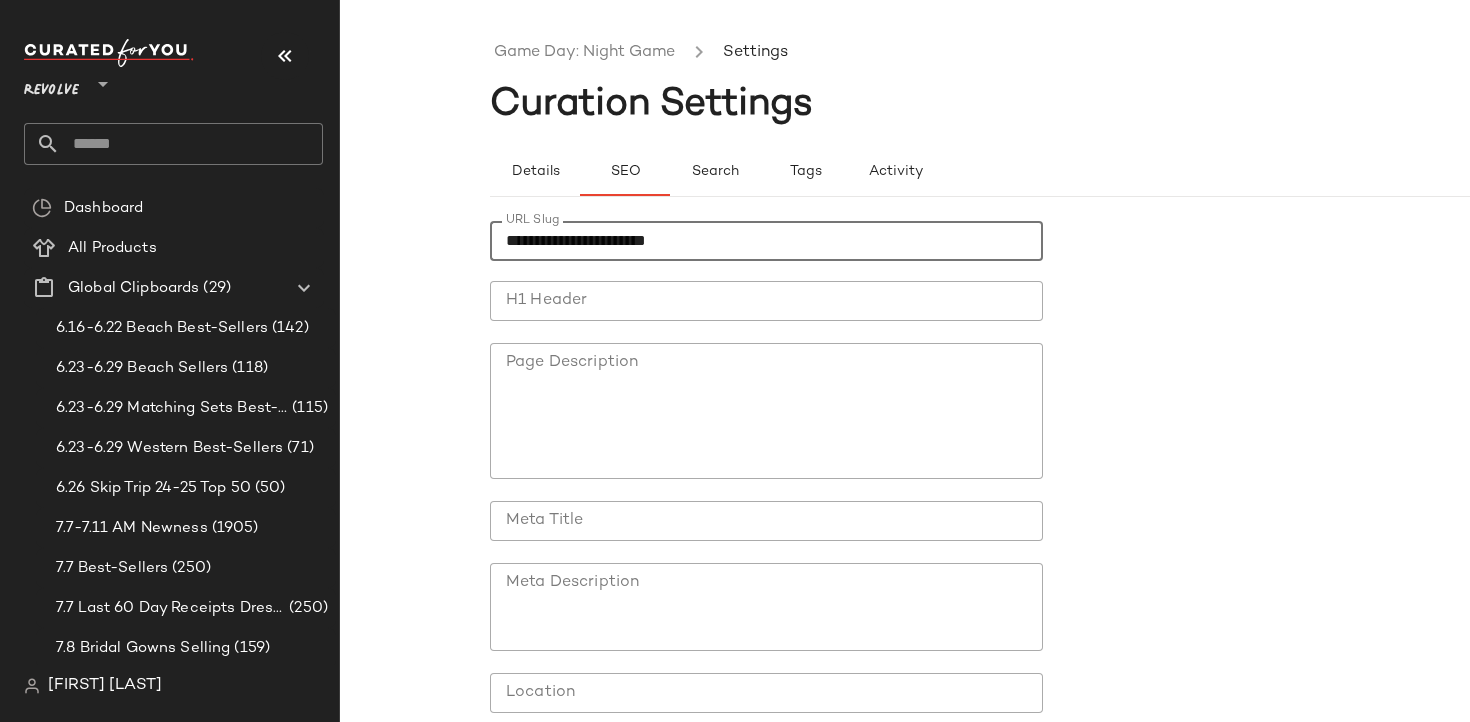 type on "**********" 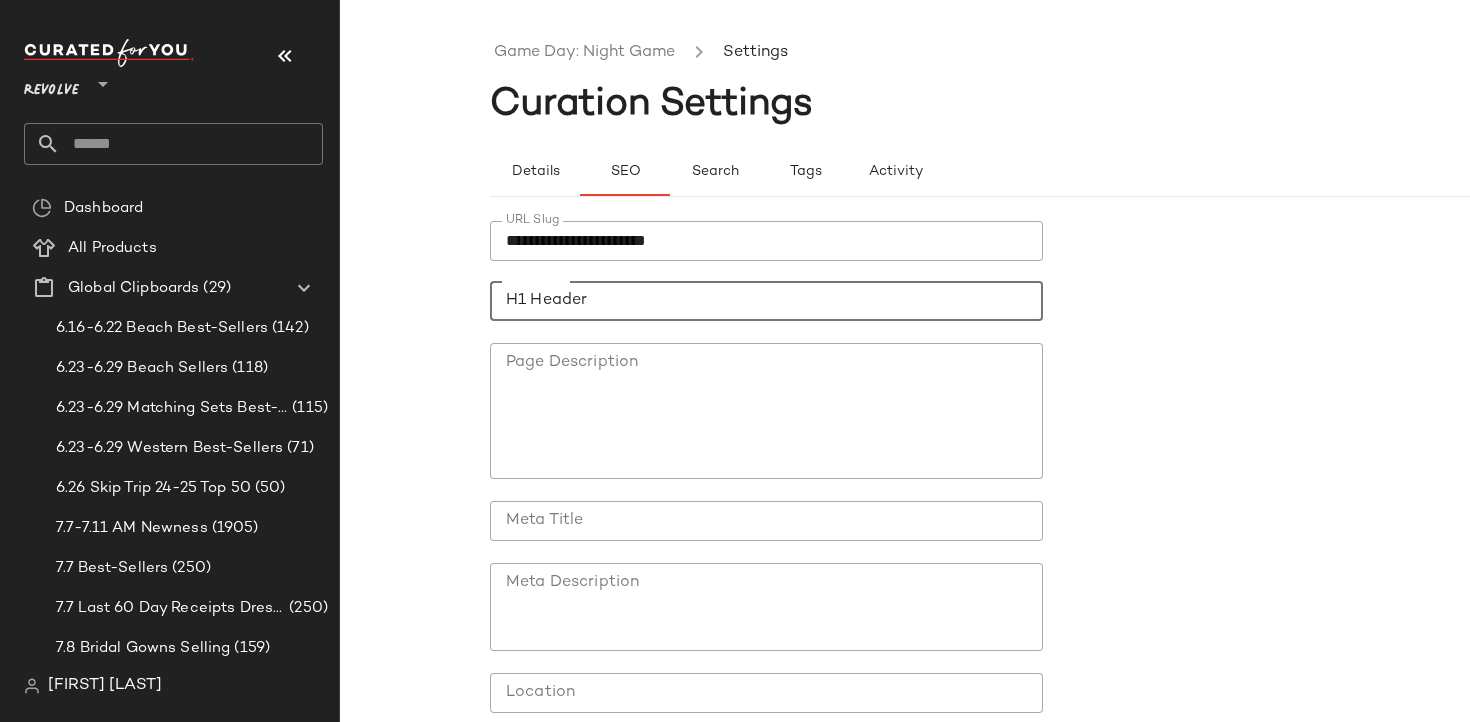 click on "H1 Header" 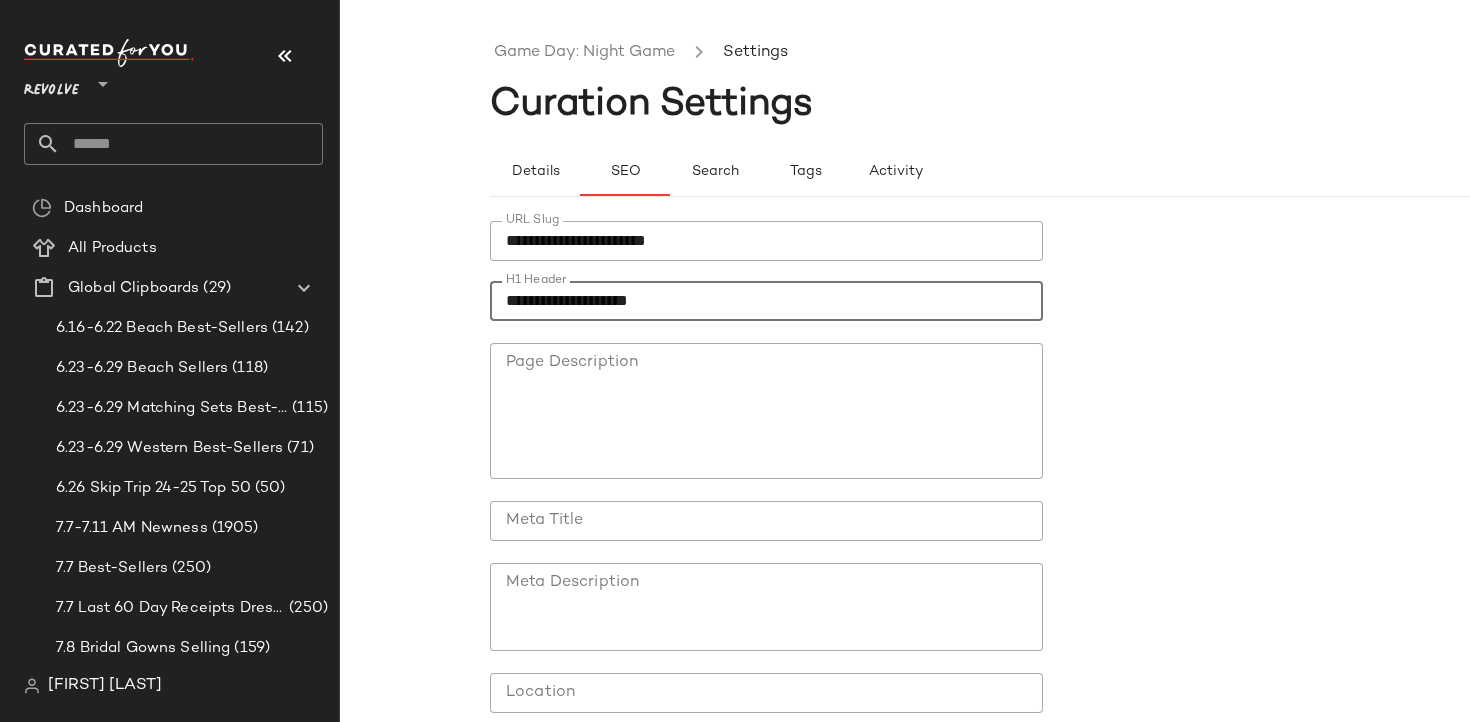 scroll, scrollTop: 160, scrollLeft: 0, axis: vertical 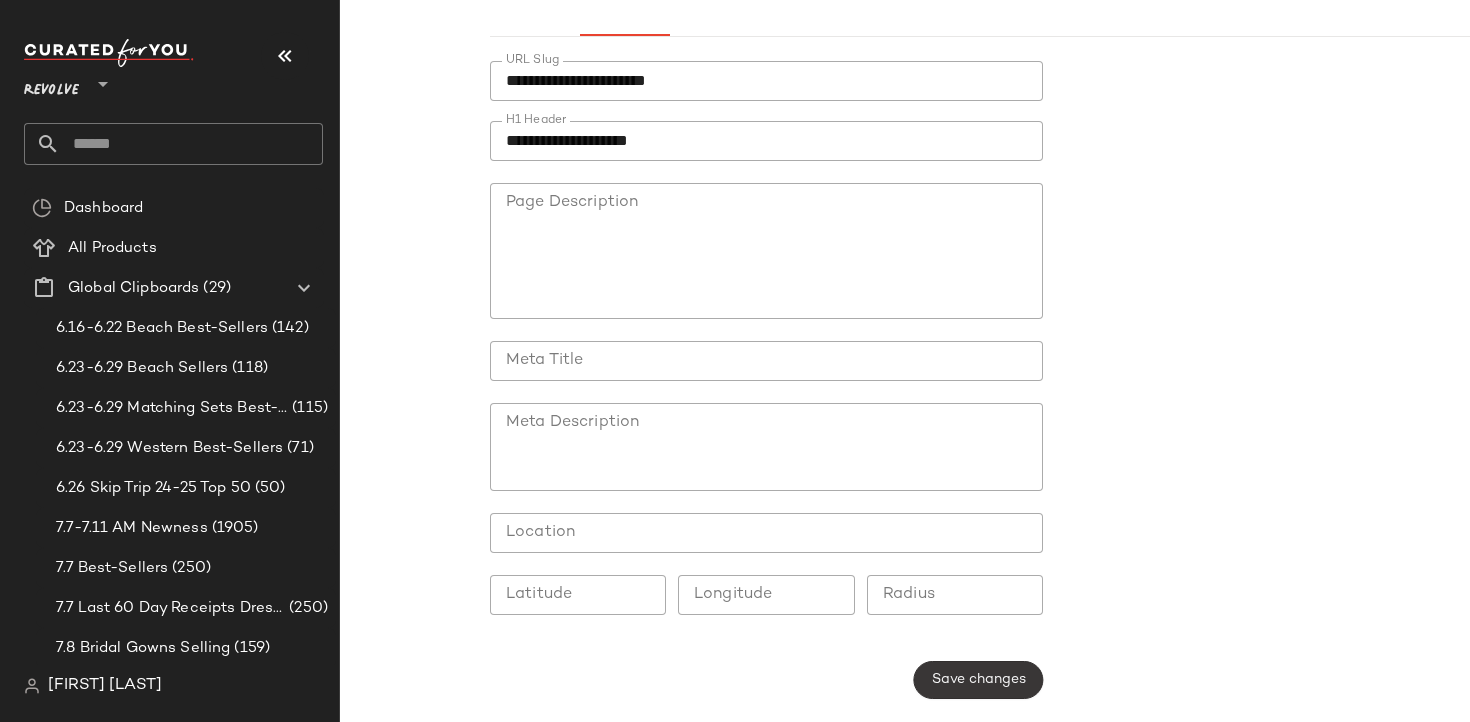 click on "Save changes" at bounding box center [978, 680] 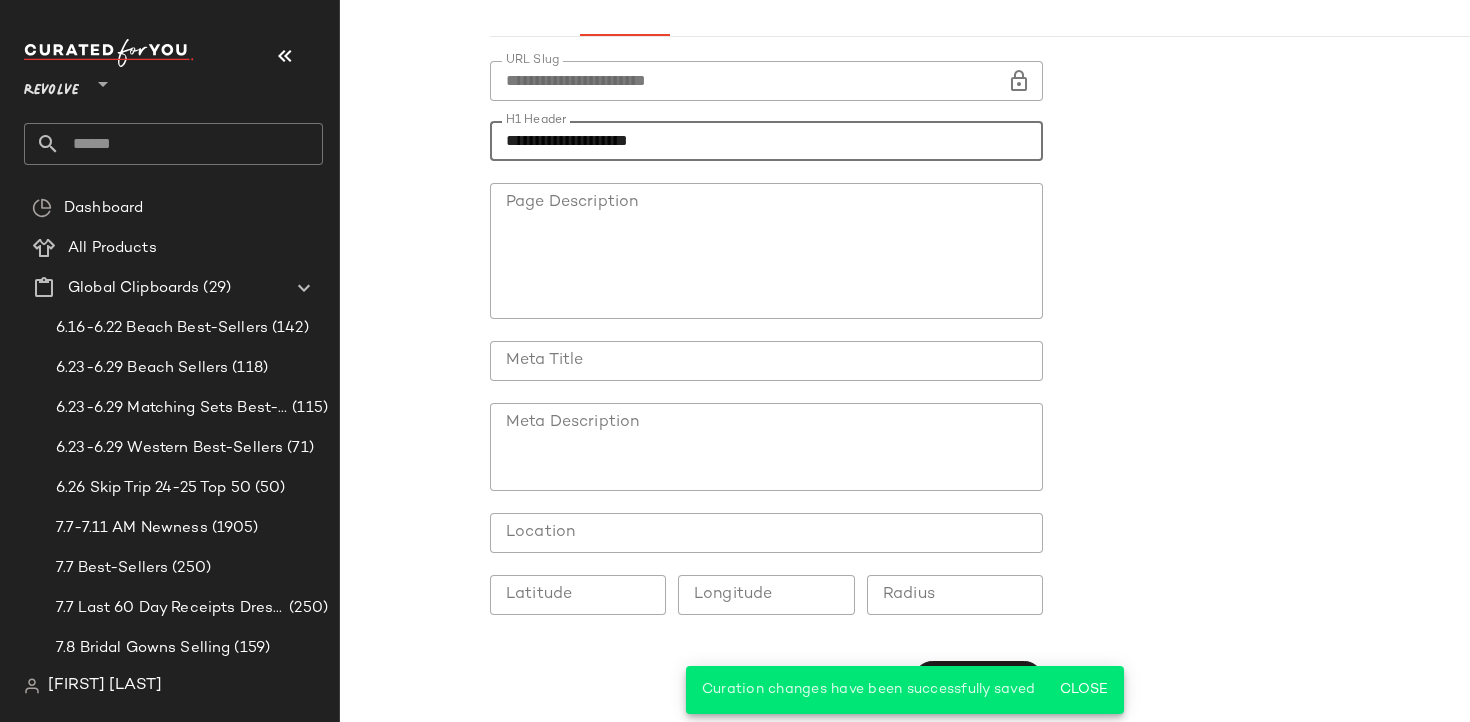 drag, startPoint x: 595, startPoint y: 143, endPoint x: 315, endPoint y: 141, distance: 280.00714 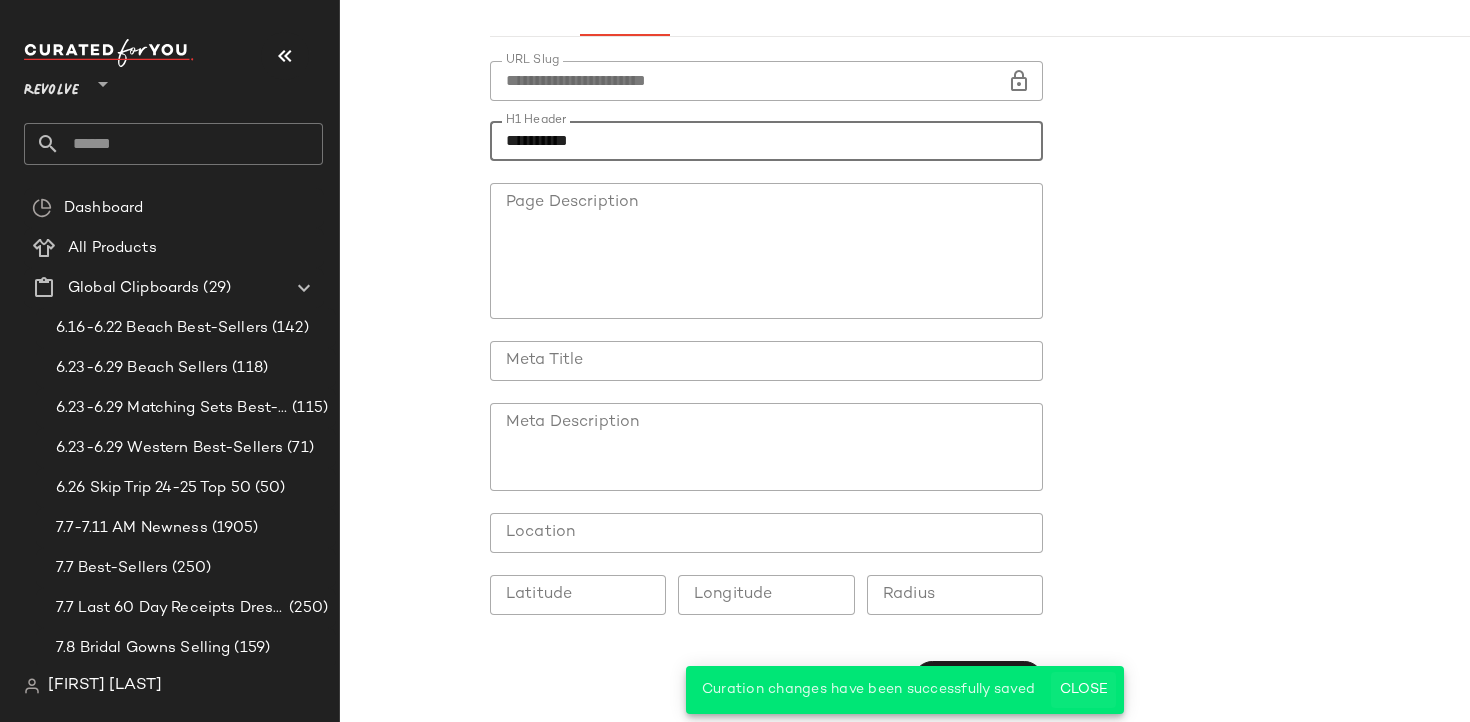 type on "**********" 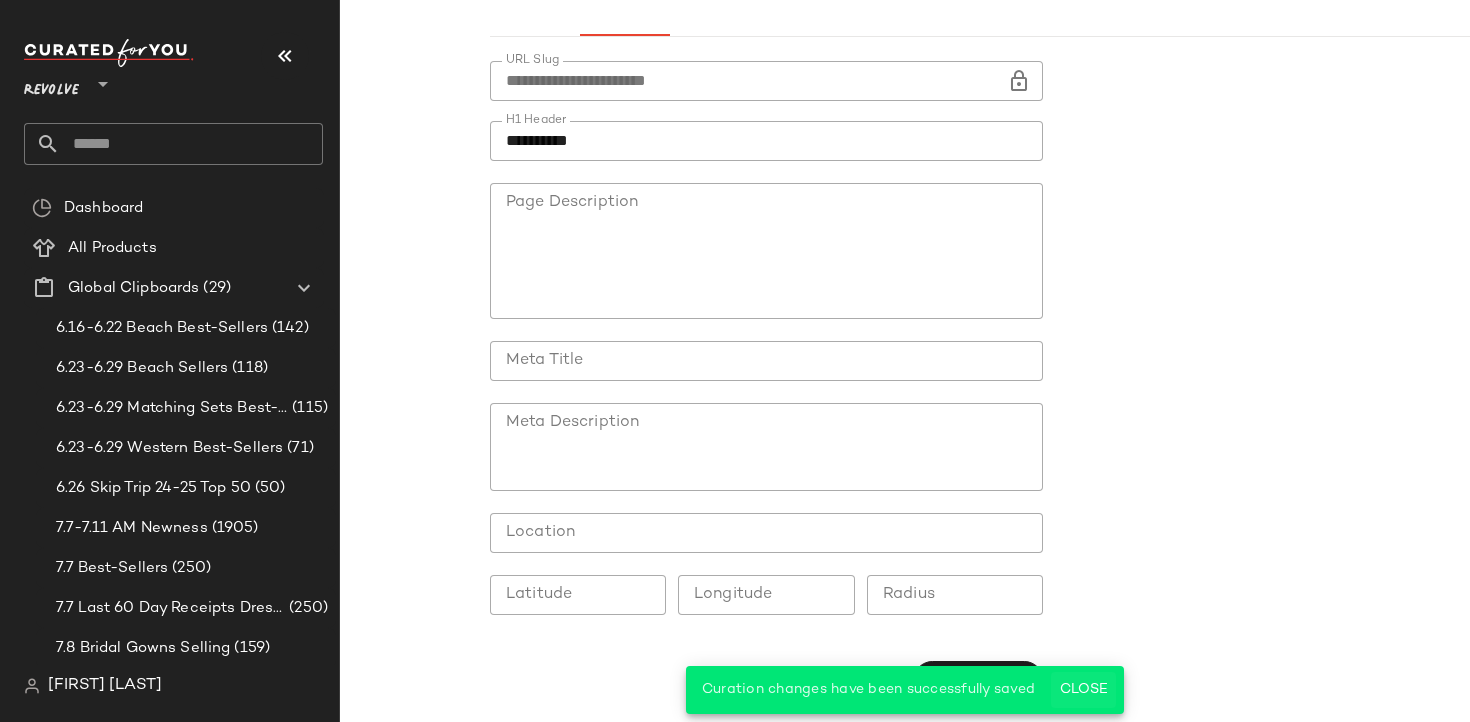 click on "Close" 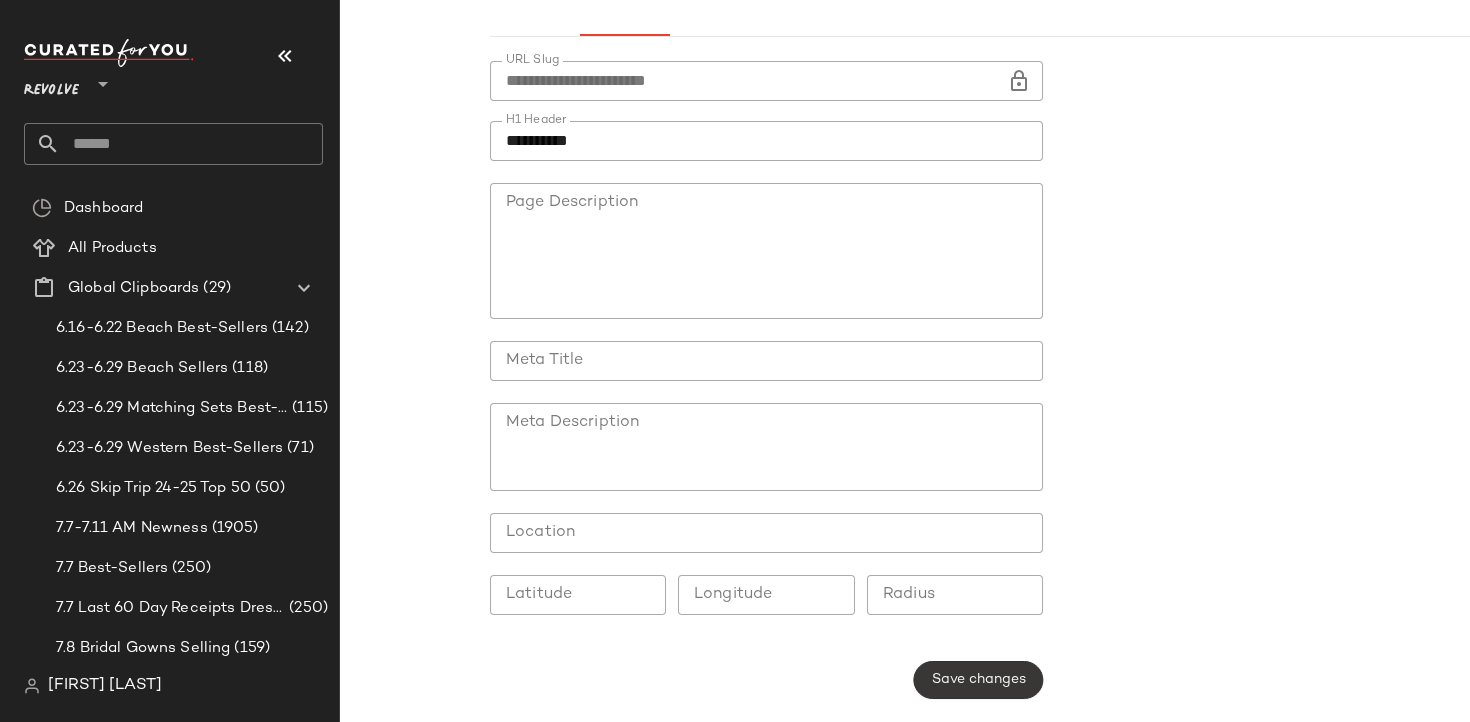 click on "Save changes" 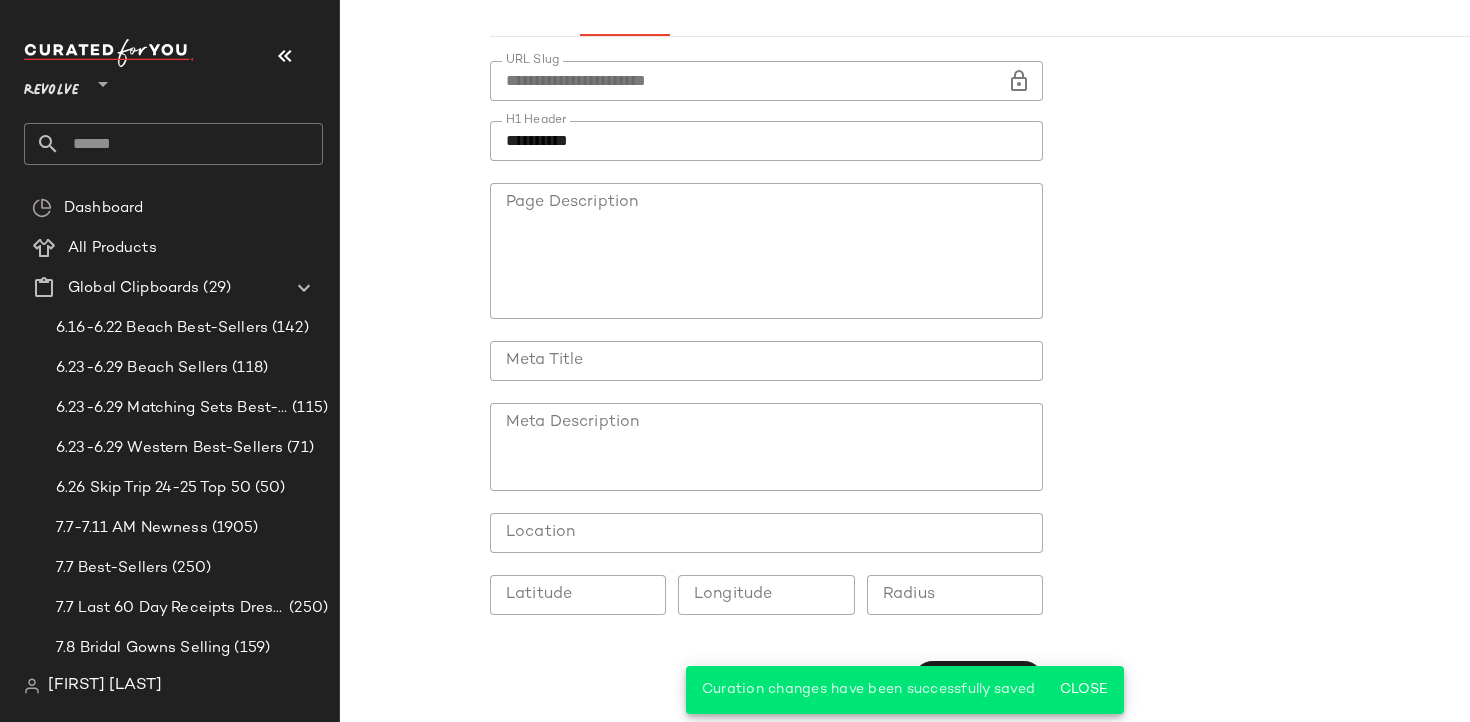 scroll, scrollTop: 0, scrollLeft: 0, axis: both 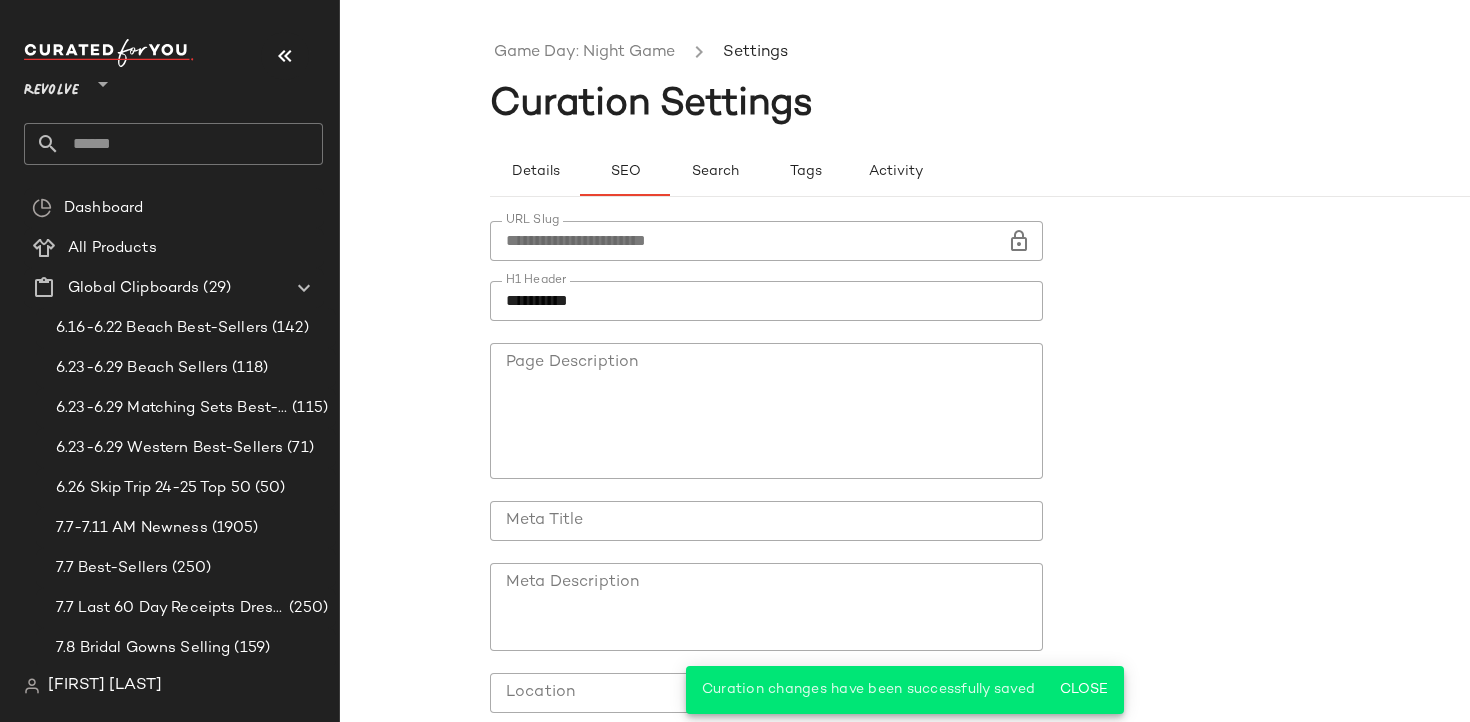 click on "Game Day: Night Game Settings" at bounding box center (1055, 53) 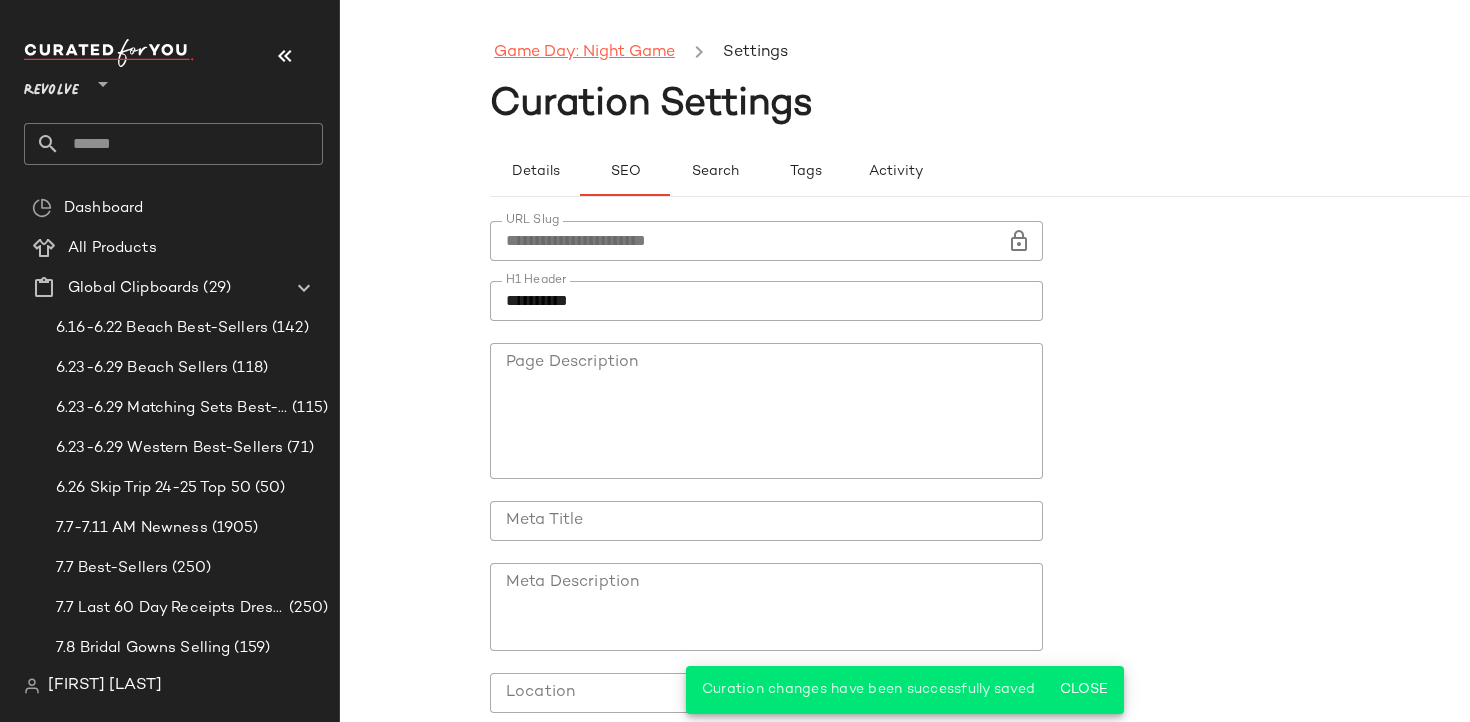 click on "Game Day: Night Game" at bounding box center (584, 53) 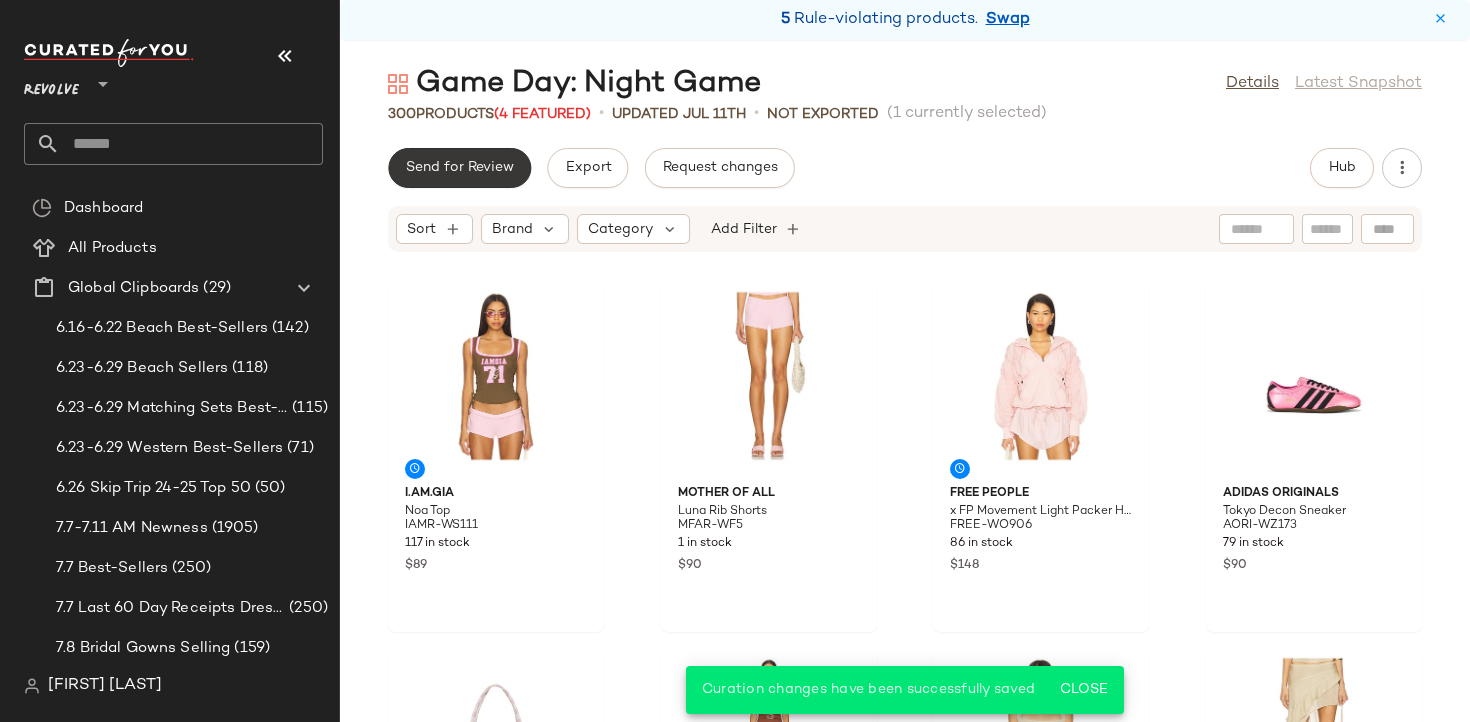 click on "Send for Review" 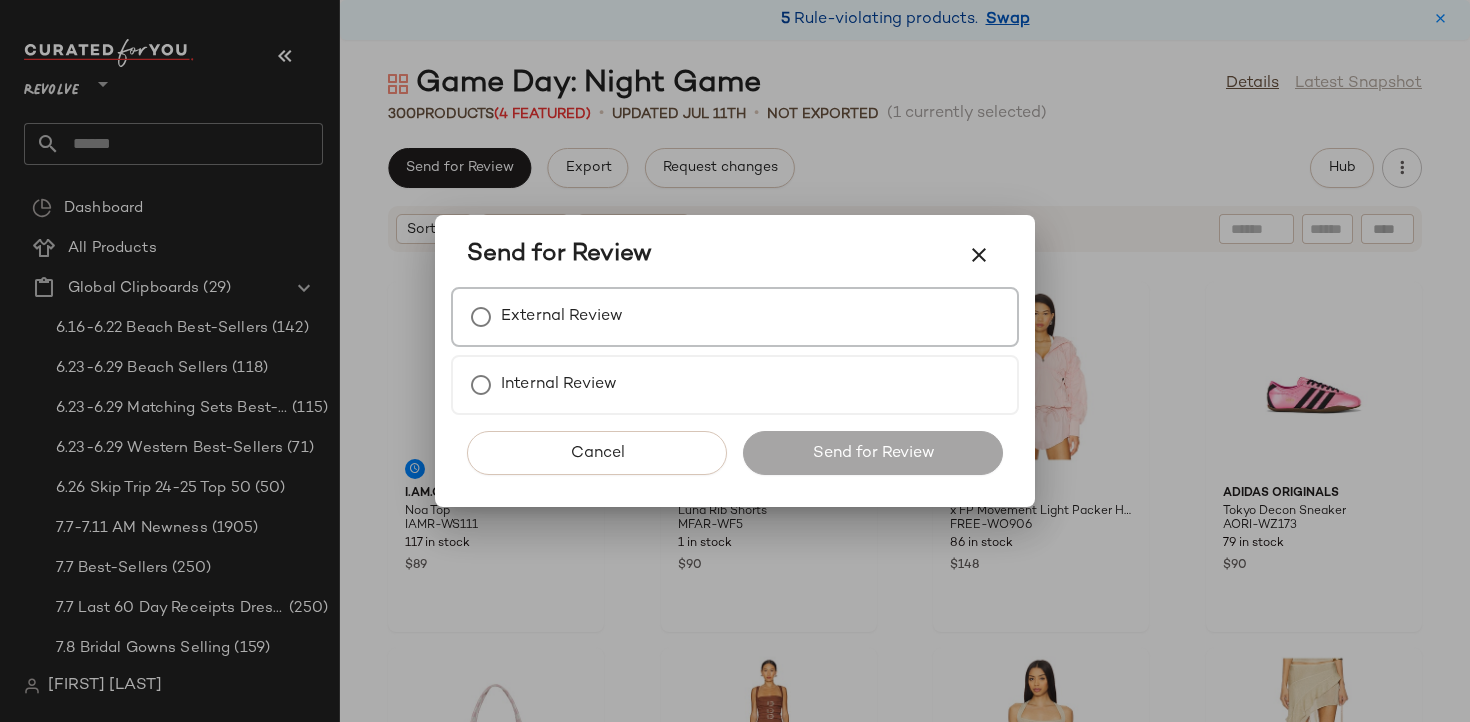 click on "External Review" at bounding box center (562, 317) 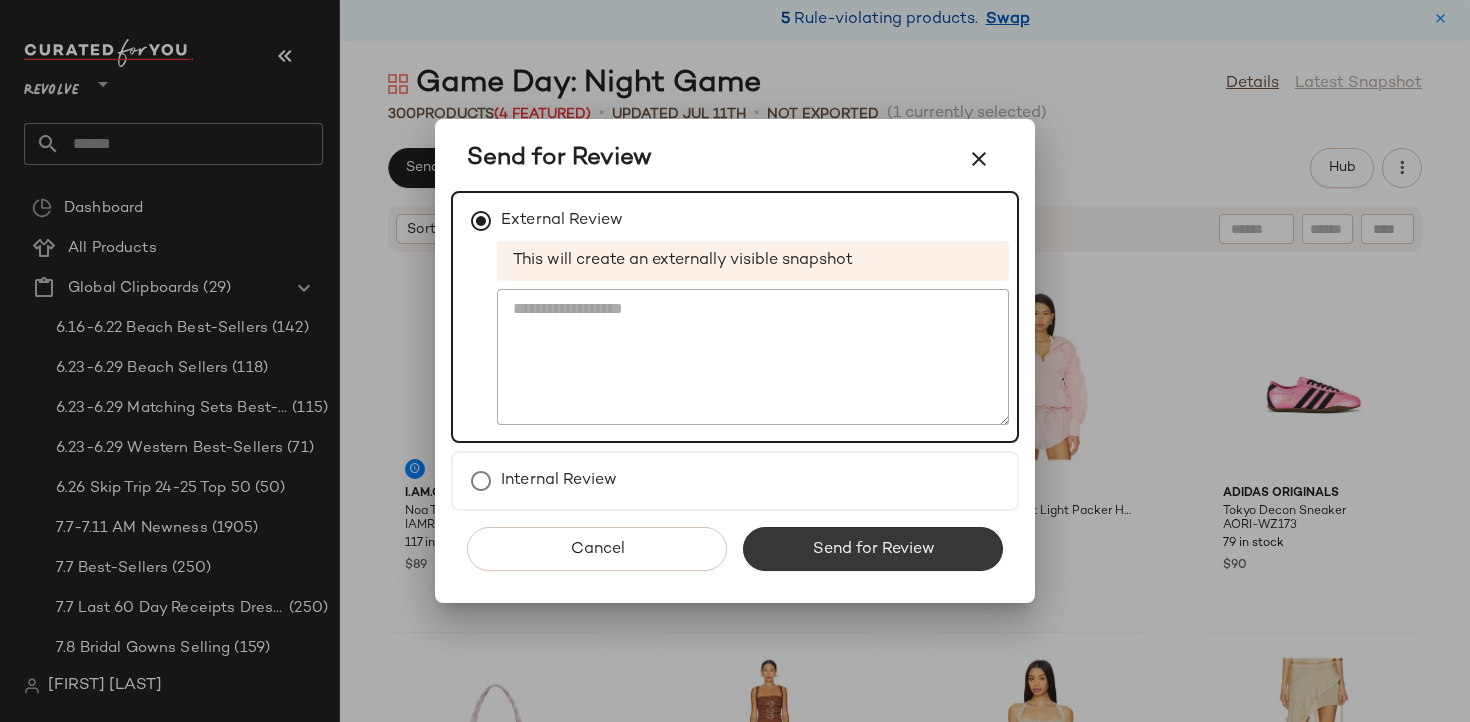 click on "Send for Review" 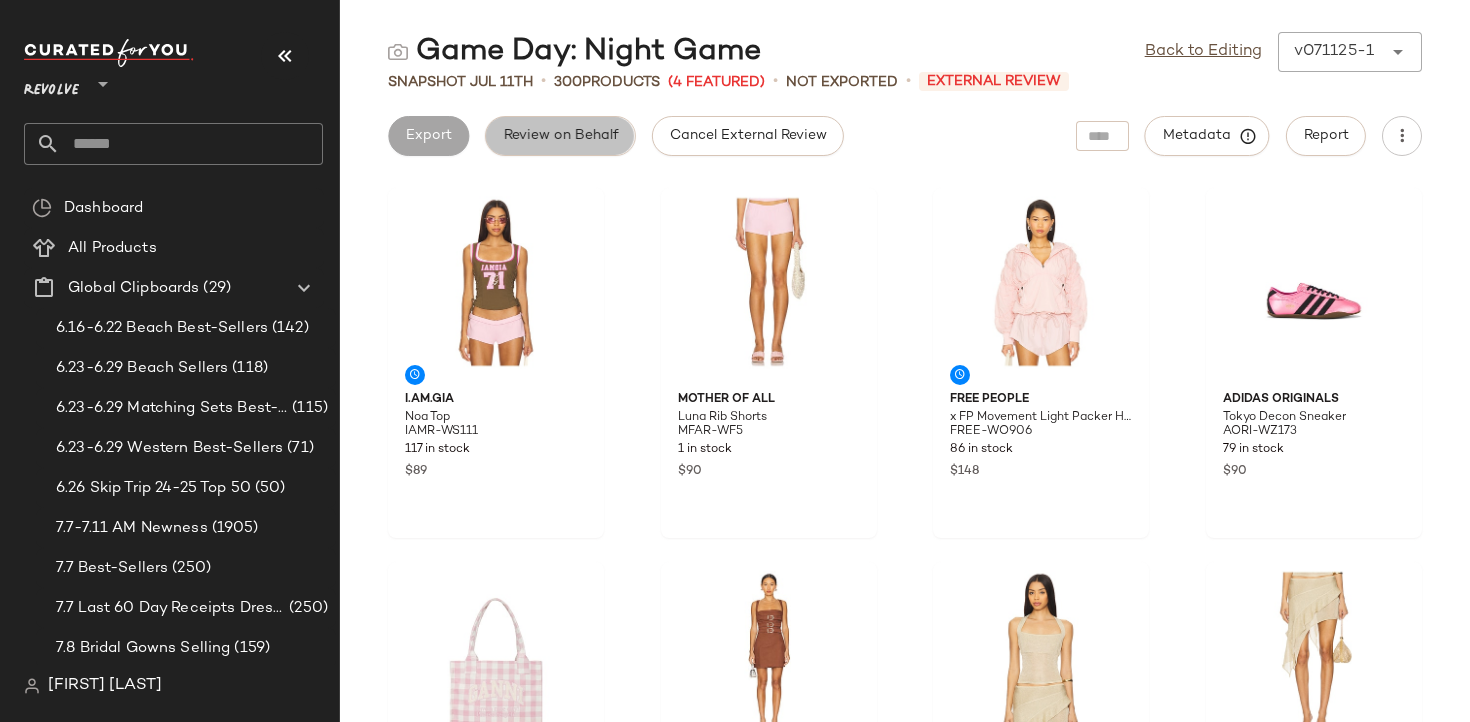 click on "Review on Behalf" 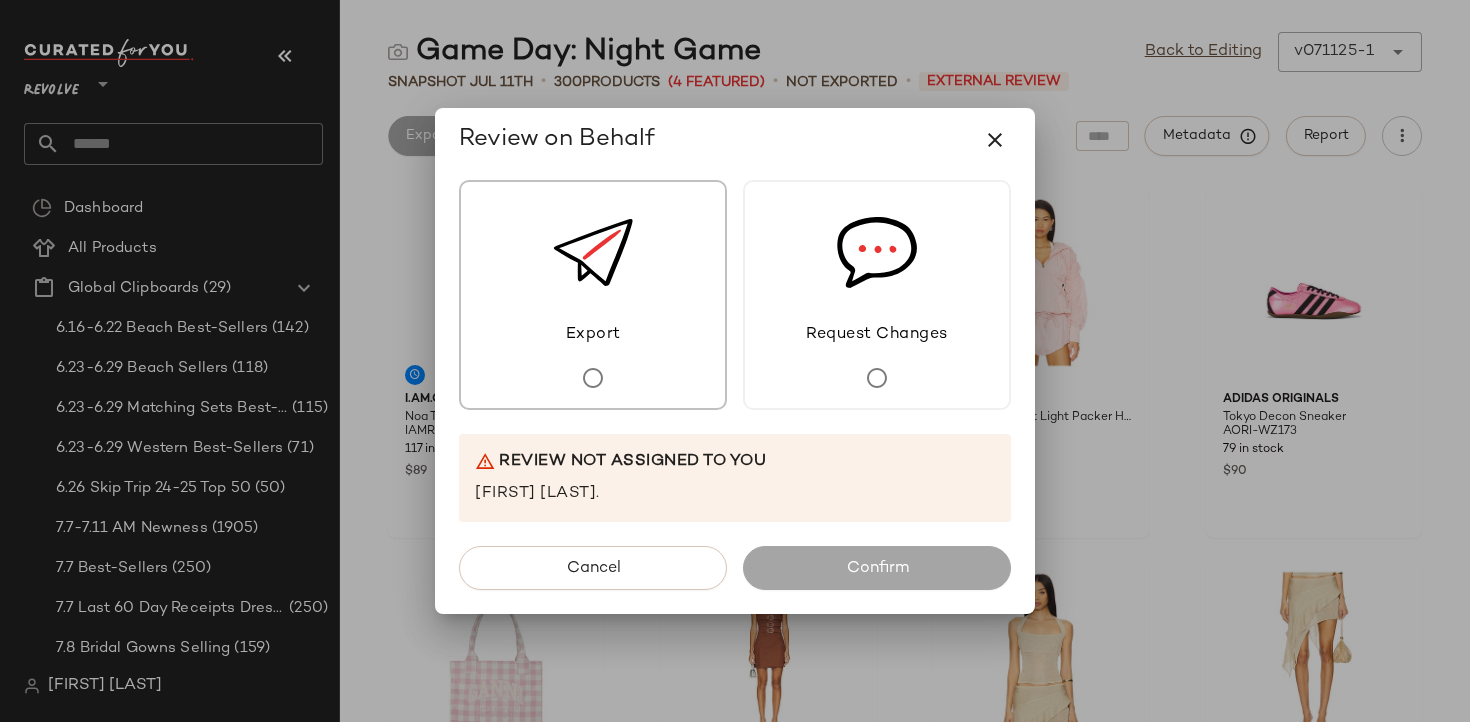 click 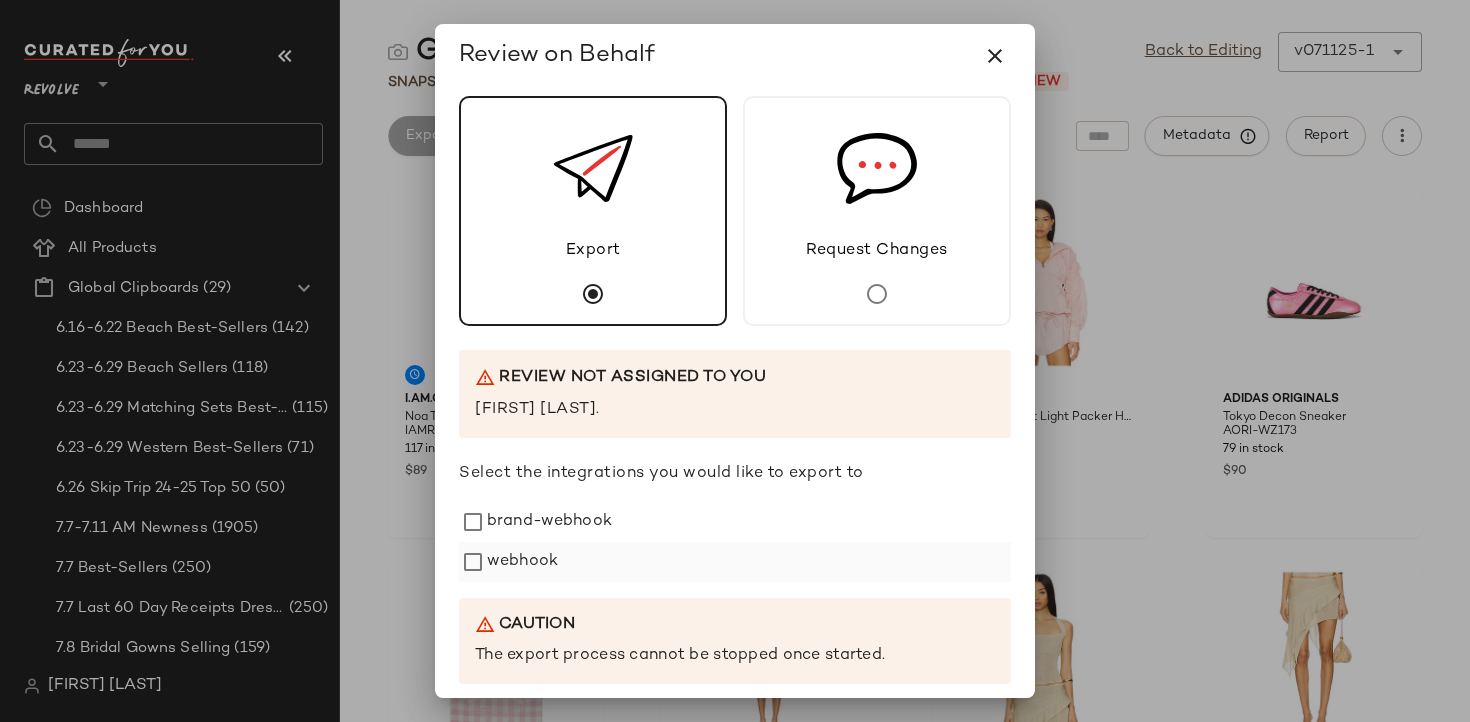 click on "webhook" at bounding box center [522, 562] 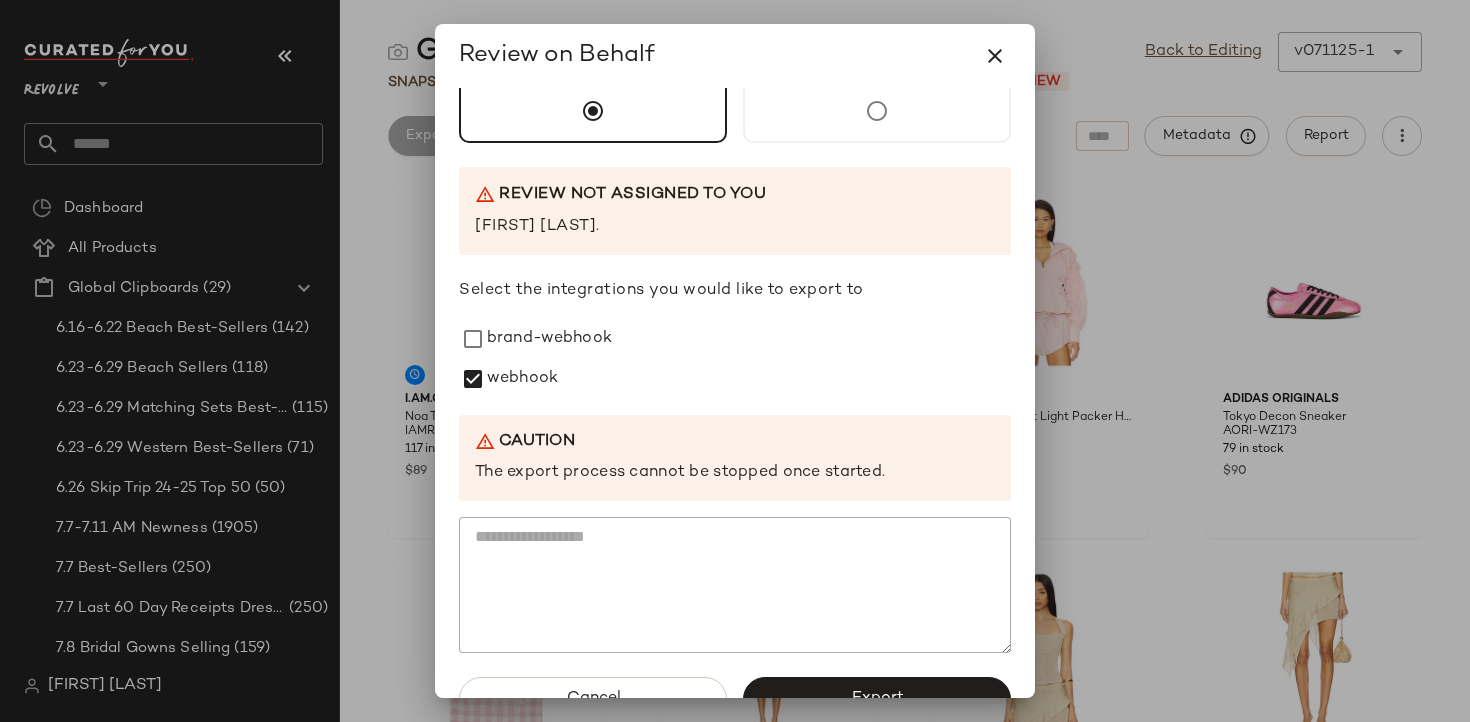 scroll, scrollTop: 229, scrollLeft: 0, axis: vertical 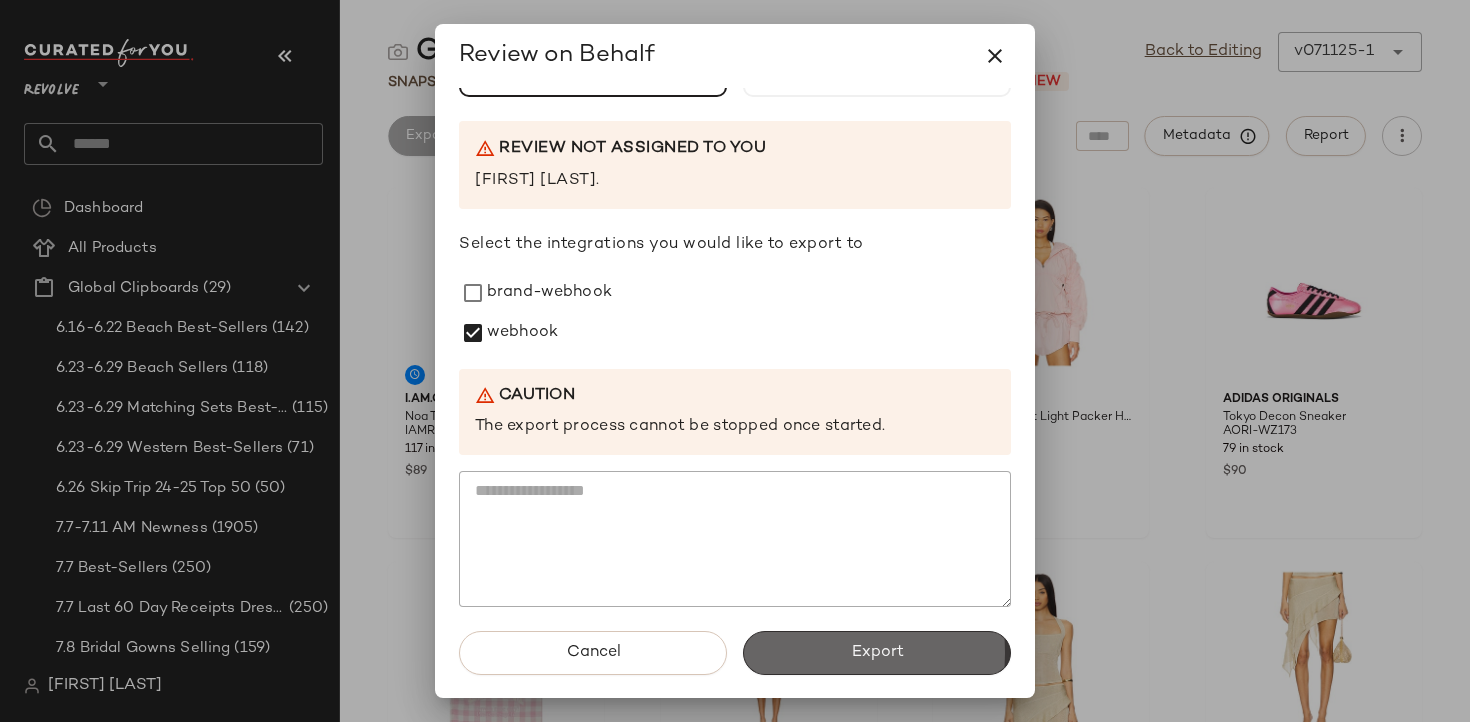 click on "Export" 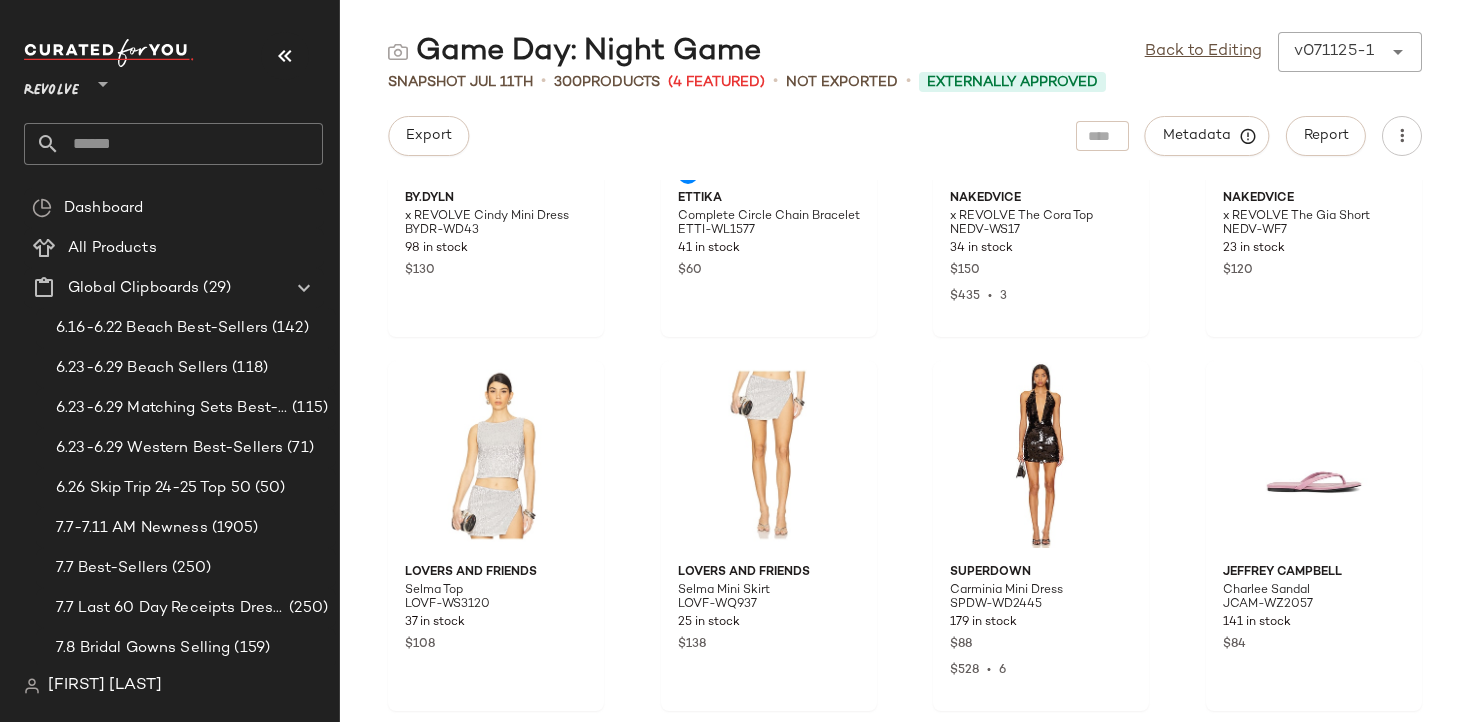 scroll, scrollTop: 1602, scrollLeft: 0, axis: vertical 